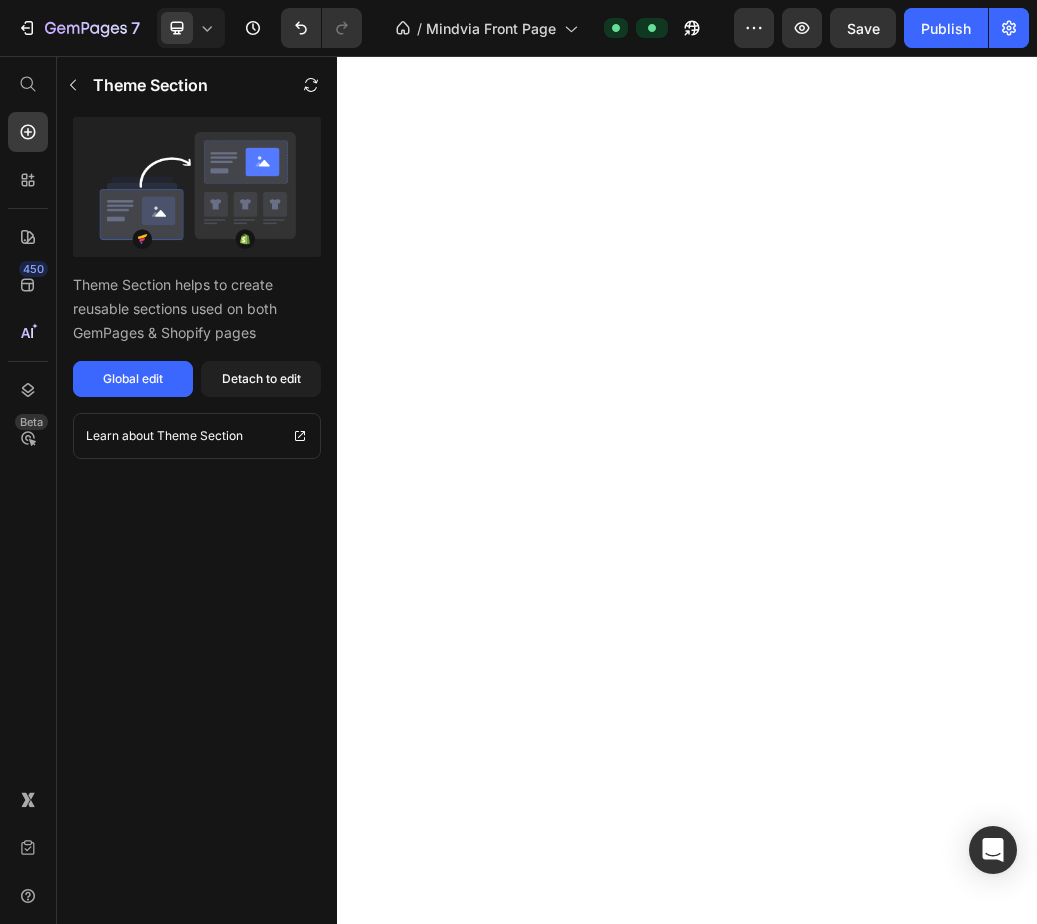 scroll, scrollTop: 0, scrollLeft: 0, axis: both 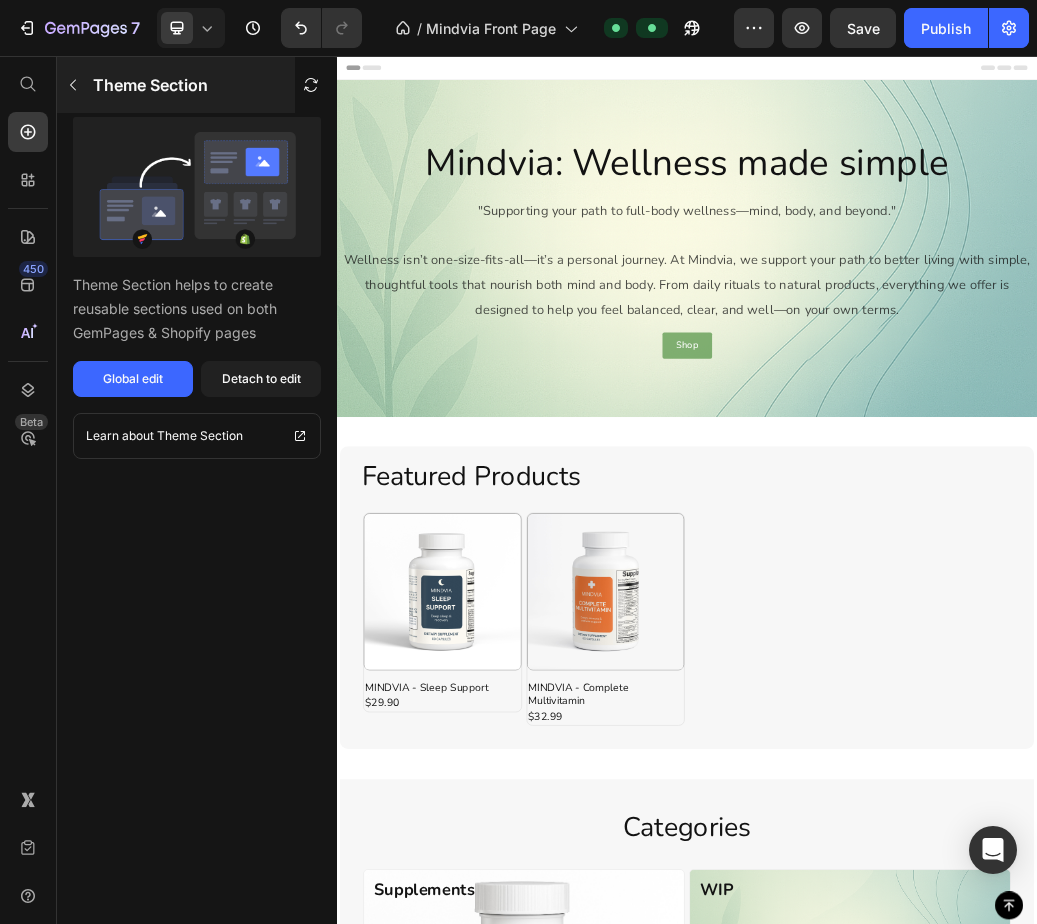 click 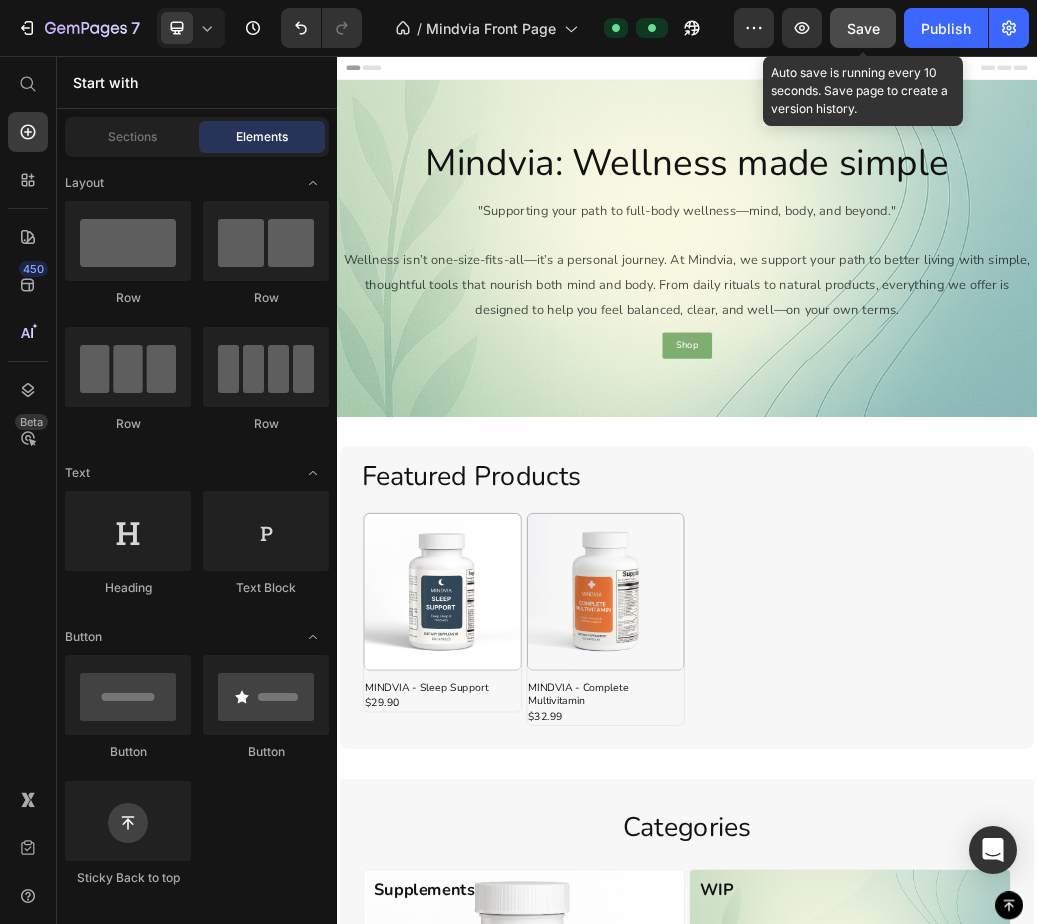 click on "Save" 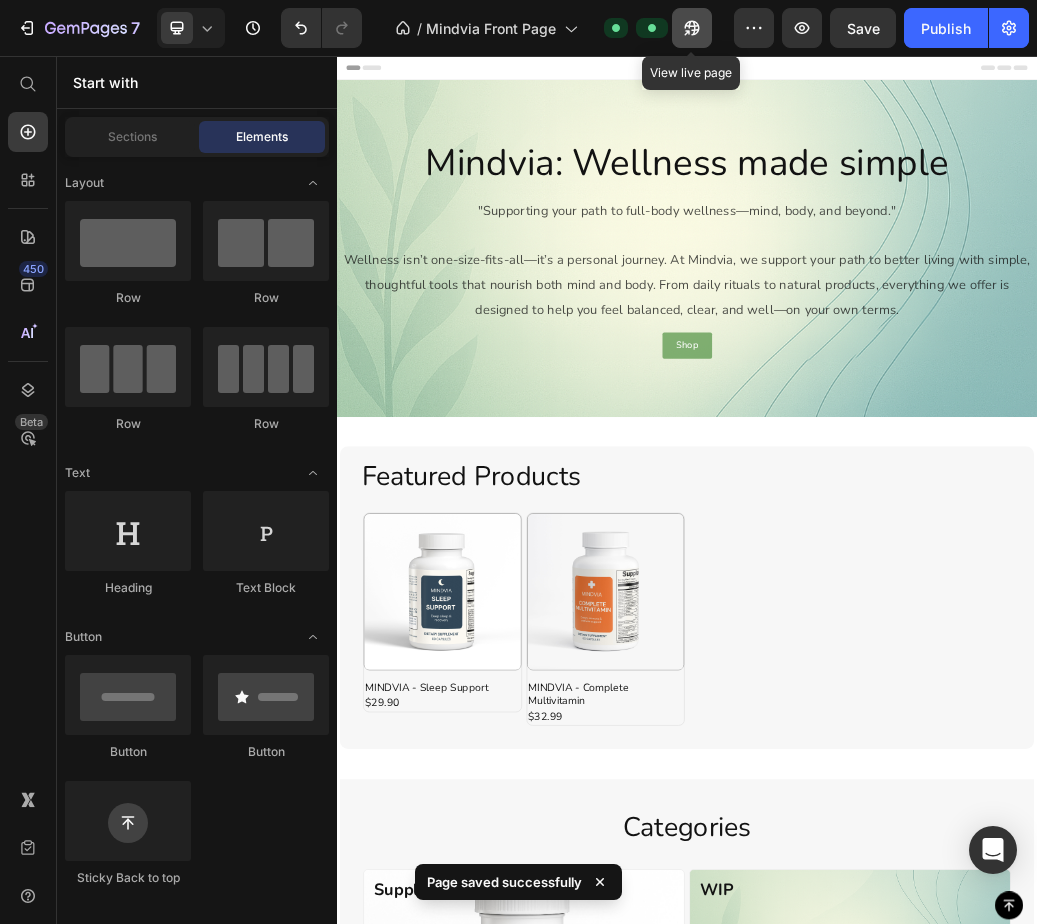 click 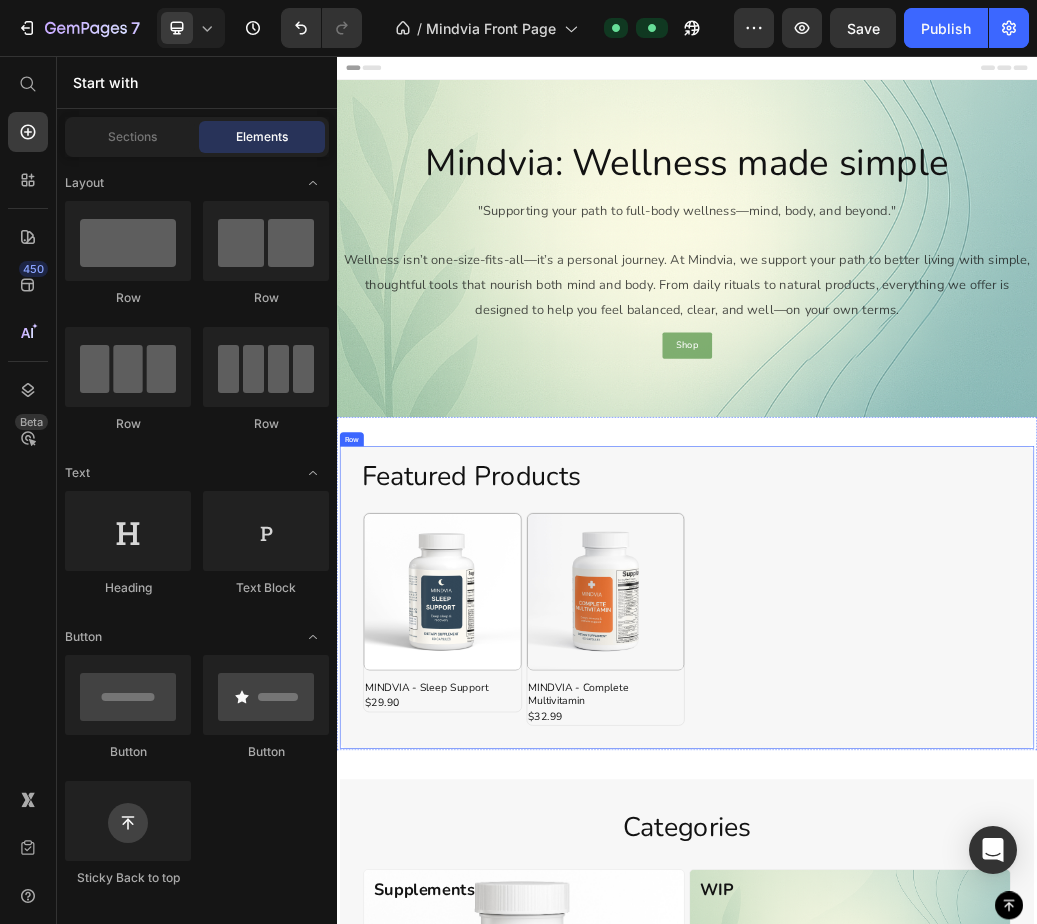 click on "Featured Products Heading Product Images MINDVIA - Sleep Support Product Title $29.90 Product Price Row Row Product Images MINDVIA - Complete Multivitamin Product Title $32.99 Product Price Row Row Product List Row Section 3" at bounding box center (937, 961) 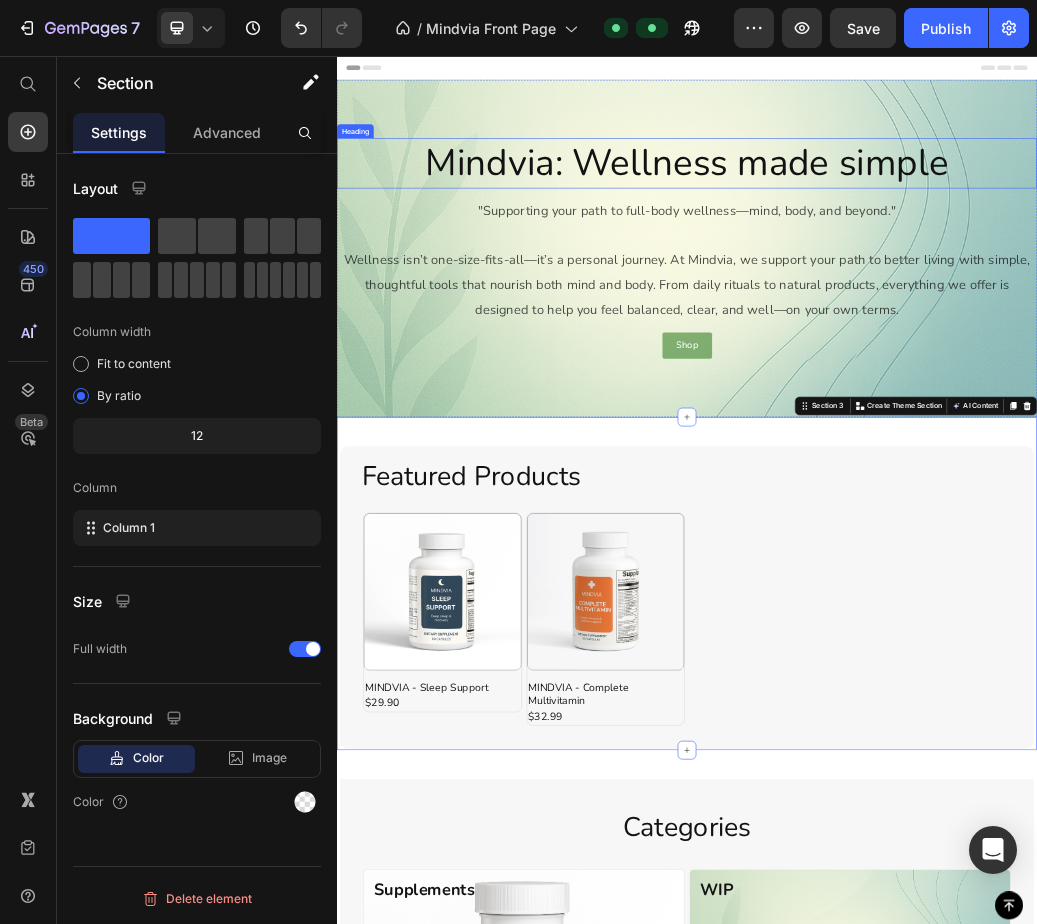 click on "Mindvia: Wellness made simple Heading "Supporting your path to full-body wellness—mind, body, and beyond."   Wellness isn’t one-size-fits-all—it’s a personal journey. At Mindvia, we support your path to better living with simple, thoughtful tools that nourish both mind and body. From daily rituals to natural products, everything we offer is designed to help you feel balanced, clear, and well—on your own terms. Text Block Shop Button" at bounding box center (937, 386) 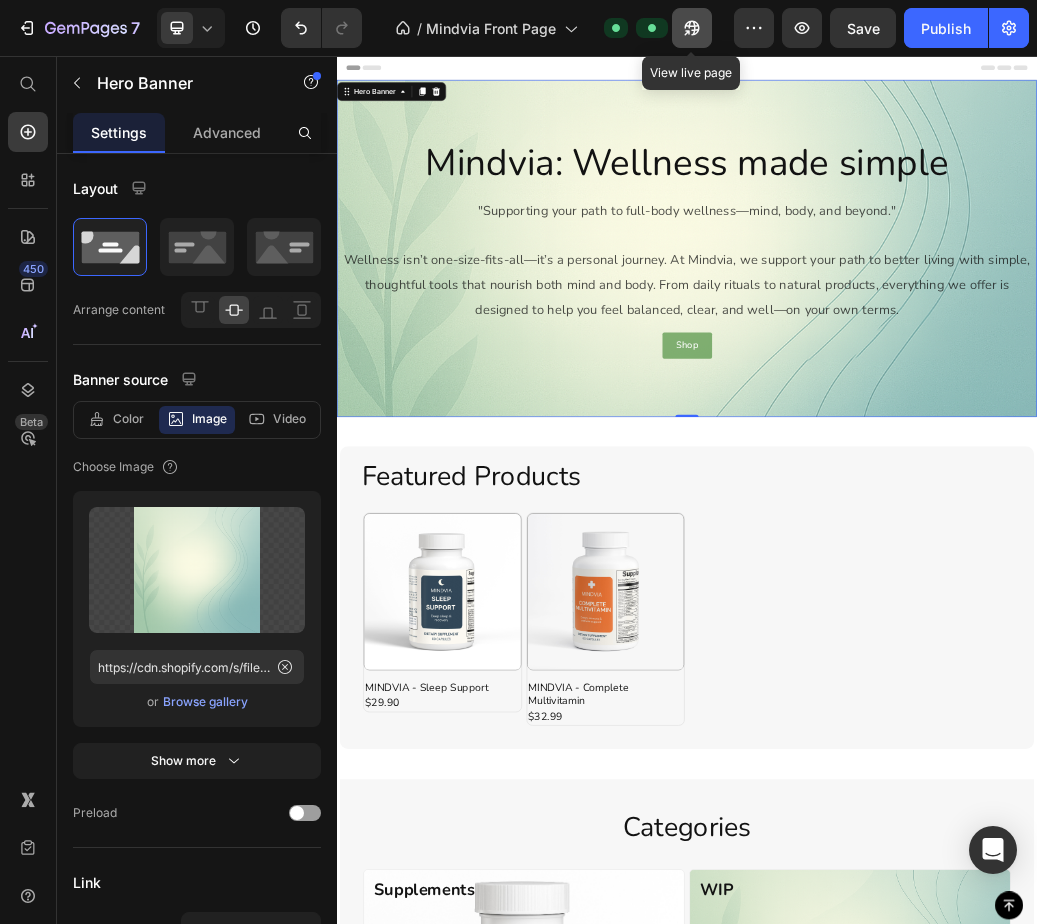 click 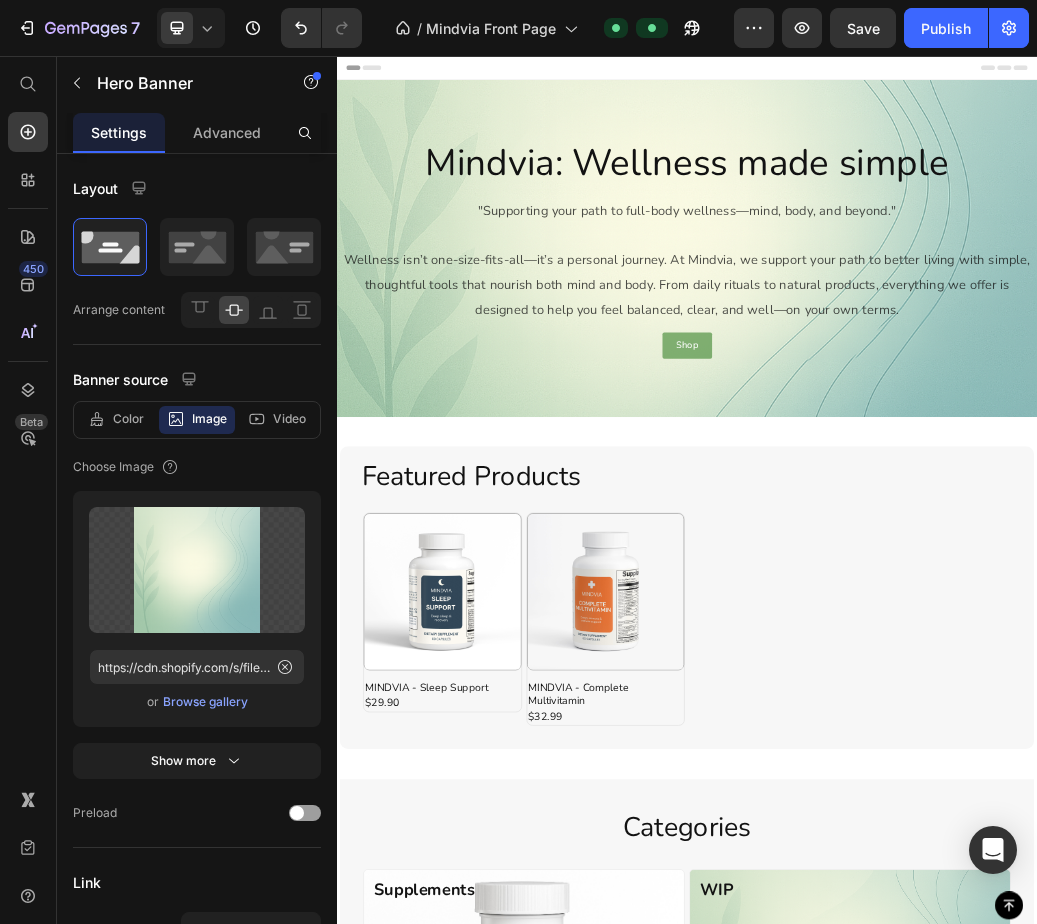 click on "Header" at bounding box center (937, 76) 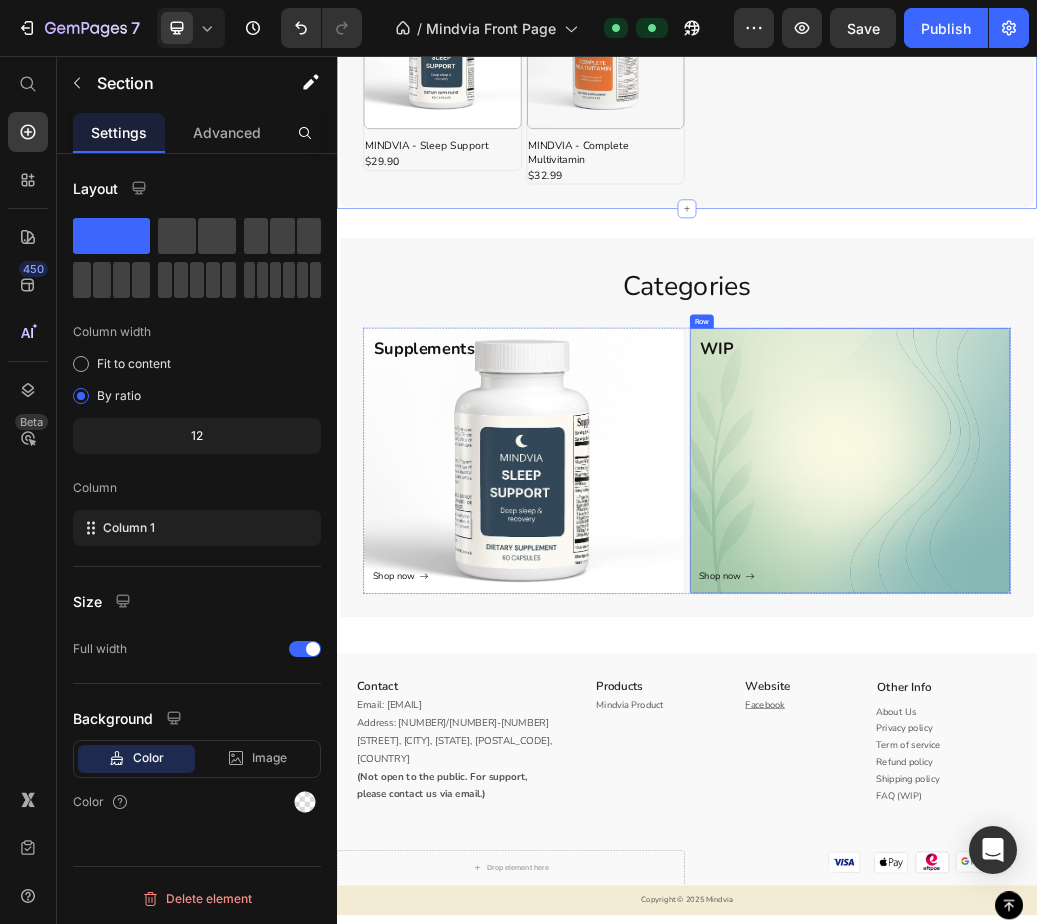 scroll, scrollTop: 1119, scrollLeft: 0, axis: vertical 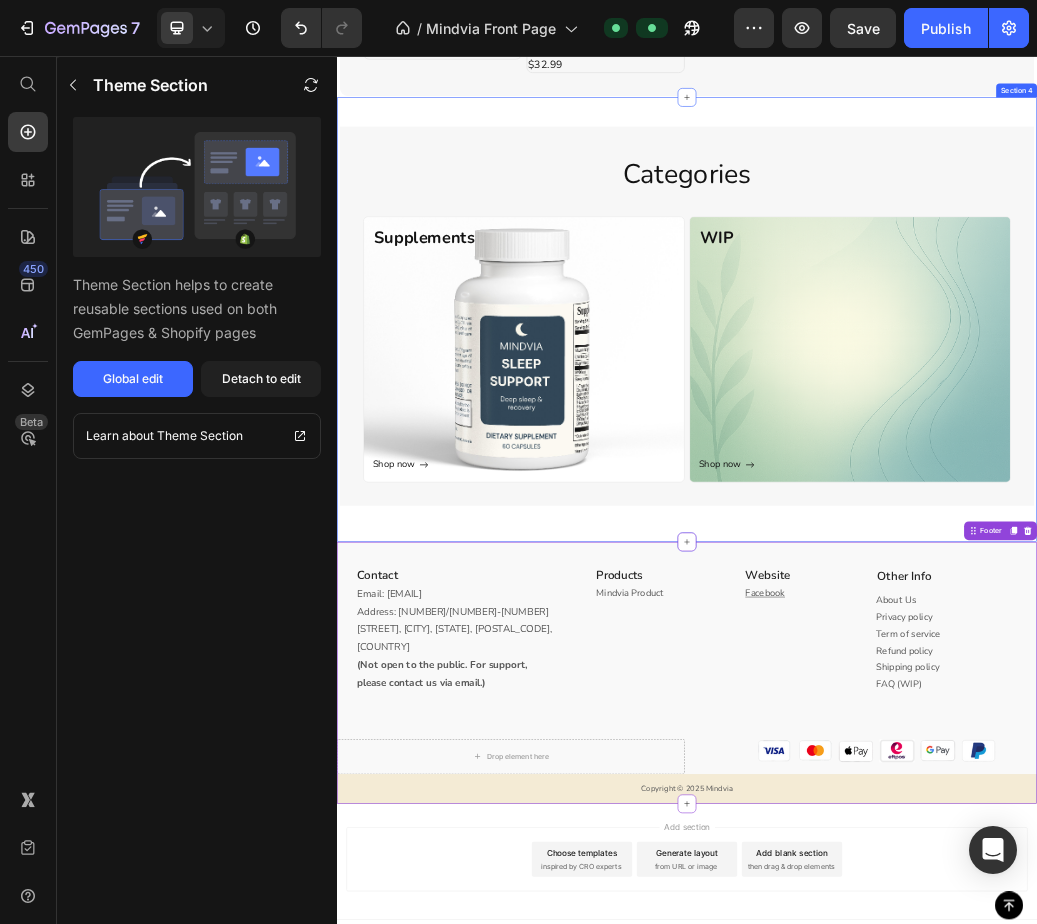 drag, startPoint x: 784, startPoint y: 56, endPoint x: 685, endPoint y: 86, distance: 103.44564 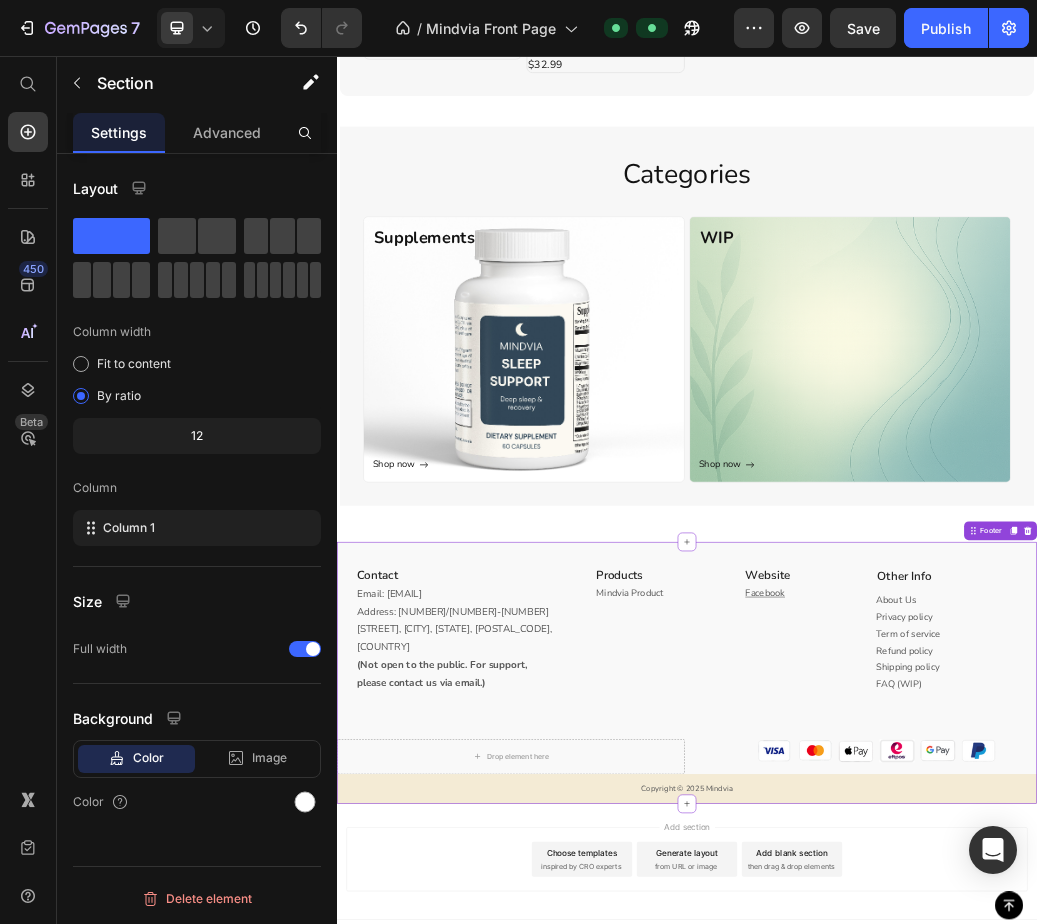 click on "Products Heading Mindvia Product Text block Website Heading Facebook Text block Row" at bounding box center [937, 1079] 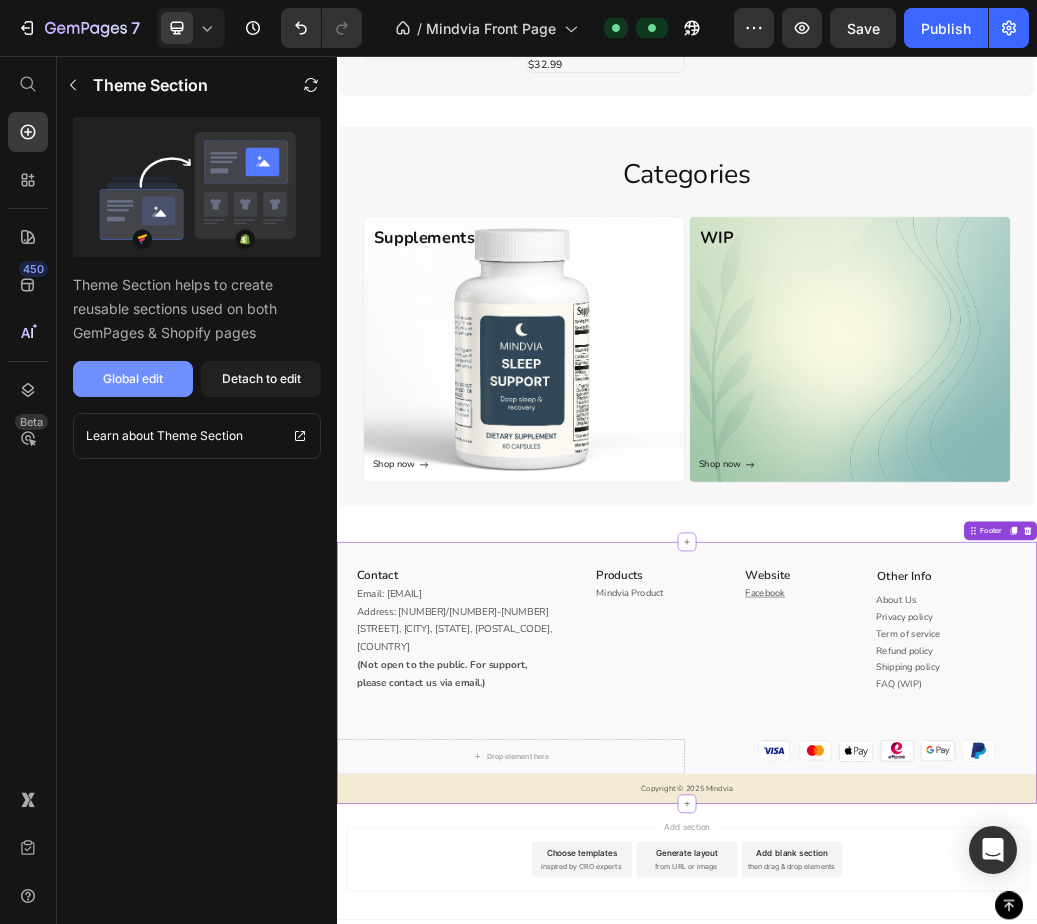click on "Global edit" at bounding box center [133, 379] 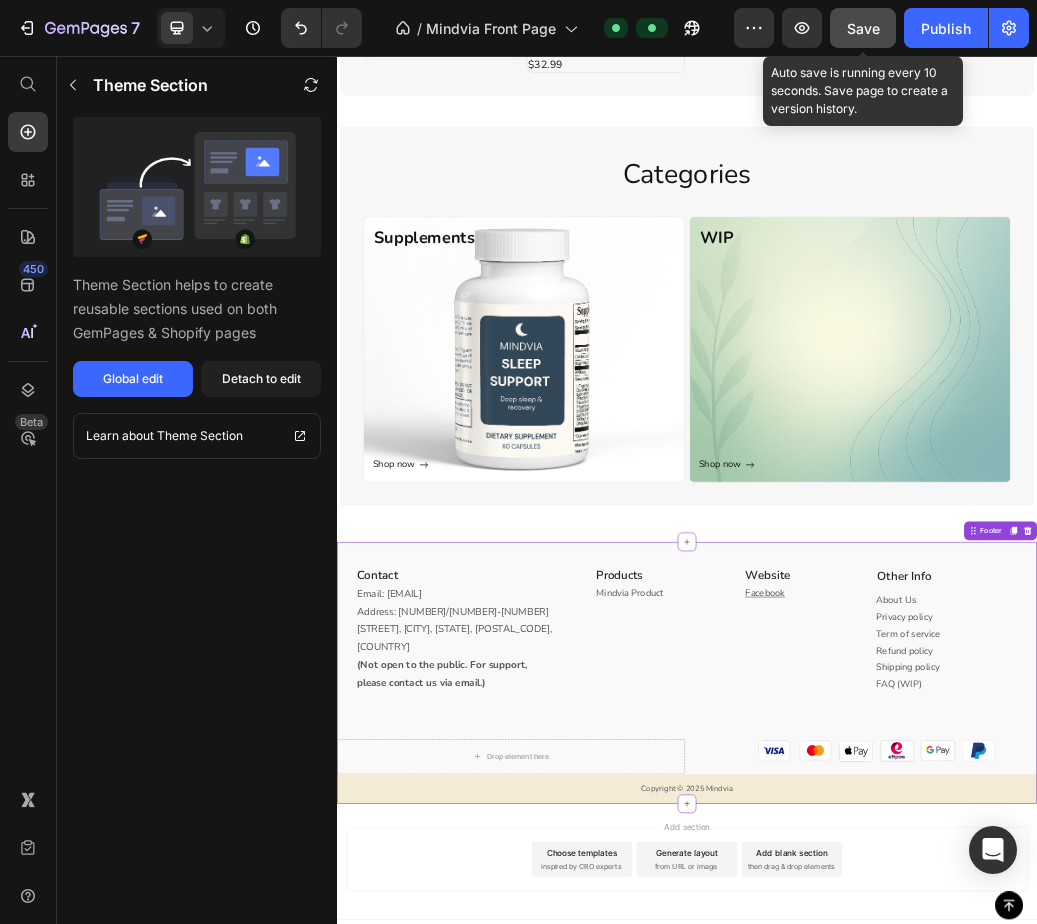 click on "Save" at bounding box center [863, 28] 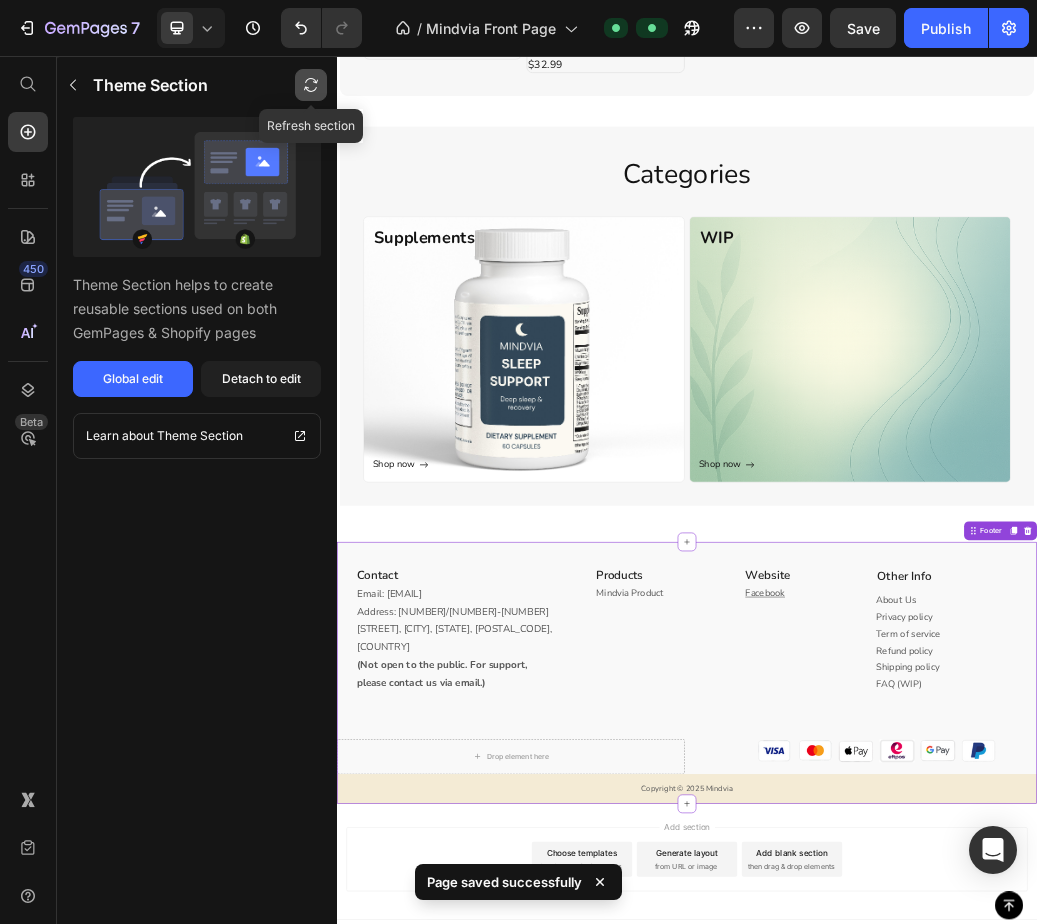 click 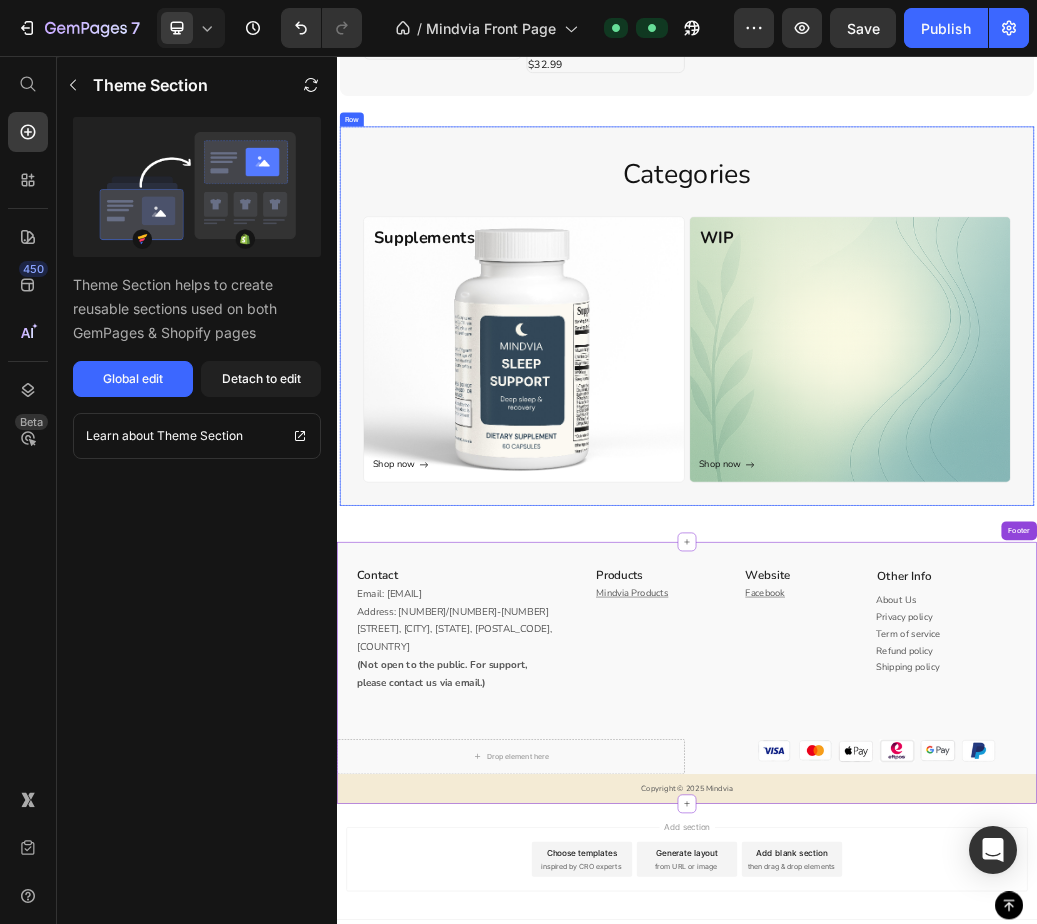 click on "Categories Heading Supplements Heading
Shop now Button Row Row WIP Heading
Shop now Button Row Row Row" at bounding box center [937, 502] 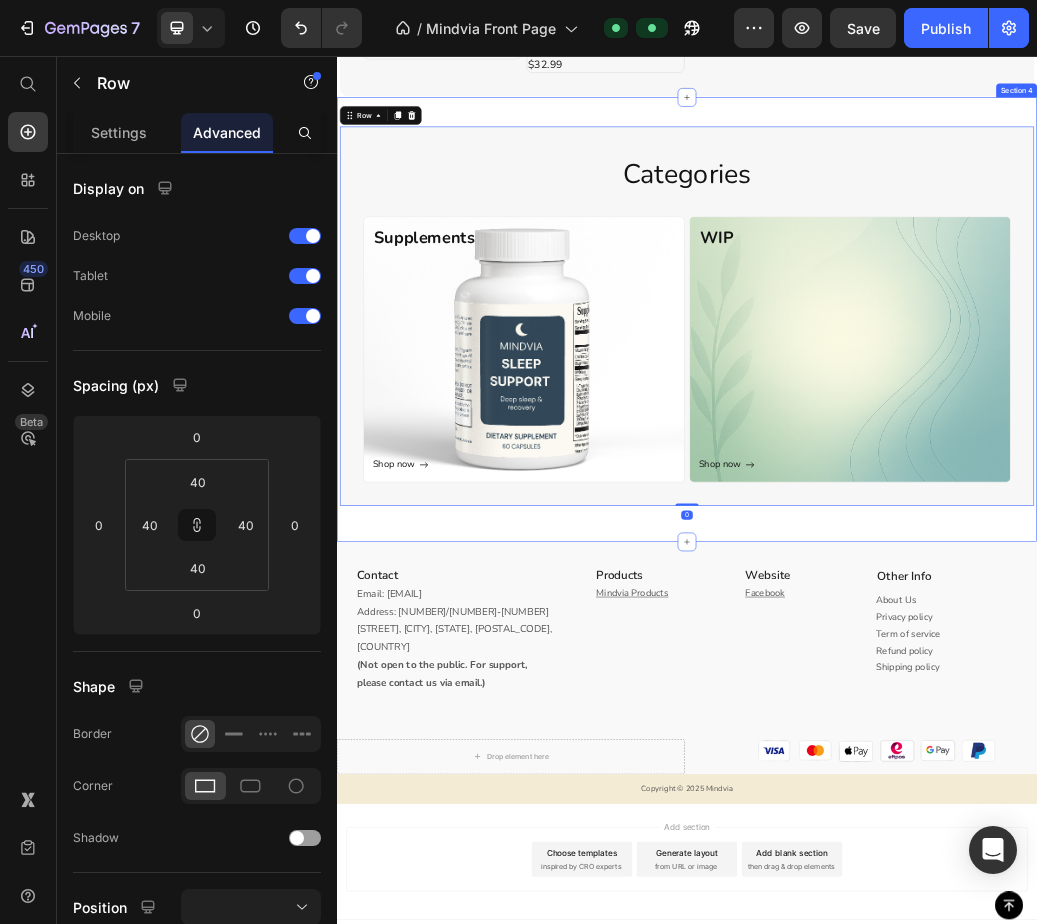 click on "Categories Heading Supplements Heading
Shop now Button Row Row WIP Heading
Shop now Button Row Row Row   0 Row" at bounding box center (937, 518) 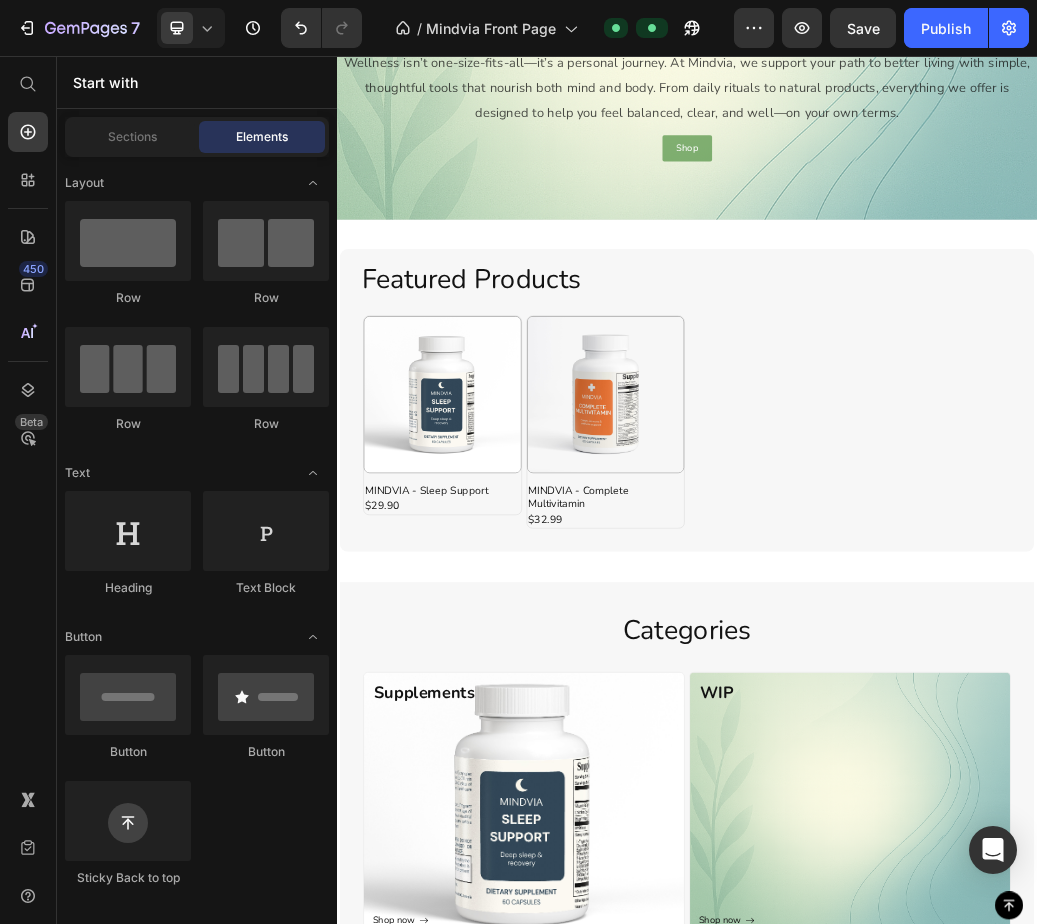 scroll, scrollTop: 0, scrollLeft: 0, axis: both 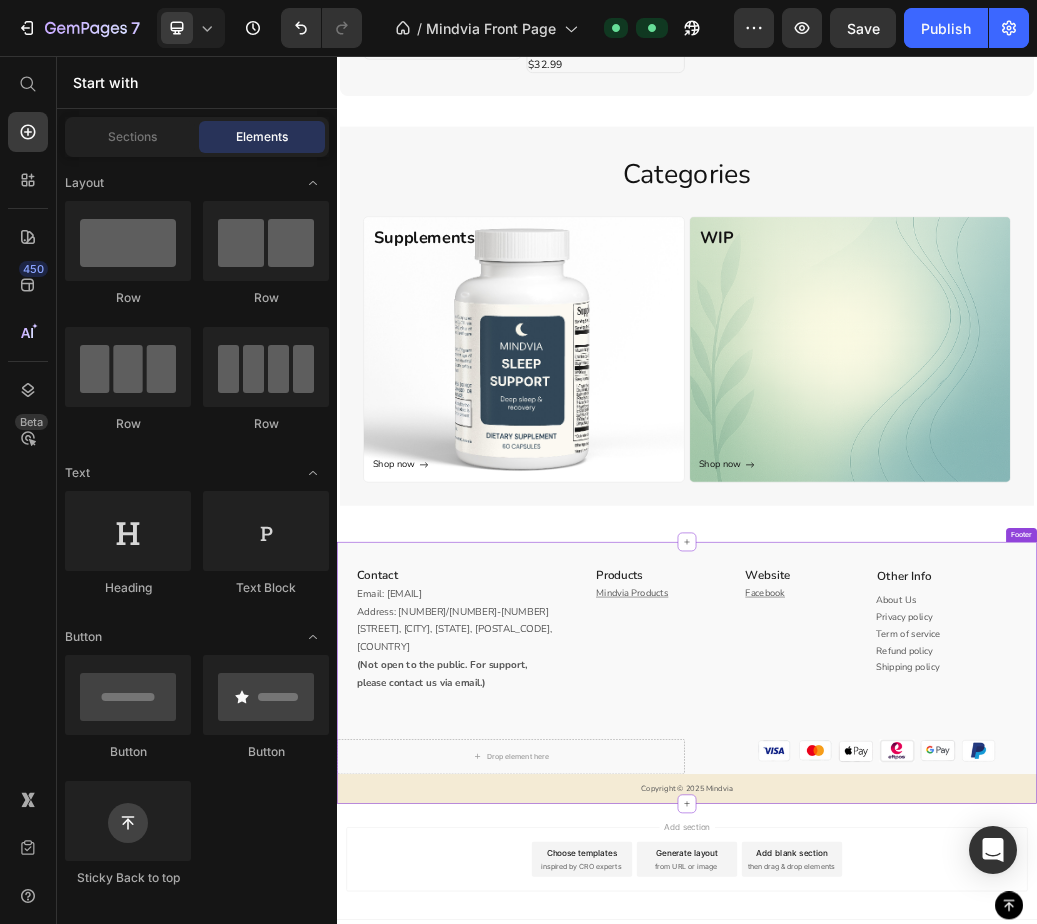 click on "Products Heading Mindvia Products Text block Website Heading Facebook Text block Row" at bounding box center [937, 1079] 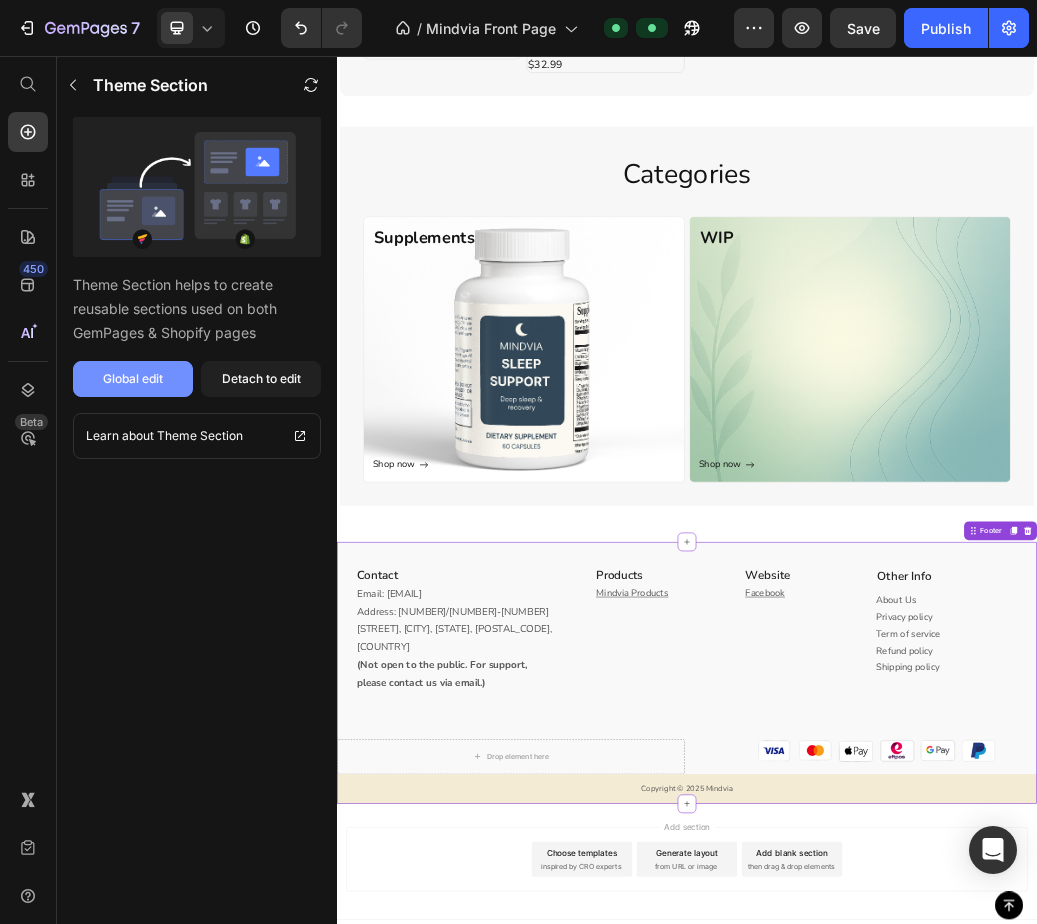 click on "Global edit" at bounding box center (133, 379) 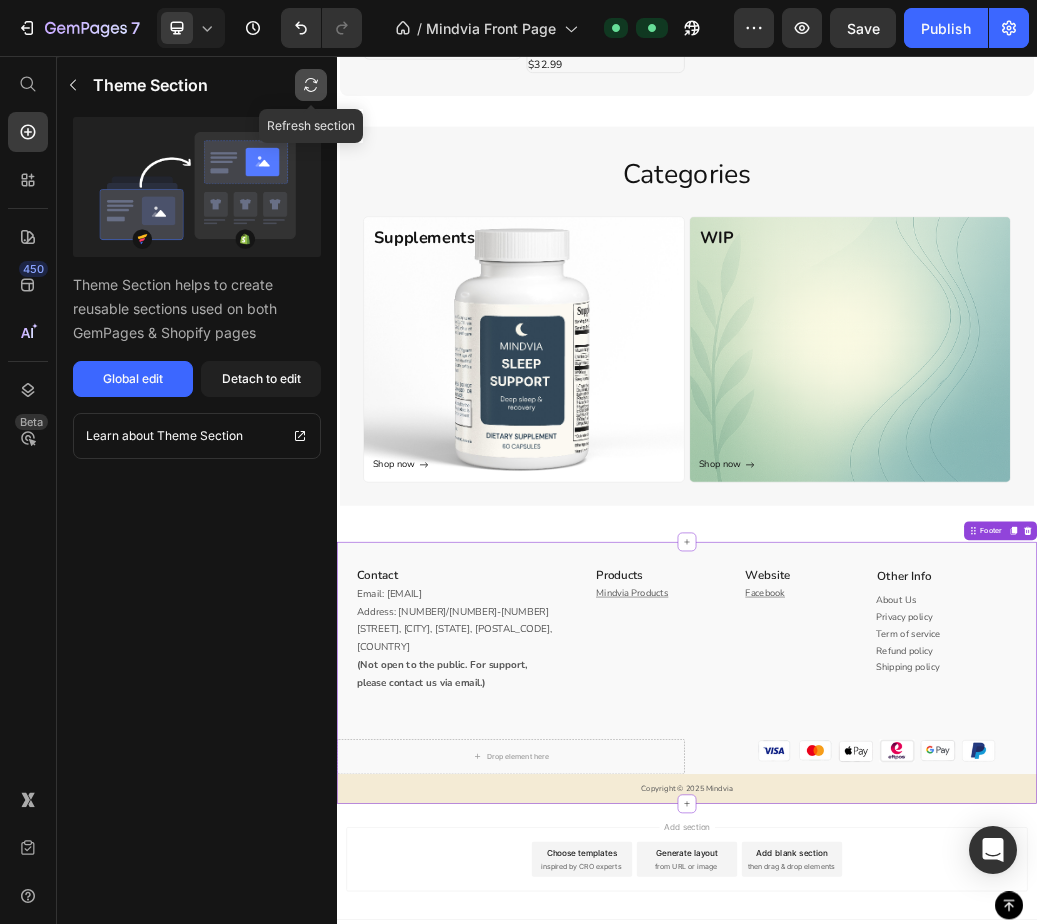 click 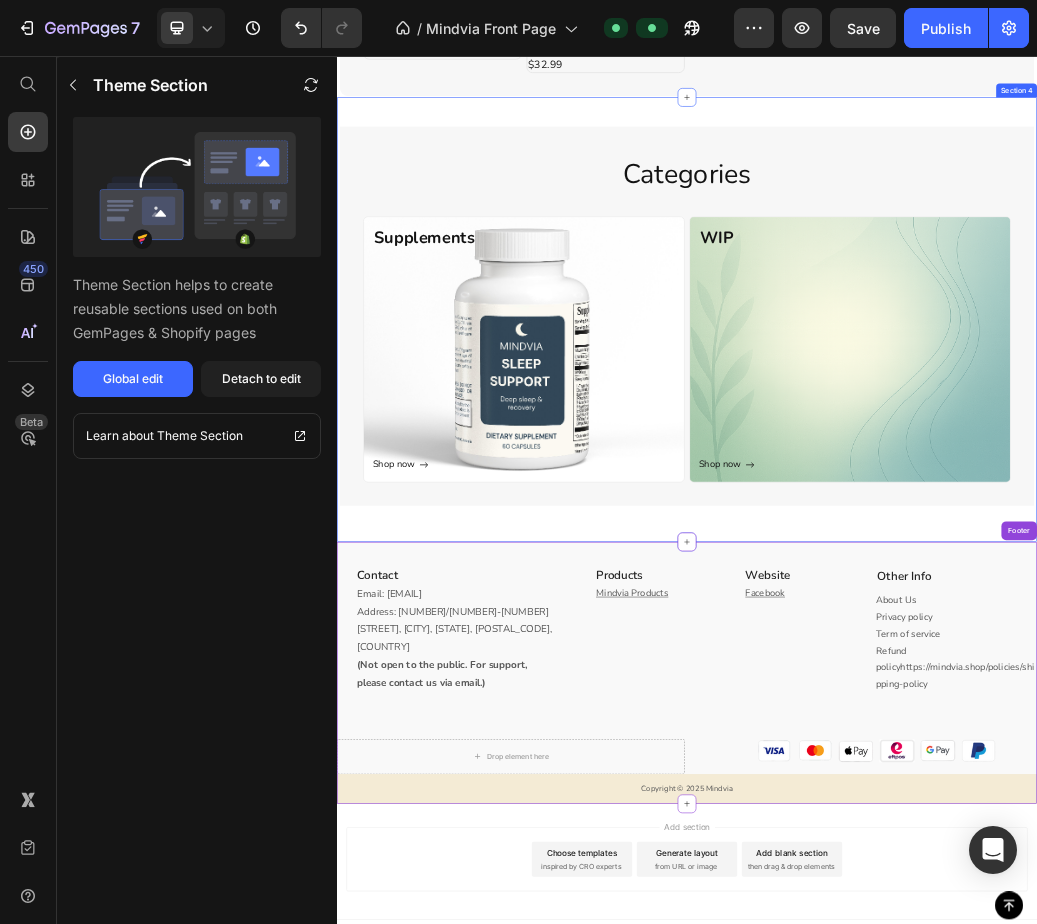 click on "Categories Heading Supplements Heading
Shop now Button Row Row WIP Heading
Shop now Button Row Row Row Row Section 4" at bounding box center [937, 508] 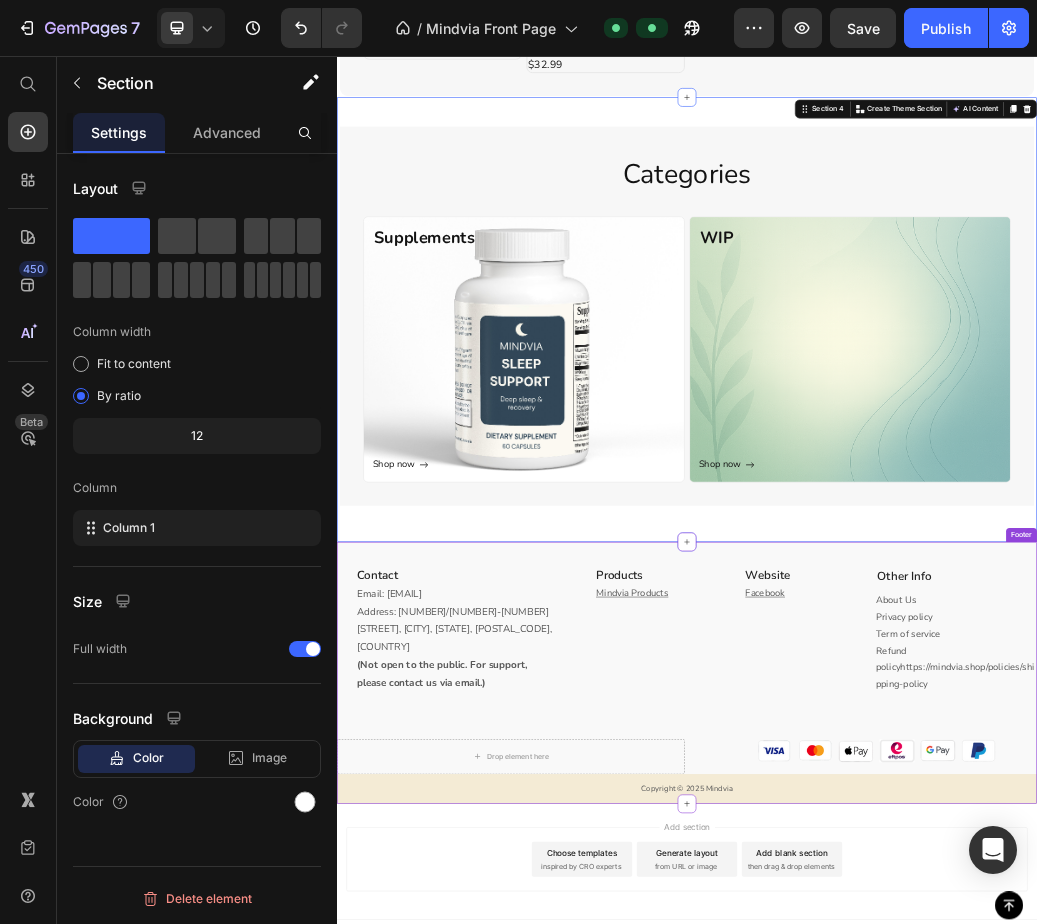 click on "Refund policy https://mindvia.shop/policies/shipping-policy" at bounding box center (1398, 1105) 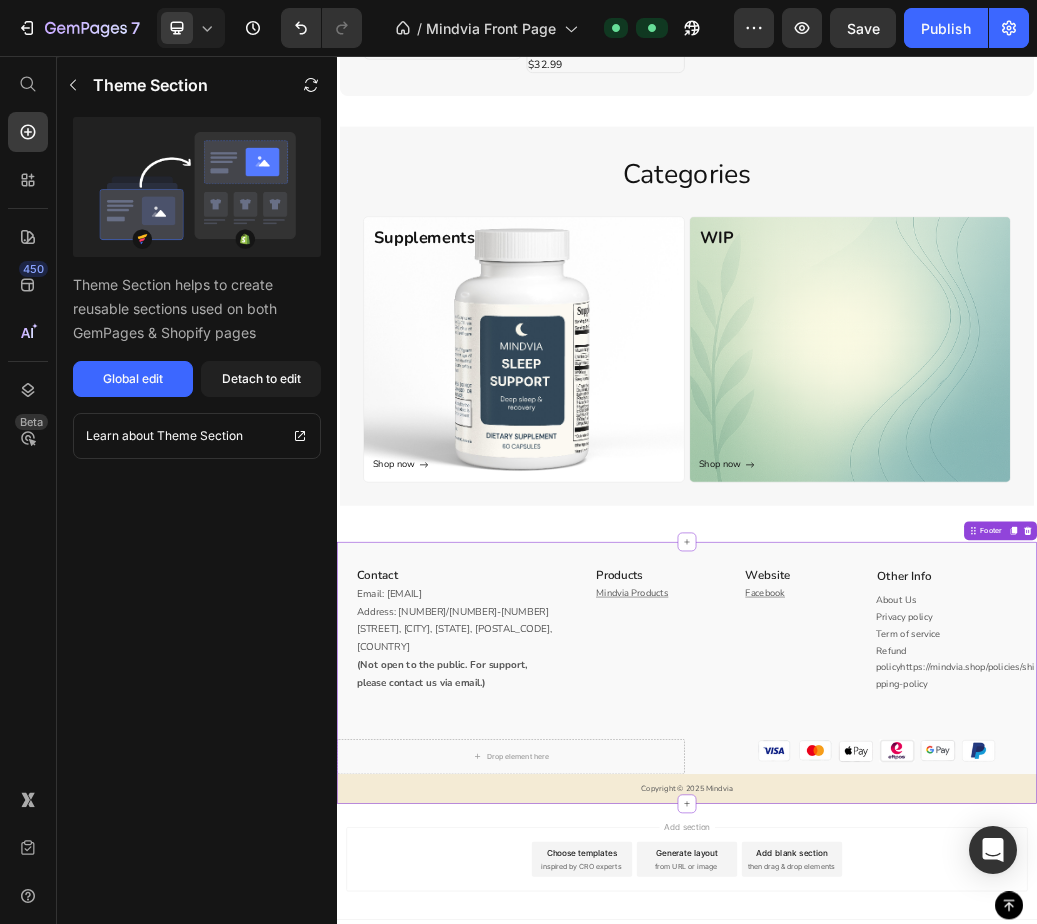click on "Refund policy https://mindvia.shop/policies/shipping-policy" at bounding box center (1398, 1105) 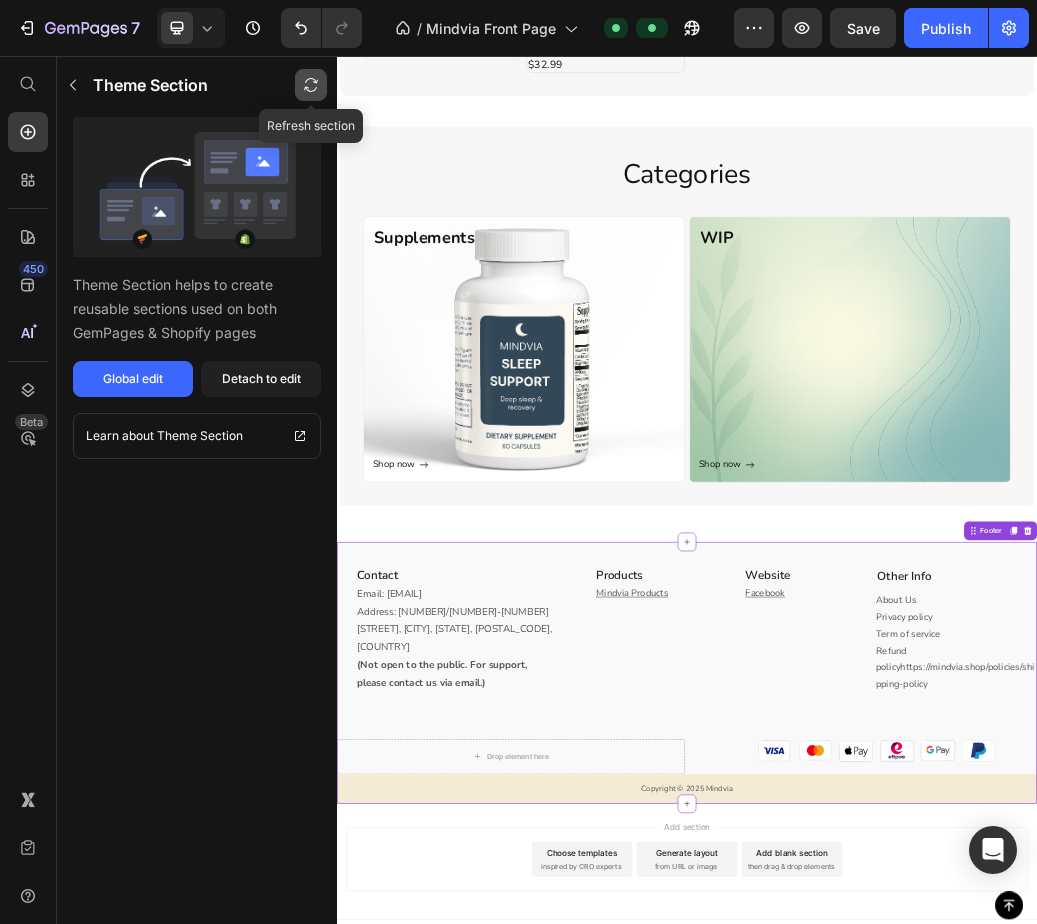 click 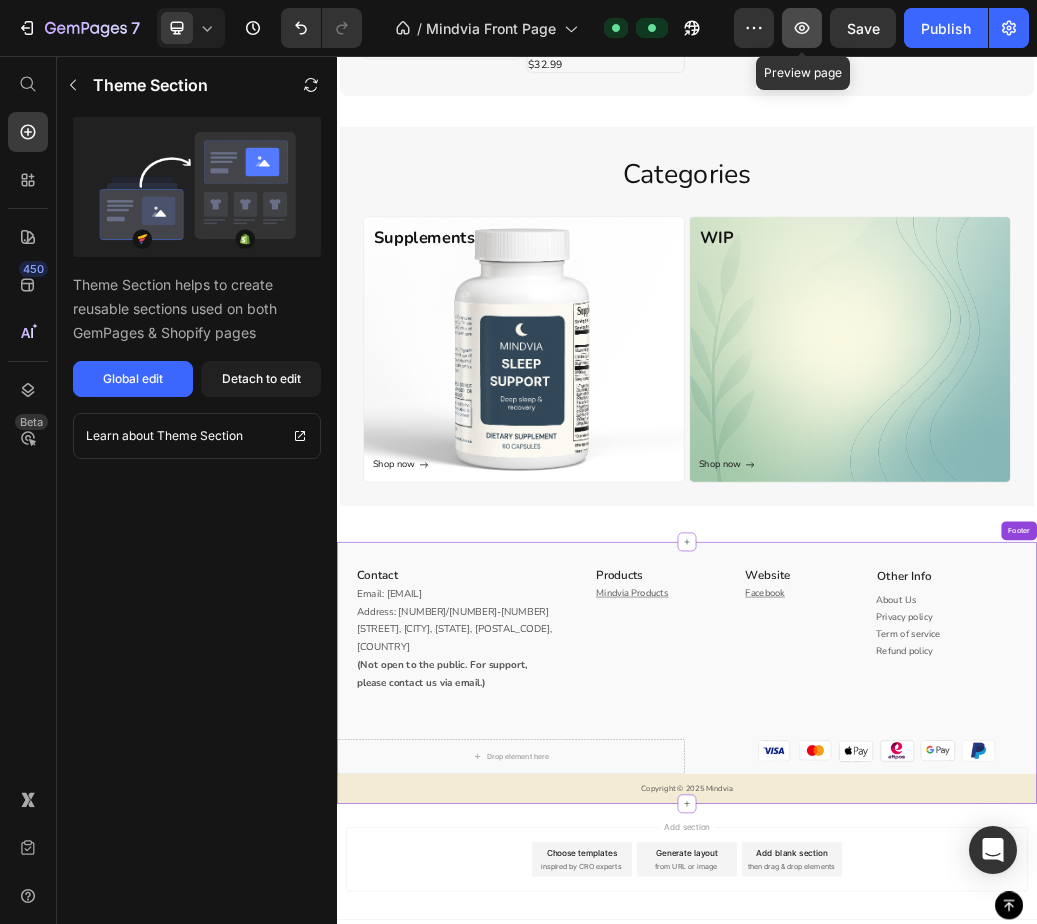 click 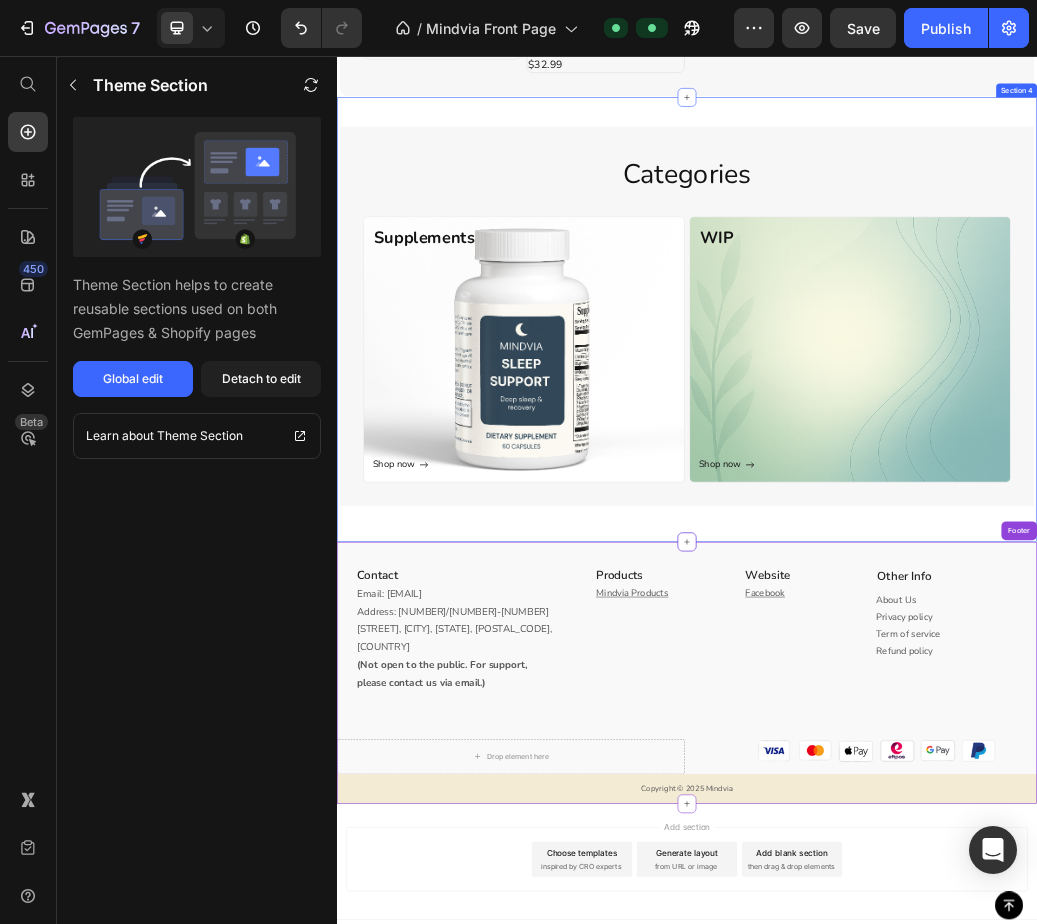 click on "Categories Heading Supplements Heading
Shop now Button Row Row WIP Heading
Shop now Button Row Row Row Row Section 4" at bounding box center (937, 508) 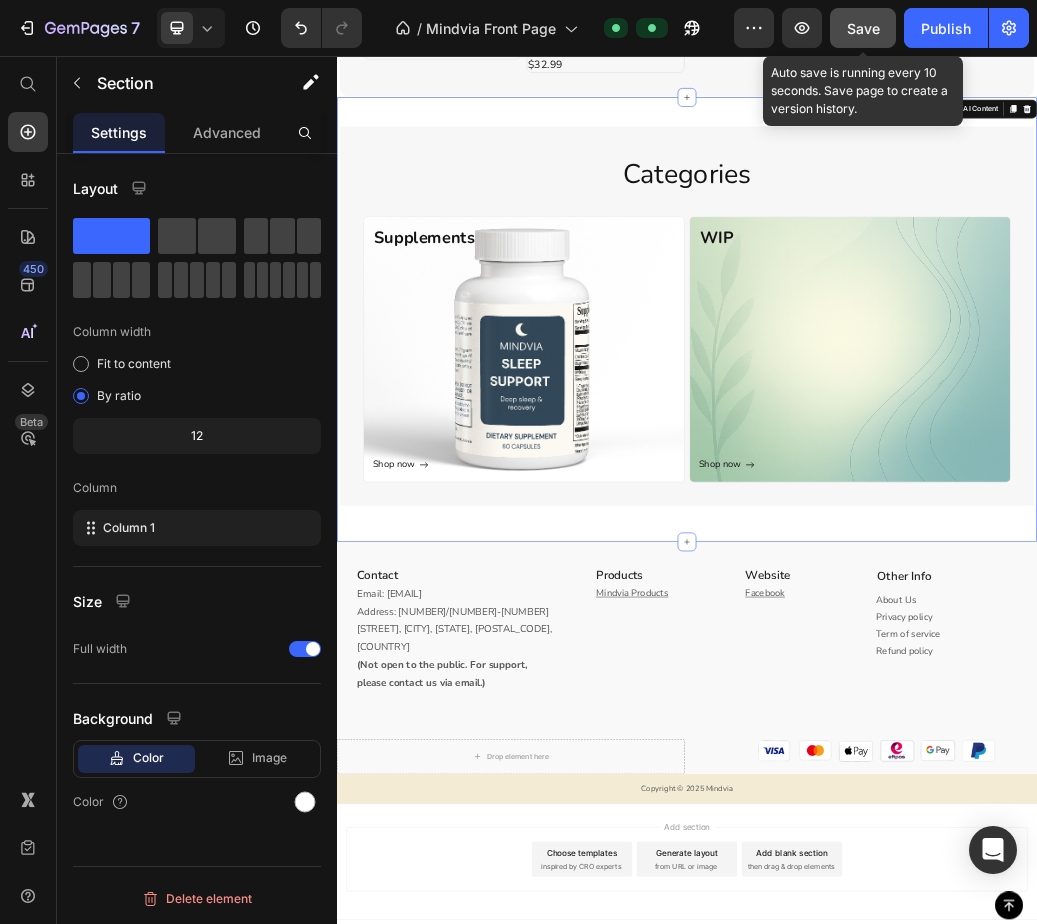 click on "Save" at bounding box center [863, 28] 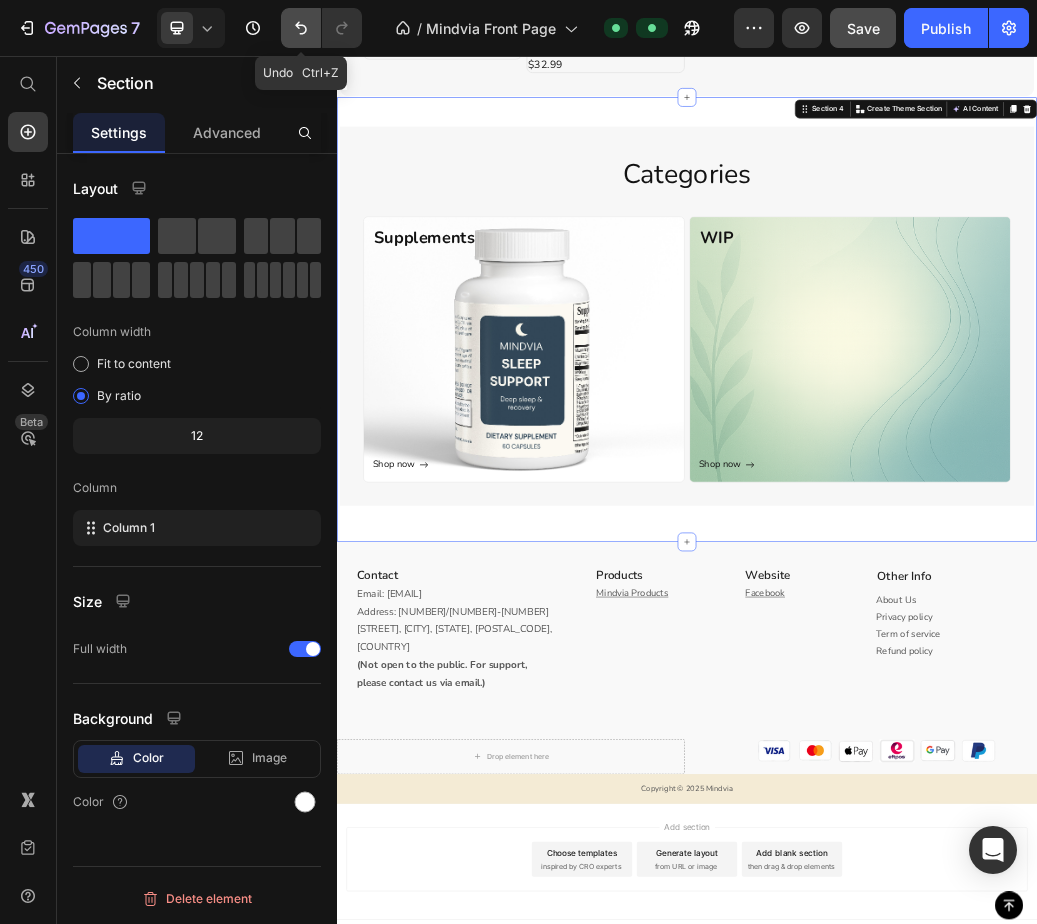 click 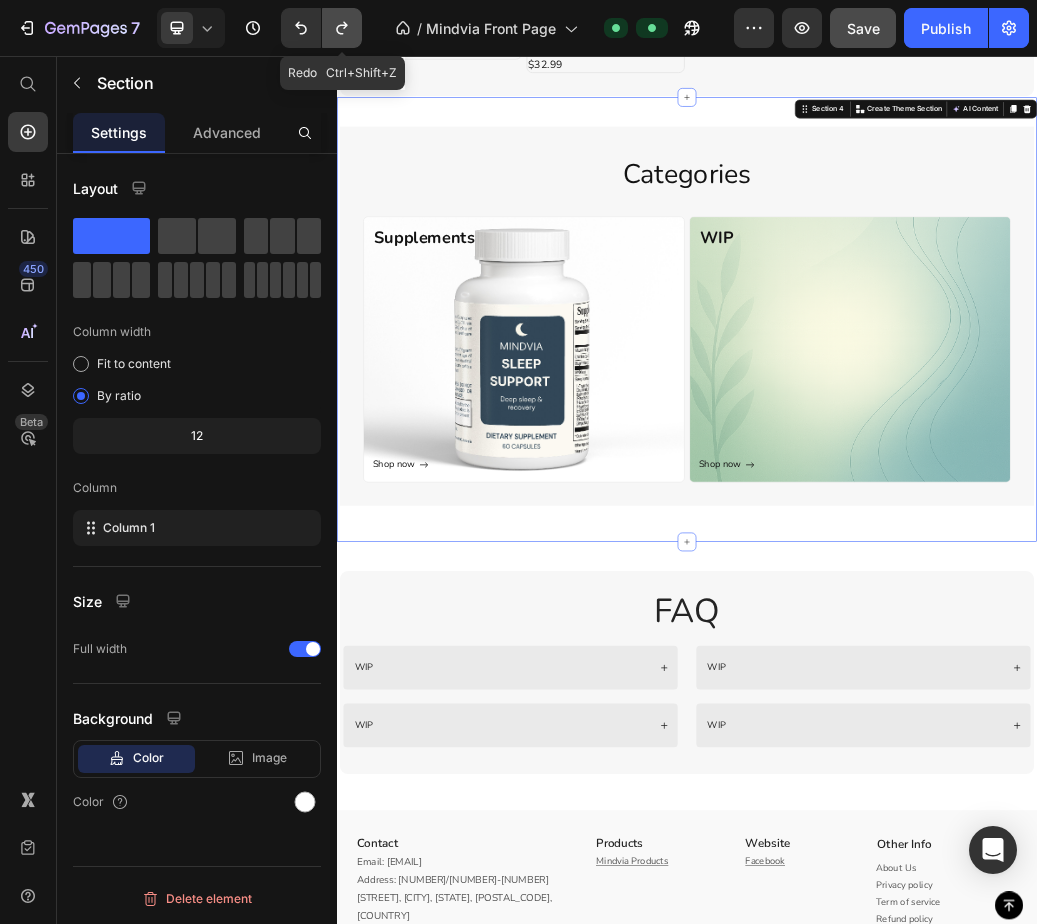 click 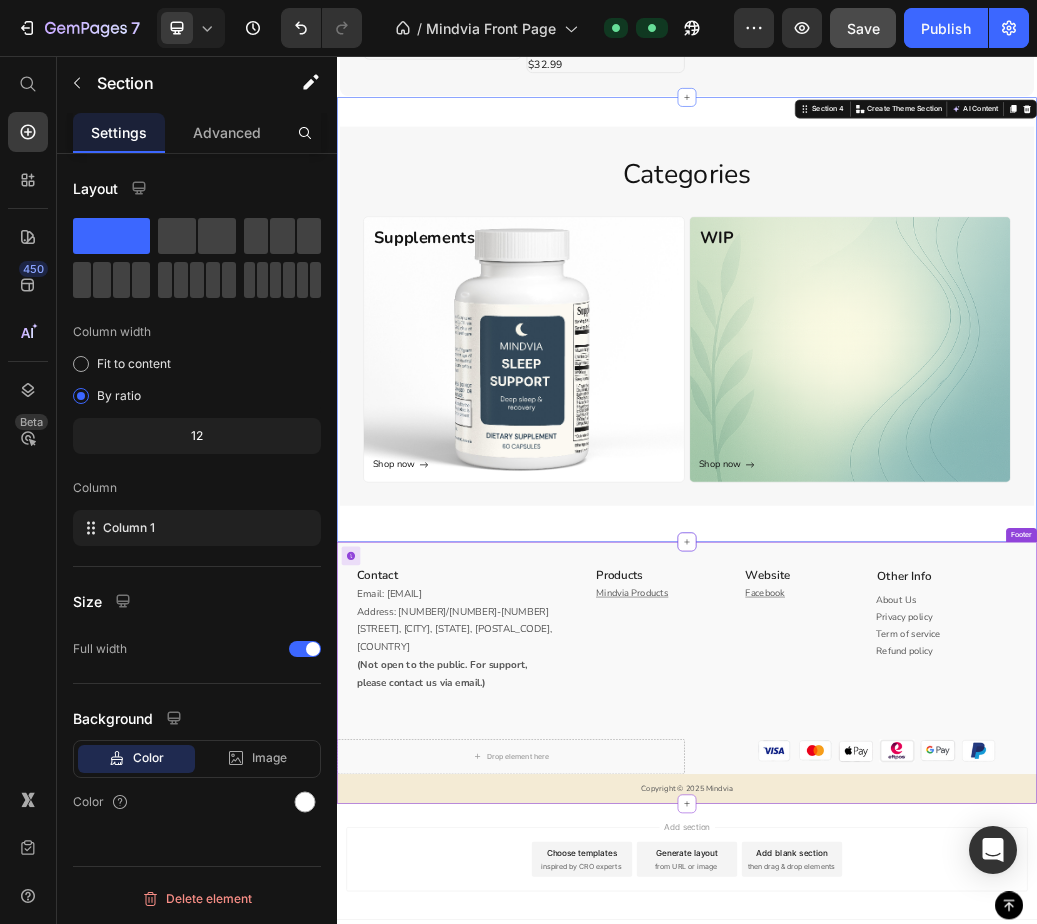 click on "Products Heading Mindvia Products Text block Website Heading Facebook Text block Row" at bounding box center (937, 1012) 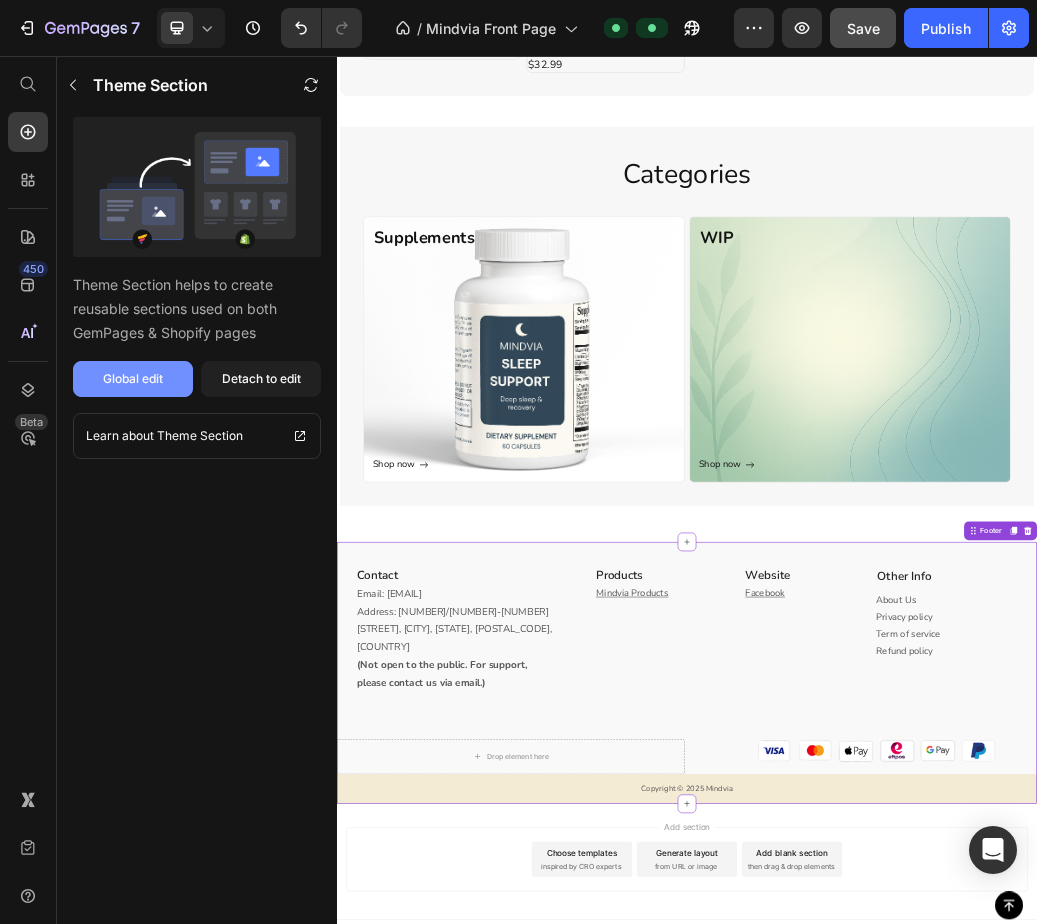 click on "Global edit" at bounding box center (133, 379) 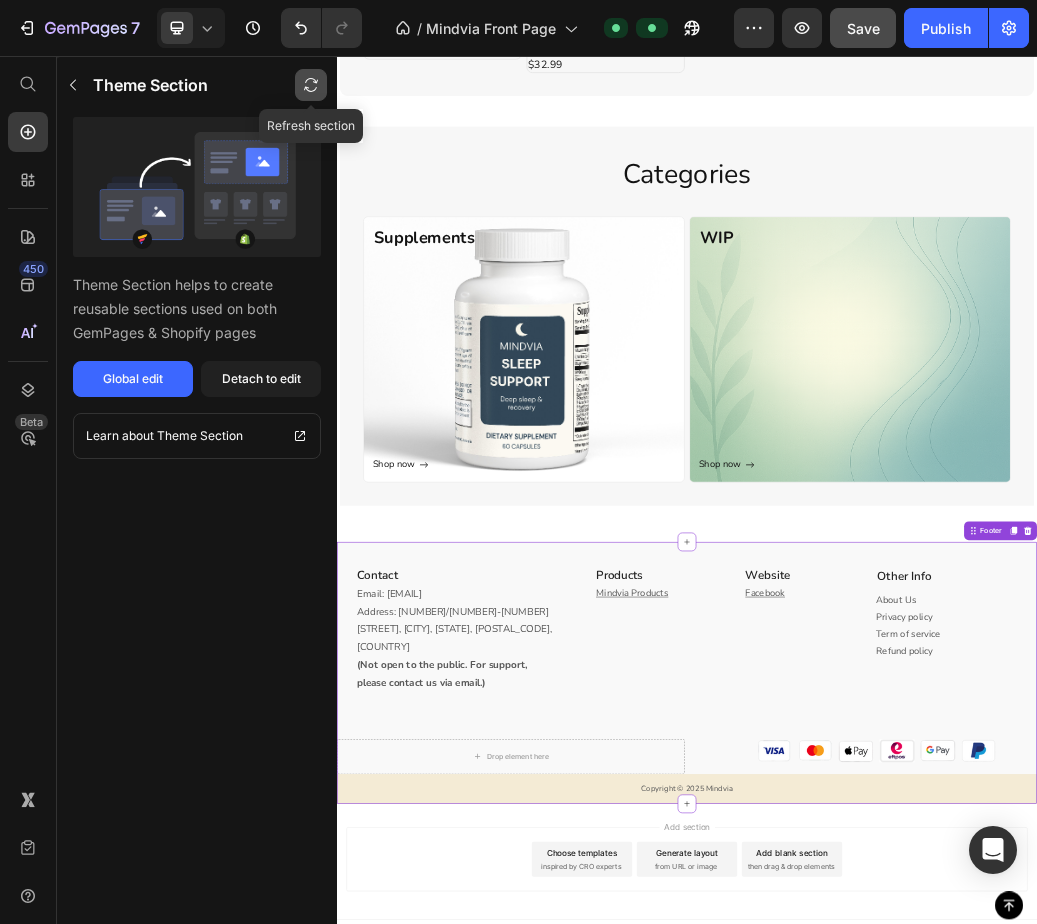 click 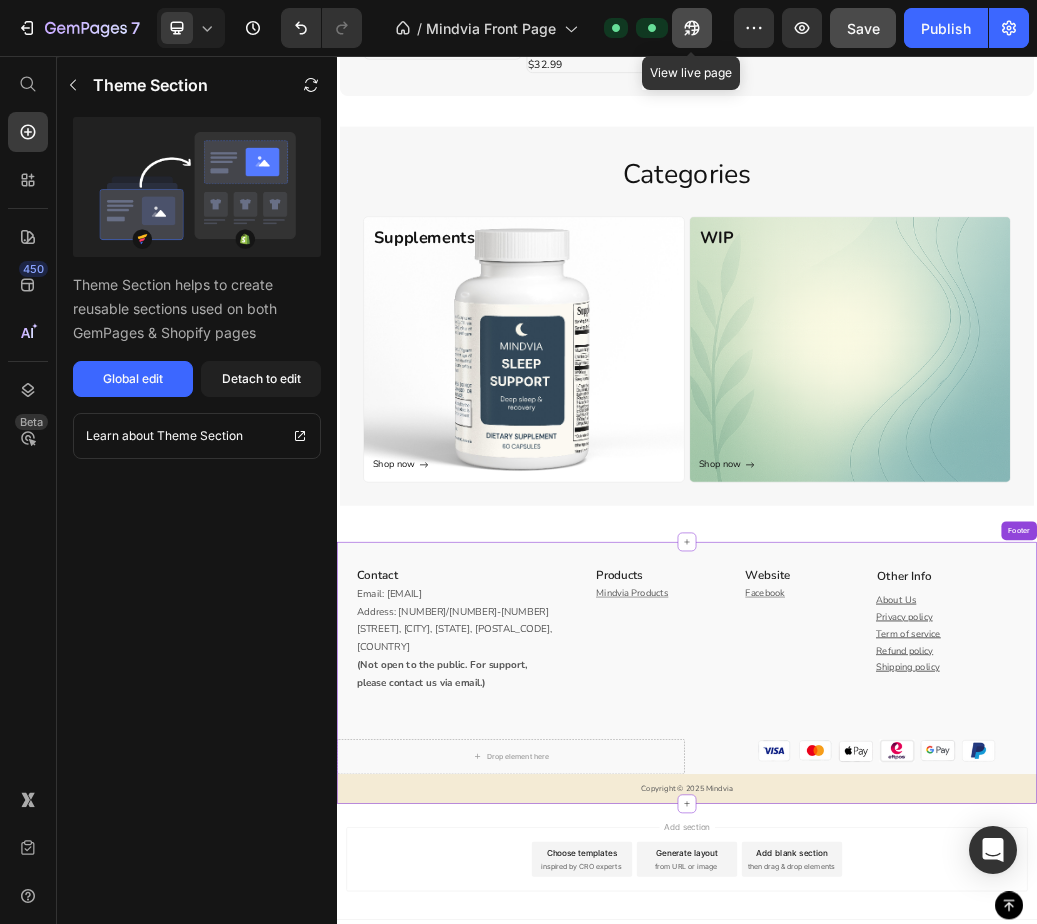 click 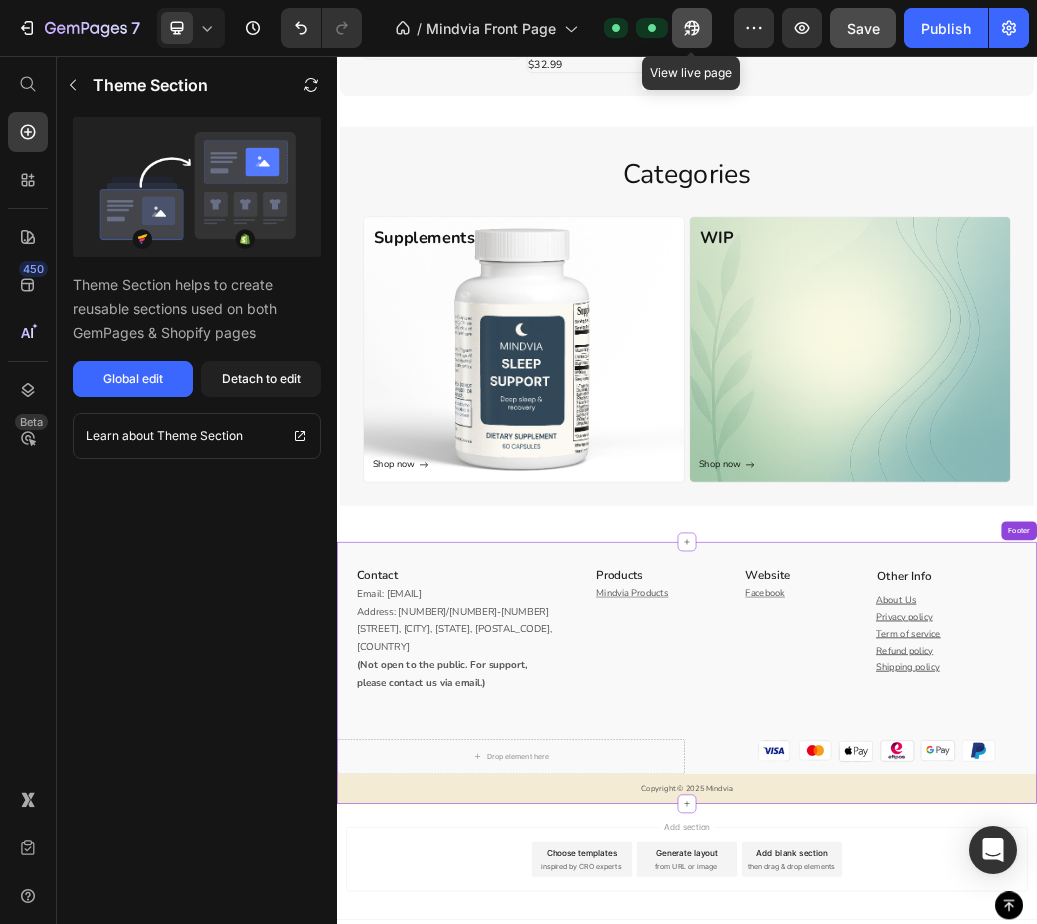 click 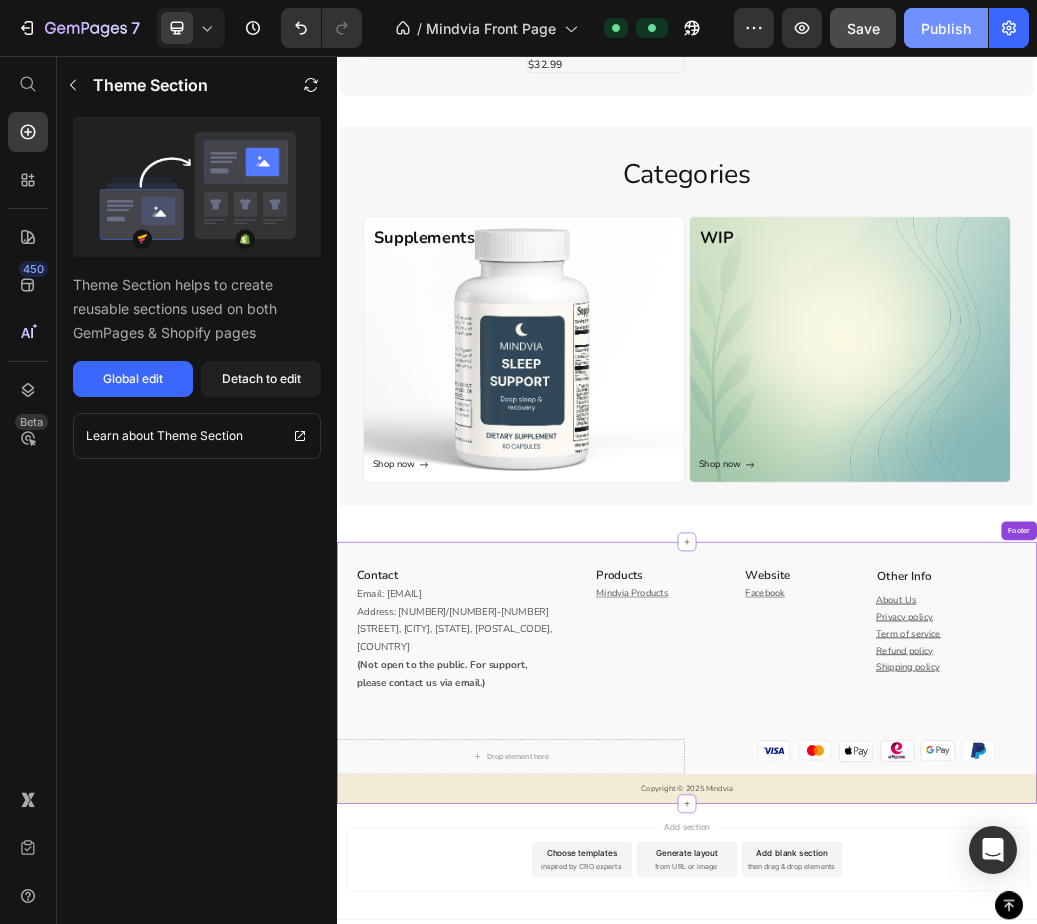 click on "Publish" at bounding box center (946, 28) 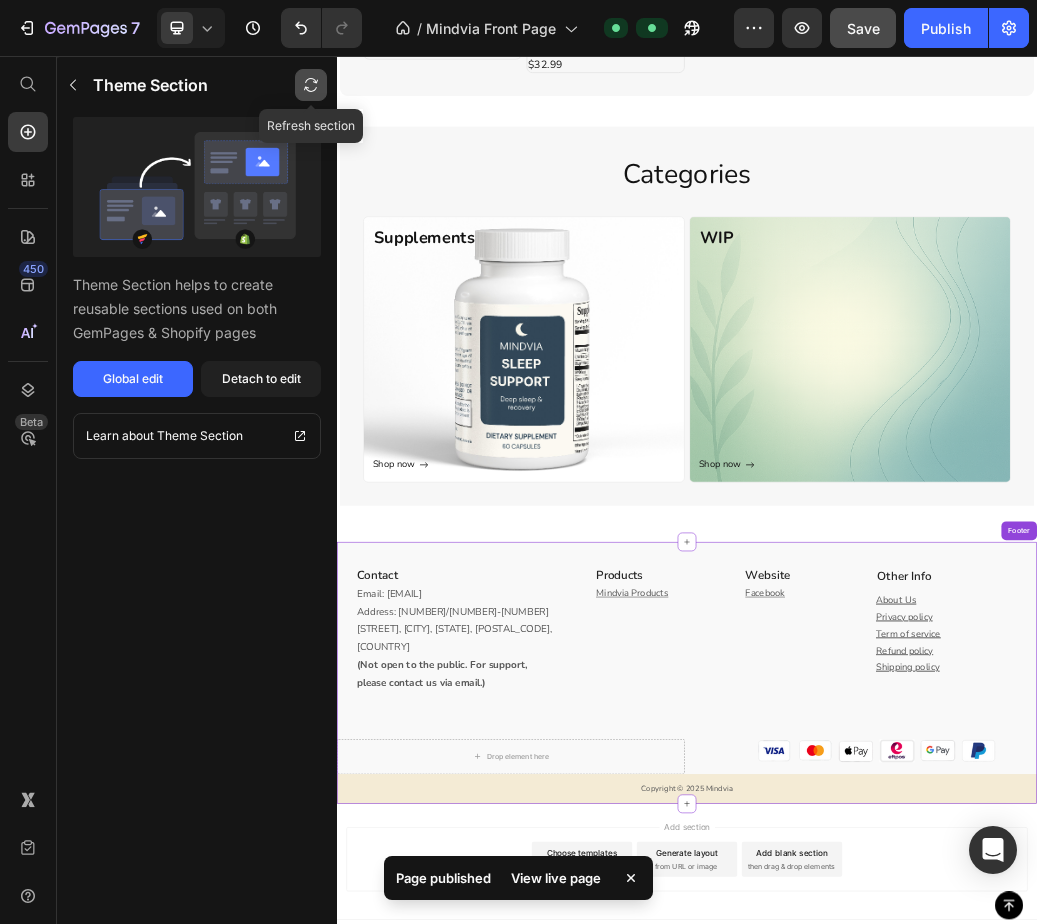 click 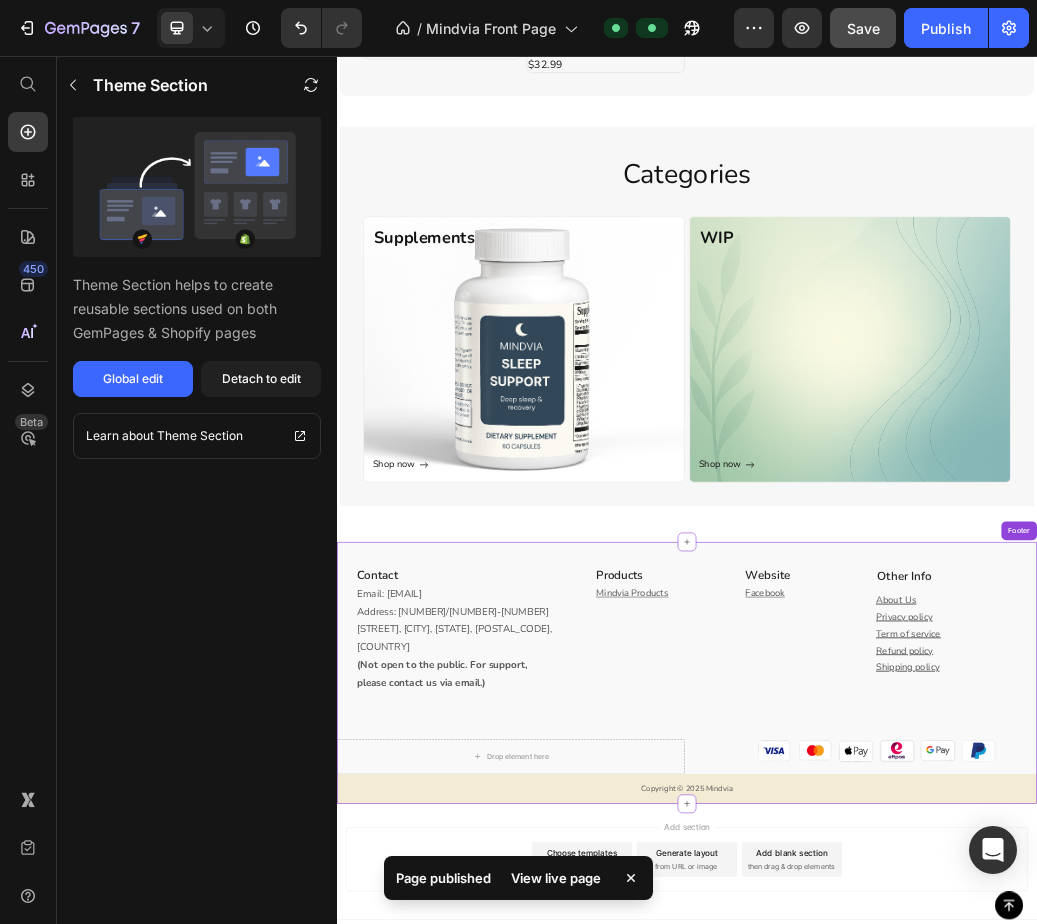 click on "/  Mindvia Front Page Default" 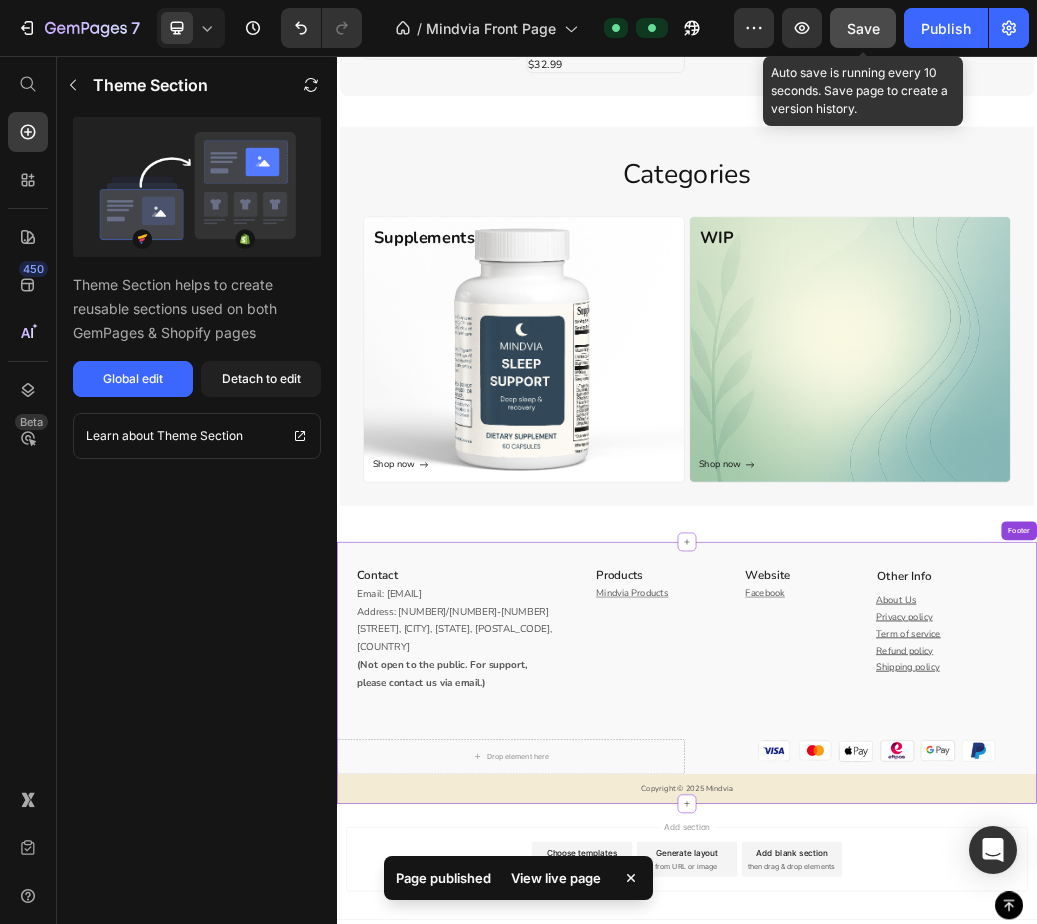 click on "Save" 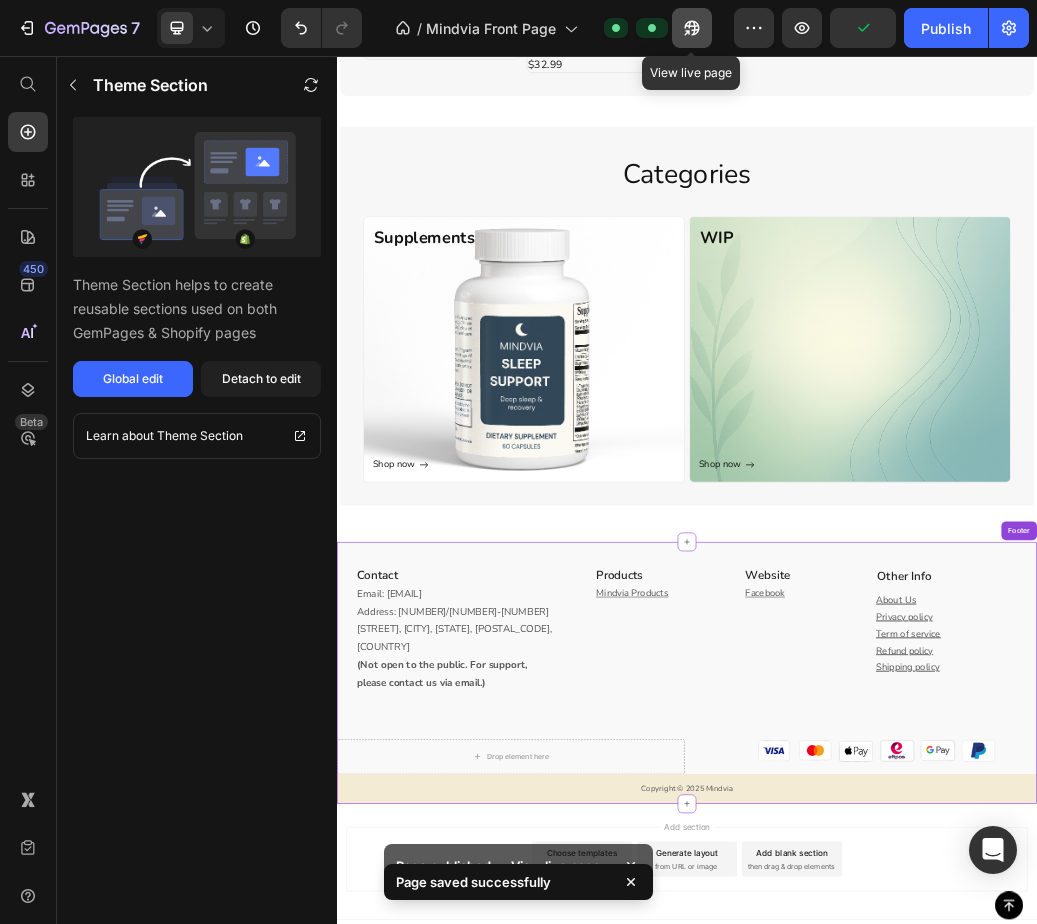 click 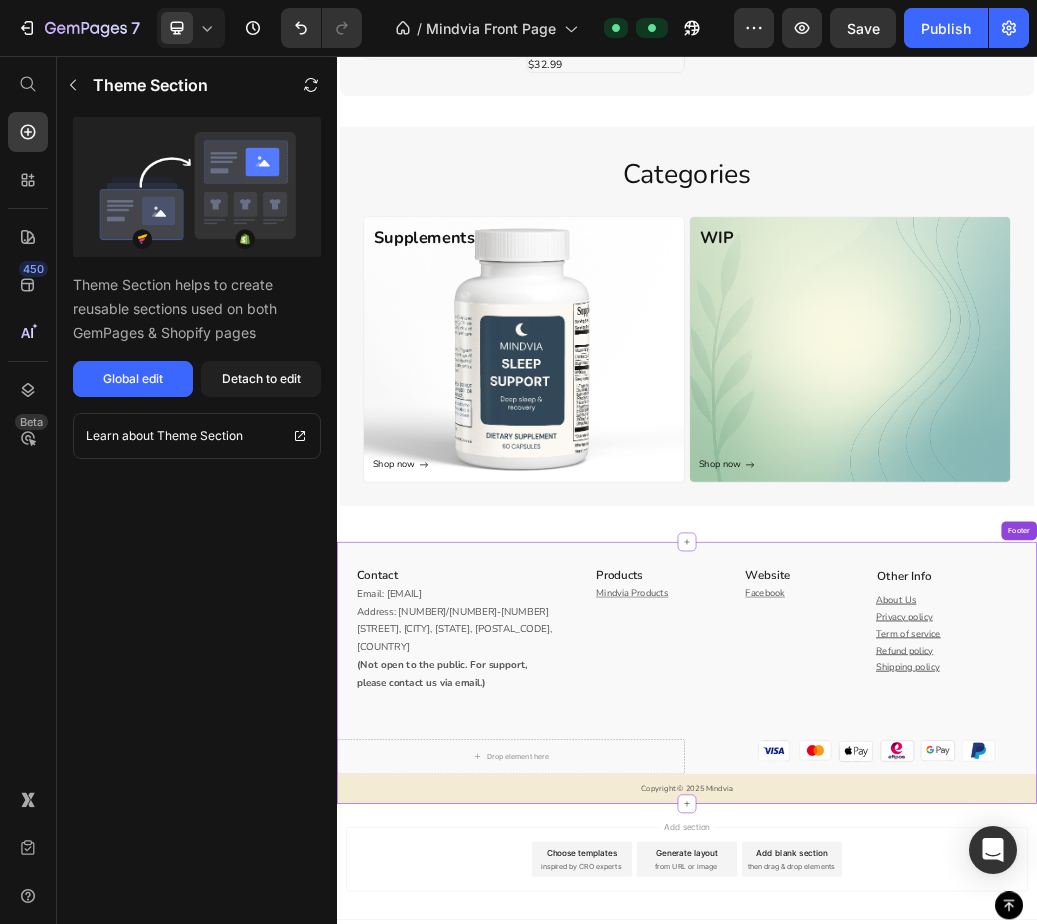 click on "Theme Section  Theme Section helps to create reusable sections used on both GemPages & Shopify pages  Global edit  Detach to edit Learn about     Theme Section" at bounding box center (197, 490) 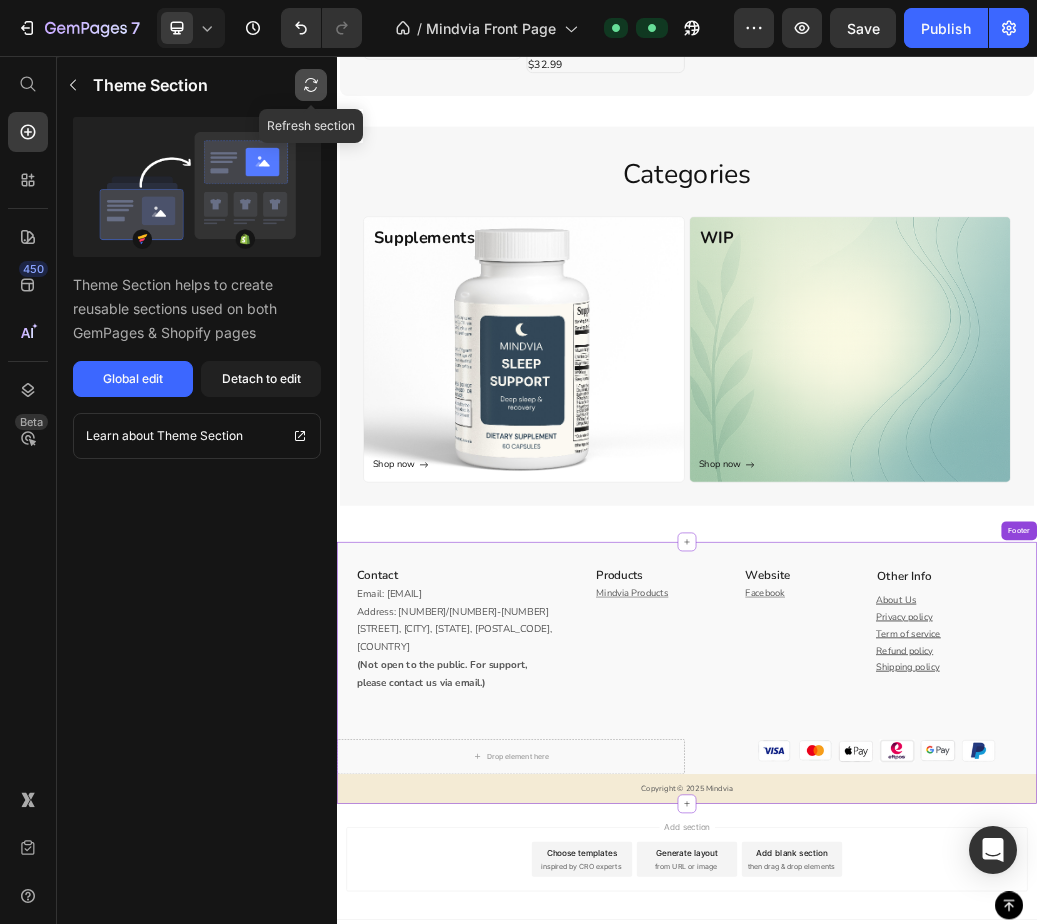 click 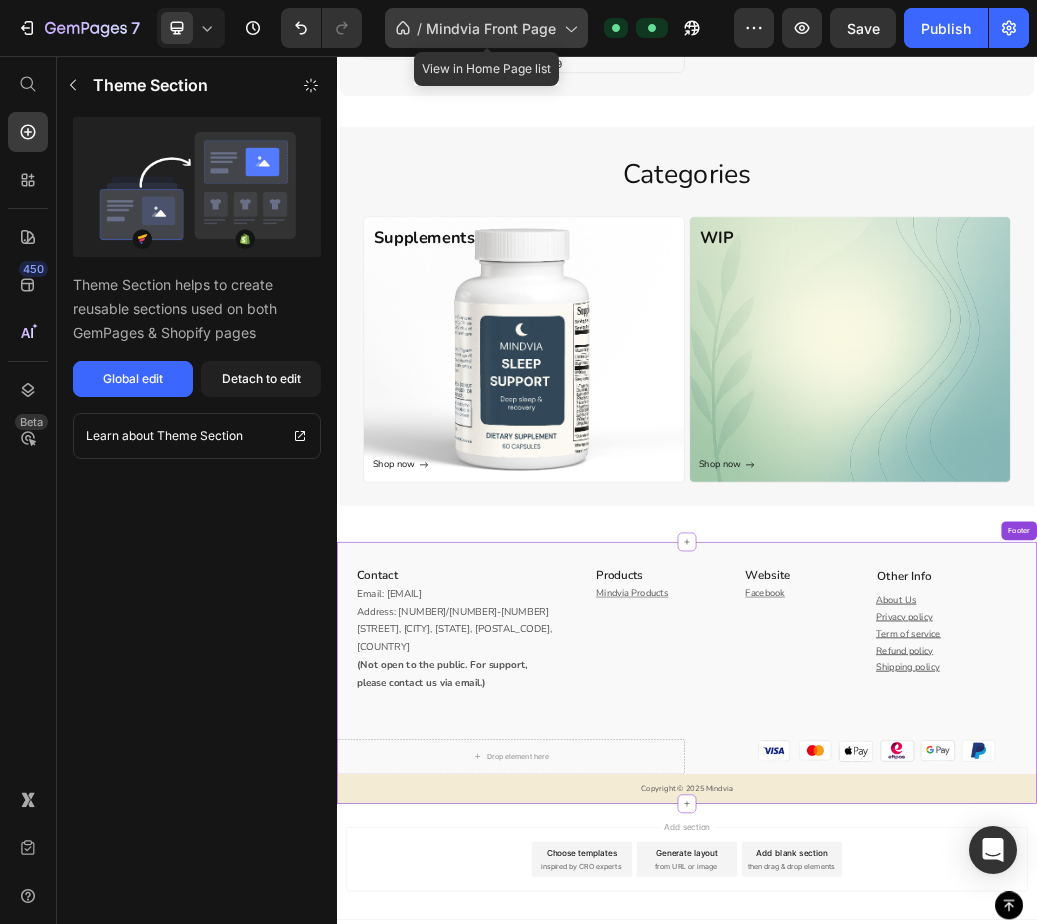 click on "Mindvia Front Page" at bounding box center [491, 28] 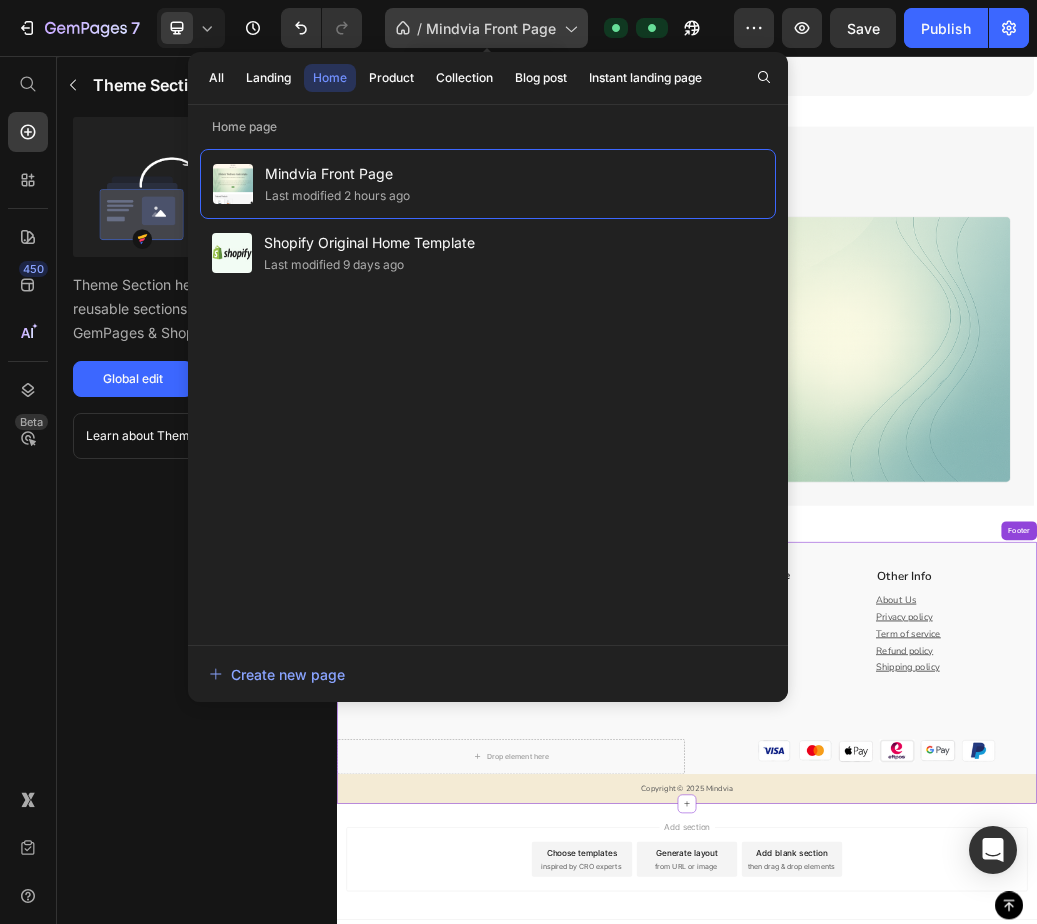 click on "Mindvia Front Page" at bounding box center [491, 28] 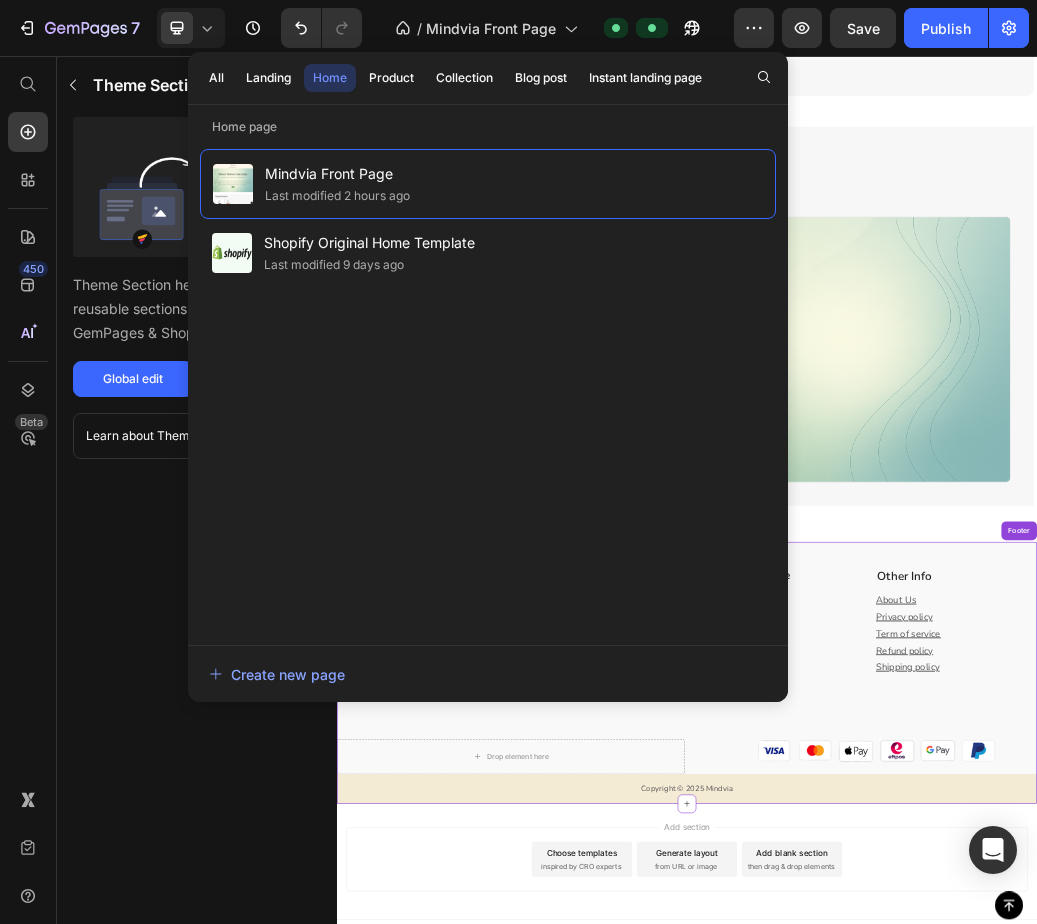 click on "7  Version history  /  Mindvia Front Page Default Preview  Save   Publish" 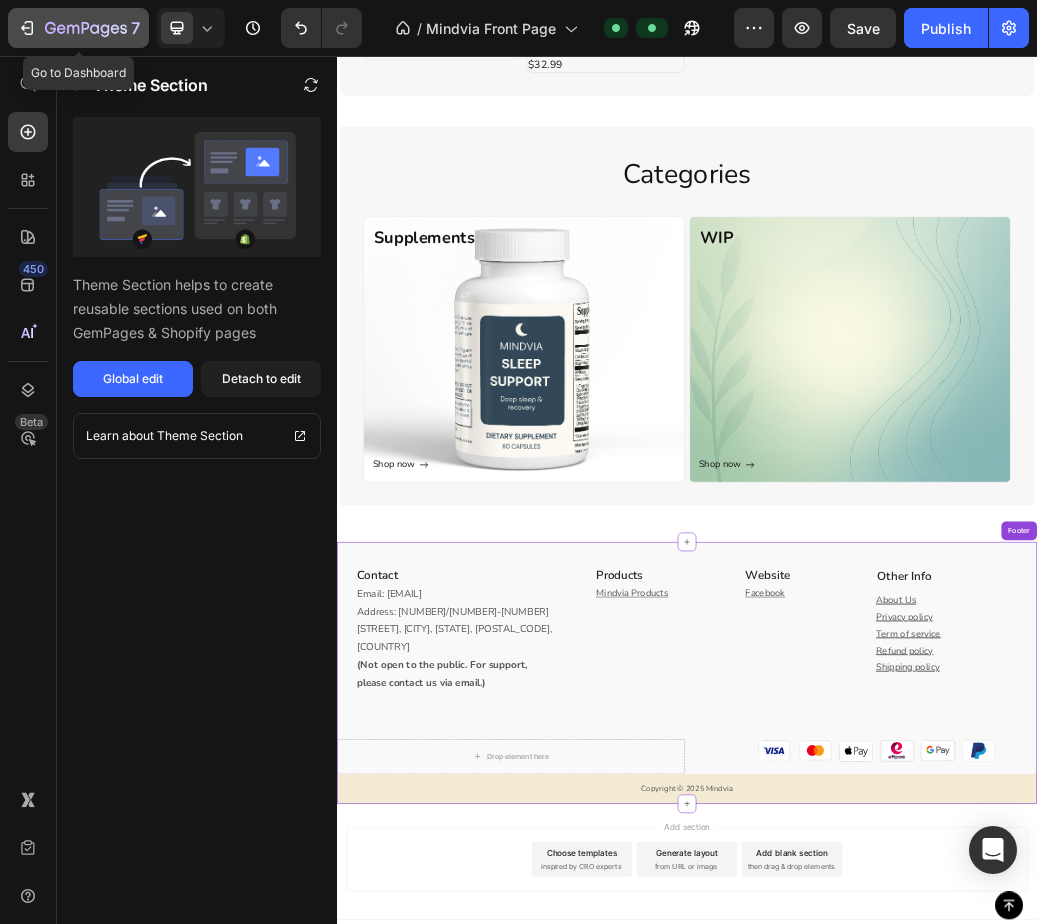 click on "7" at bounding box center (78, 28) 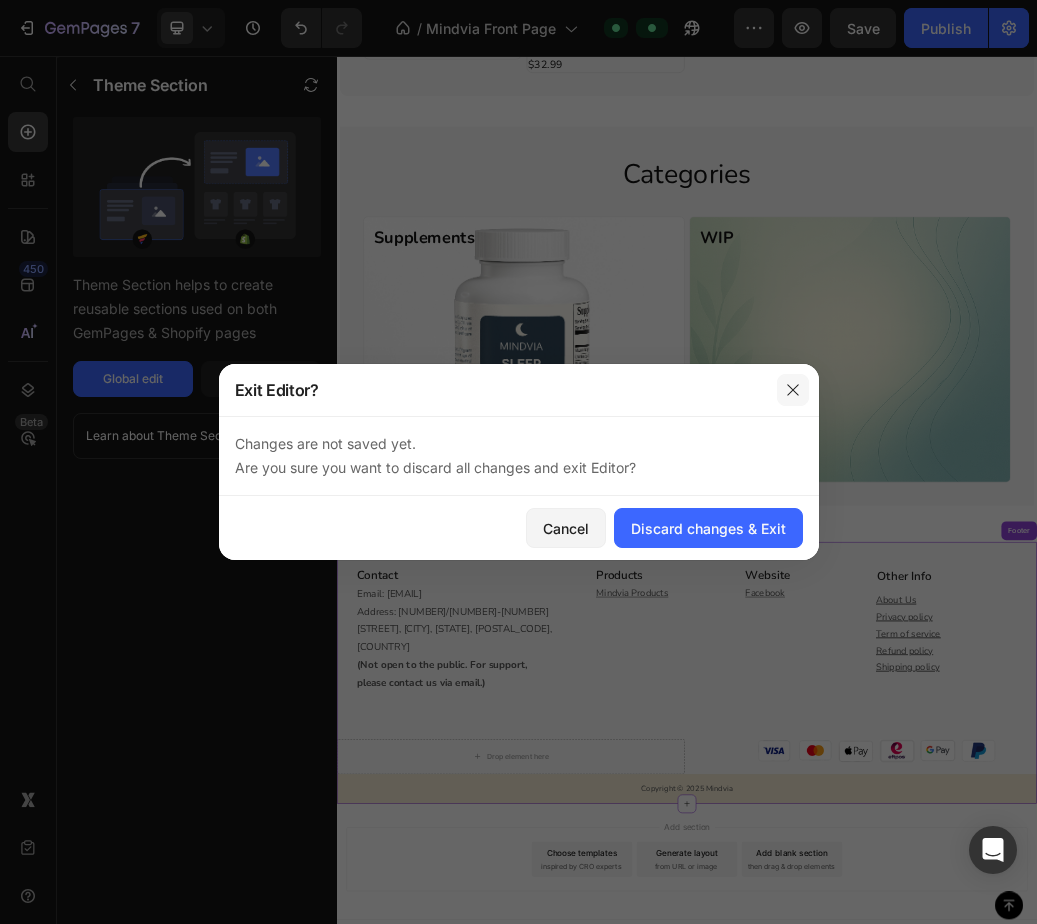 click 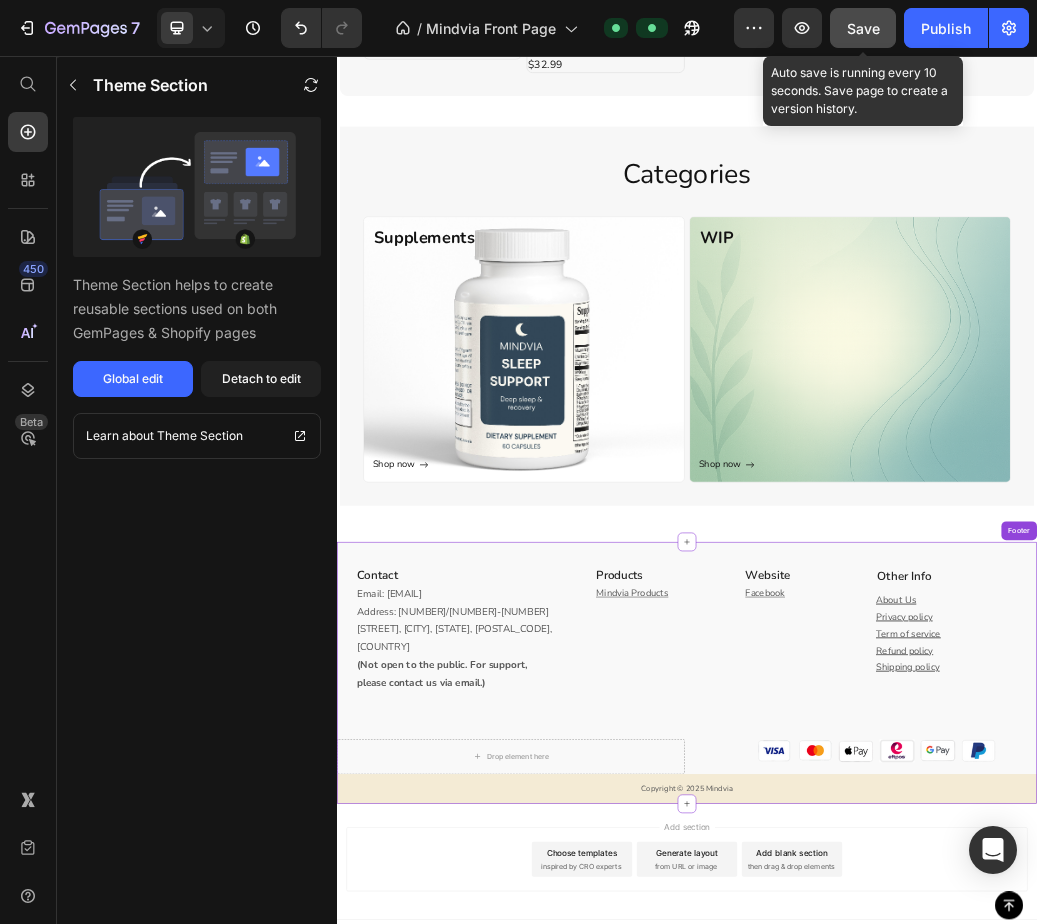 click on "Save" 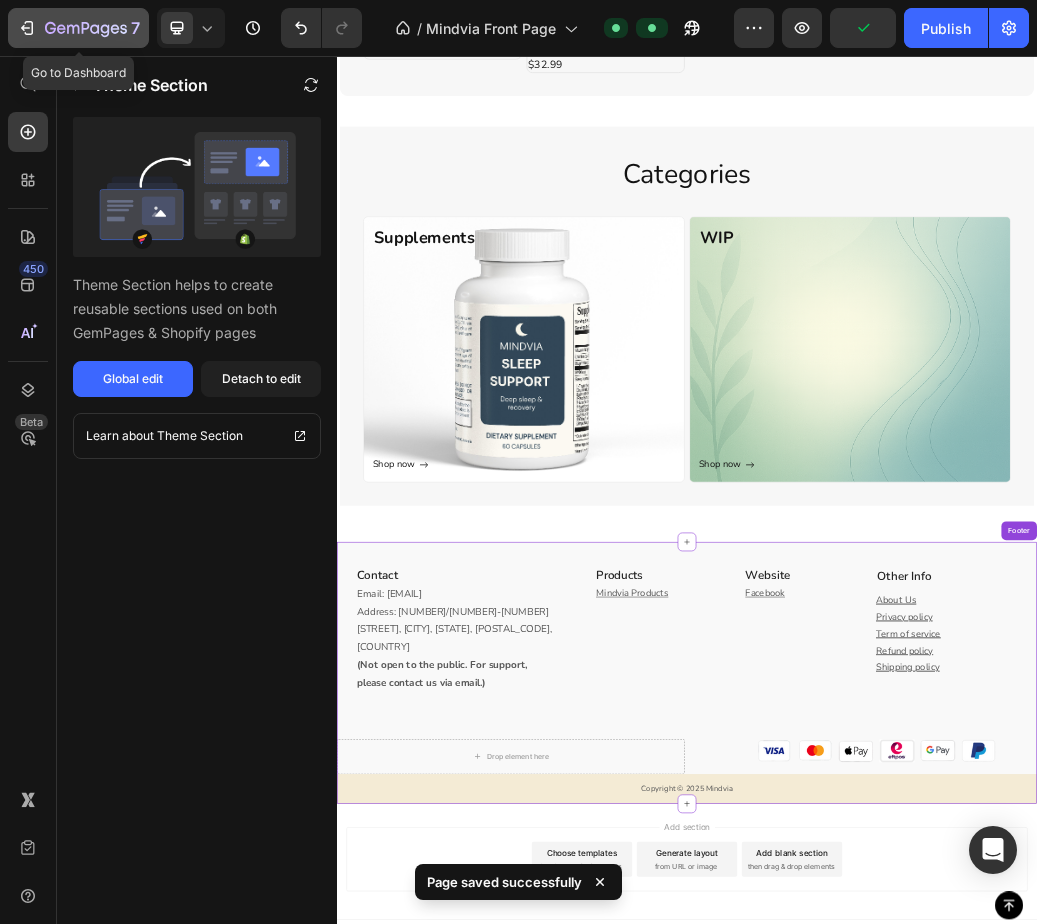 click 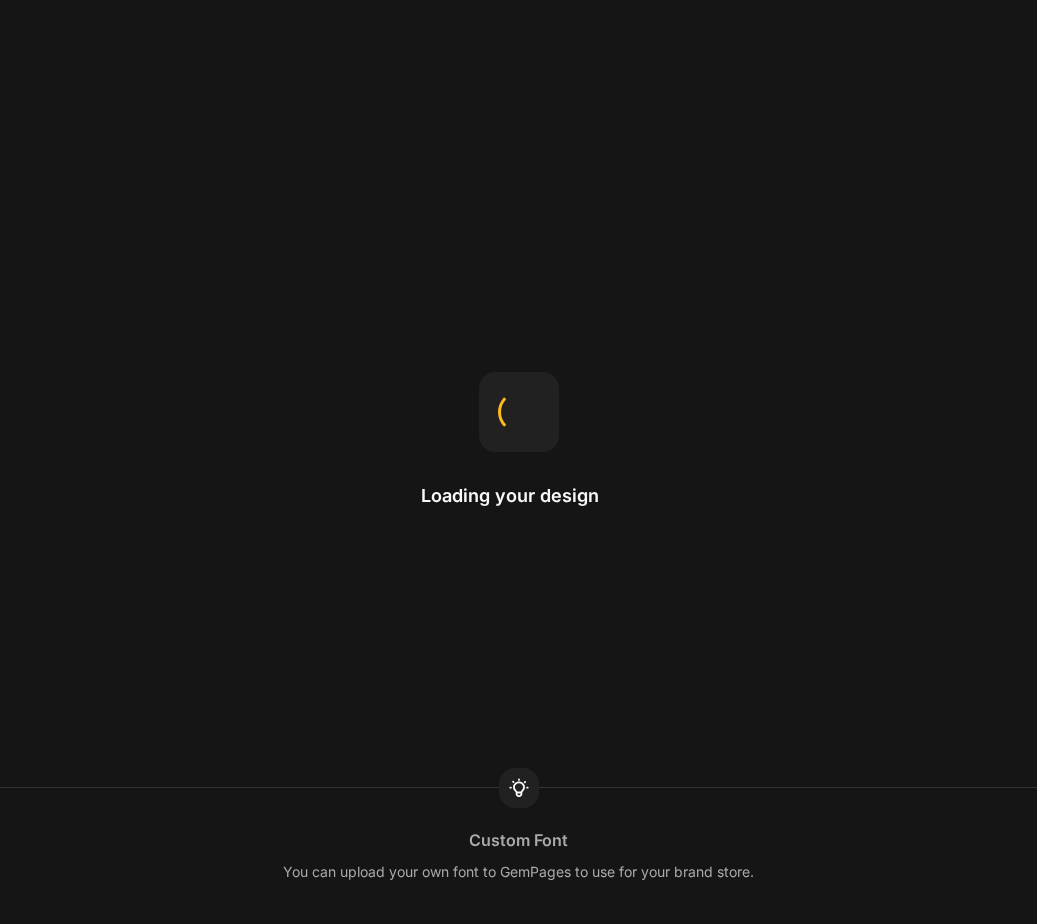 scroll, scrollTop: 0, scrollLeft: 0, axis: both 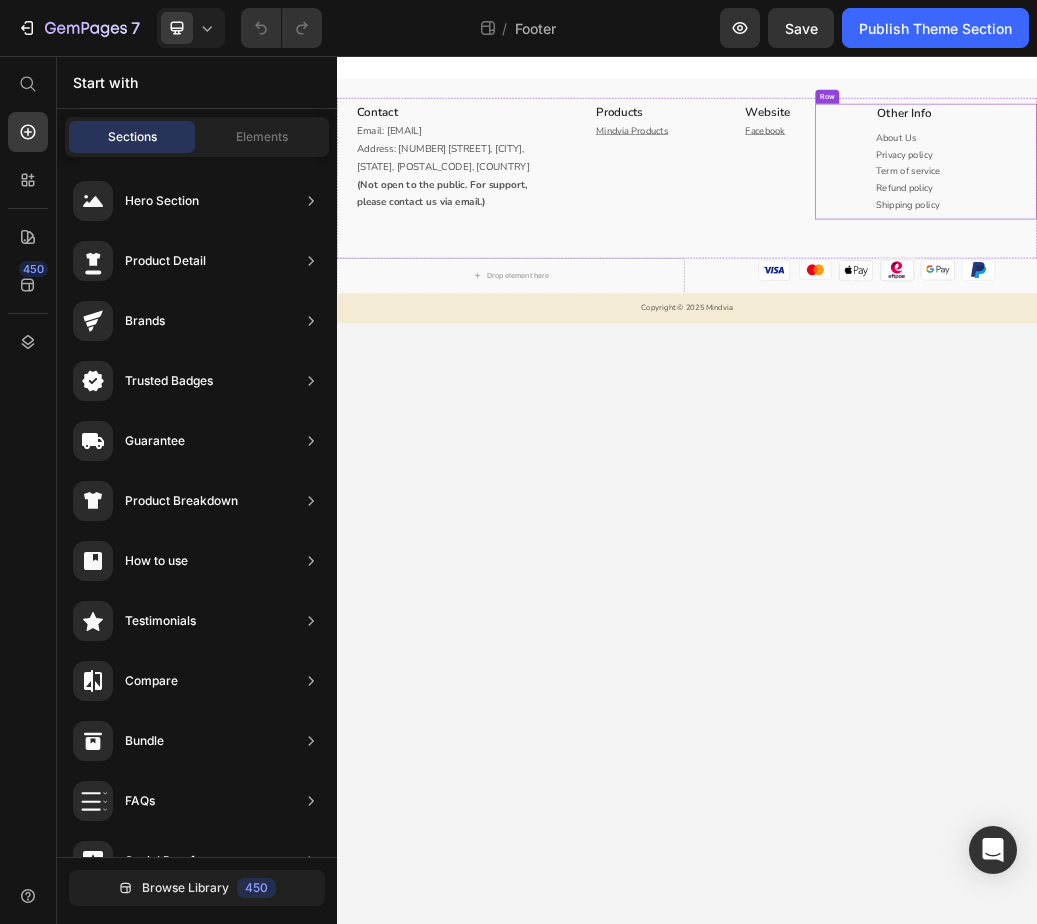 click on "Other Info Heading About Us Privacy policy Term of service Refund policy Shipping policy Text block" at bounding box center [1382, 237] 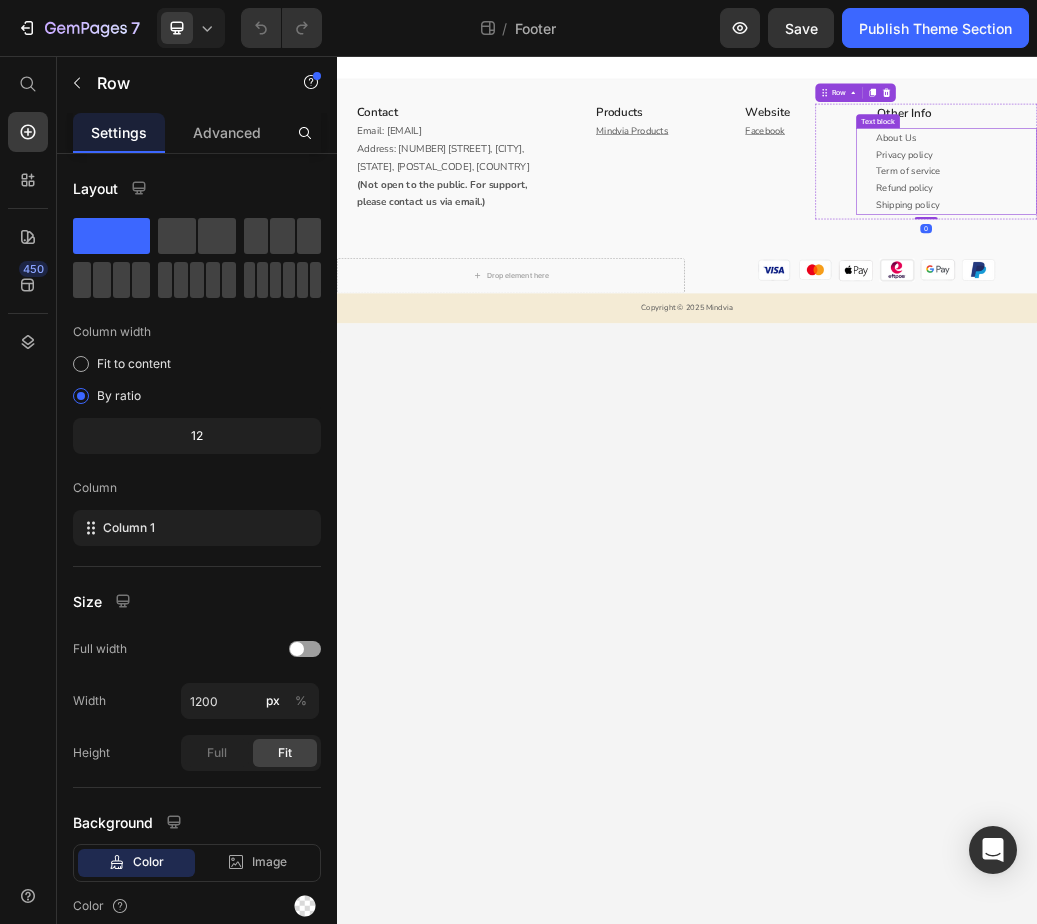 click on "Shipping policy" at bounding box center [1398, 311] 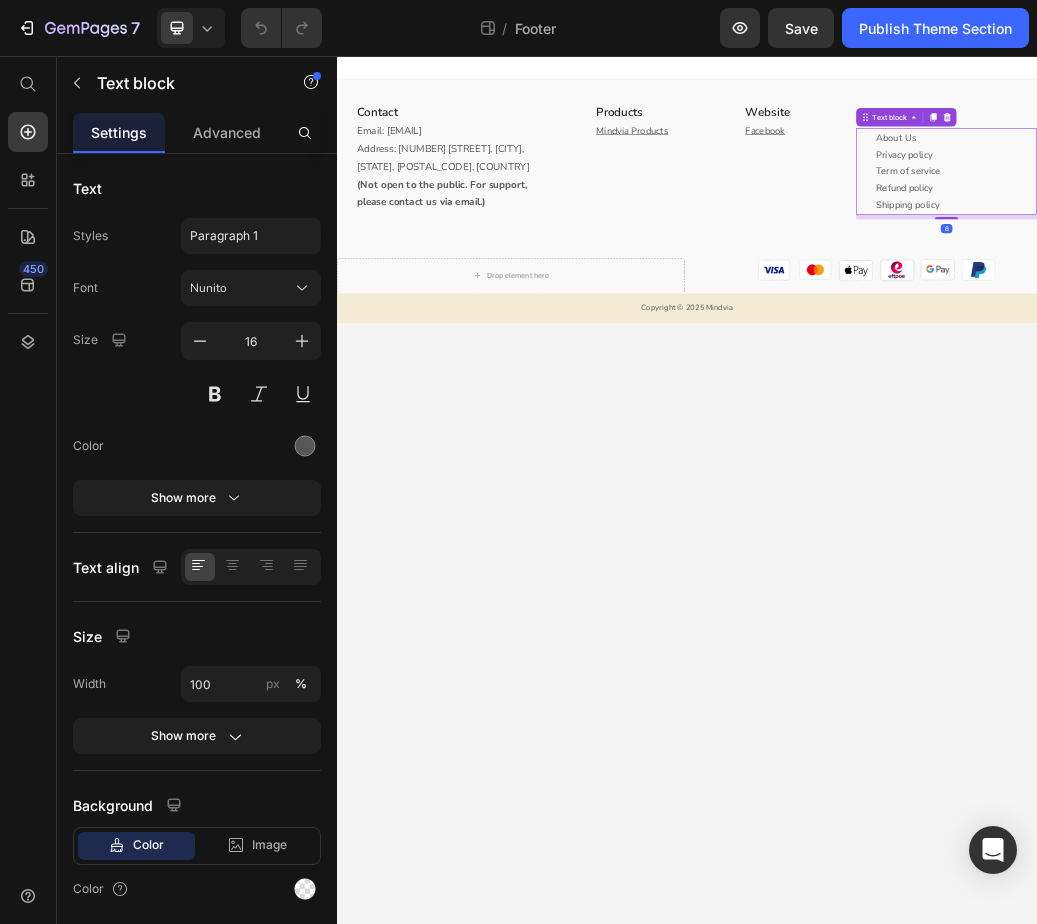 click on "Shipping policy" at bounding box center (1398, 311) 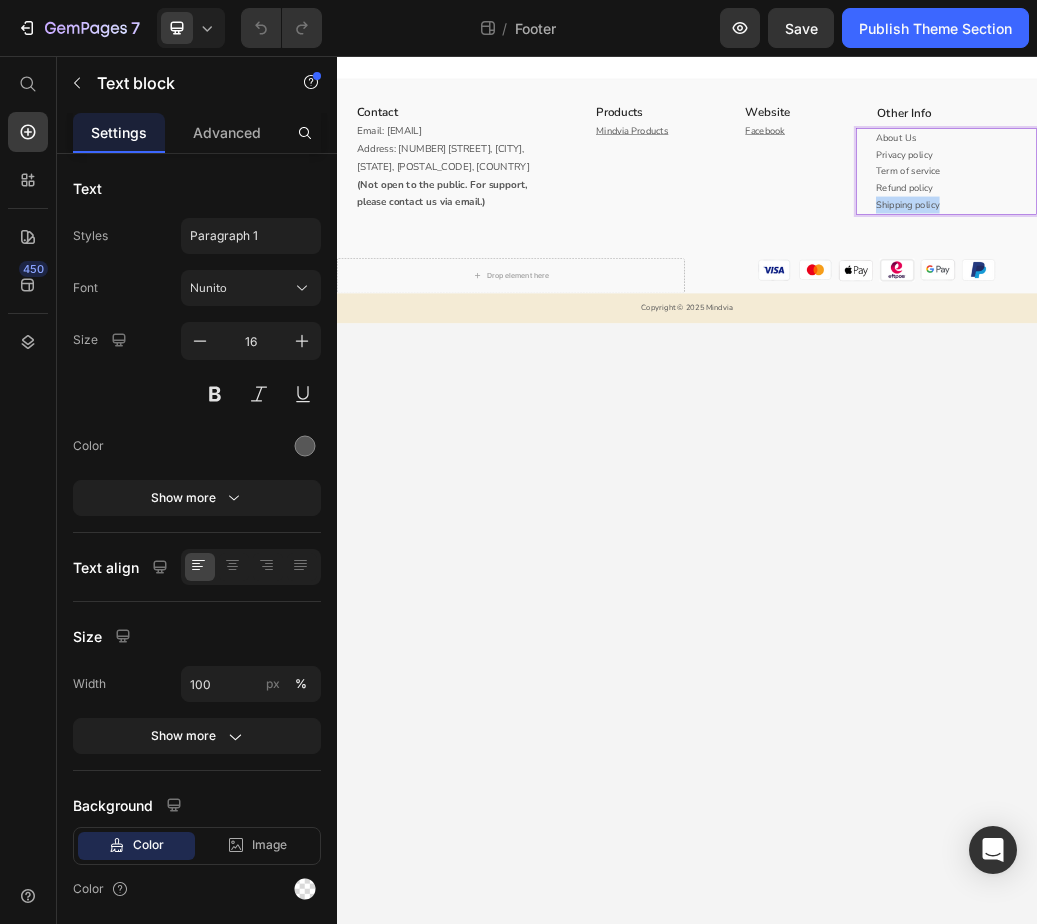 drag, startPoint x: 1375, startPoint y: 308, endPoint x: 1250, endPoint y: 309, distance: 125.004 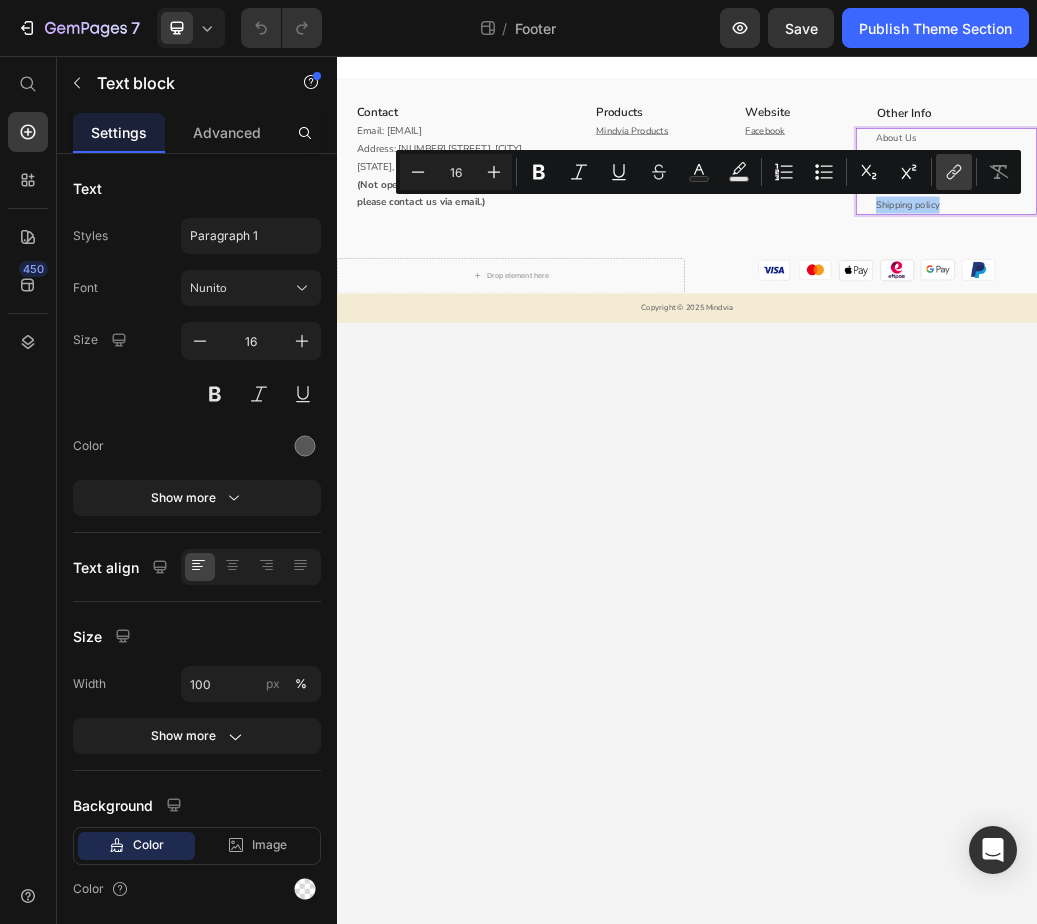 click 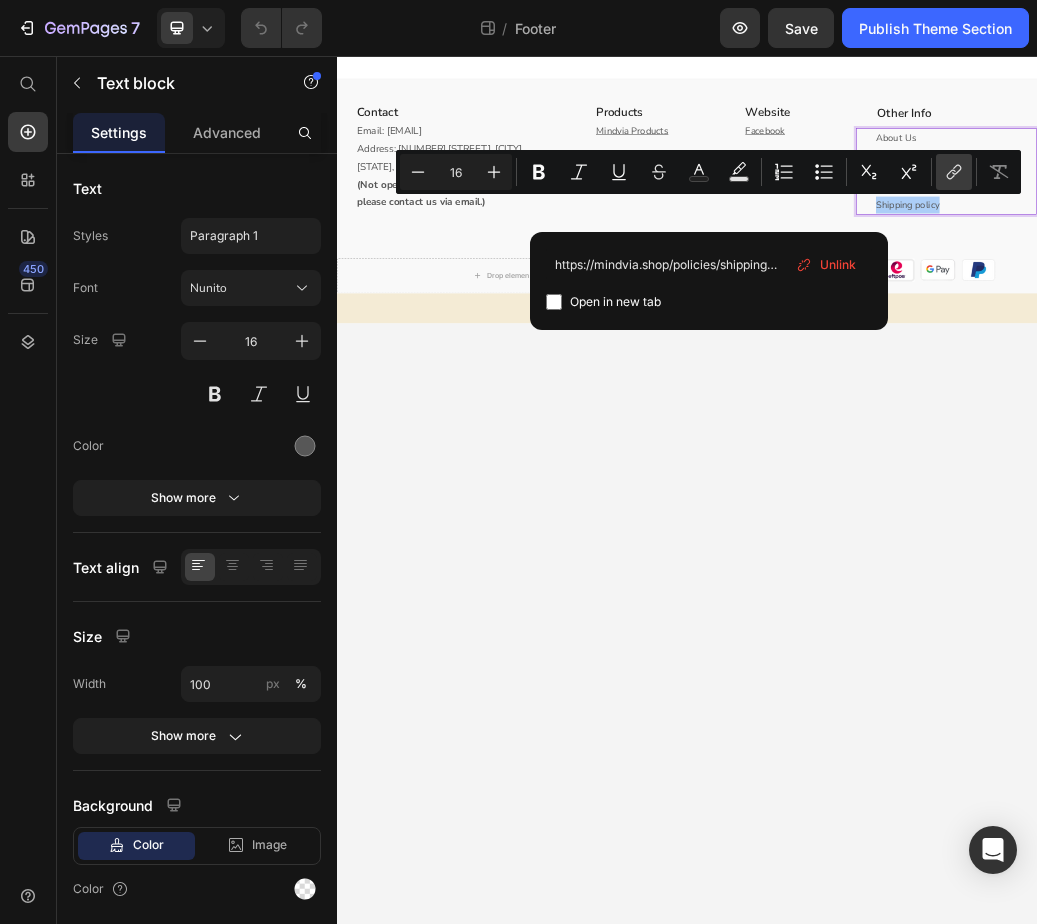 scroll, scrollTop: 0, scrollLeft: 32, axis: horizontal 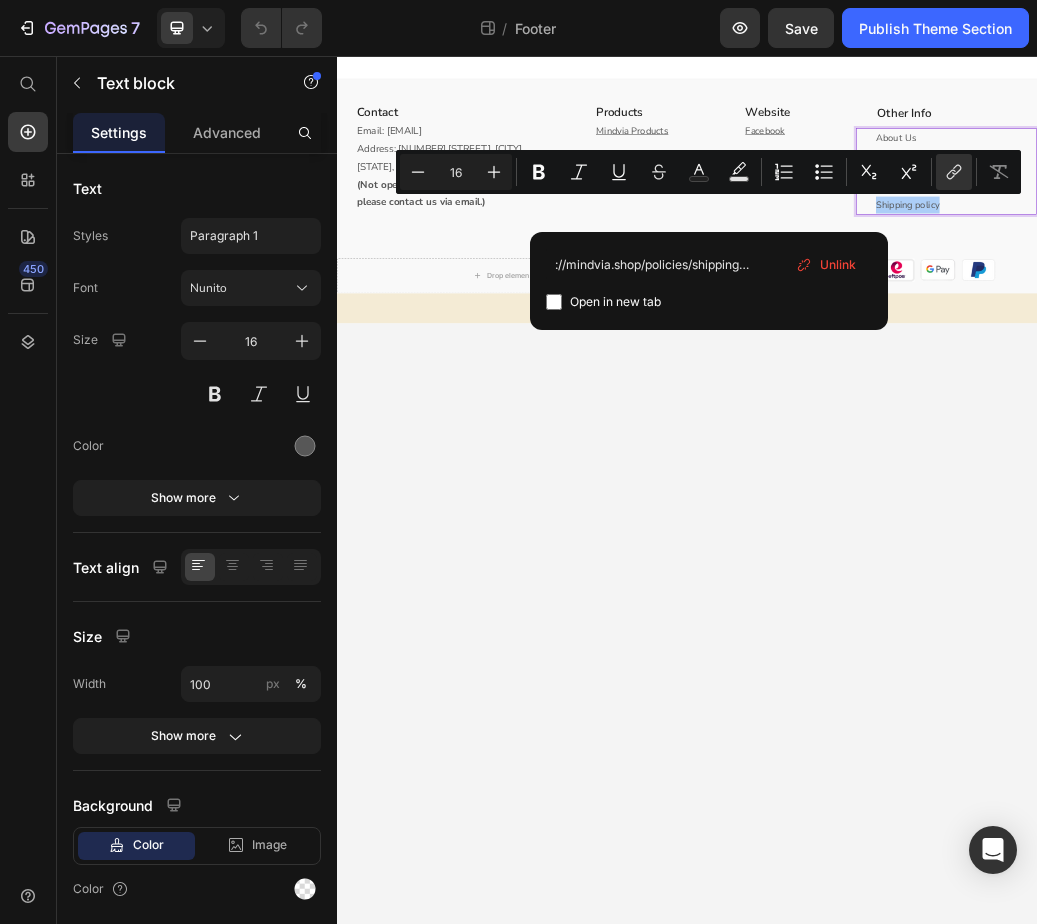 click on "Unlink" at bounding box center [838, 265] 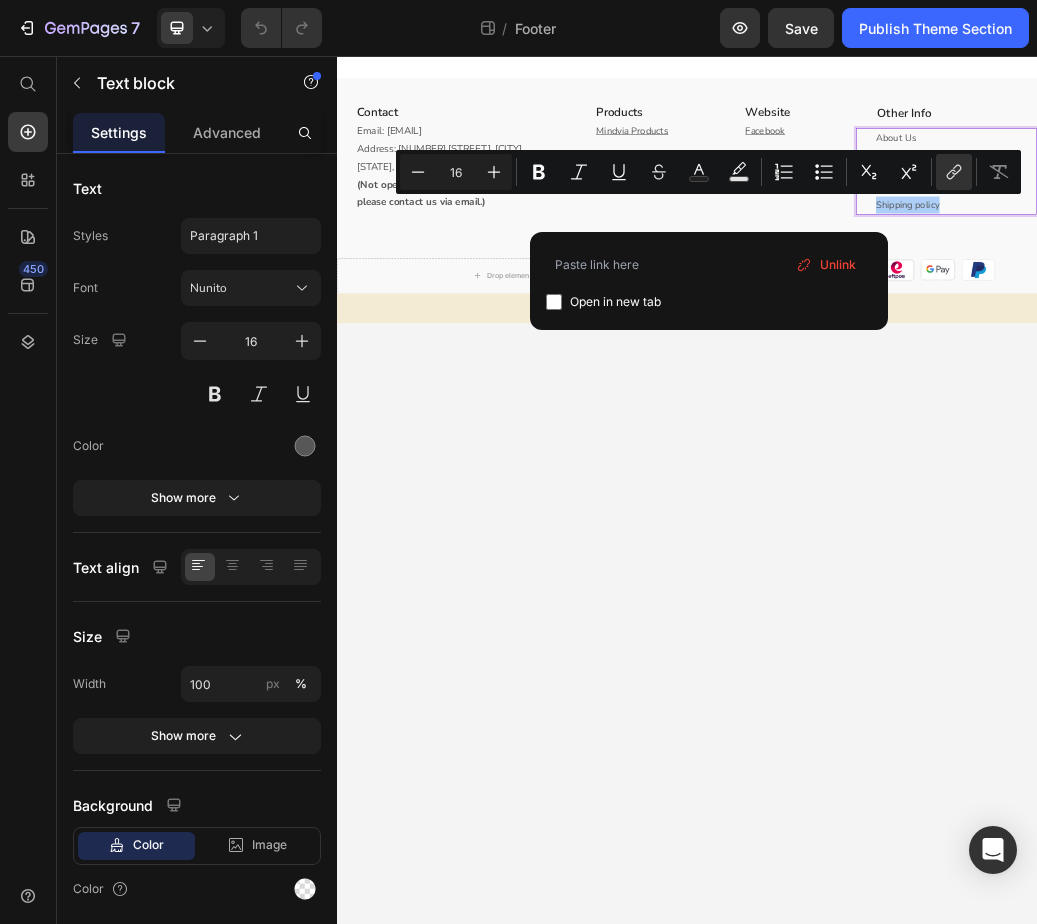 scroll, scrollTop: 0, scrollLeft: 0, axis: both 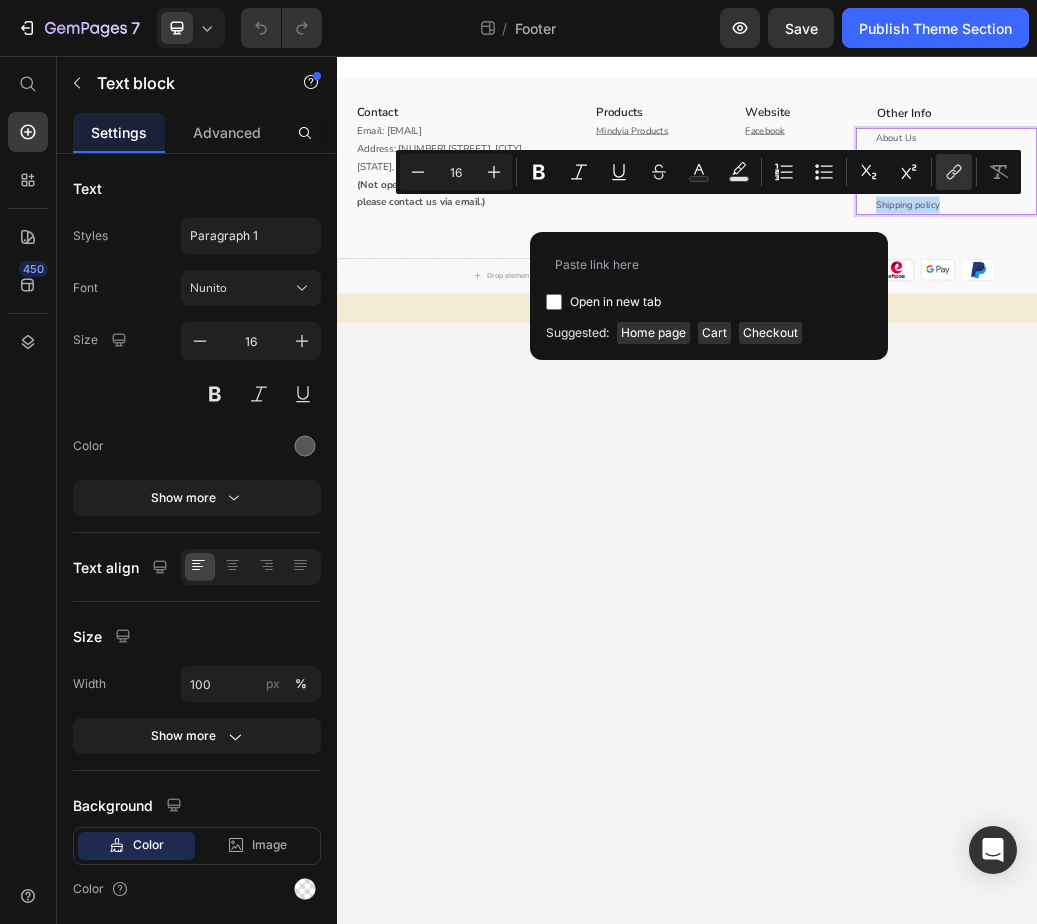 click on "Shipping policy" at bounding box center (1398, 311) 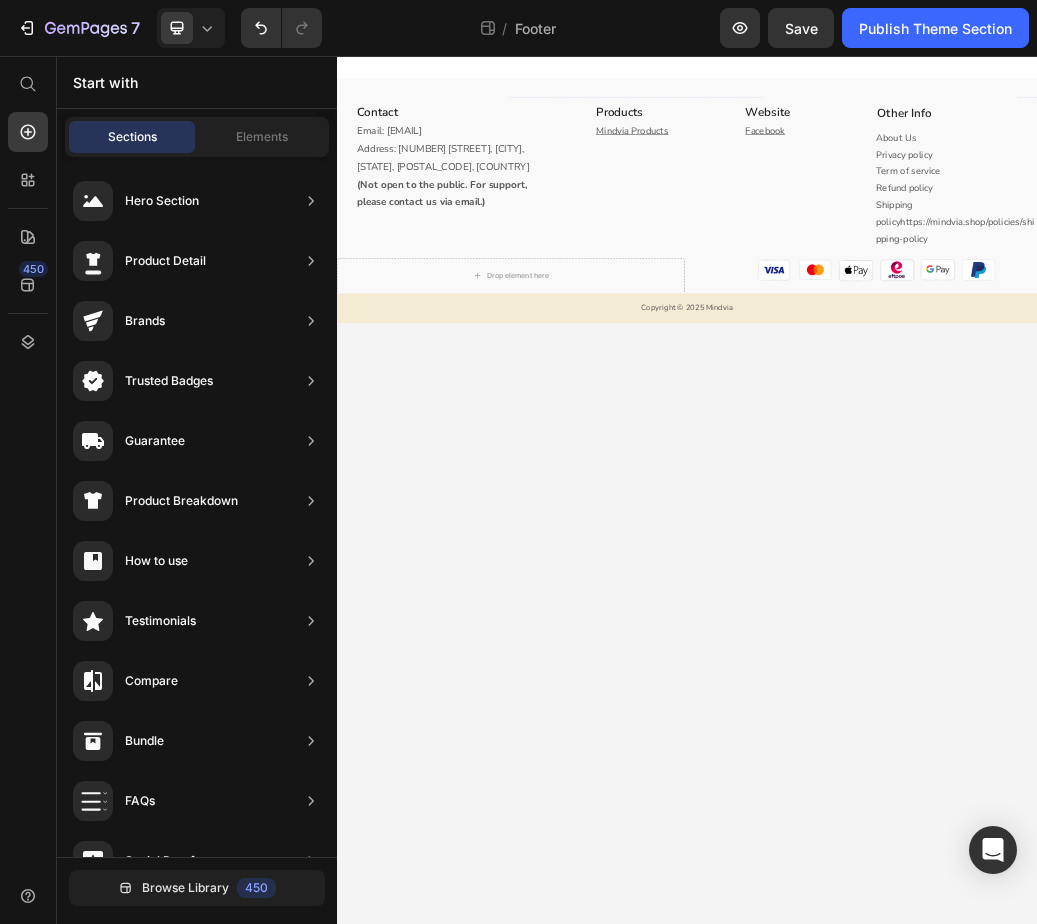 click on "Contact Heading Email: mindviahealth@gmail.com Address: 329/98-100 Elizabeth Street, Melbourne, VIC, 3000, AU (Not open to the public. For support, please contact us via email.) Text block Row Products Heading Mindvia Products Text block Website Heading Facebook Text block Row Other Info Heading About Us Privacy policy Term of service Refund policy Shipping policyhttps://mindvia.shop/policies/shipping-policy Text block Row Row
Drop element here Image Image Image Image Image Image Row Row Copyright © 2025 Mindvia Text block Root
Drag & drop element from sidebar or
Explore Library
Add section Choose templates inspired by CRO experts Generate layout from URL or image Add blank section then drag & drop elements" at bounding box center (937, 800) 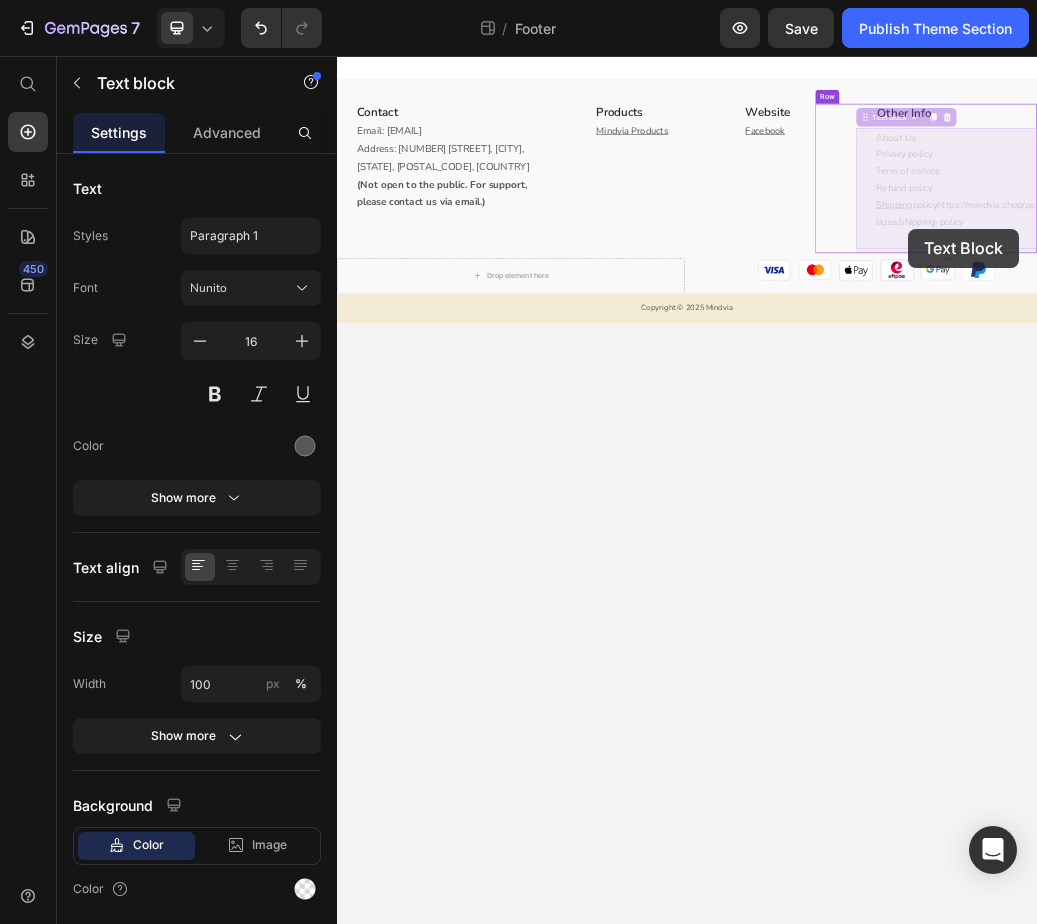 drag, startPoint x: 1382, startPoint y: 369, endPoint x: 1314, endPoint y: 349, distance: 70.88018 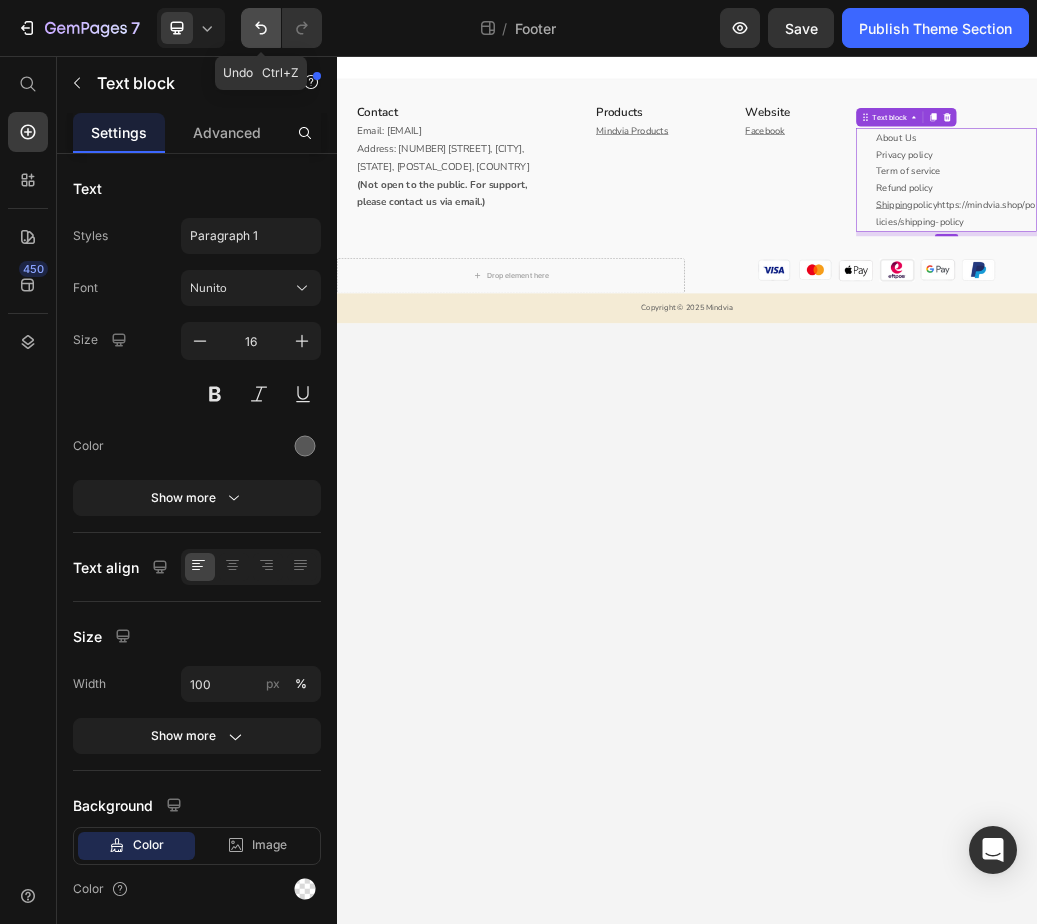 click 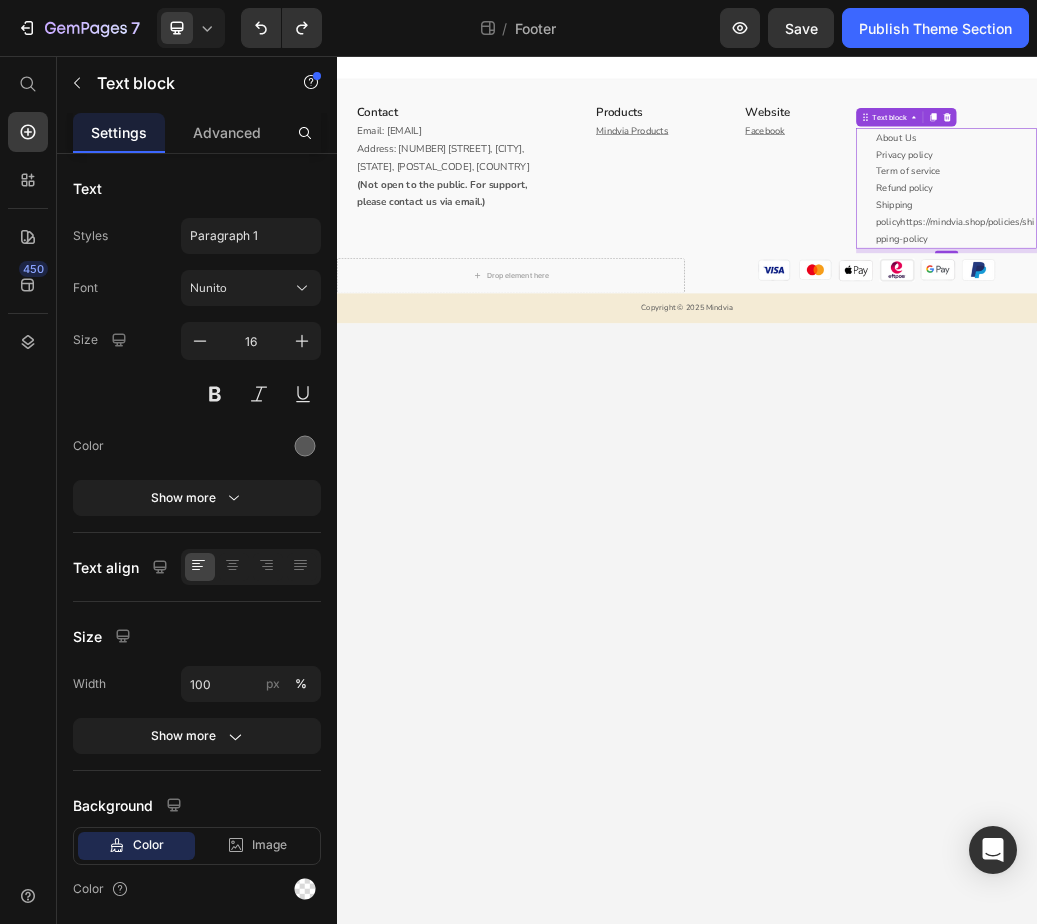 click on "Contact Heading Email: mindviahealth@gmail.com Address: 329/98-100 Elizabeth Street, Melbourne, VIC, 3000, AU (Not open to the public. For support, please contact us via email.) Text block Row Products Heading Mindvia Products Text block Website Heading Facebook Text block Row Other Info Heading About Us Privacy policy Term of service Refund policy Shipping policyhttps://mindvia.shop/policies/shipping-policy Text block   8 Row Row
Drop element here Image Image Image Image Image Image Row Row Copyright © 2025 Mindvia Text block Root
Drag & drop element from sidebar or
Explore Library
Add section Choose templates inspired by CRO experts Generate layout from URL or image Add blank section then drag & drop elements" at bounding box center (937, 800) 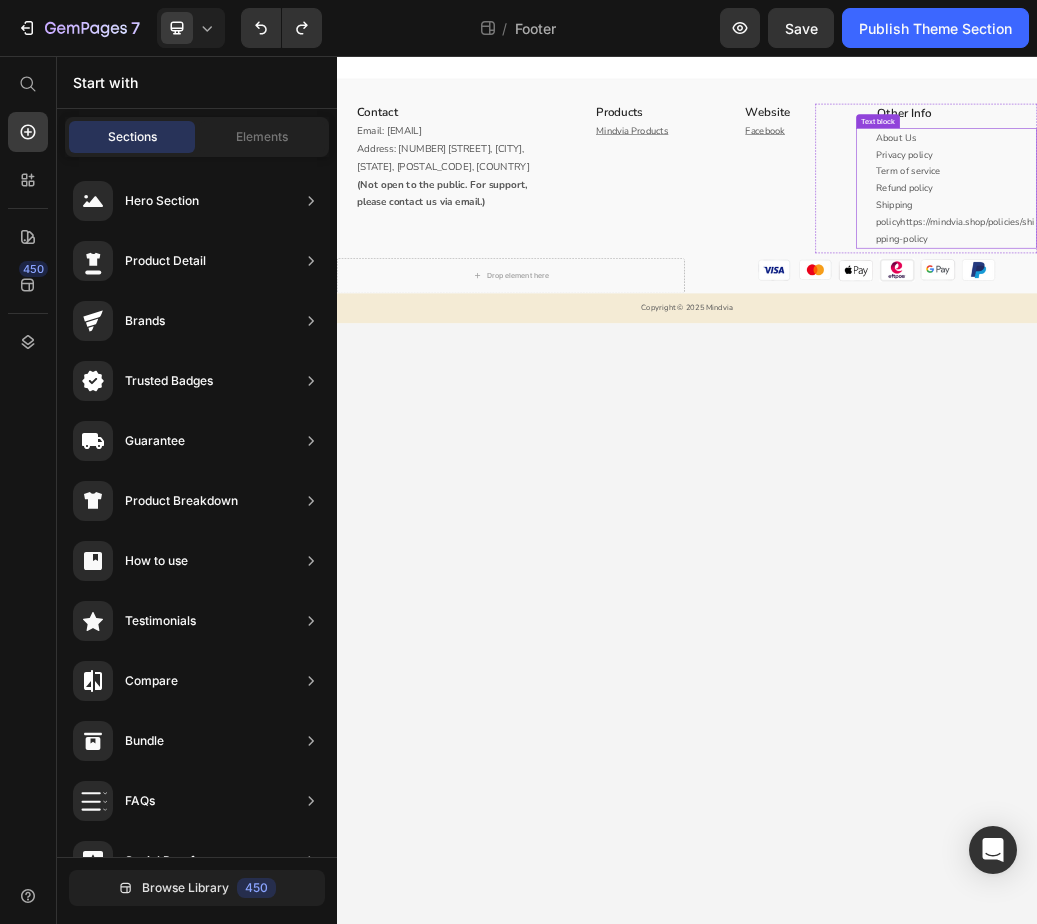 click on "Shipping policyhttps://mindvia.shop/policies/shipping-policy" at bounding box center (1398, 340) 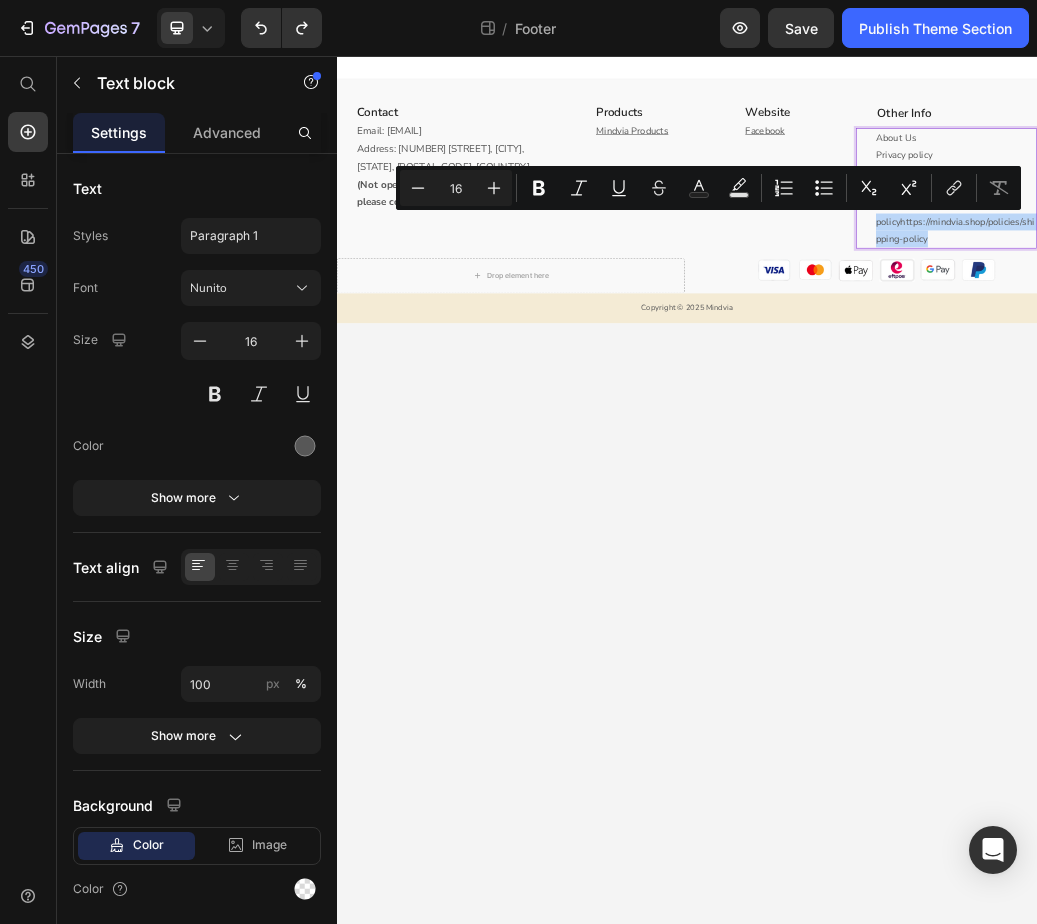 drag, startPoint x: 1362, startPoint y: 366, endPoint x: 1255, endPoint y: 352, distance: 107.912 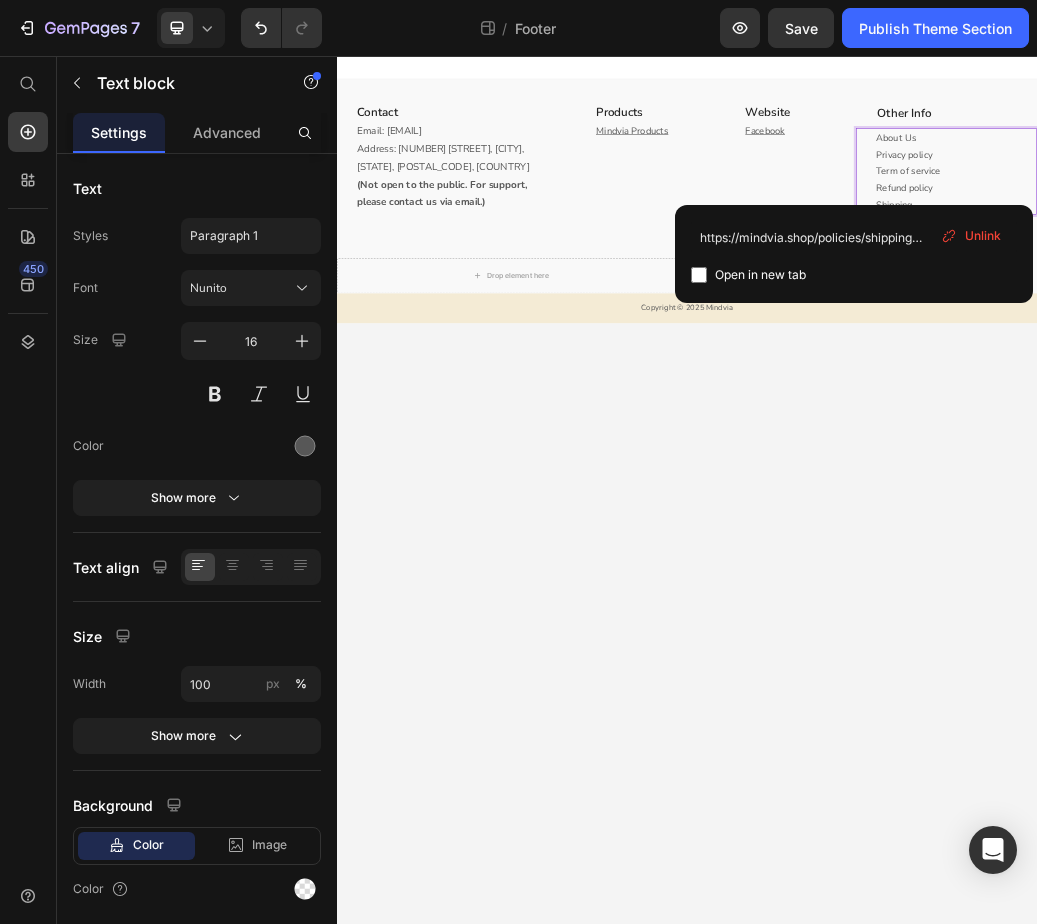 click on "Unlink" at bounding box center [971, 236] 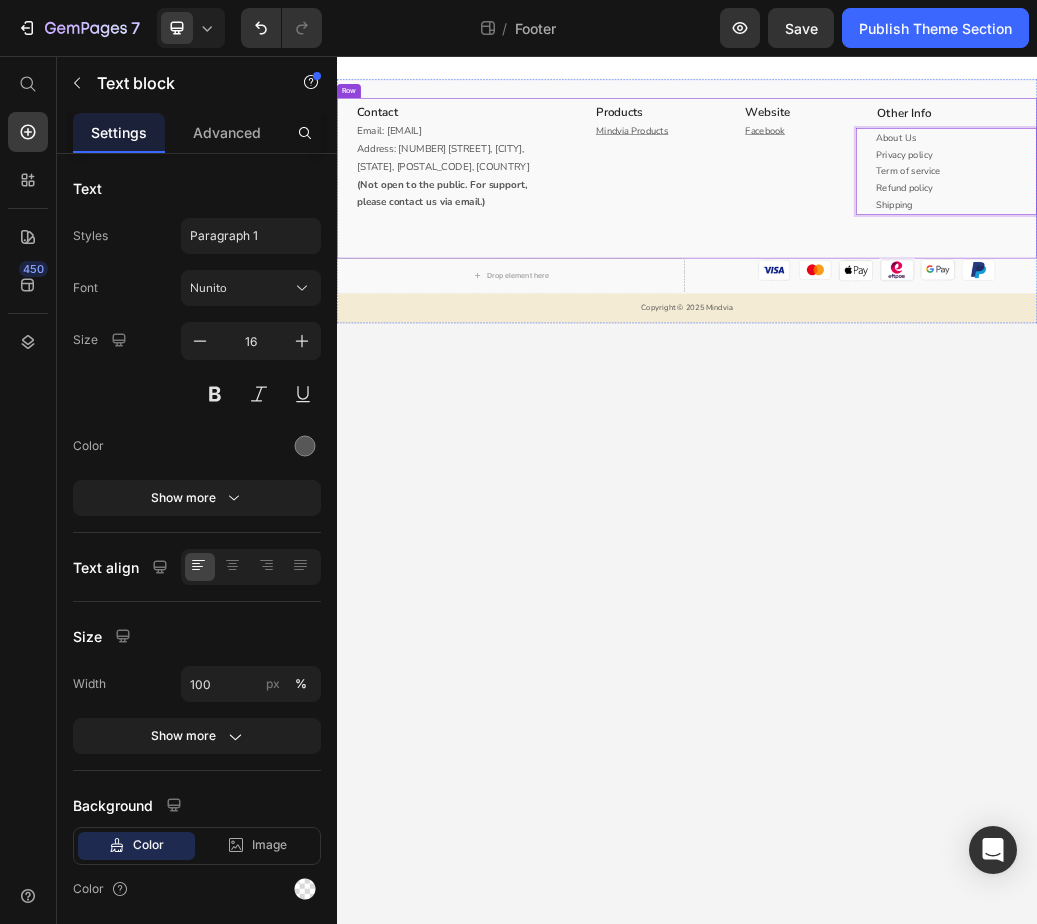 click on "Copyright © 2025 Mindvia" at bounding box center [937, 489] 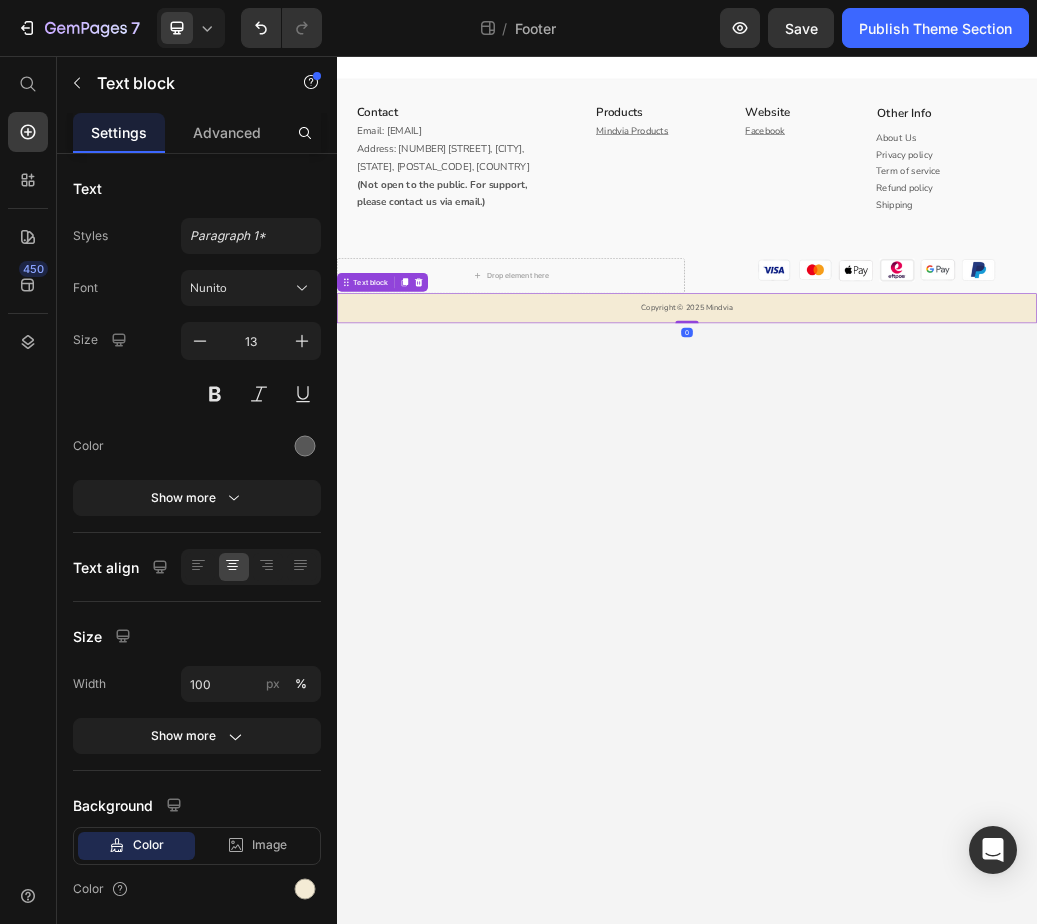 click on "Contact Heading Email: mindviahealth@gmail.com Address: 329/98-100 Elizabeth Street, Melbourne, VIC, 3000, AU (Not open to the public. For support, please contact us via email.) Text block Row Products Heading Mindvia Products Text block Website Heading Facebook Text block Row Other Info Heading About Us Privacy policy Term of service Refund policy Shipping Text block Row Row
Drop element here Image Image Image Image Image Image Row Row Copyright © 2025 Mindvia Text block   0 Root
Drag & drop element from sidebar or
Explore Library
Add section Choose templates inspired by CRO experts Generate layout from URL or image Add blank section then drag & drop elements" at bounding box center [937, 800] 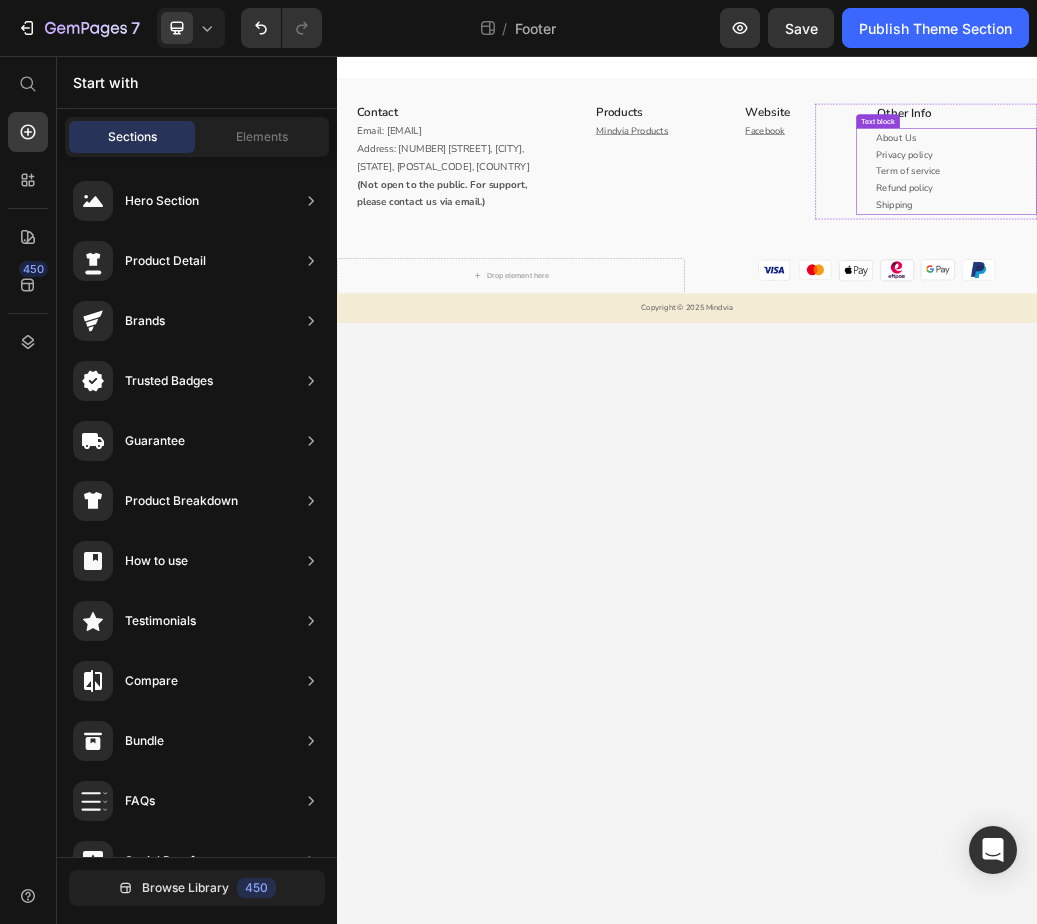 click on "Refund policy" at bounding box center [1398, 282] 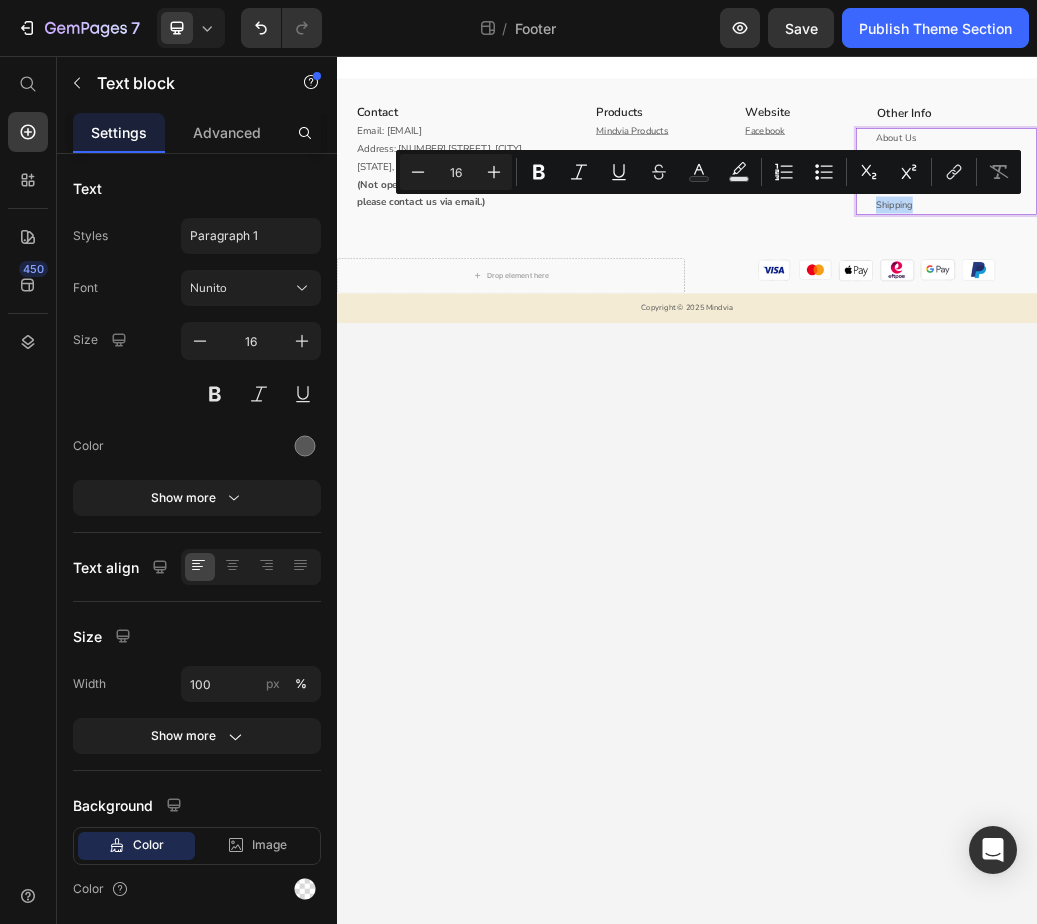 drag, startPoint x: 1357, startPoint y: 311, endPoint x: 1226, endPoint y: 306, distance: 131.09538 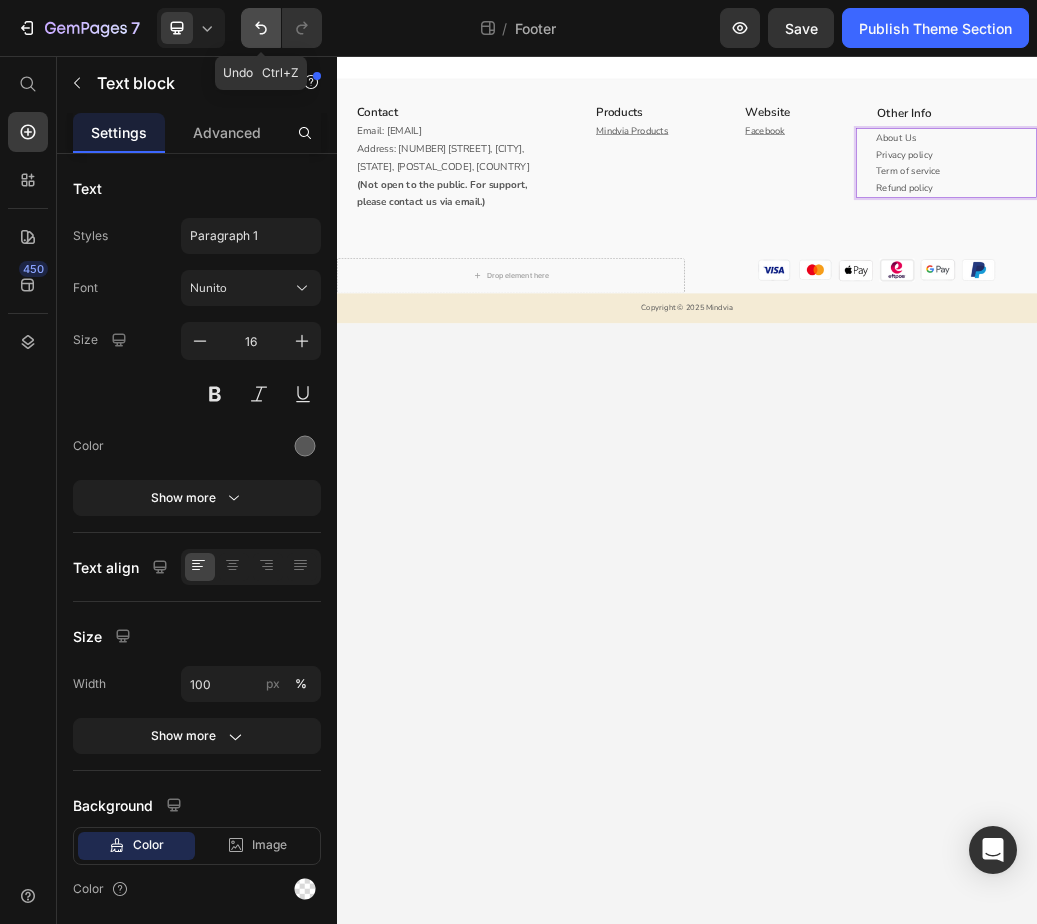 click 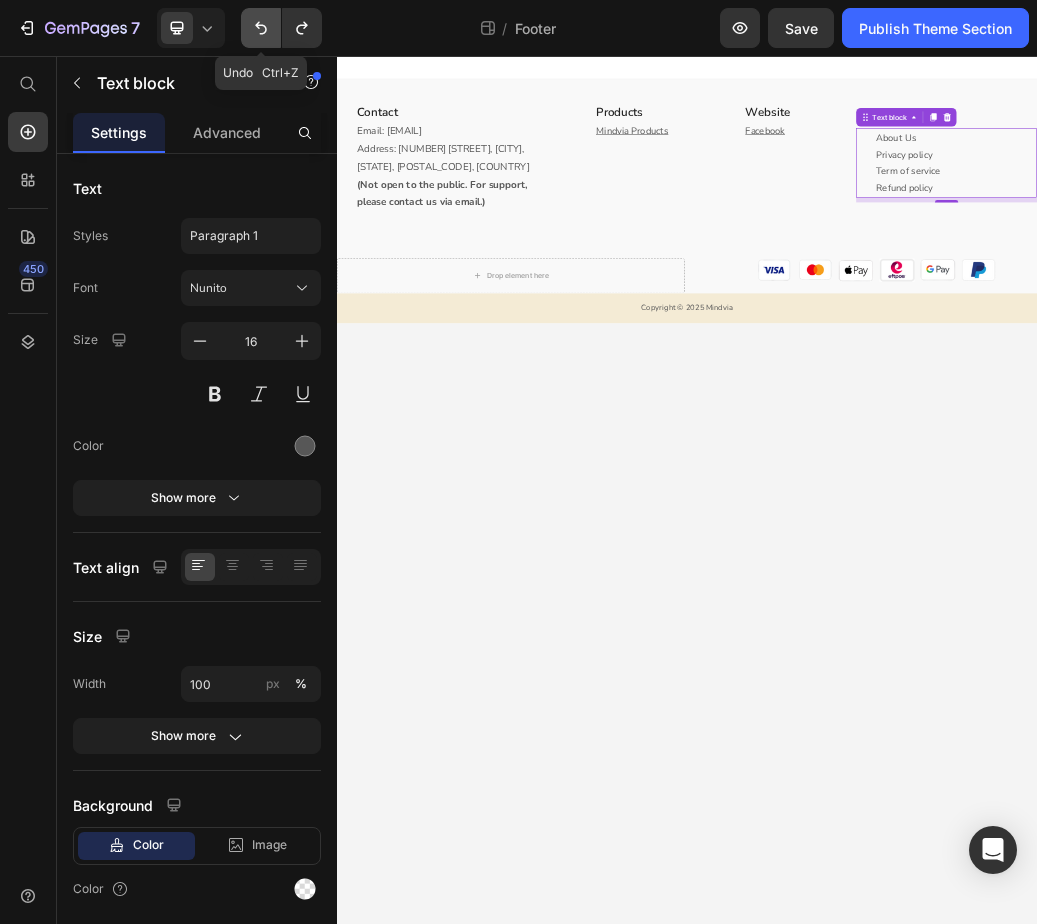 click 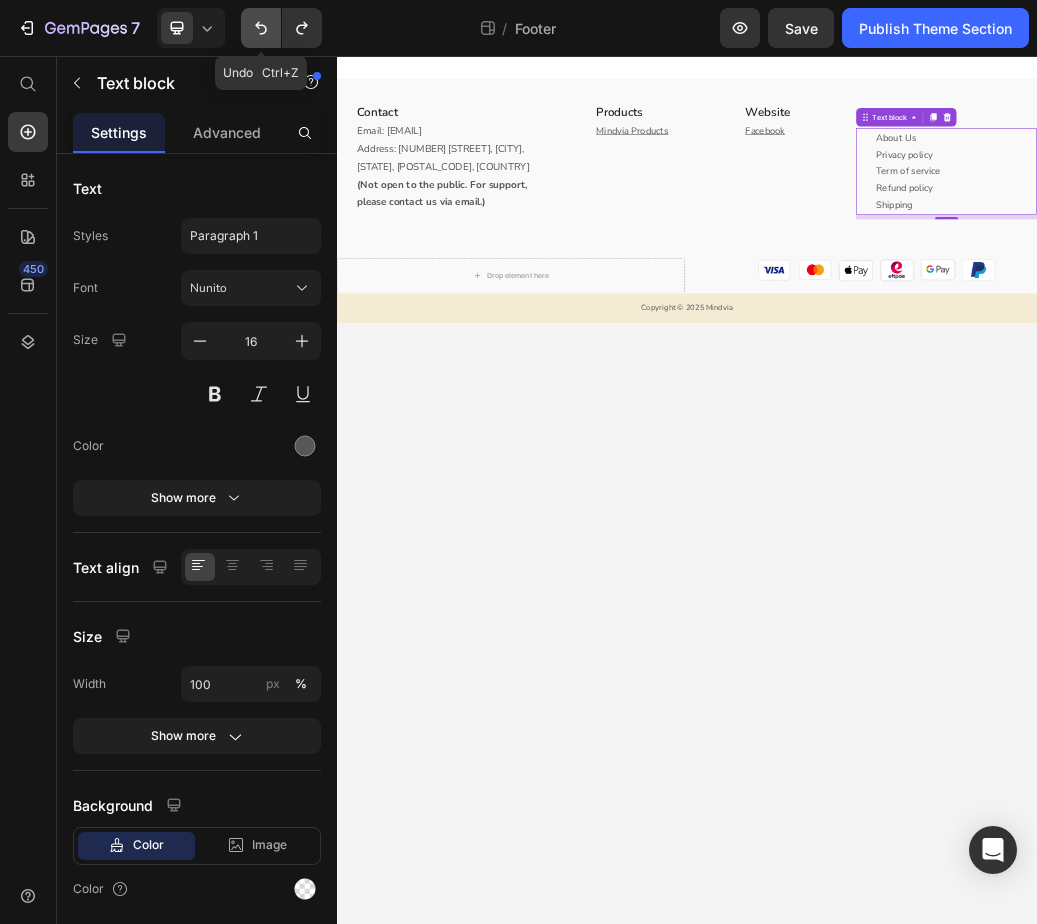 click 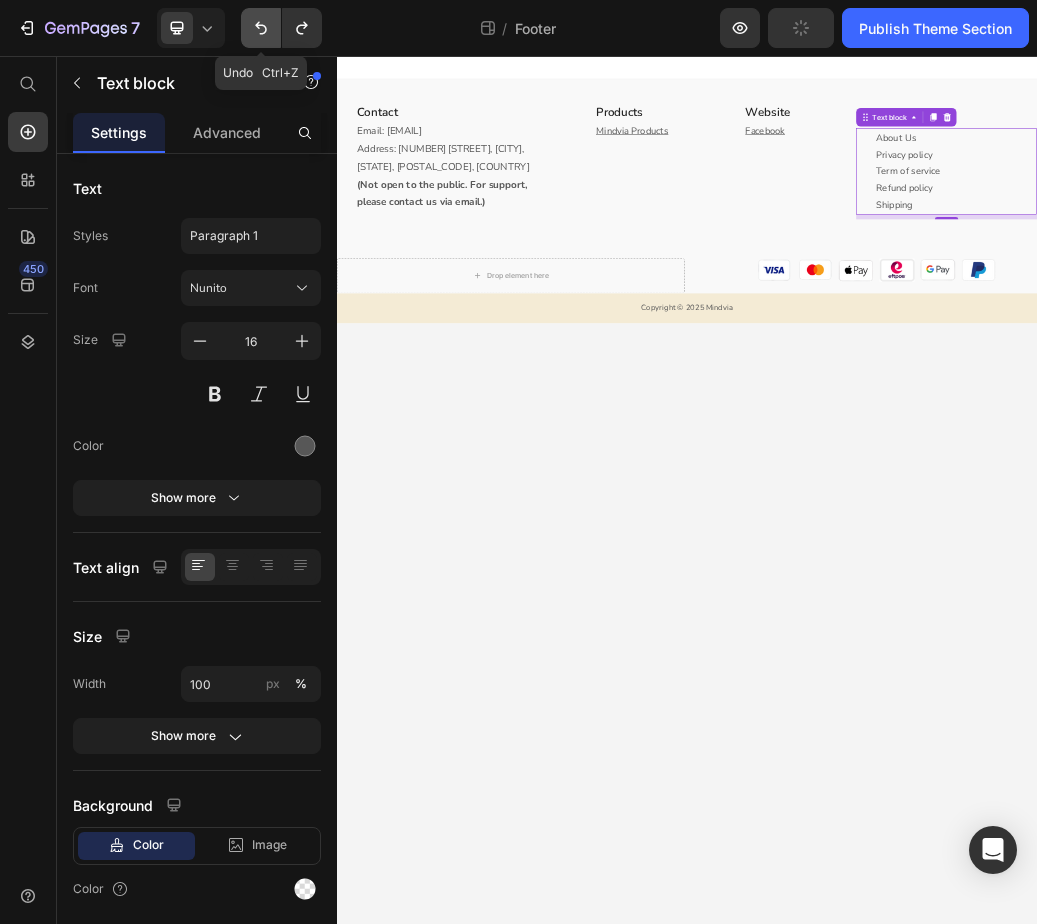 click 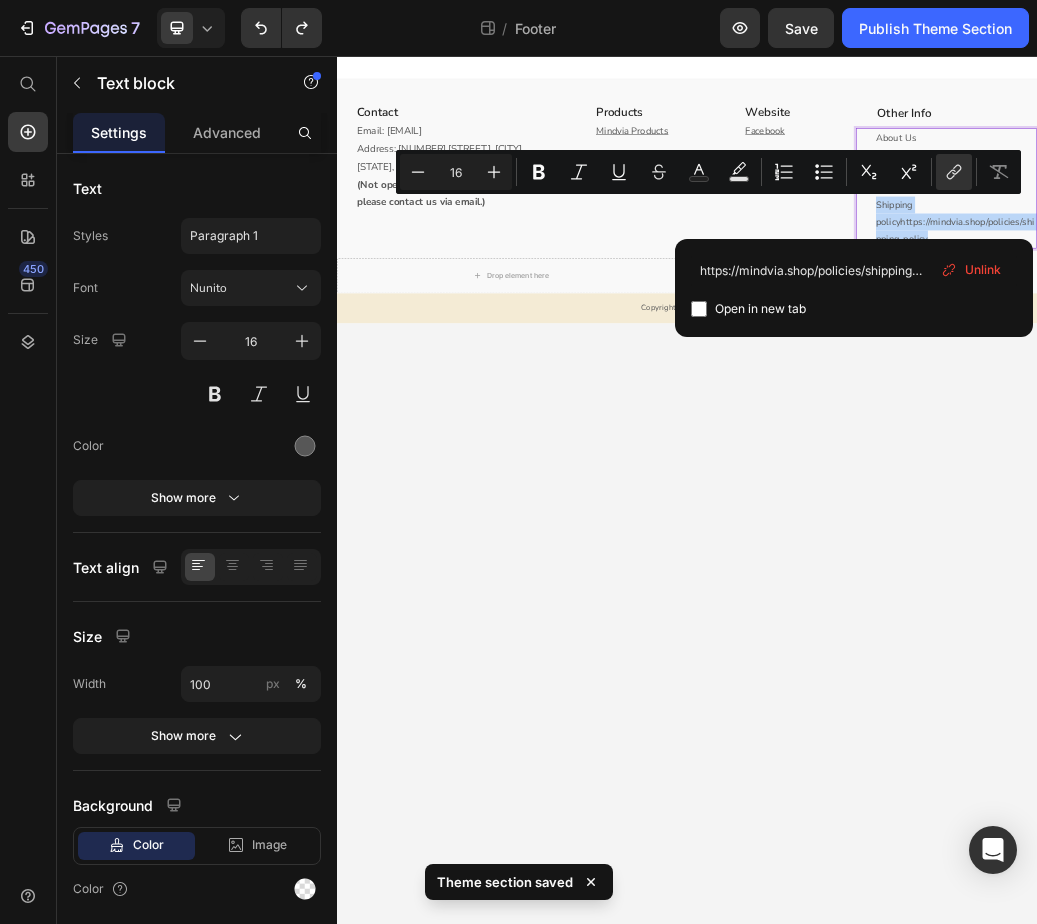 drag, startPoint x: 1365, startPoint y: 374, endPoint x: 1257, endPoint y: 321, distance: 120.30378 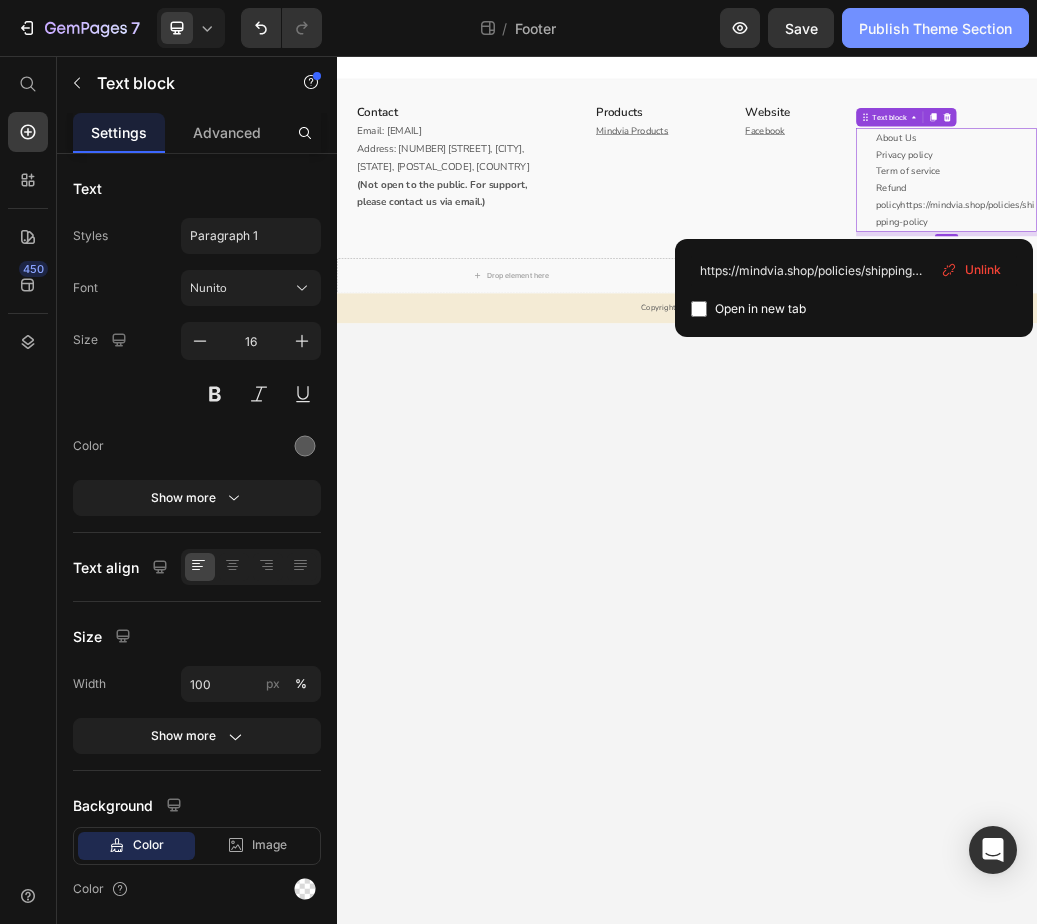 click on "Publish Theme Section" at bounding box center (935, 28) 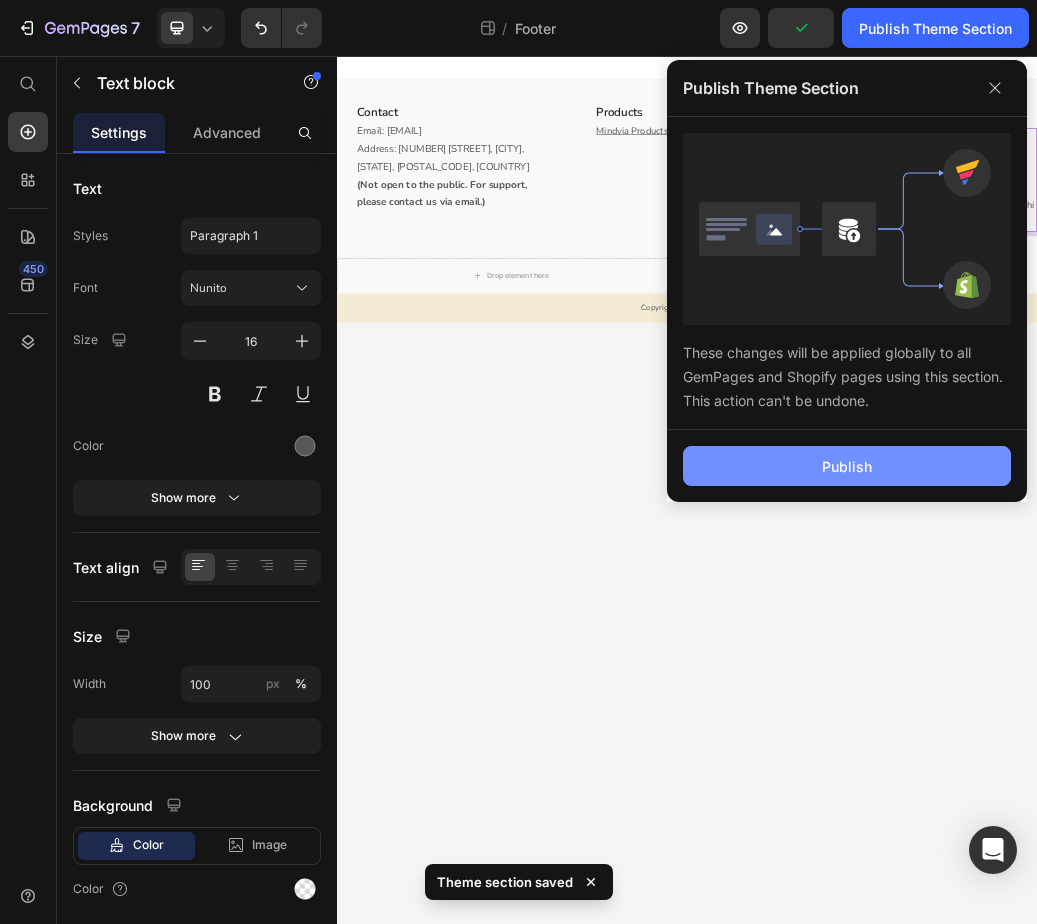 click on "Publish" at bounding box center [847, 466] 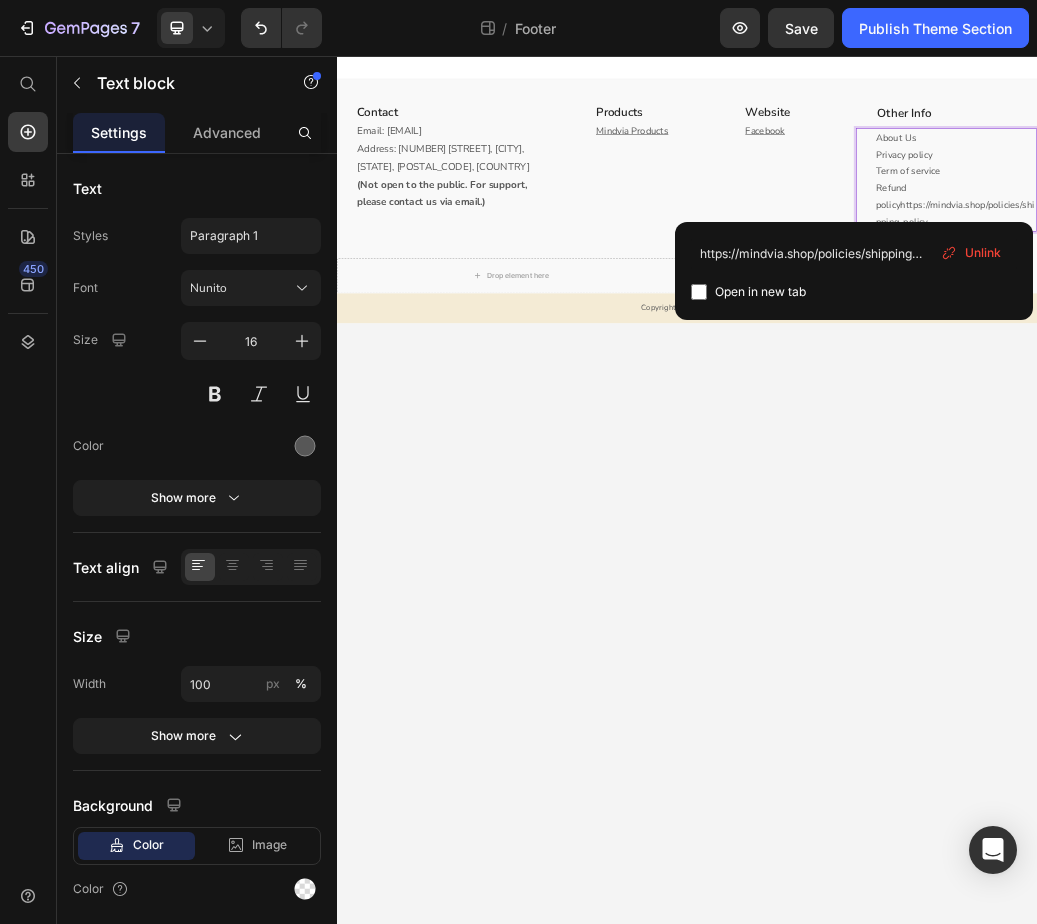 click on "https://mindvia.shop/policies/shipping-policy" at bounding box center [1397, 325] 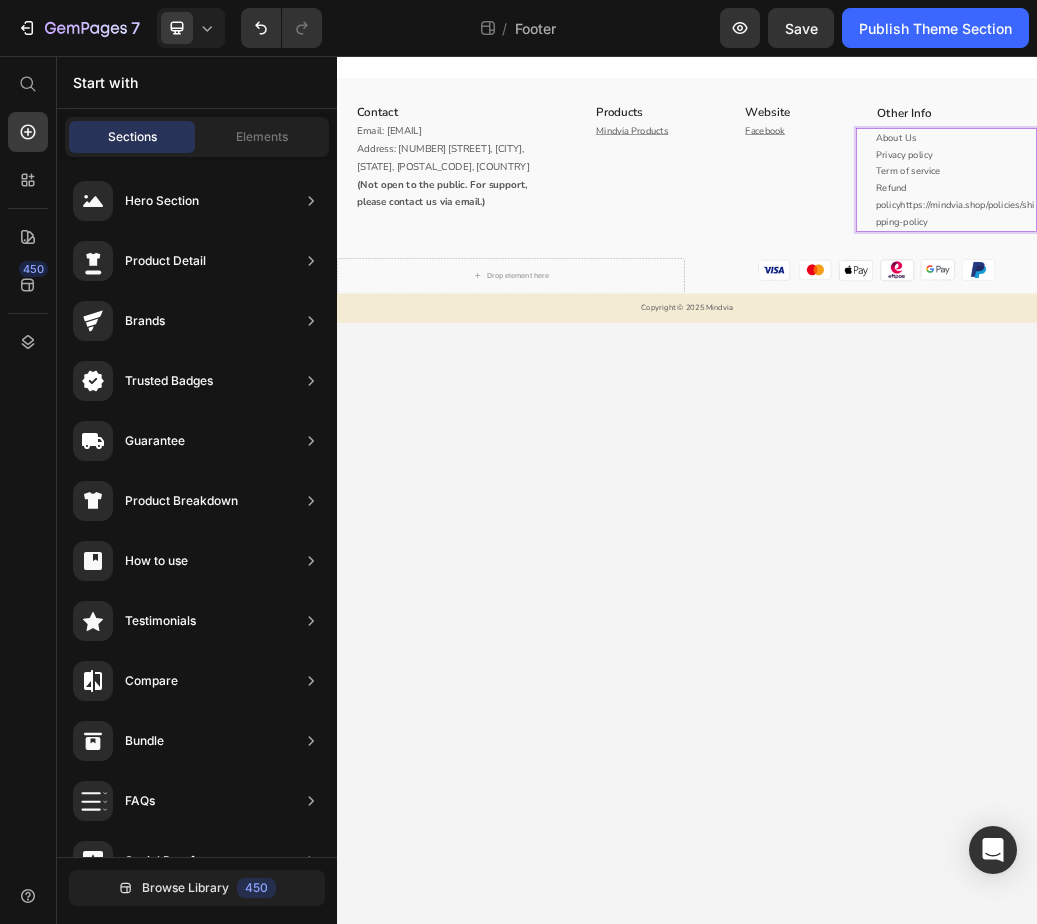 click on "Contact Heading Email: mindviahealth@gmail.com Address: 329/98-100 Elizabeth Street, Melbourne, VIC, 3000, AU (Not open to the public. For support, please contact us via email.) Text block Row Products Heading Mindvia Products Text block Website Heading Facebook Text block Row Other Info Heading About Us Privacy policy Term of service Refund policy https://mindvia.shop/policies/shipping-policy Text block   8 Row Row
Drop element here Image Image Image Image Image Image Row Row Copyright © 2025 Mindvia Text block Root
Drag & drop element from sidebar or
Explore Library
Add section Choose templates inspired by CRO experts Generate layout from URL or image Add blank section then drag & drop elements" at bounding box center [937, 800] 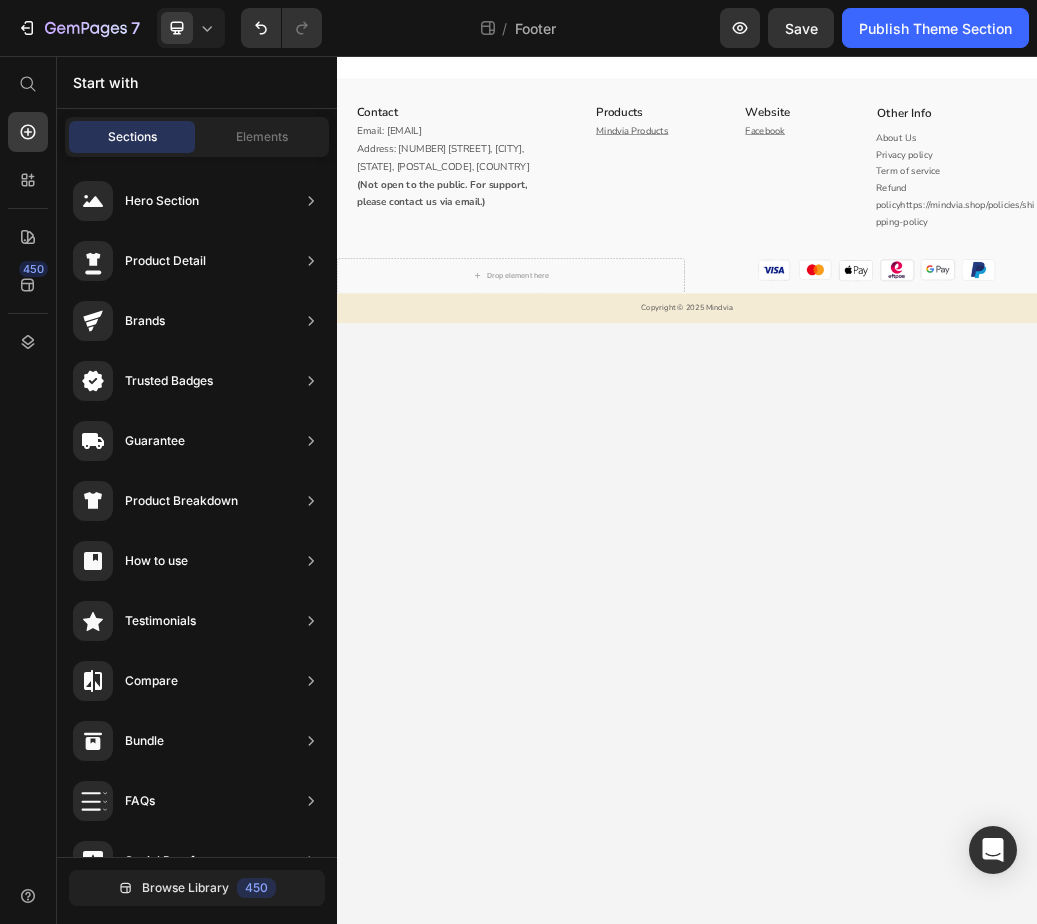 click on "Contact Heading Email: mindviahealth@gmail.com Address: 329/98-100 Elizabeth Street, Melbourne, VIC, 3000, AU (Not open to the public. For support, please contact us via email.) Text block Row Products Heading Mindvia Products Text block Website Heading Facebook Text block Row Other Info Heading About Us Privacy policy Term of service Refund policy https://mindvia.shop/policies/shipping-policy Text block Row Row
Drop element here Image Image Image Image Image Image Row Row Copyright © 2025 Mindvia Text block Root
Drag & drop element from sidebar or
Explore Library
Add section Choose templates inspired by CRO experts Generate layout from URL or image Add blank section then drag & drop elements" at bounding box center (937, 800) 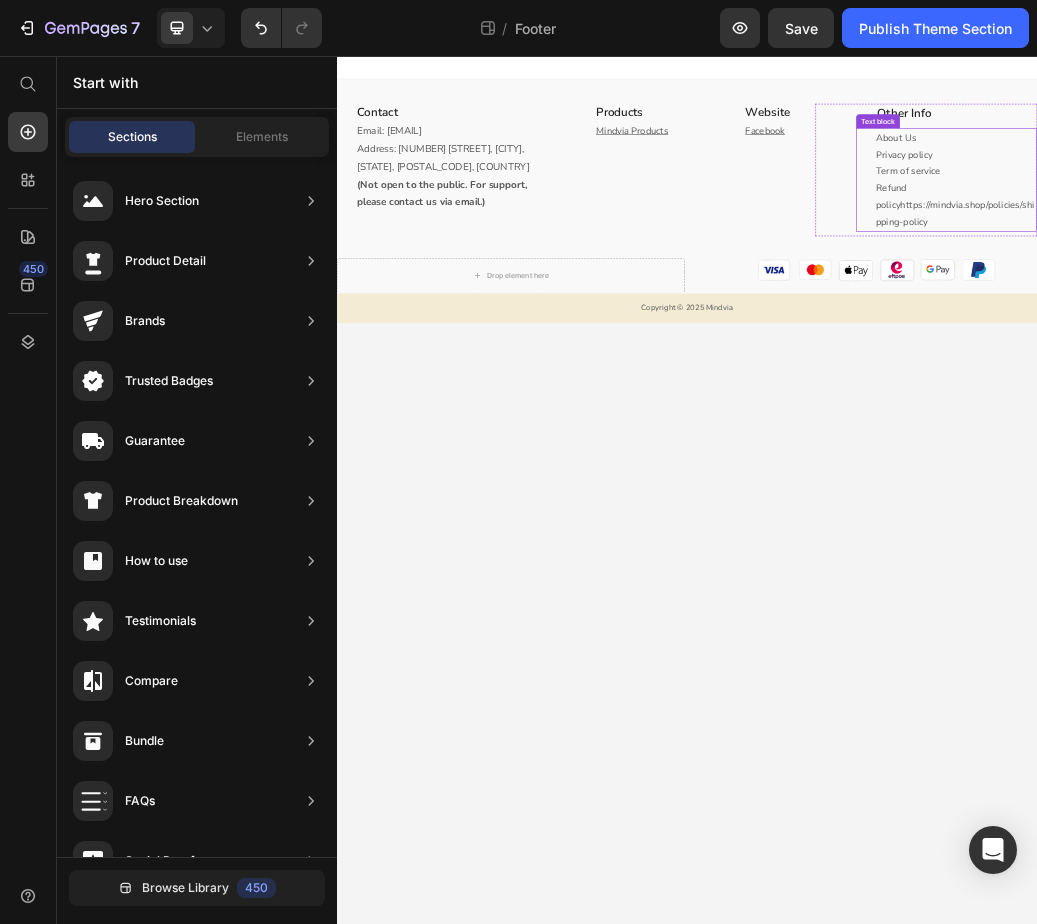 click on "https://mindvia.shop/policies/shipping-policy" at bounding box center [1397, 325] 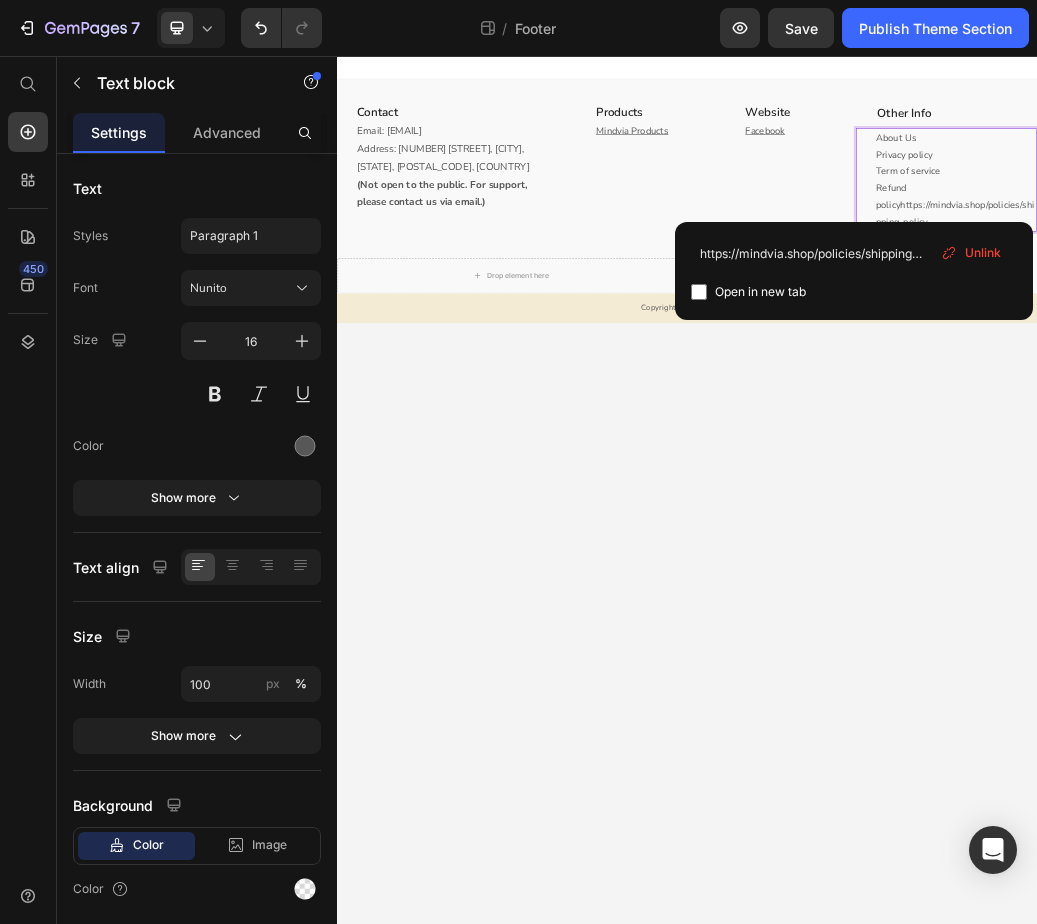 drag, startPoint x: 1384, startPoint y: 342, endPoint x: 1358, endPoint y: 330, distance: 28.635643 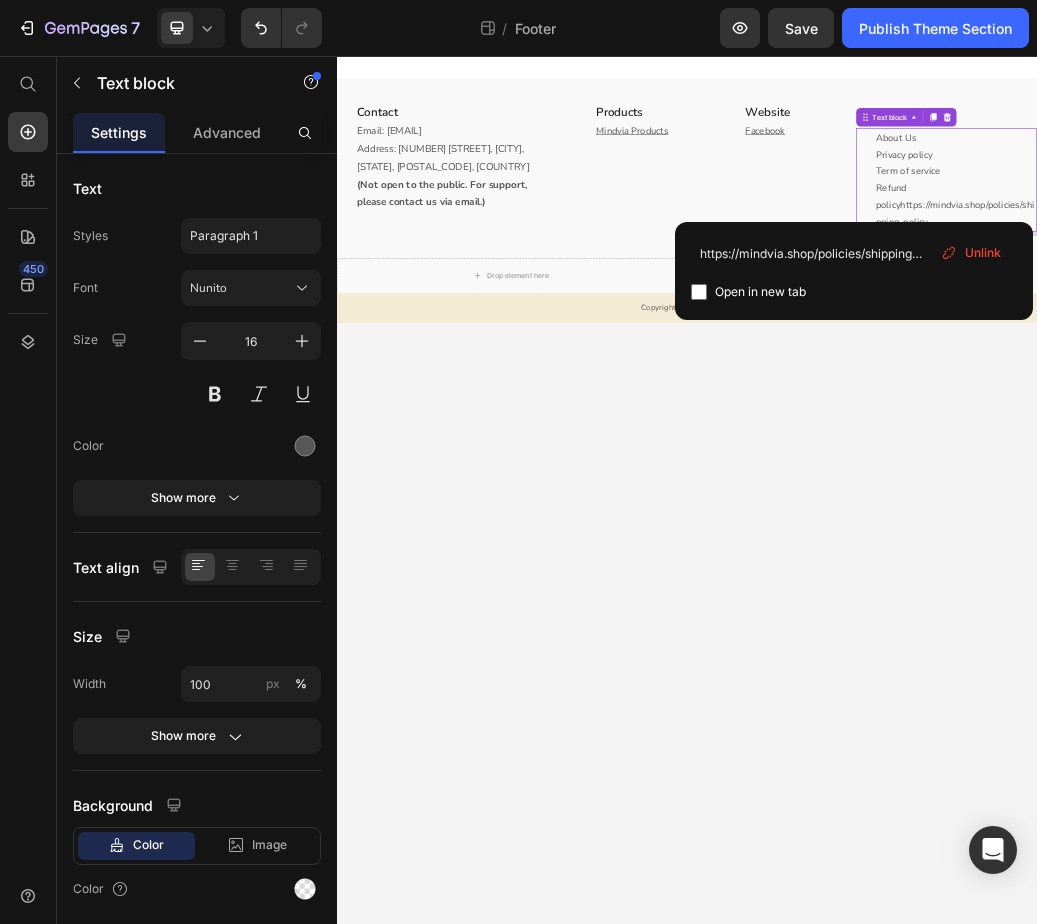 click on "Unlink" at bounding box center (971, 253) 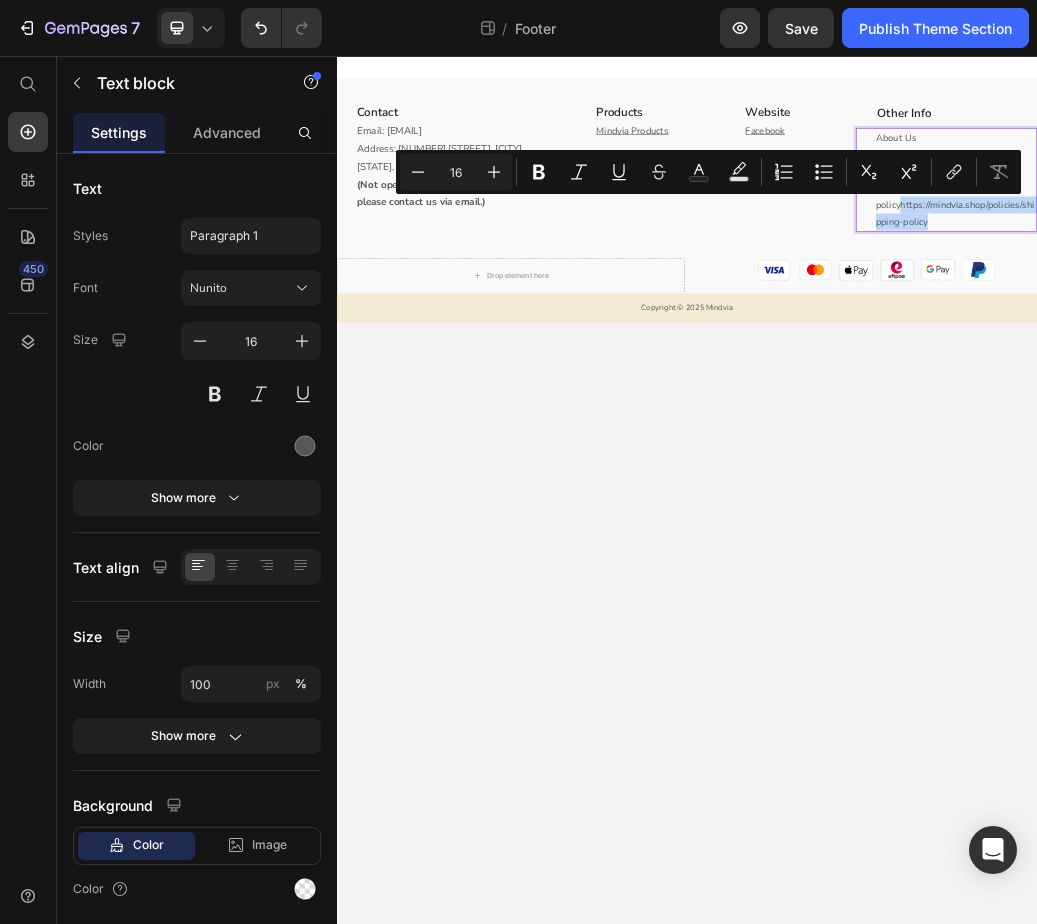 drag, startPoint x: 1369, startPoint y: 345, endPoint x: 1300, endPoint y: 316, distance: 74.84651 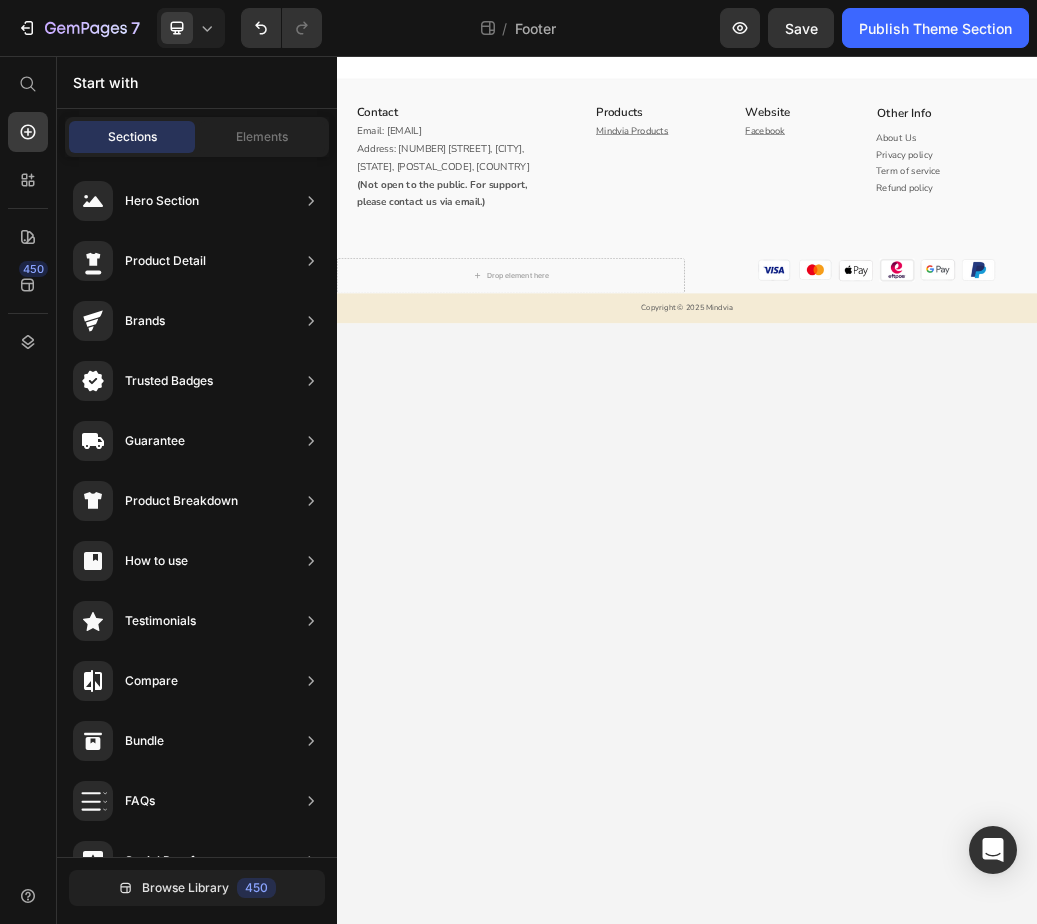 click on "Contact Heading Email: mindviahealth@gmail.com Address: 329/98-100 Elizabeth Street, Melbourne, VIC, 3000, AU (Not open to the public. For support, please contact us via email.) Text block Row Products Heading Mindvia Products Text block Website Heading Facebook Text block Row Other Info Heading About Us Privacy policy Term of service Refund policy ⁠⁠⁠⁠⁠⁠⁠ Text block Row Row
Drop element here Image Image Image Image Image Image Row Row Copyright © 2025 Mindvia Text block Root
Drag & drop element from sidebar or
Explore Library
Add section Choose templates inspired by CRO experts Generate layout from URL or image Add blank section then drag & drop elements" at bounding box center (937, 800) 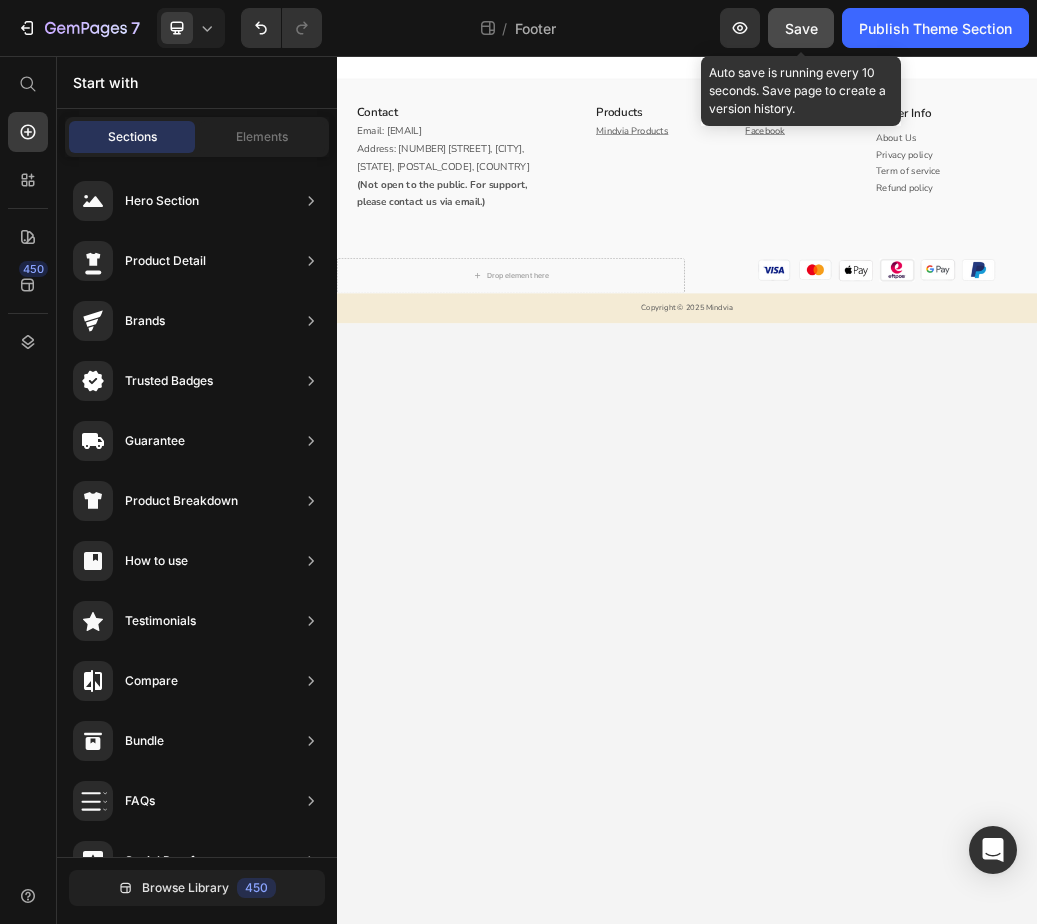 click on "Save" 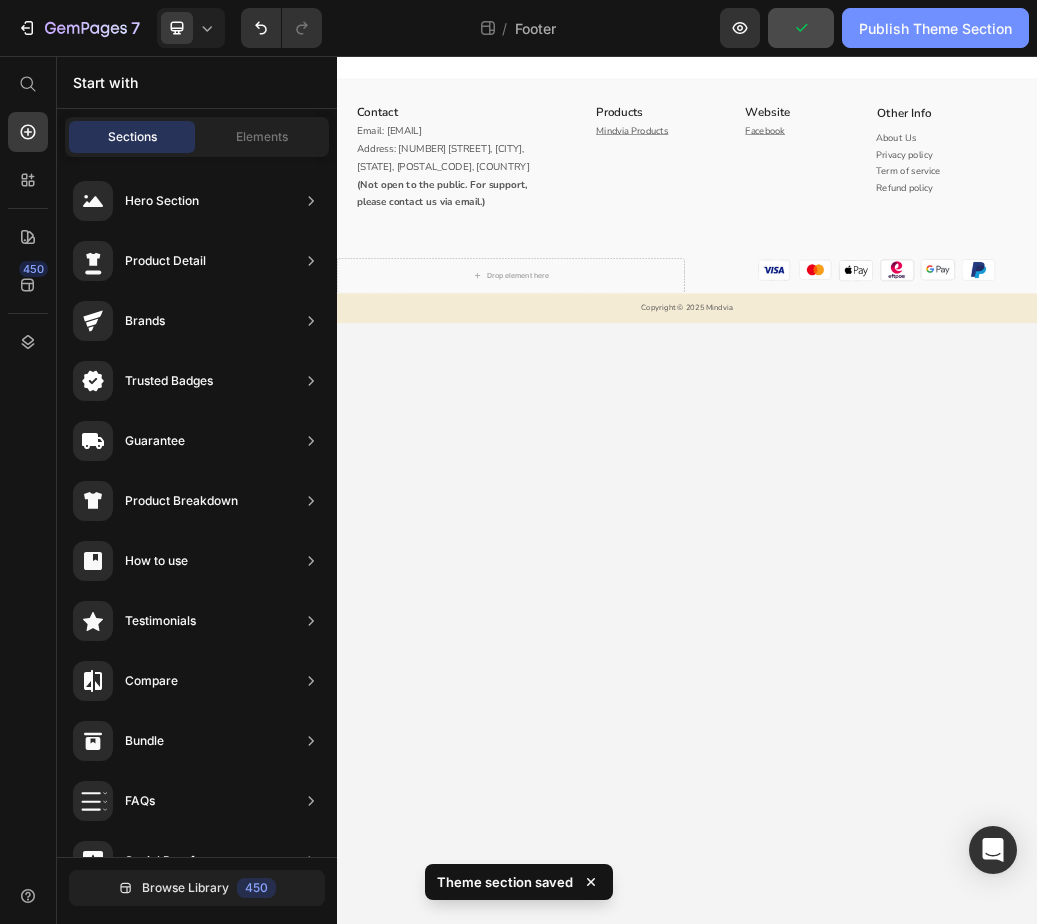 click on "Publish Theme Section" at bounding box center [935, 28] 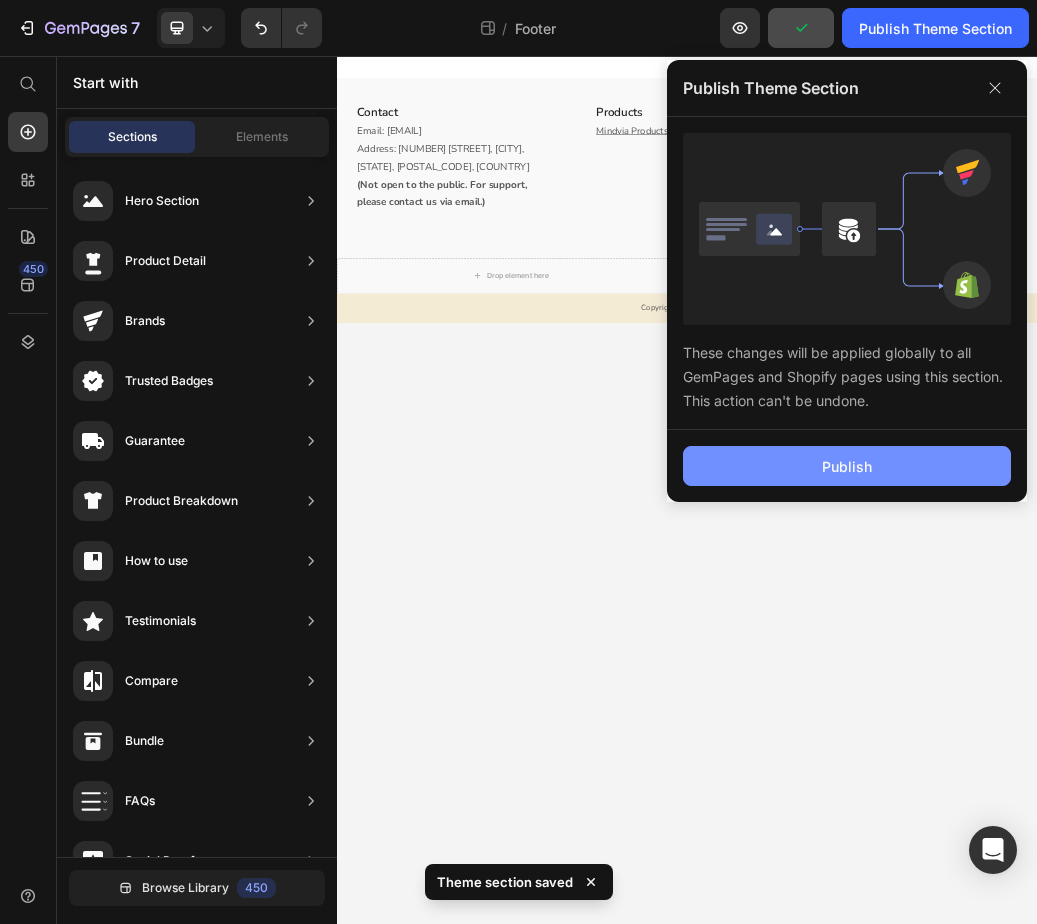 click on "Publish" 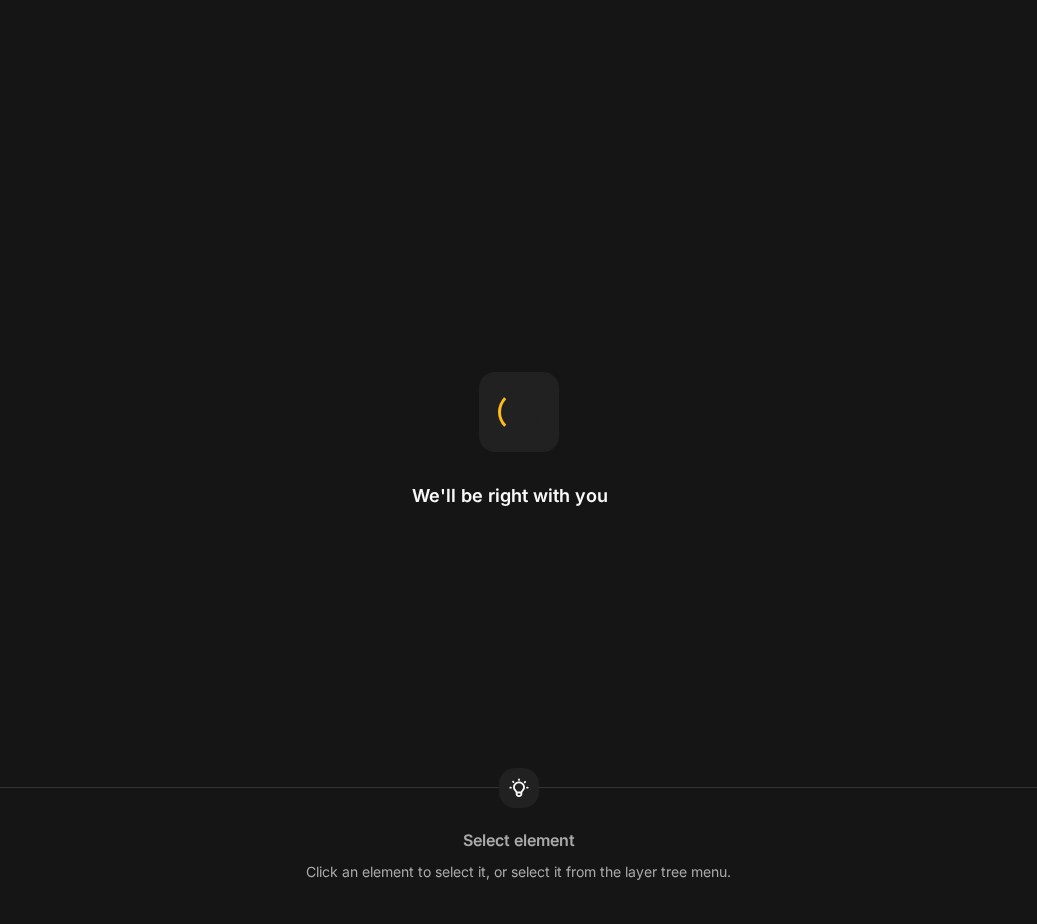 scroll, scrollTop: 0, scrollLeft: 0, axis: both 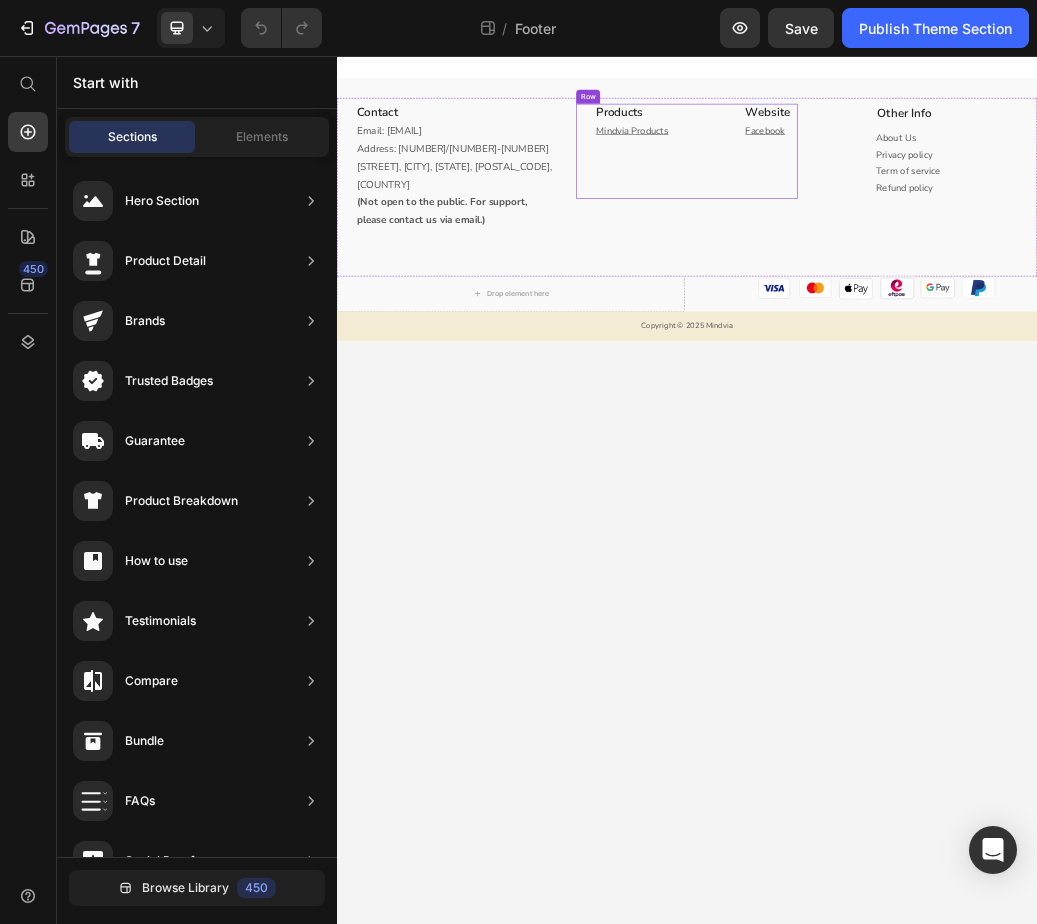 click on "Products Heading Mindvia Products Text block Website Heading Facebook Text block Row" at bounding box center [937, 219] 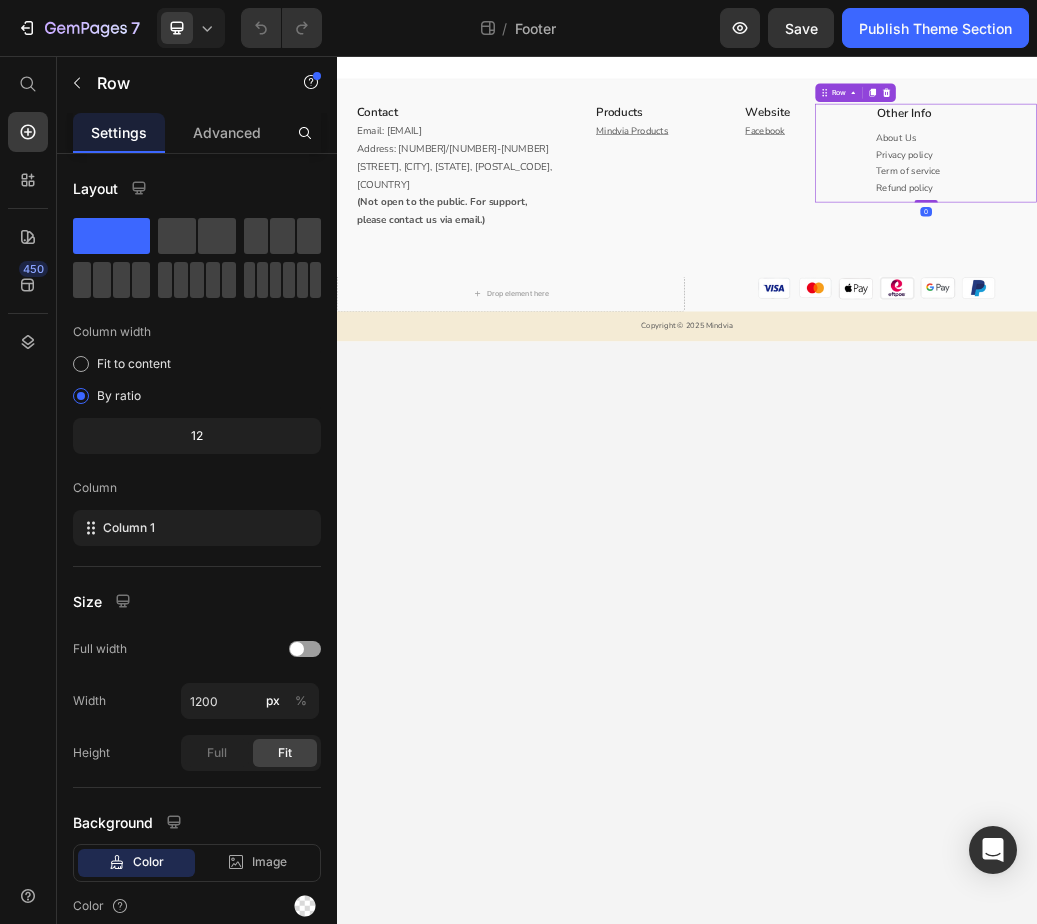 click on "Other Info Heading About Us Privacy policy Term of service Refund policy Text block Row   0" at bounding box center (1347, 222) 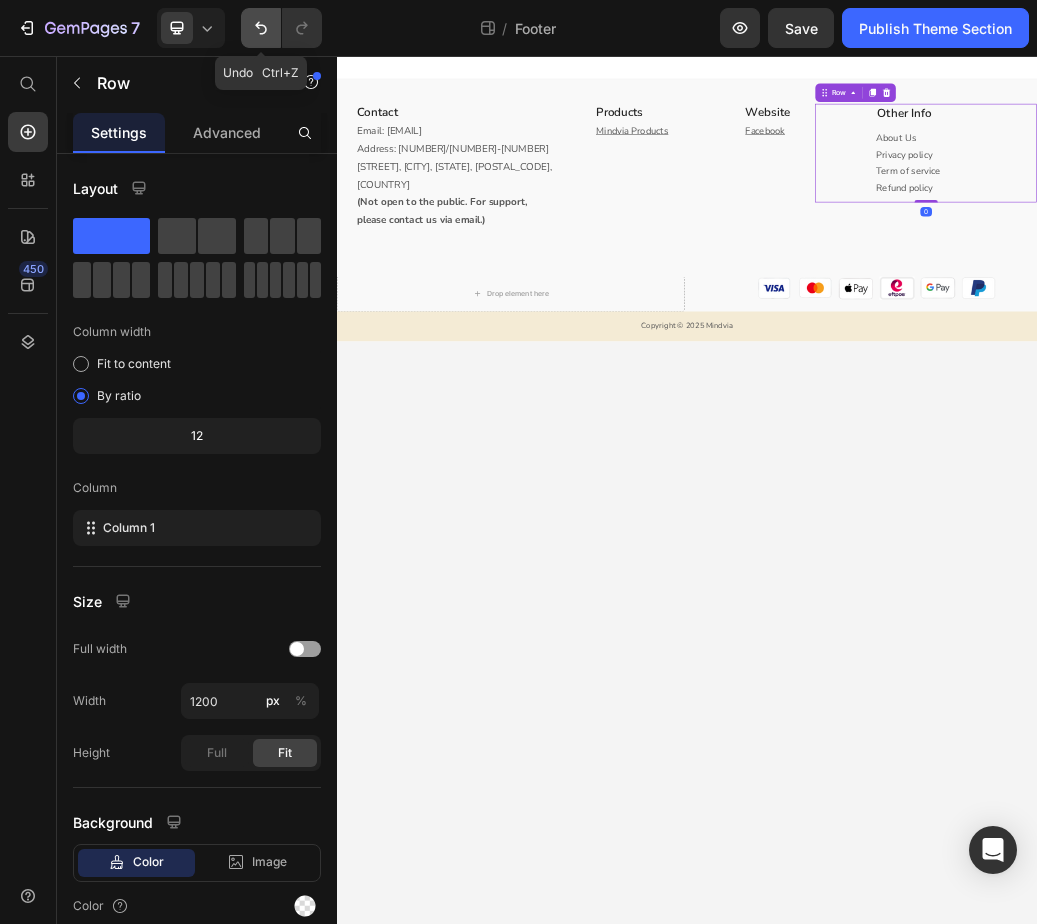 click 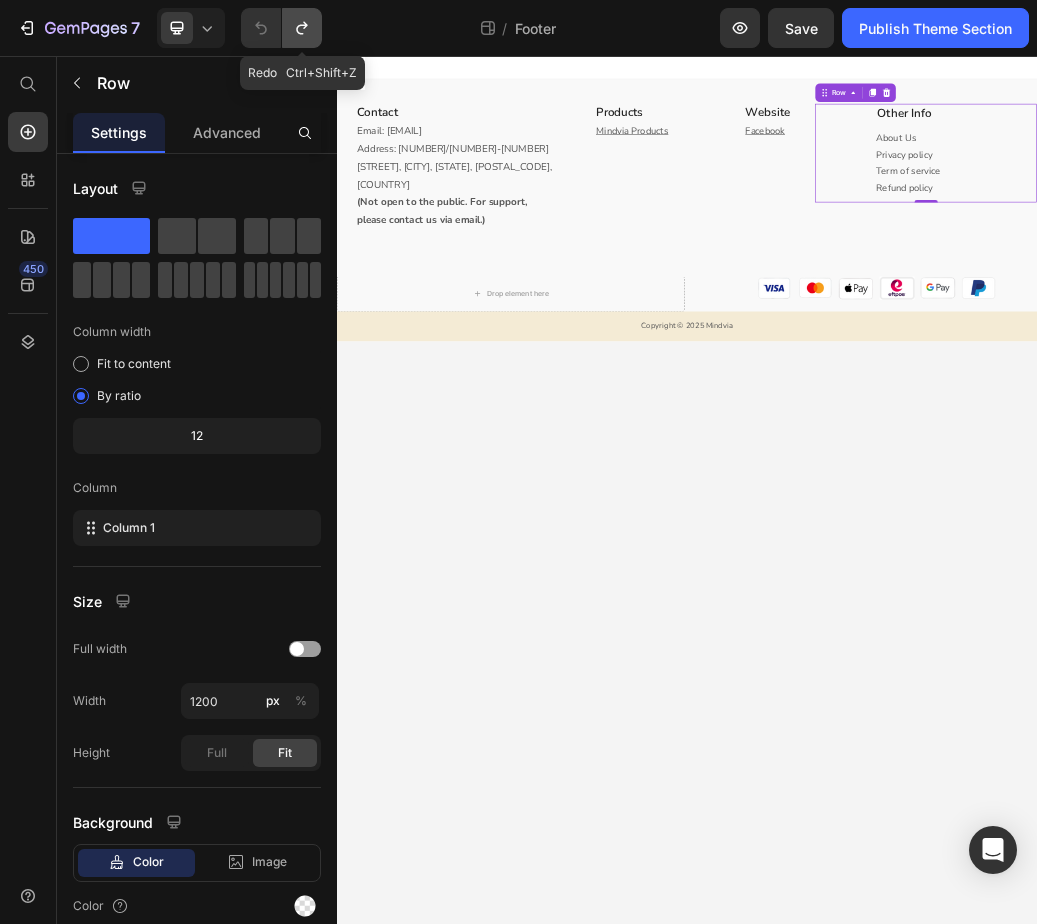 click 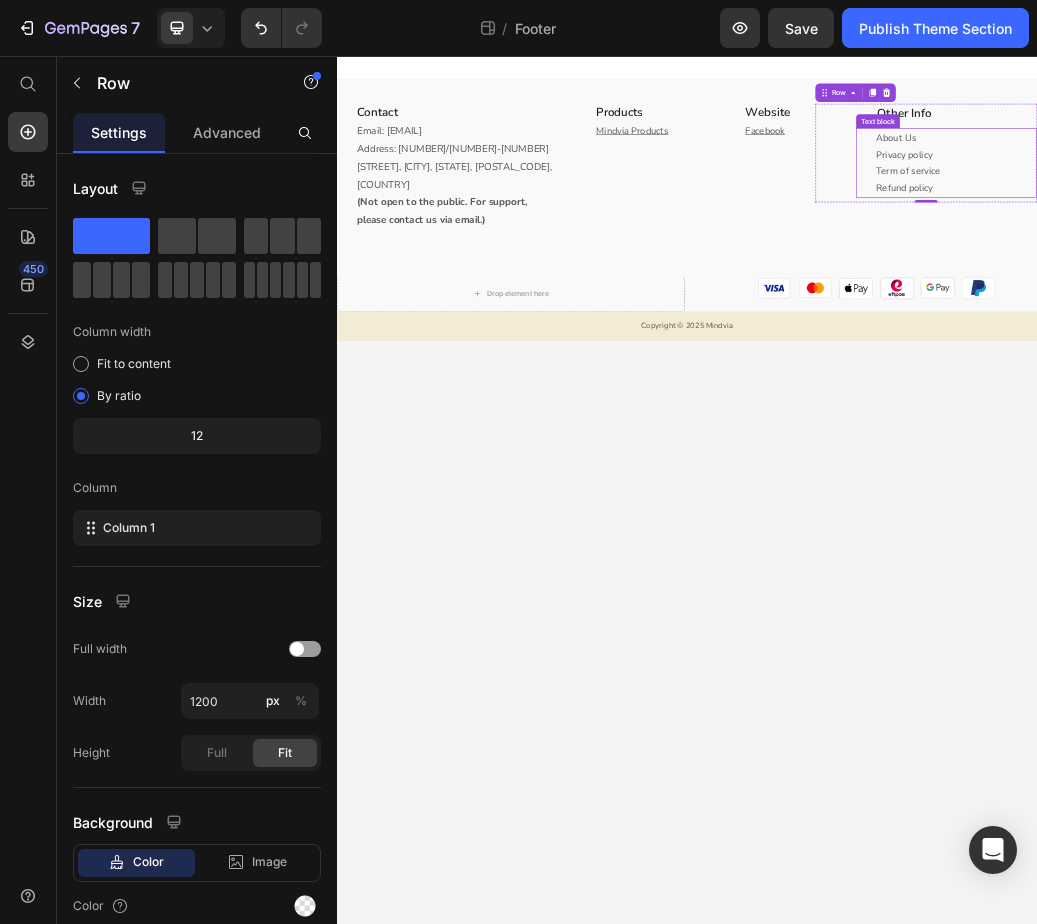 click on "Refund policy" at bounding box center [1398, 282] 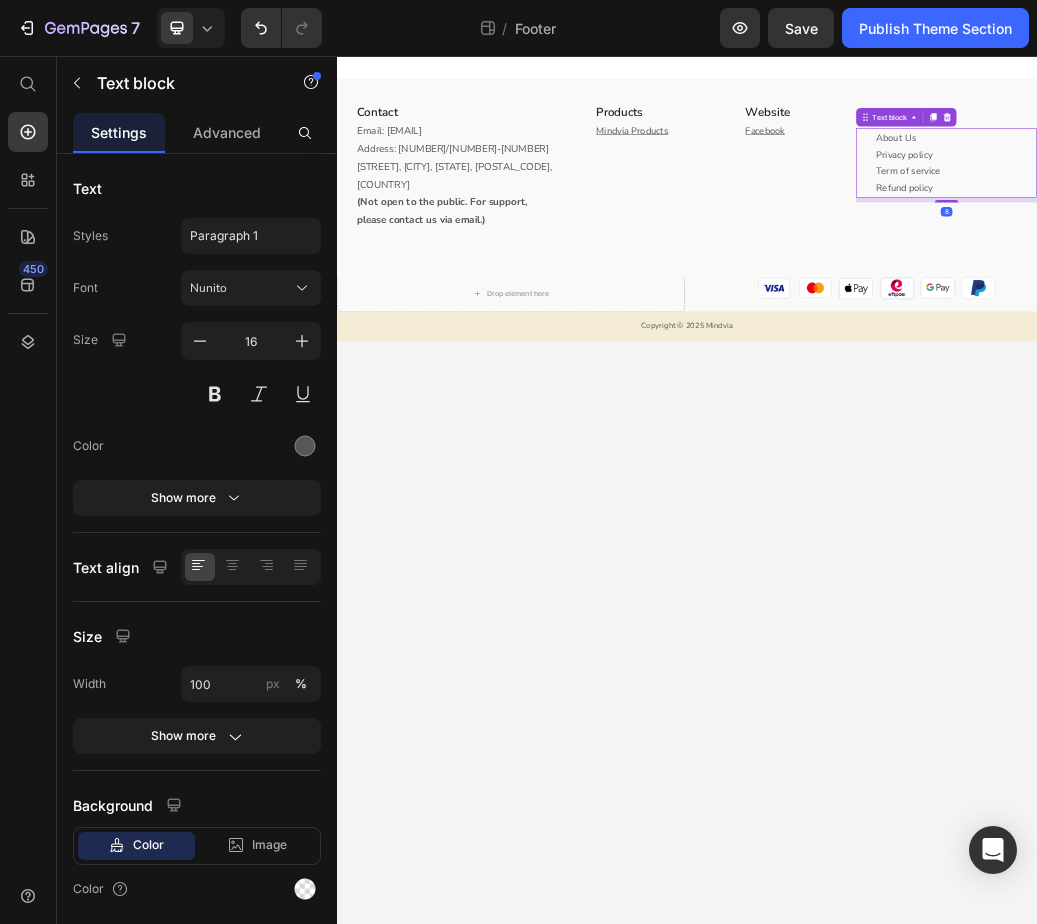 click on "Refund policy" at bounding box center (1398, 282) 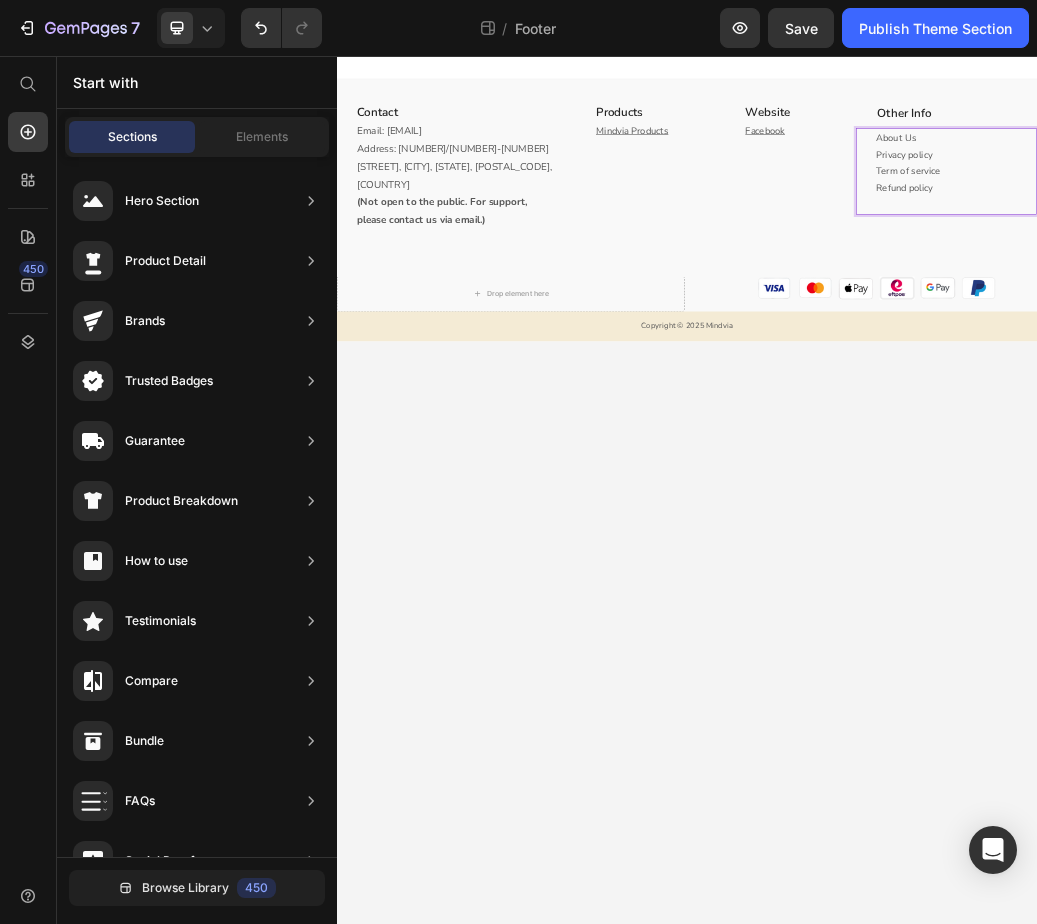click on "Contact Heading Email: mindviahealth@gmail.com Address: 329/98-100 Elizabeth Street, Melbourne, VIC, 3000, AU (Not open to the public. For support, please contact us via email.) Text block Row Products Heading Mindvia Products Text block Website Heading Facebook Text block Row Other Info Heading About Us Privacy policy Term of service Refund policy Text block   8 Row Row
Drop element here Image Image Image Image Image Image Row Row Copyright © 2025 Mindvia Text block Root
Drag & drop element from sidebar or
Explore Library
Add section Choose templates inspired by CRO experts Generate layout from URL or image Add blank section then drag & drop elements" at bounding box center (937, 800) 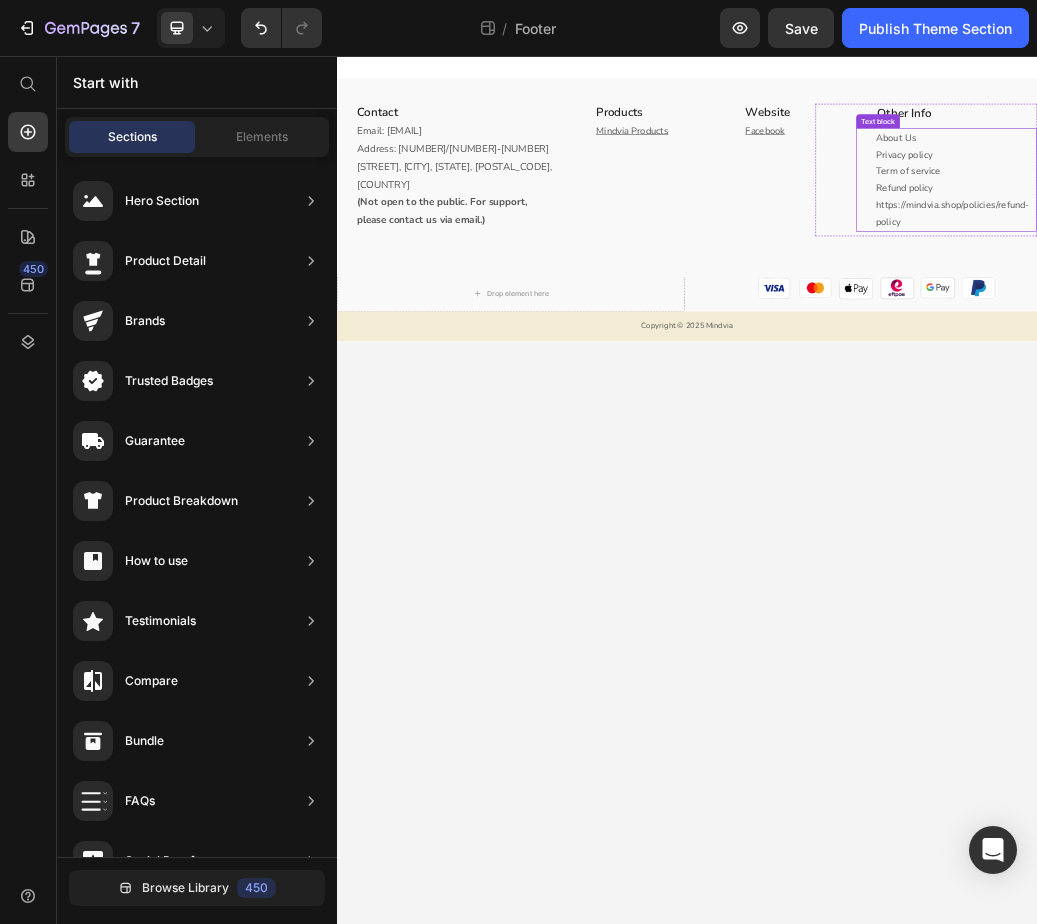 click on "https://mindvia.shop/policies/refund-policy" at bounding box center [1398, 326] 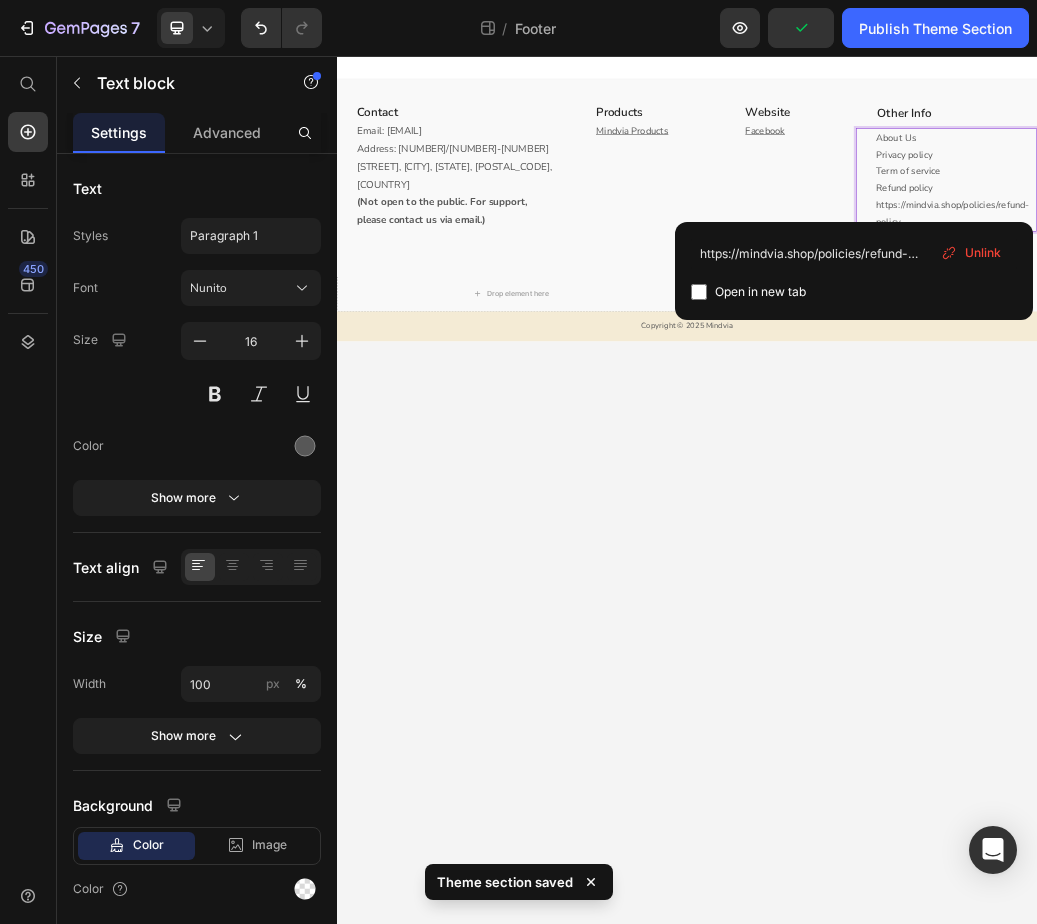 click on "Contact Heading Email: mindviahealth@gmail.com Address: 329/98-100 Elizabeth Street, Melbourne, VIC, 3000, AU (Not open to the public. For support, please contact us via email.) Text block Row Products Heading Mindvia Products Text block Website Heading Facebook Text block Row Other Info Heading About Us Privacy policy Term of service Refund policy https://mindvia.shop/policies/refund-policy Text block   8 Row Row
Drop element here Image Image Image Image Image Image Row Row Copyright © 2025 Mindvia Text block Root
Drag & drop element from sidebar or
Explore Library
Add section Choose templates inspired by CRO experts Generate layout from URL or image Add blank section then drag & drop elements" at bounding box center [937, 800] 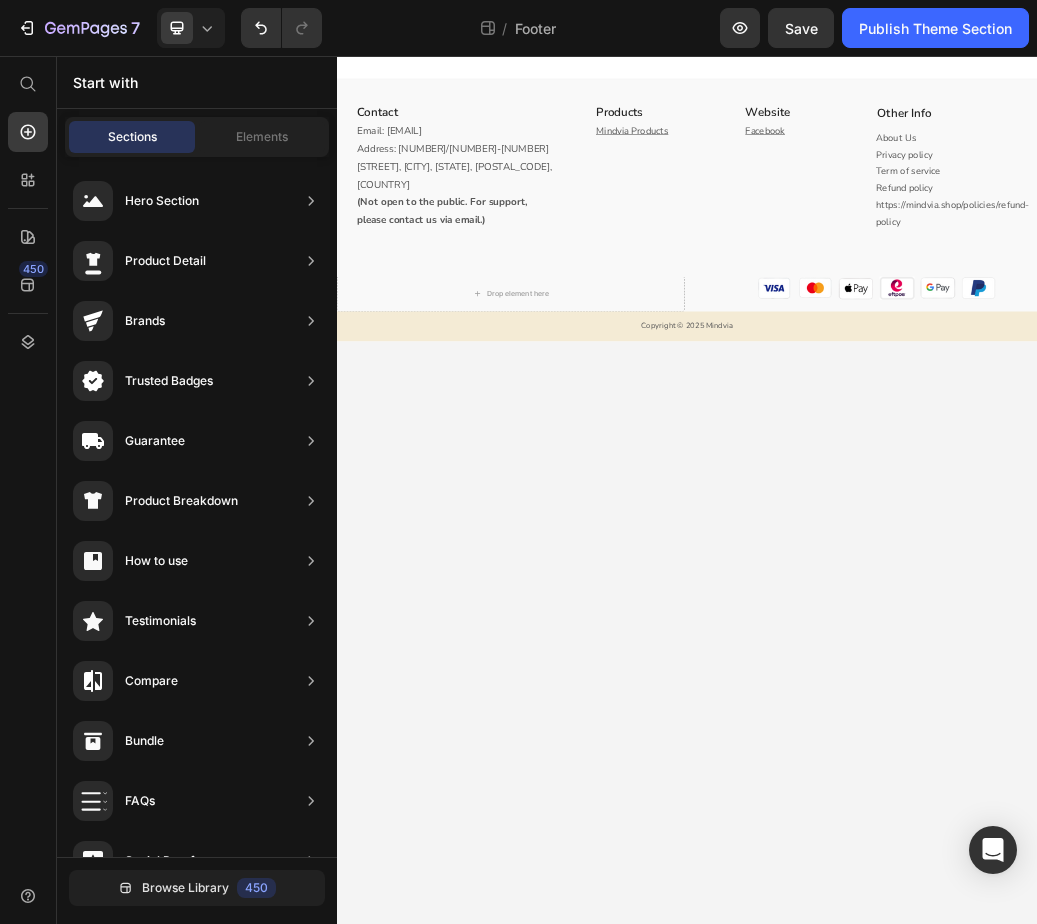 click on "Contact Heading Email: mindviahealth@gmail.com Address: 329/98-100 Elizabeth Street, Melbourne, VIC, 3000, AU (Not open to the public. For support, please contact us via email.) Text block Row Products Heading Mindvia Products Text block Website Heading Facebook Text block Row Other Info Heading About Us Privacy policy Term of service Refund policy https://mindvia.shop/policies/refund-policy Text block Row Row
Drop element here Image Image Image Image Image Image Row Row Copyright © 2025 Mindvia Text block Root
Drag & drop element from sidebar or
Explore Library
Add section Choose templates inspired by CRO experts Generate layout from URL or image Add blank section then drag & drop elements" at bounding box center (937, 800) 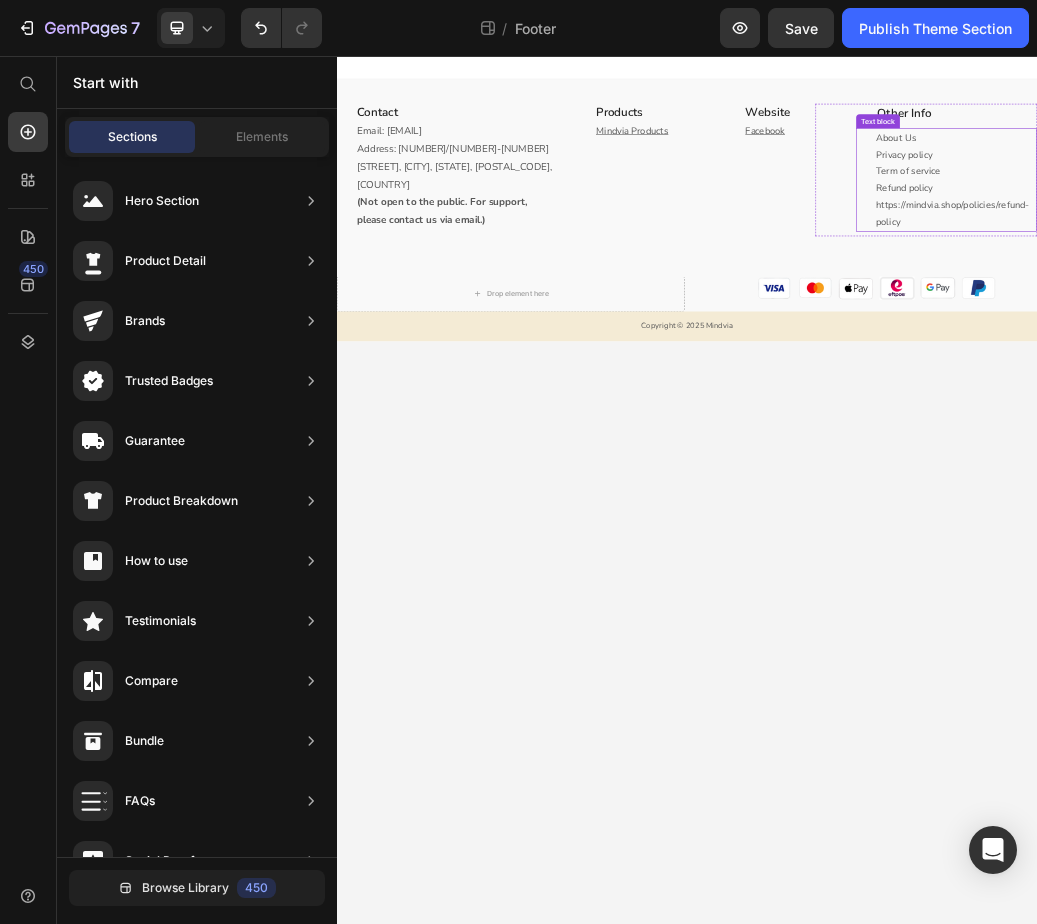 click on "https://mindvia.shop/policies/refund-policy" at bounding box center [1398, 326] 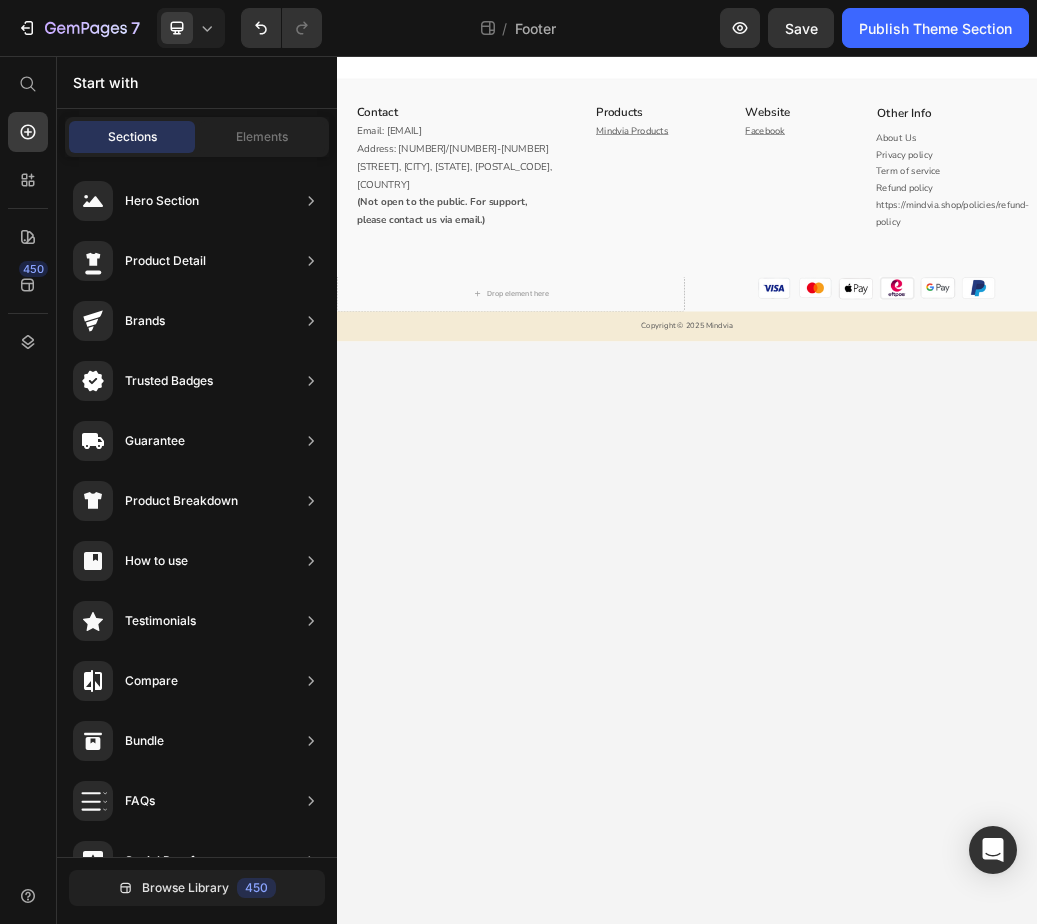 click on "Contact Heading Email: mindviahealth@gmail.com Address: 329/98-100 Elizabeth Street, Melbourne, VIC, 3000, AU (Not open to the public. For support, please contact us via email.) Text block Row Products Heading Mindvia Products Text block Website Heading Facebook Text block Row Other Info Heading About Us Privacy policy Term of service Refund policy https://mindvia.shop/policies/refund-policy Text block Row Row
Drop element here Image Image Image Image Image Image Row Row Copyright © 2025 Mindvia Text block Root
Drag & drop element from sidebar or
Explore Library
Add section Choose templates inspired by CRO experts Generate layout from URL or image Add blank section then drag & drop elements" at bounding box center [937, 800] 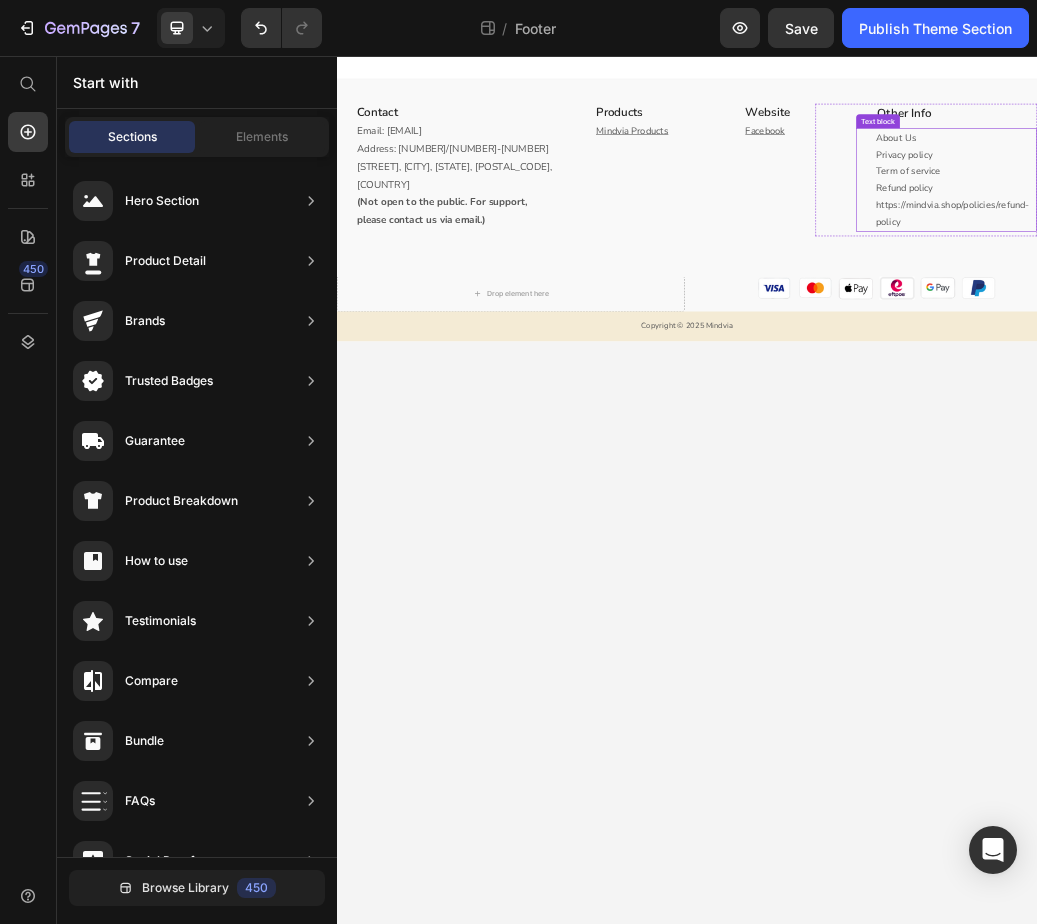 click on "https://mindvia.shop/policies/refund-policy" at bounding box center [1398, 326] 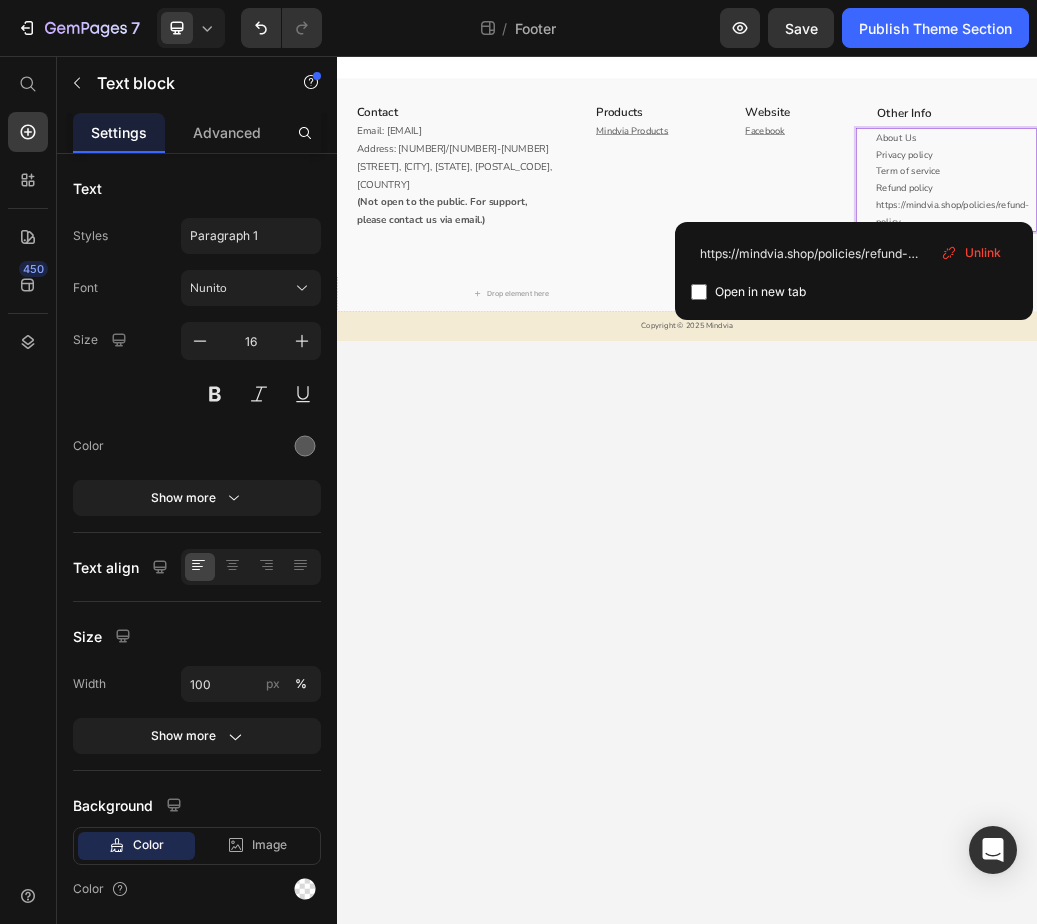 click on "Unlink" at bounding box center (983, 253) 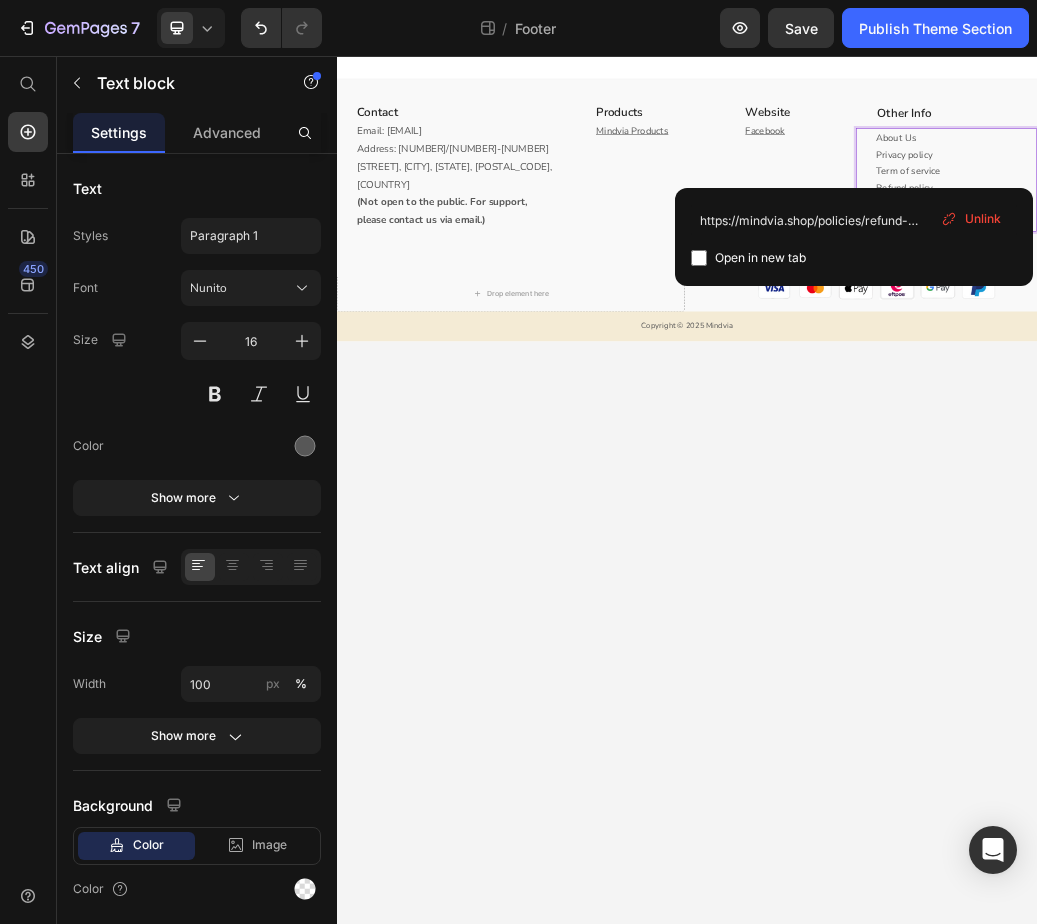 click on "Contact Heading Email: mindviahealth@gmail.com Address: 329/98-100 Elizabeth Street, Melbourne, VIC, 3000, AU (Not open to the public. For support, please contact us via email.) Text block Row Products Heading Mindvia Products Text block Website Heading Facebook Text block Row Other Info Heading About Us Privacy policy Term of service Refund policy https://mindvia.shop/policies/refund-policy Text block   8 Row Row
Drop element here Image Image Image Image Image Image Row Row Copyright © 2025 Mindvia Text block Root
Drag & drop element from sidebar or
Explore Library
Add section Choose templates inspired by CRO experts Generate layout from URL or image Add blank section then drag & drop elements" at bounding box center [937, 800] 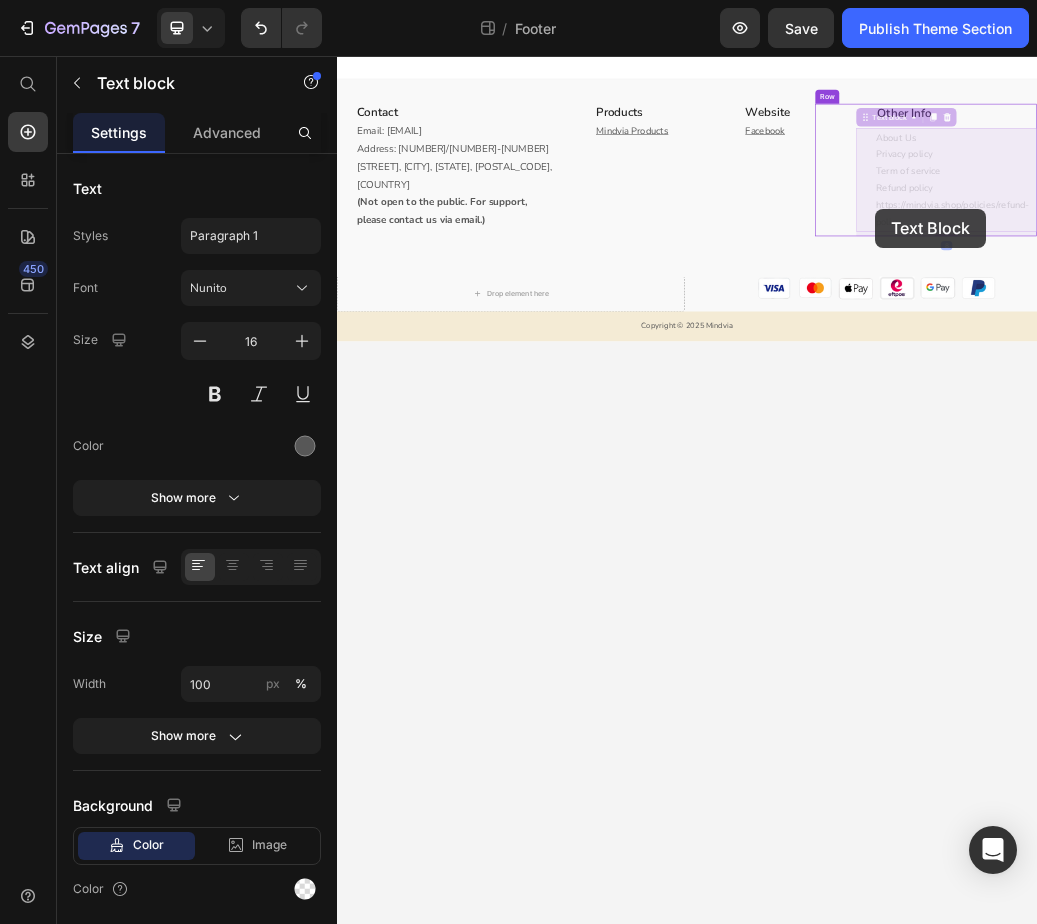 drag, startPoint x: 1326, startPoint y: 349, endPoint x: 1259, endPoint y: 318, distance: 73.82411 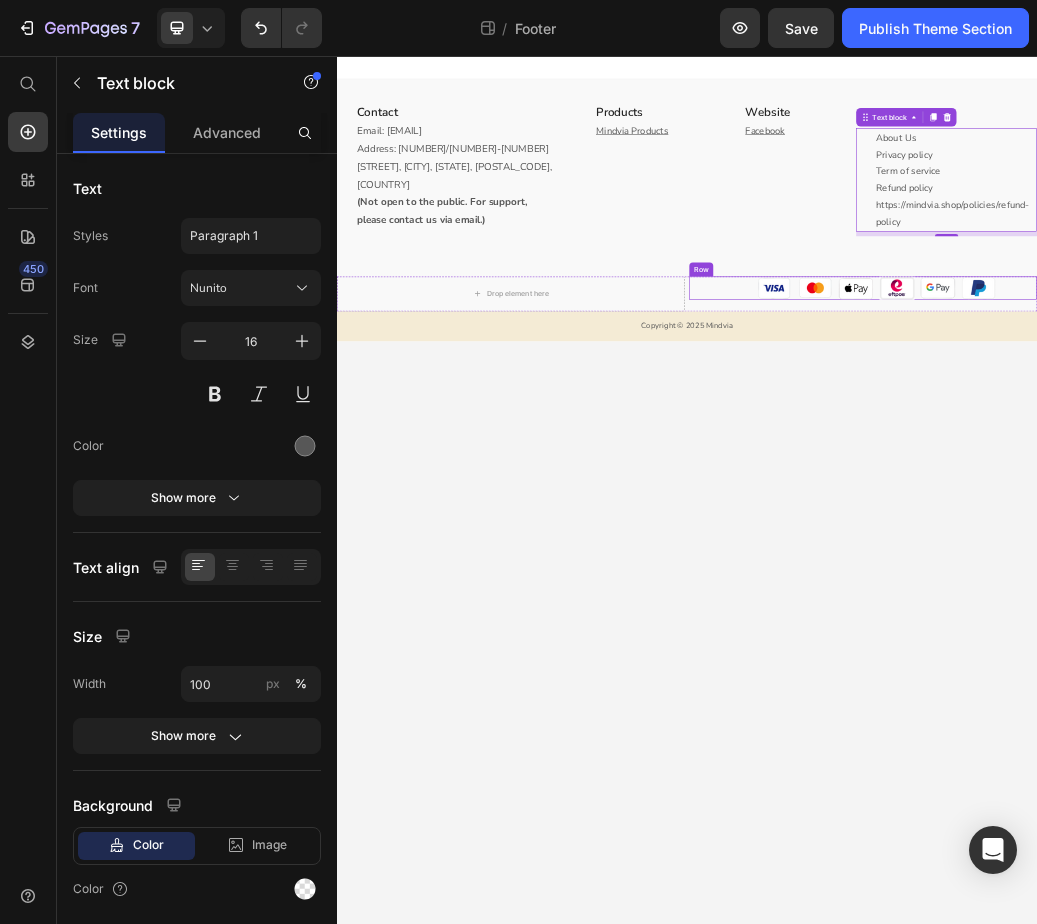 click on "Contact Heading Email: mindviahealth@gmail.com Address: 329/98-100 Elizabeth Street, Melbourne, VIC, 3000, AU (Not open to the public. For support, please contact us via email.) Text block Row Products Heading Mindvia Products Text block Website Heading Facebook Text block Row Other Info Heading About Us Privacy policy Term of service Refund policy https://mindvia.shop/policies/refund-policy Text block   8 Row Row
Drop element here Image Image Image Image Image Image Row Row Copyright © 2025 Mindvia Text block Root
Drag & drop element from sidebar or
Explore Library
Add section Choose templates inspired by CRO experts Generate layout from URL or image Add blank section then drag & drop elements" at bounding box center [937, 800] 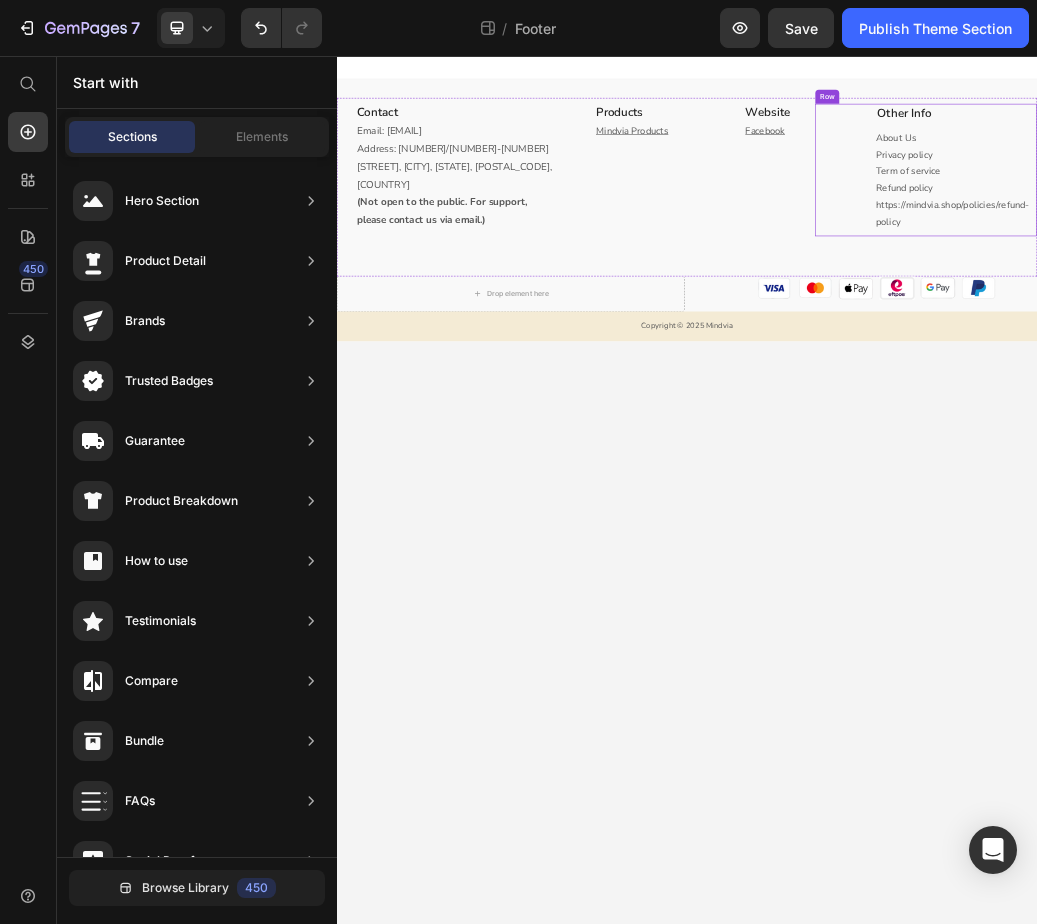 click on "https://mindvia.shop/policies/refund-policy" at bounding box center (1398, 326) 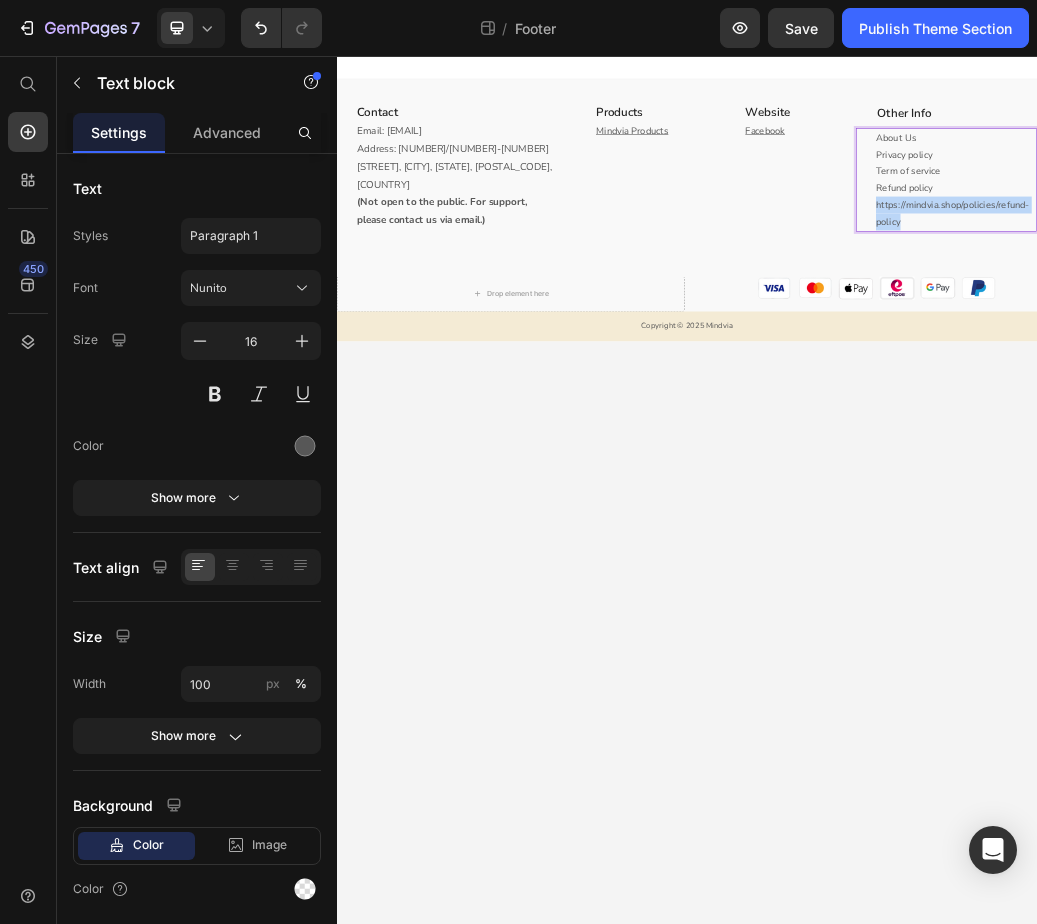 drag, startPoint x: 1324, startPoint y: 340, endPoint x: 1259, endPoint y: 321, distance: 67.72001 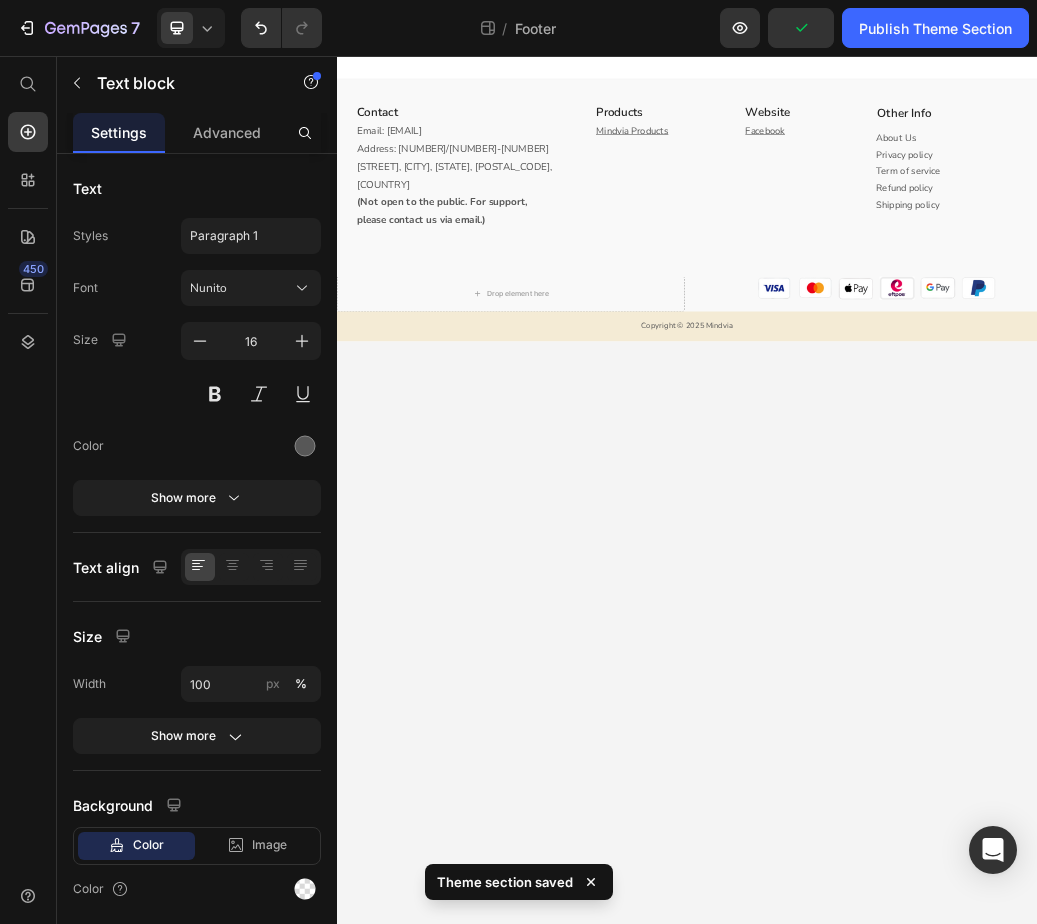 click on "Contact Heading Email: mindviahealth@gmail.com Address: 329/98-100 Elizabeth Street, Melbourne, VIC, 3000, AU (Not open to the public. For support, please contact us via email.) Text block Row Products Heading Mindvia Products Text block Website Heading Facebook Text block Row Other Info Heading About Us Privacy policy Term of service Refund policy Shipping policy Text block Row Row
Drop element here Image Image Image Image Image Image Row Row Copyright © 2025 Mindvia Text block Root
Drag & drop element from sidebar or
Explore Library
Add section Choose templates inspired by CRO experts Generate layout from URL or image Add blank section then drag & drop elements" at bounding box center [937, 800] 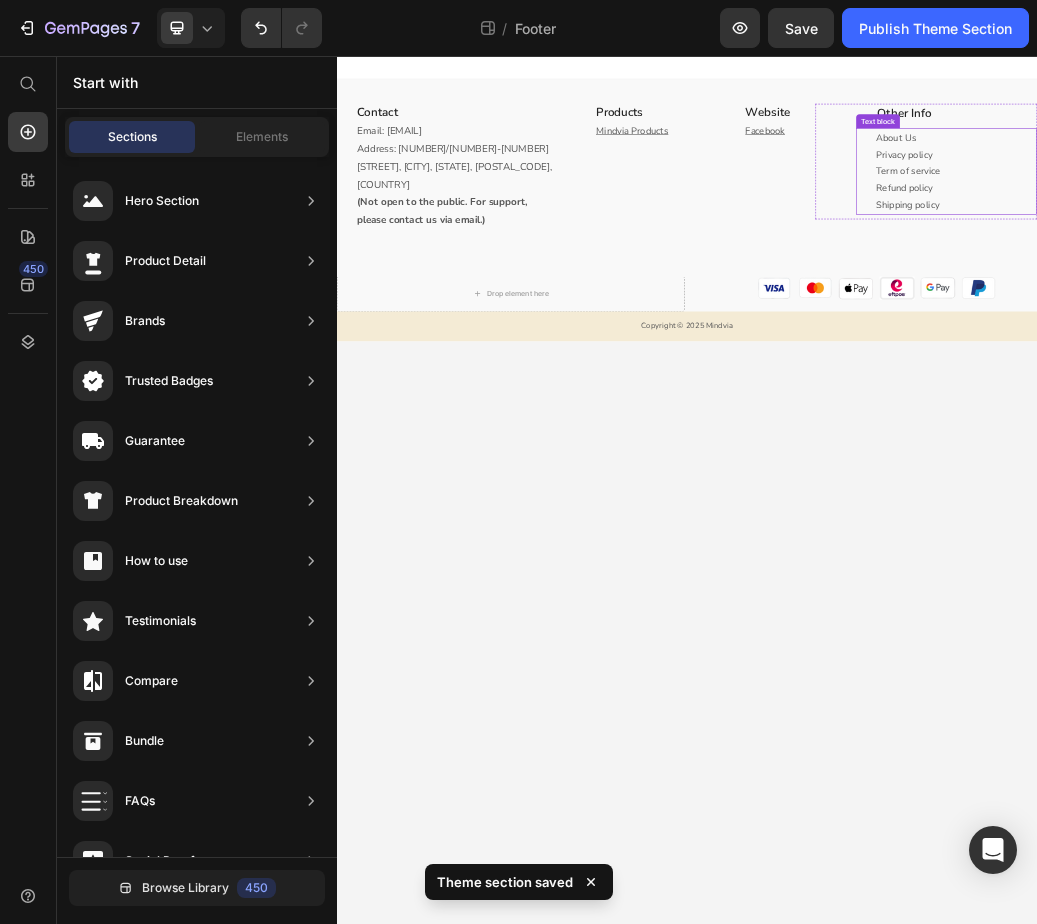 click on "Refund policy" at bounding box center (1310, 282) 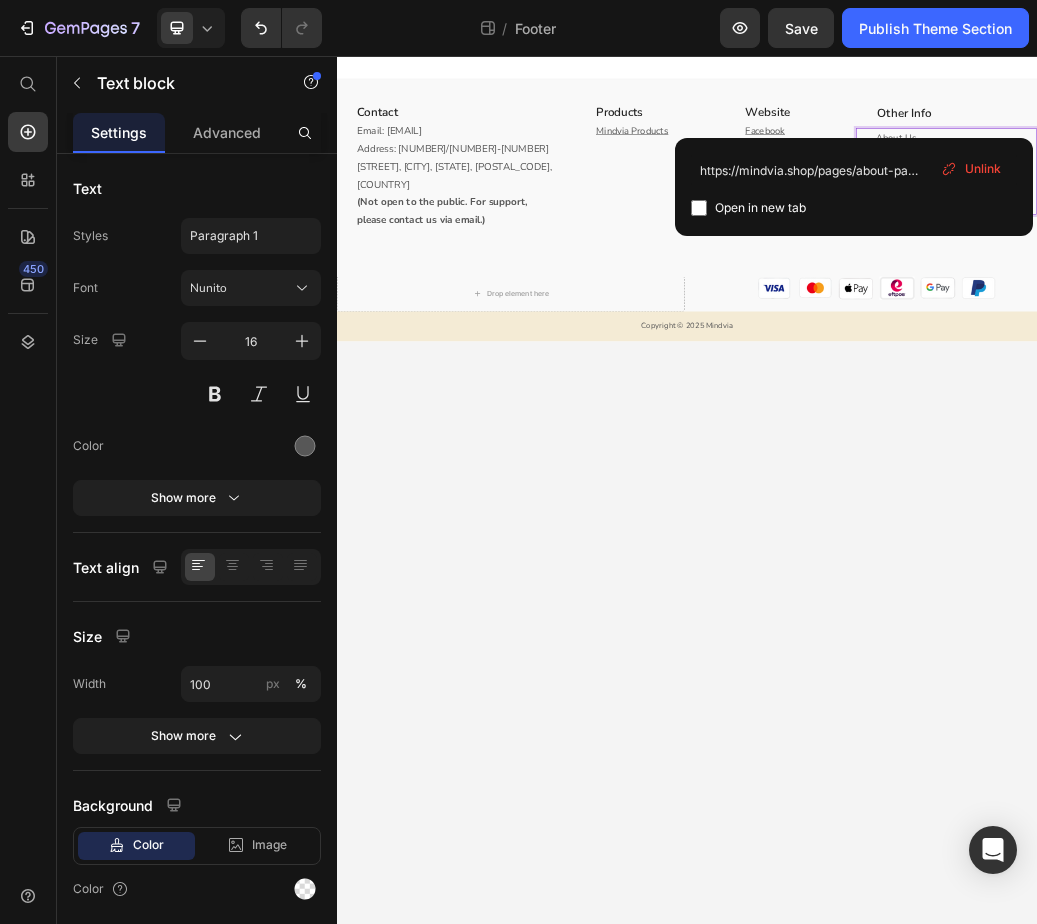 click on "Contact Heading Email: mindviahealth@gmail.com Address: 329/98-100 Elizabeth Street, Melbourne, VIC, 3000, AU (Not open to the public. For support, please contact us via email.) Text block Row Products Heading Mindvia Products Text block Website Heading Facebook Text block Row Other Info Heading About Us Privacy policy Term of service Refund policy Shipping policy Text block   8 Row Row
Drop element here Image Image Image Image Image Image Row Row Copyright © 2025 Mindvia Text block Root
Drag & drop element from sidebar or
Explore Library
Add section Choose templates inspired by CRO experts Generate layout from URL or image Add blank section then drag & drop elements" at bounding box center (937, 800) 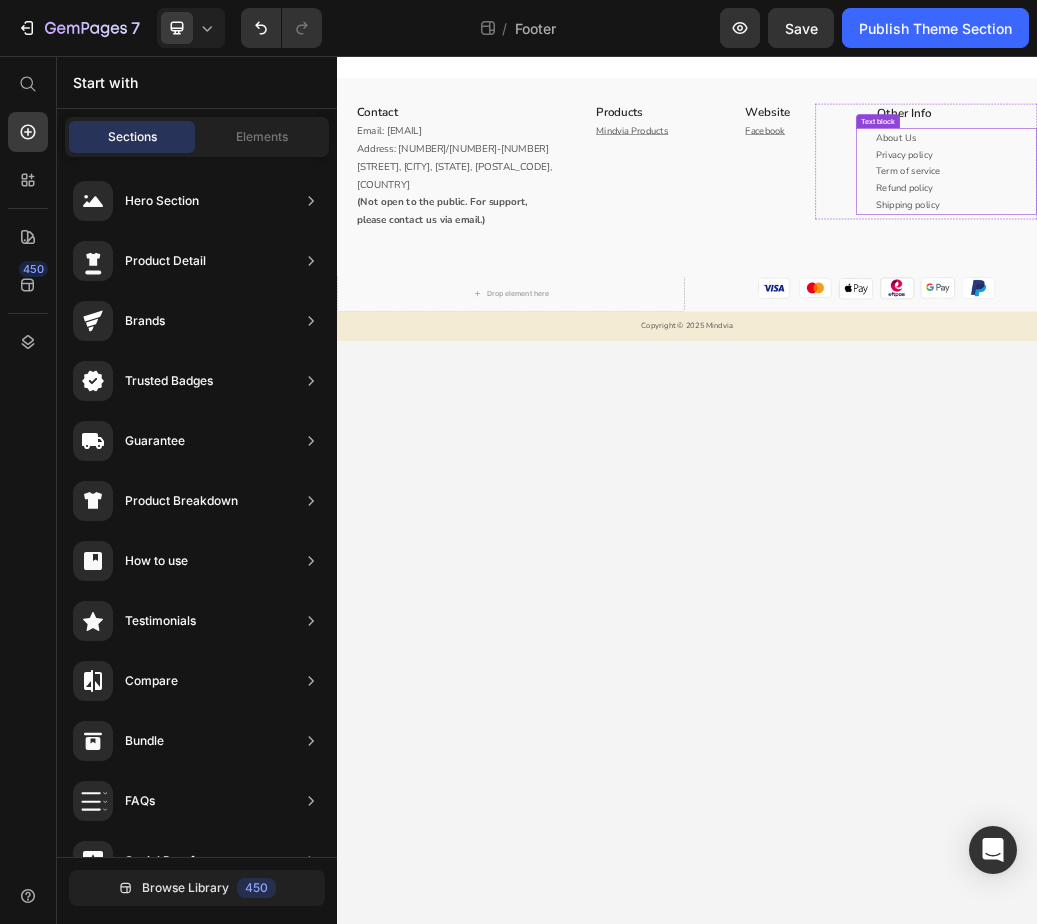 click on "Shipping policy" at bounding box center (1398, 311) 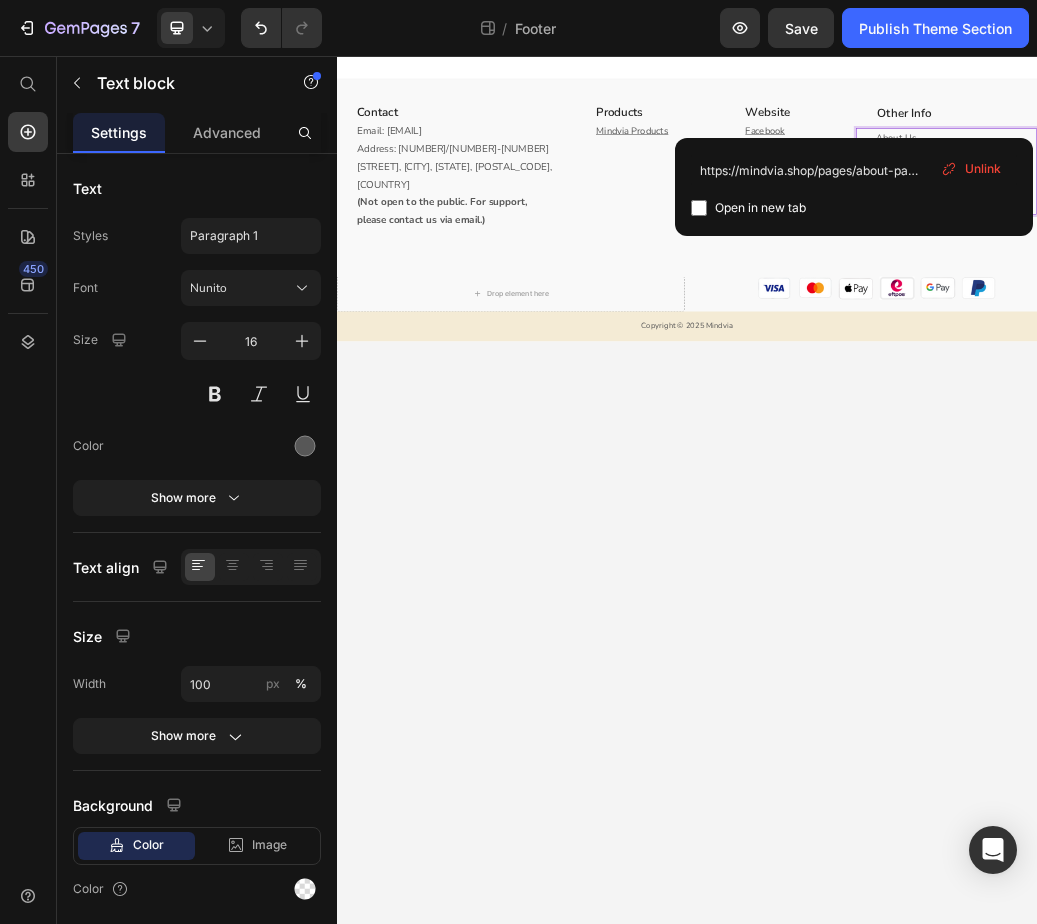 click on "Contact Heading Email: mindviahealth@gmail.com Address: 329/98-100 Elizabeth Street, Melbourne, VIC, 3000, AU (Not open to the public. For support, please contact us via email.) Text block Row Products Heading Mindvia Products Text block Website Heading Facebook Text block Row Other Info Heading About Us Privacy policy Term of service Refund policy Shipping policy Text block   8 Row Row
Drop element here Image Image Image Image Image Image Row Row Copyright © 2025 Mindvia Text block Root
Drag & drop element from sidebar or
Explore Library
Add section Choose templates inspired by CRO experts Generate layout from URL or image Add blank section then drag & drop elements" at bounding box center [937, 800] 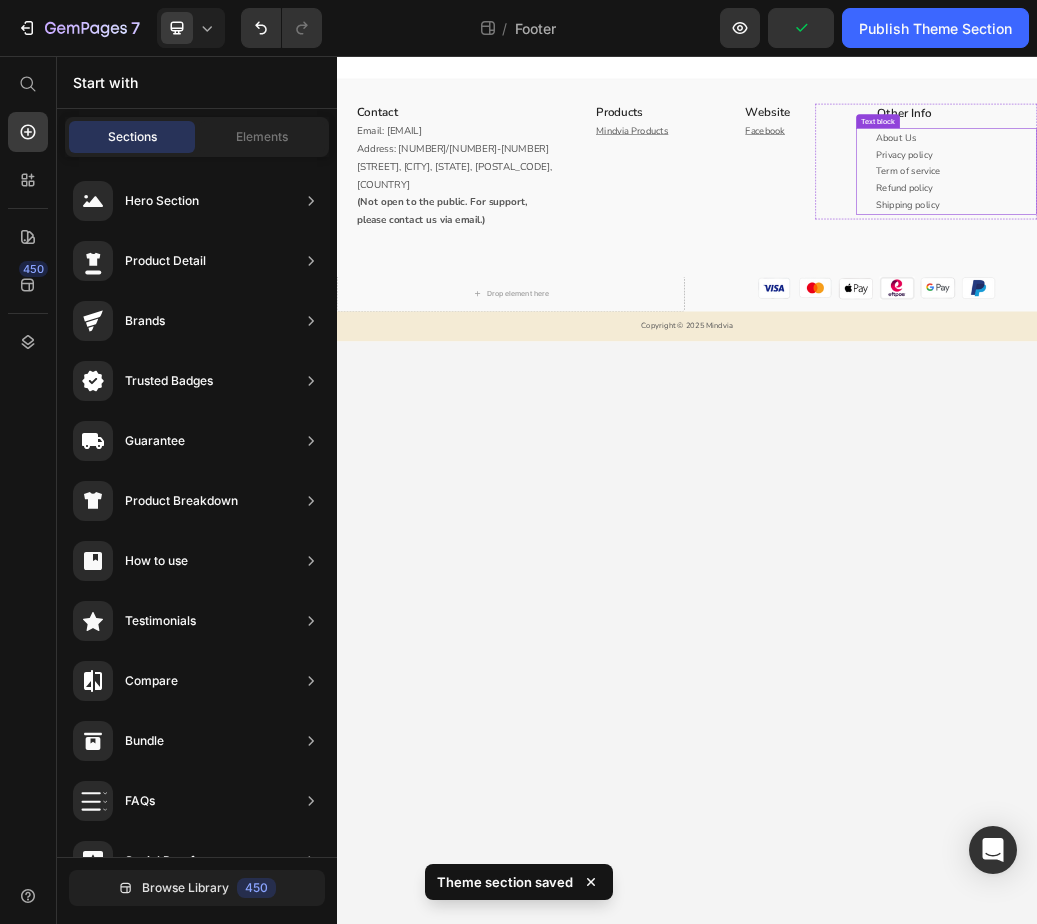 click on "Term of service" at bounding box center [1316, 254] 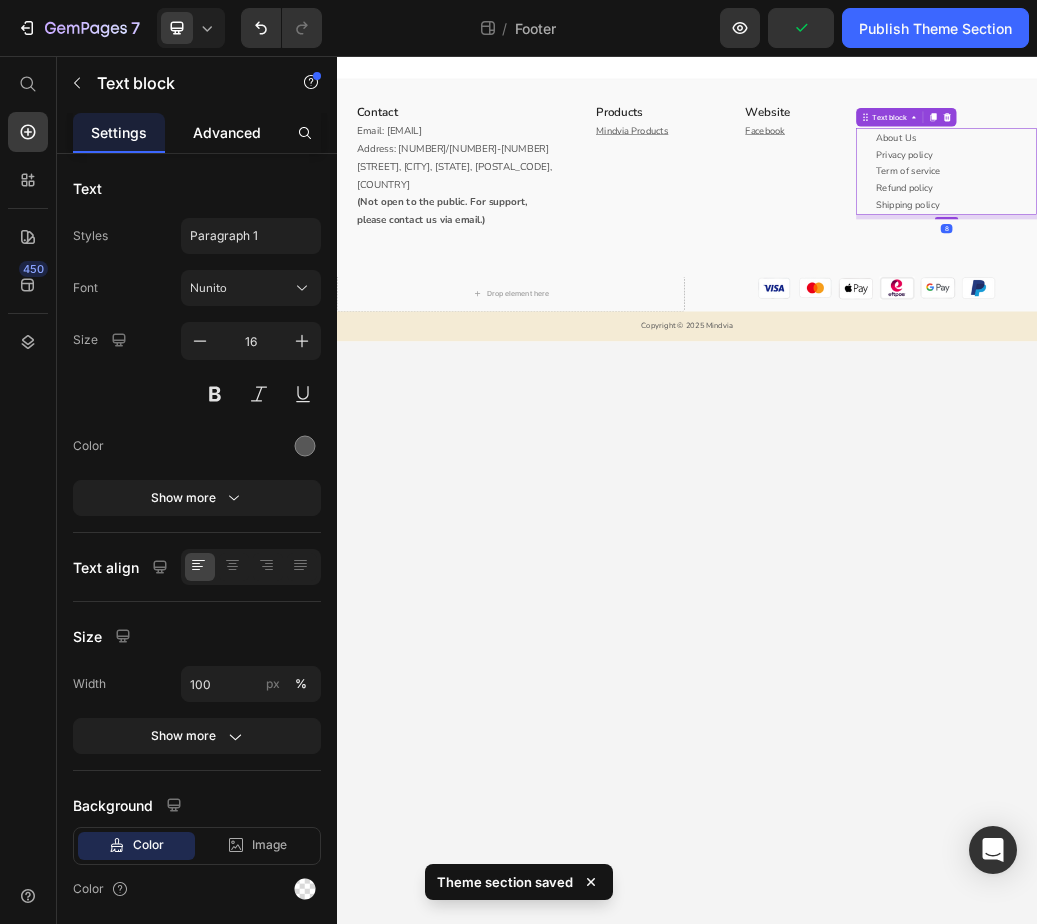 click on "Advanced" 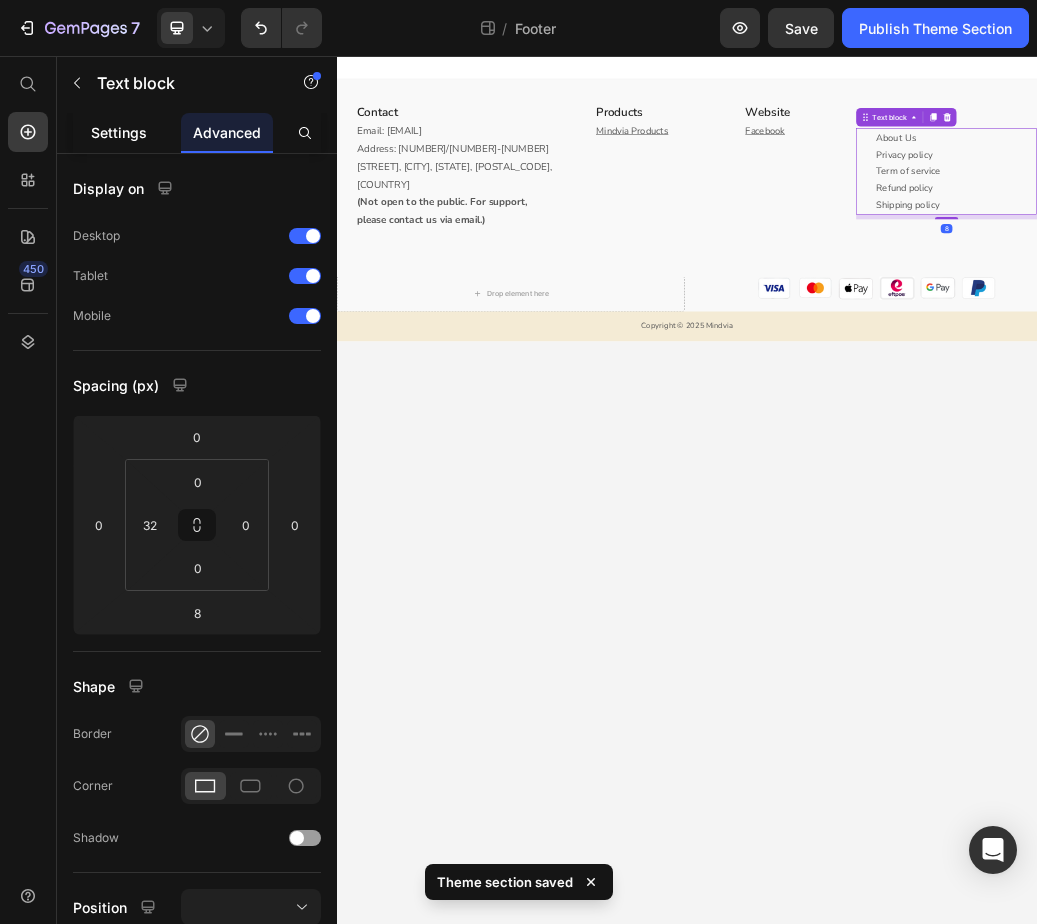 click on "Settings" at bounding box center [119, 132] 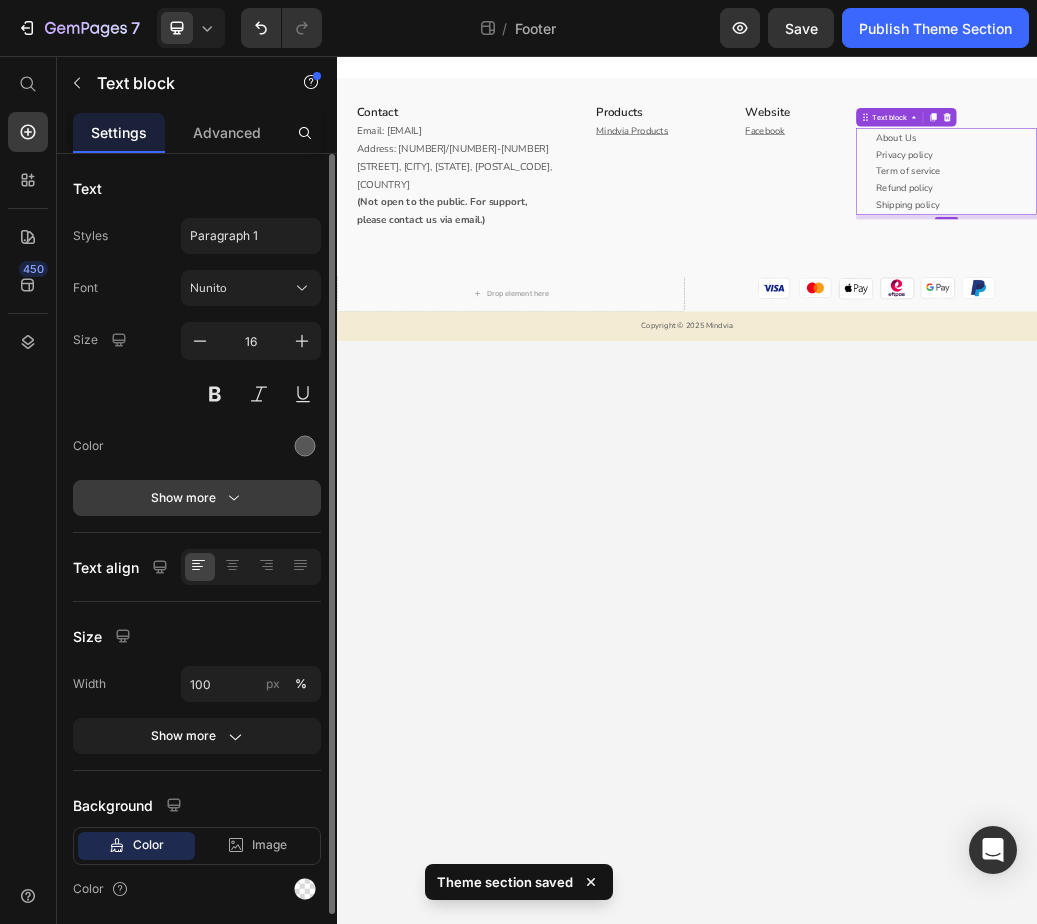 click on "Show more" at bounding box center [197, 498] 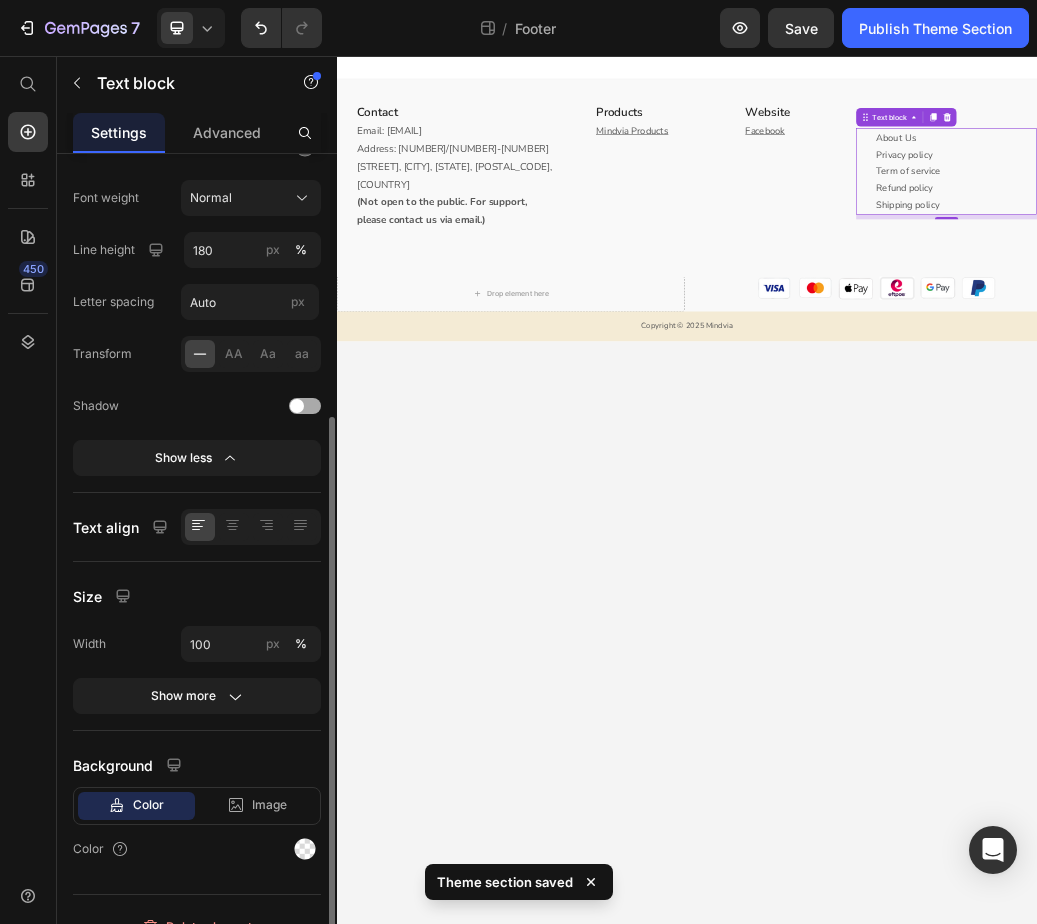 scroll, scrollTop: 328, scrollLeft: 0, axis: vertical 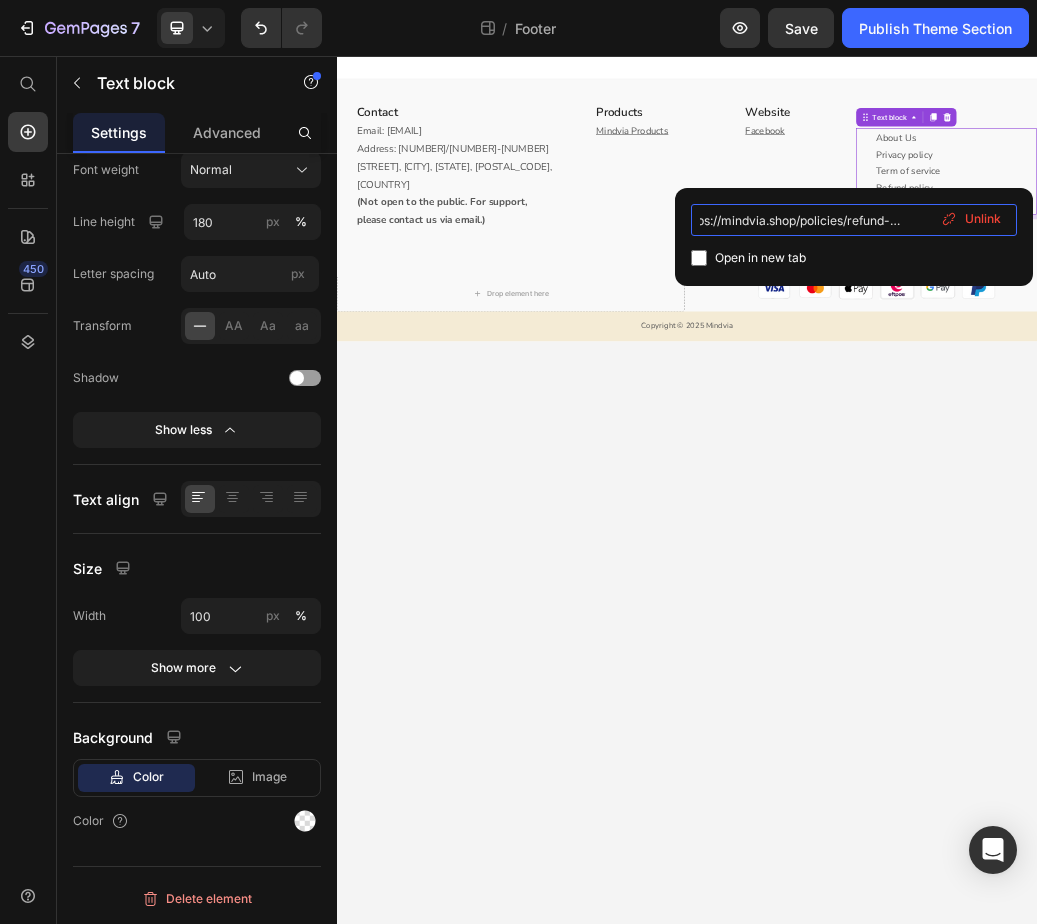 drag, startPoint x: 895, startPoint y: 225, endPoint x: 935, endPoint y: 279, distance: 67.20119 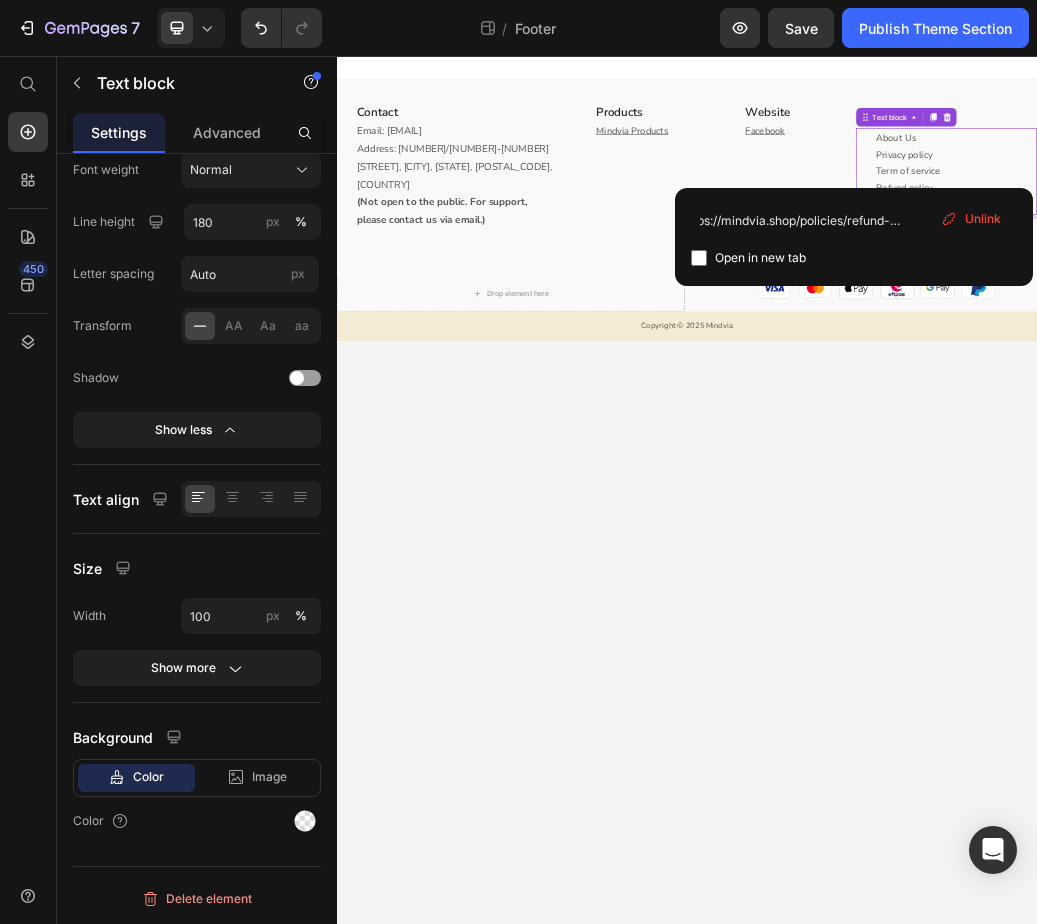 click on "Contact Heading Email: mindviahealth@gmail.com Address: 329/98-100 Elizabeth Street, Melbourne, VIC, 3000, AU (Not open to the public. For support, please contact us via email.) Text block Row Products Heading Mindvia Products Text block Website Heading Facebook Text block Row Other Info Heading About Us Privacy policy Term of service Refund policy Shipping policy Text block   8 Row Row
Drop element here Image Image Image Image Image Image Row Row Copyright © 2025 Mindvia Text block Root
Drag & drop element from sidebar or
Explore Library
Add section Choose templates inspired by CRO experts Generate layout from URL or image Add blank section then drag & drop elements" at bounding box center [937, 800] 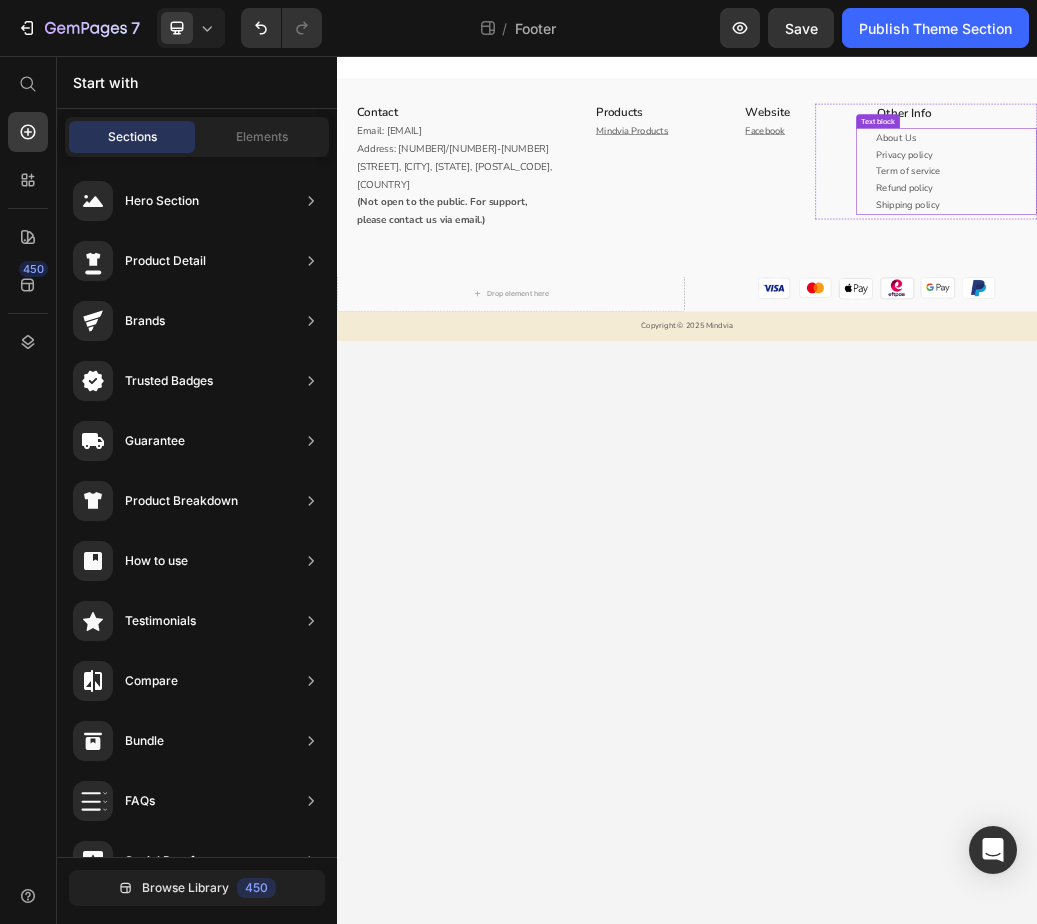 click on "Shipping policy" at bounding box center (1398, 311) 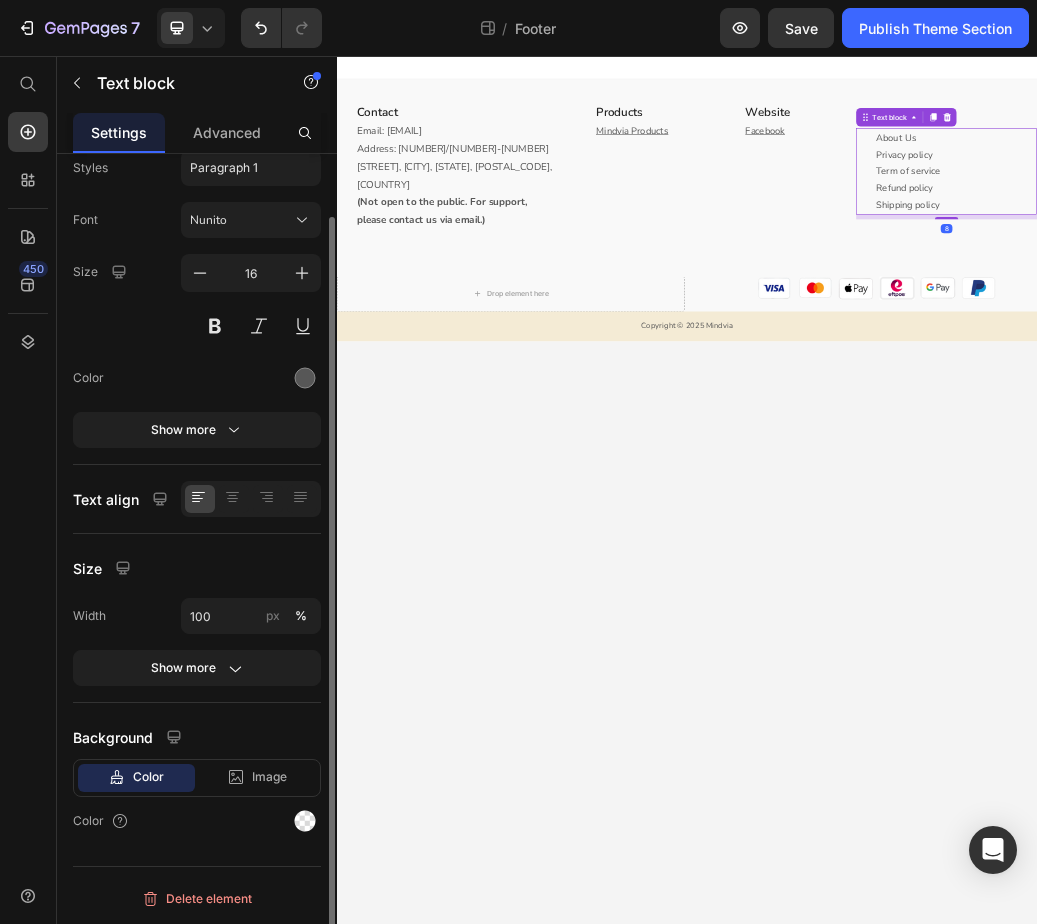 scroll, scrollTop: 68, scrollLeft: 0, axis: vertical 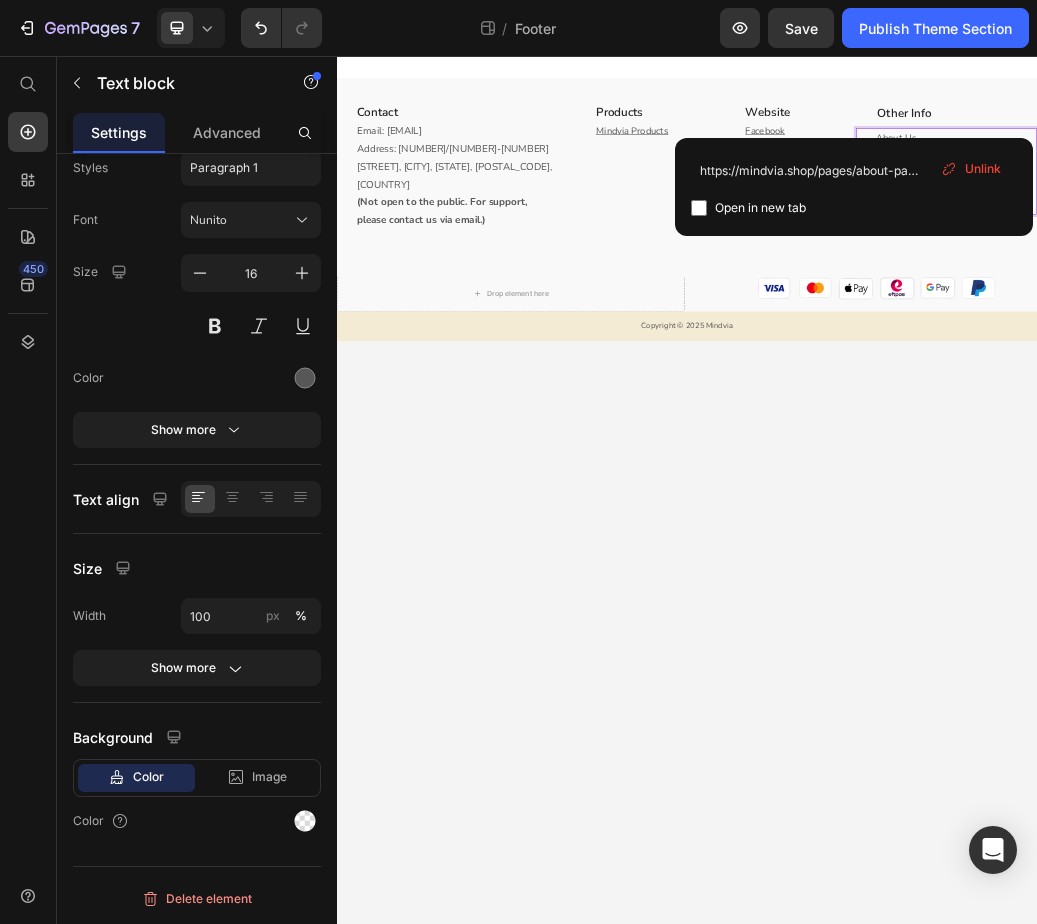 drag, startPoint x: 1333, startPoint y: 309, endPoint x: 1357, endPoint y: 313, distance: 24.33105 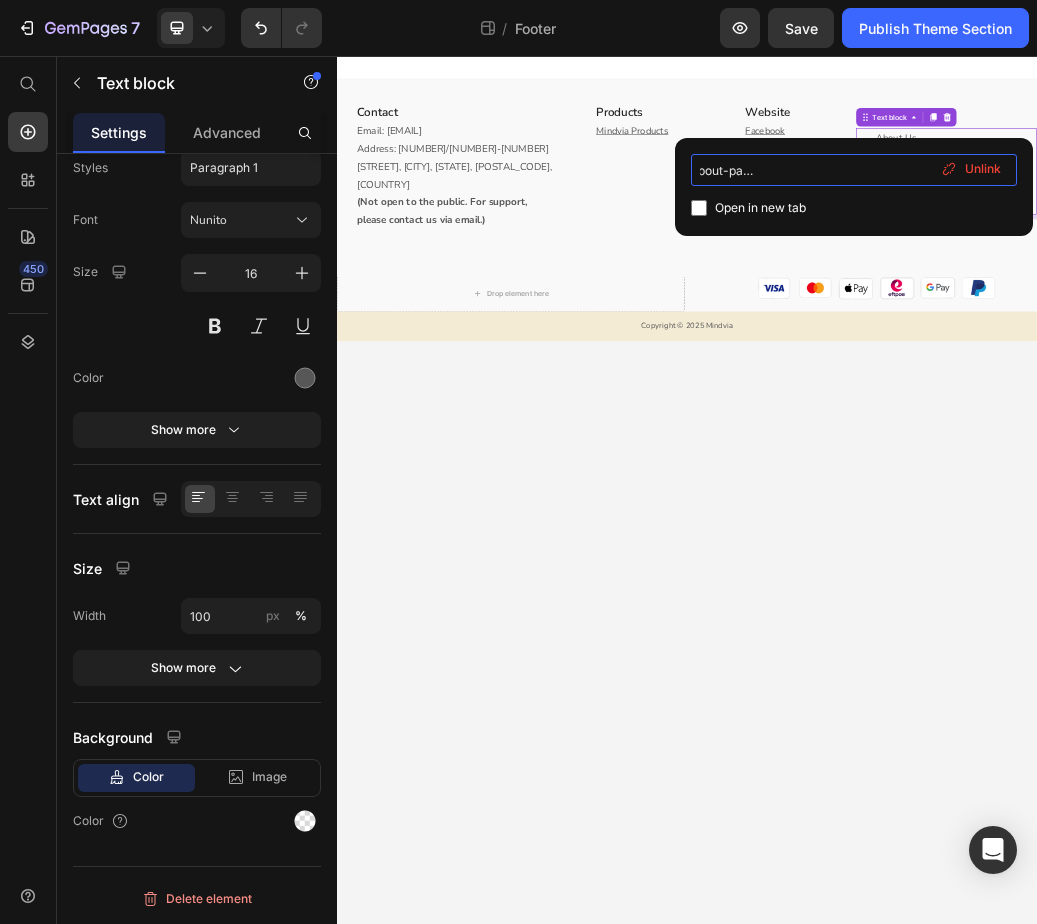 scroll, scrollTop: 0, scrollLeft: 0, axis: both 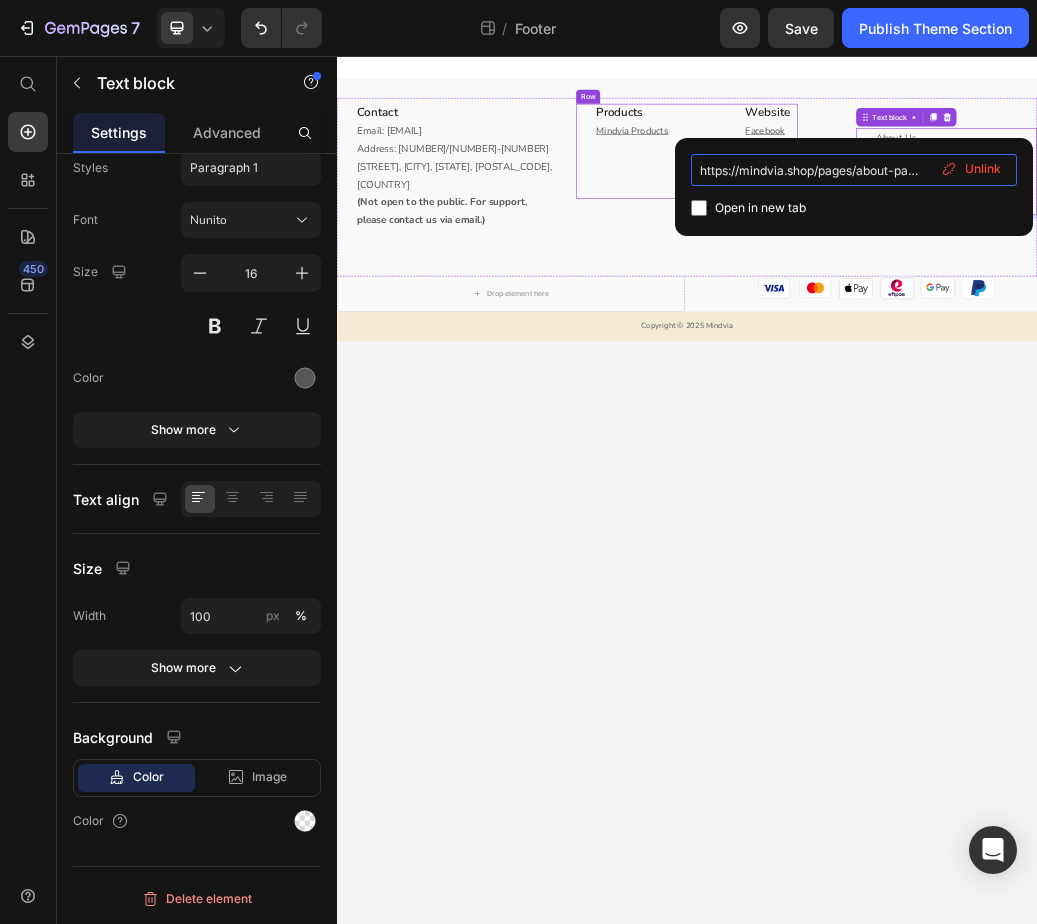 drag, startPoint x: 1207, startPoint y: 230, endPoint x: 803, endPoint y: 205, distance: 404.77277 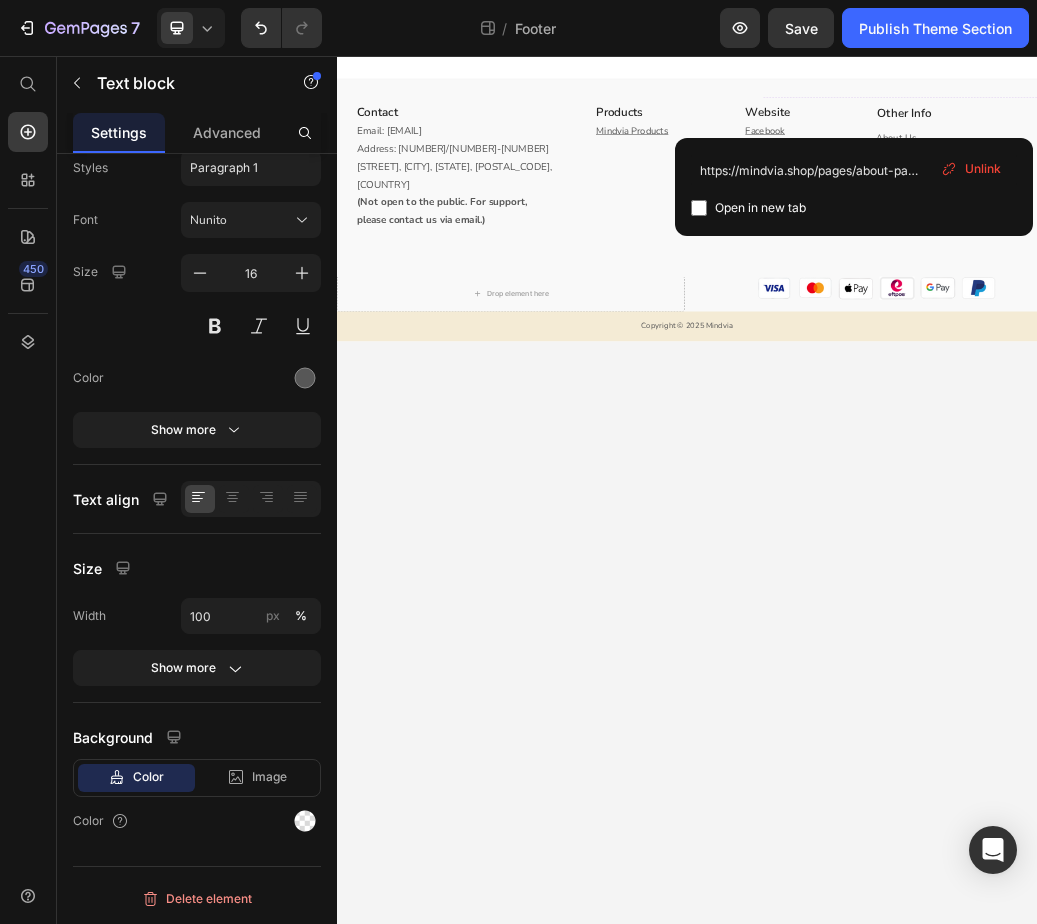 click on "Contact Heading Email: mindviahealth@gmail.com Address: 329/98-100 Elizabeth Street, Melbourne, VIC, 3000, AU (Not open to the public. For support, please contact us via email.) Text block Row Products Heading Mindvia Products Text block Website Heading Facebook Text block Row Other Info Heading About Us Privacy policy Term of service Refund policy Shipping policy Text block Row Row
Drop element here Image Image Image Image Image Image Row Row Copyright © 2025 Mindvia Text block Root
Drag & drop element from sidebar or
Explore Library
Add section Choose templates inspired by CRO experts Generate layout from URL or image Add blank section then drag & drop elements" at bounding box center [937, 800] 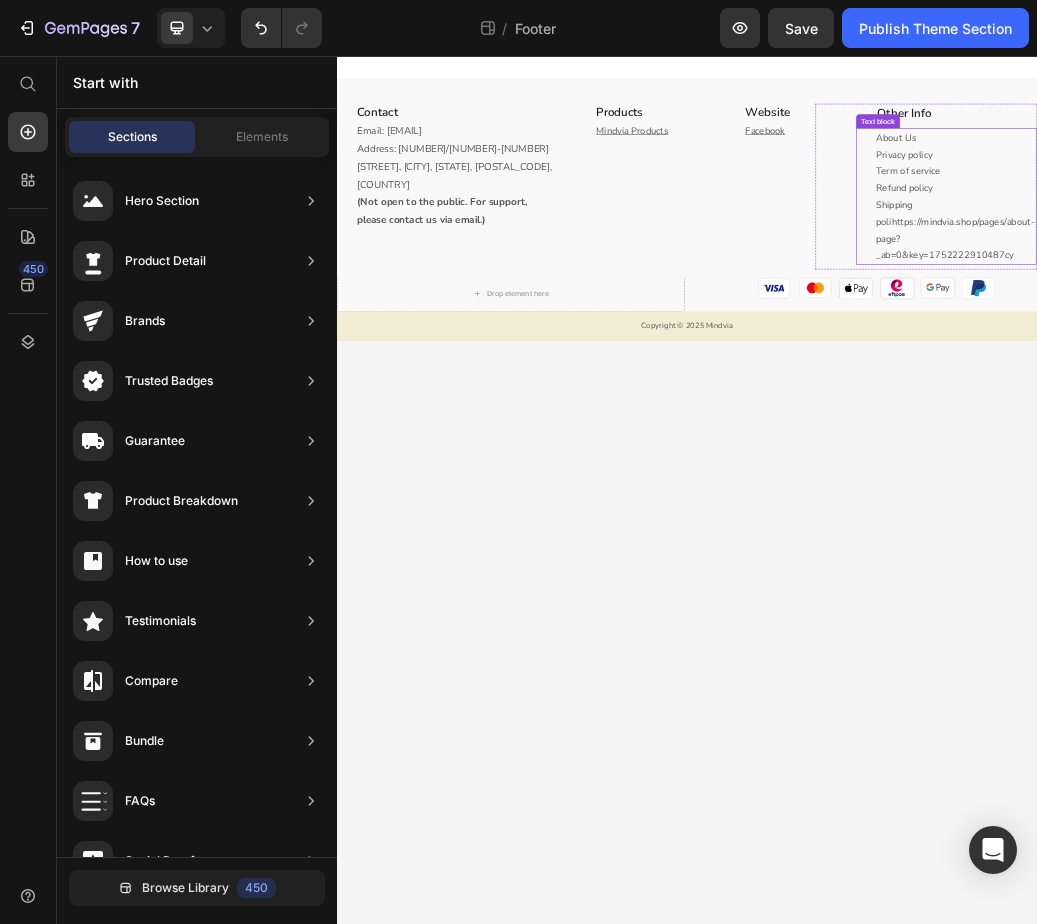 click on "https://mindvia.shop/pages/about-page?_ab=0&key=1752222910487" at bounding box center [1397, 369] 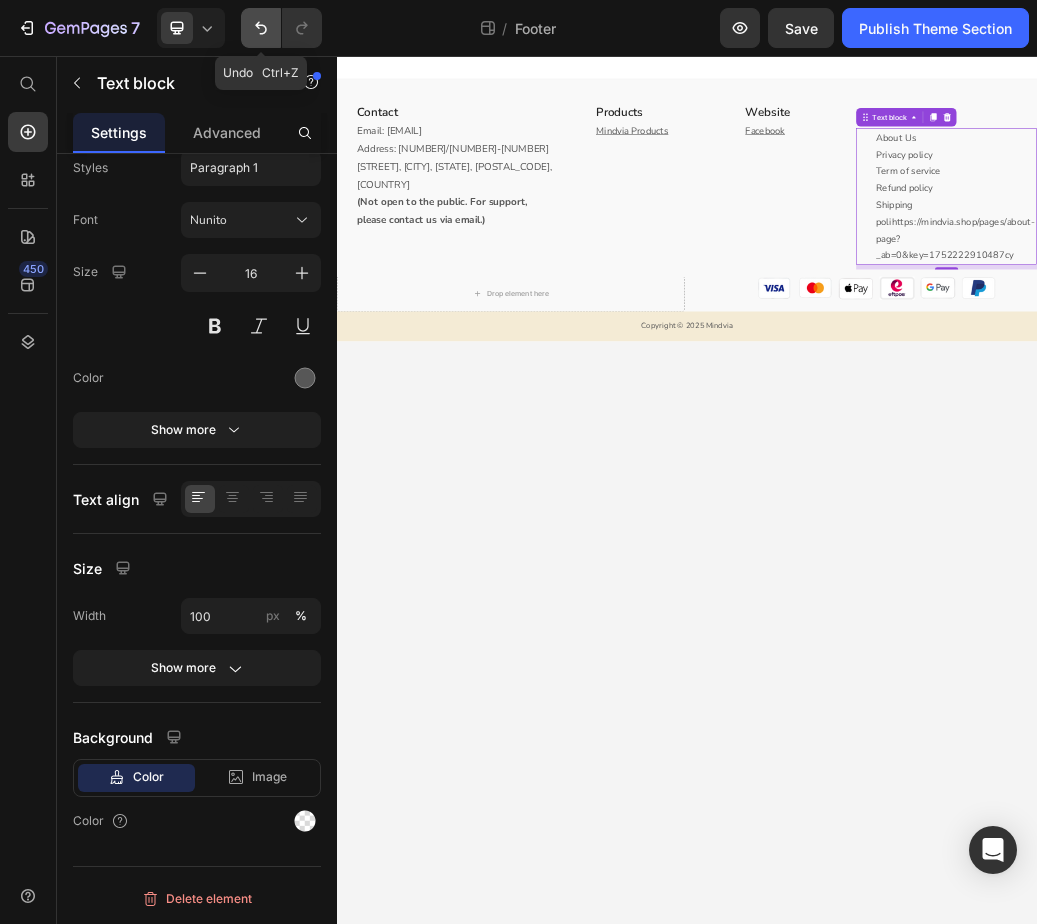 click 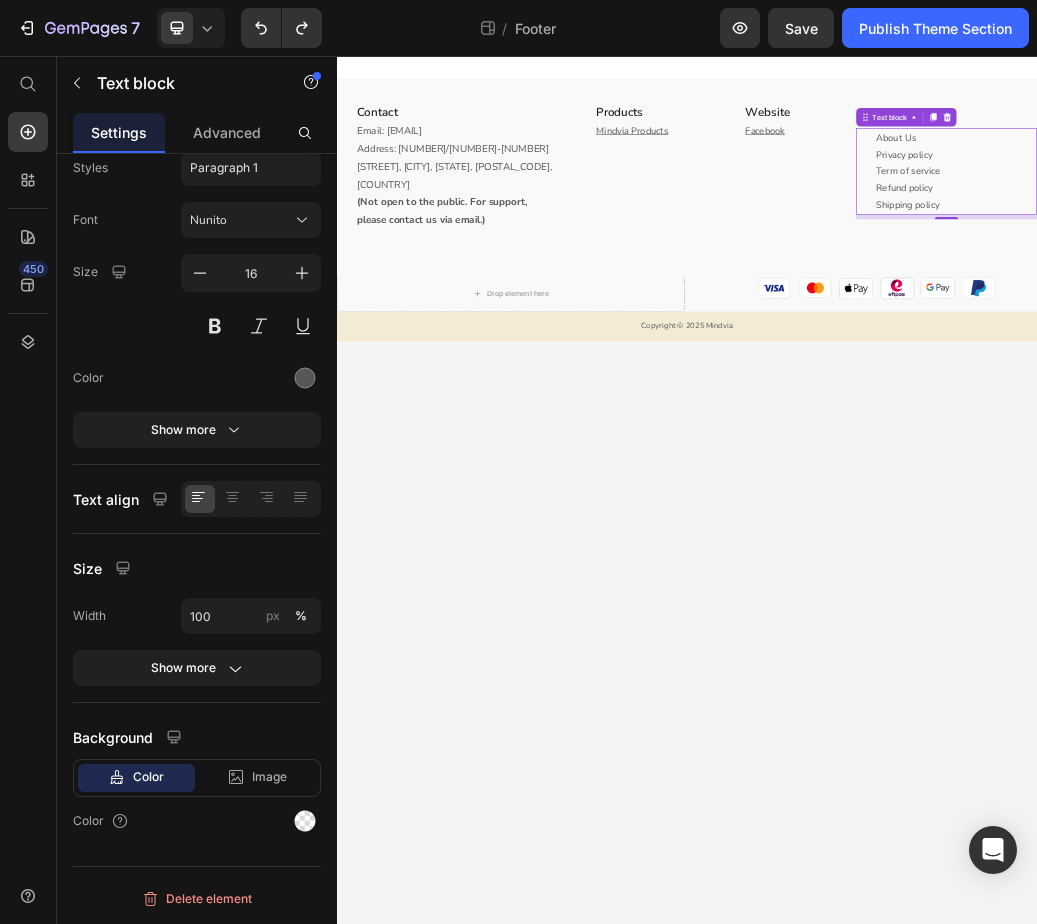 click on "Contact Heading Email: mindviahealth@gmail.com Address: 329/98-100 Elizabeth Street, Melbourne, VIC, 3000, AU (Not open to the public. For support, please contact us via email.) Text block Row Products Heading Mindvia Products Text block Website Heading Facebook Text block Row Other Info Heading About Us Privacy policy Term of service Refund policy Shipping policy Text block   8 Row Row
Drop element here Image Image Image Image Image Image Row Row Copyright © 2025 Mindvia Text block Root
Drag & drop element from sidebar or
Explore Library
Add section Choose templates inspired by CRO experts Generate layout from URL or image Add blank section then drag & drop elements" at bounding box center [937, 800] 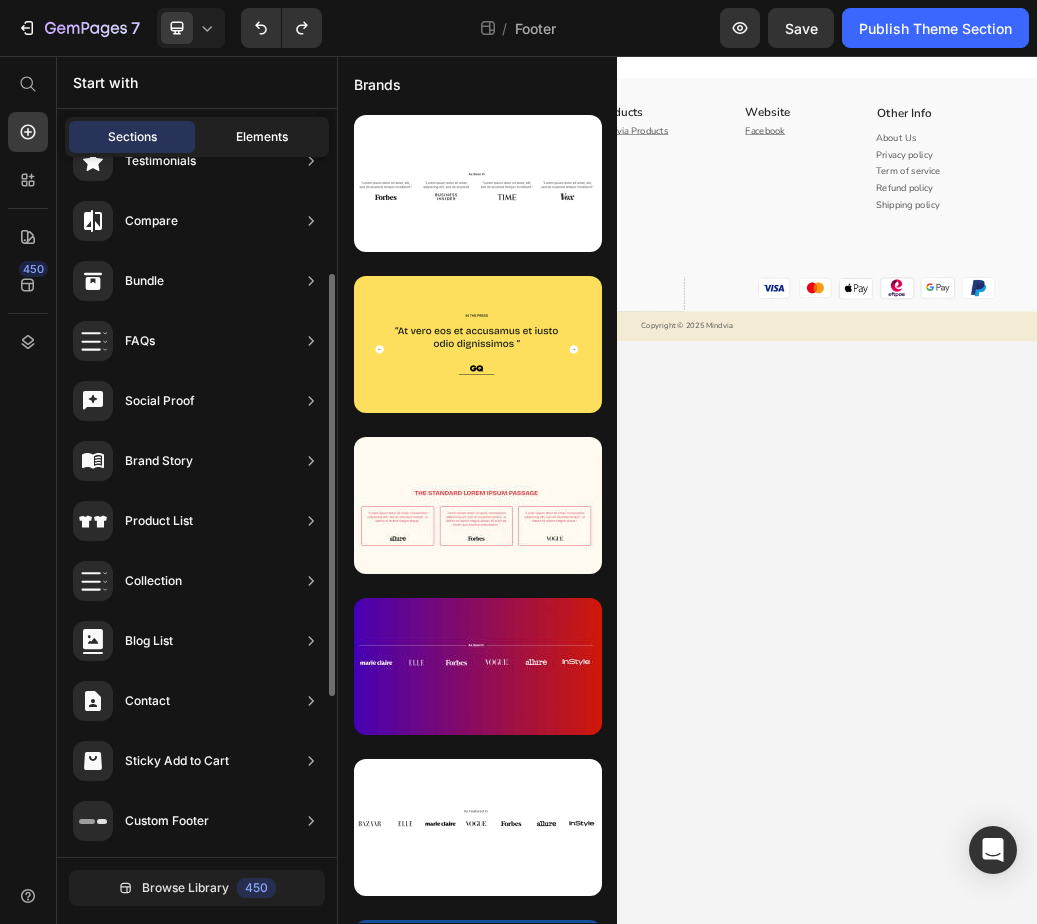 scroll, scrollTop: 0, scrollLeft: 0, axis: both 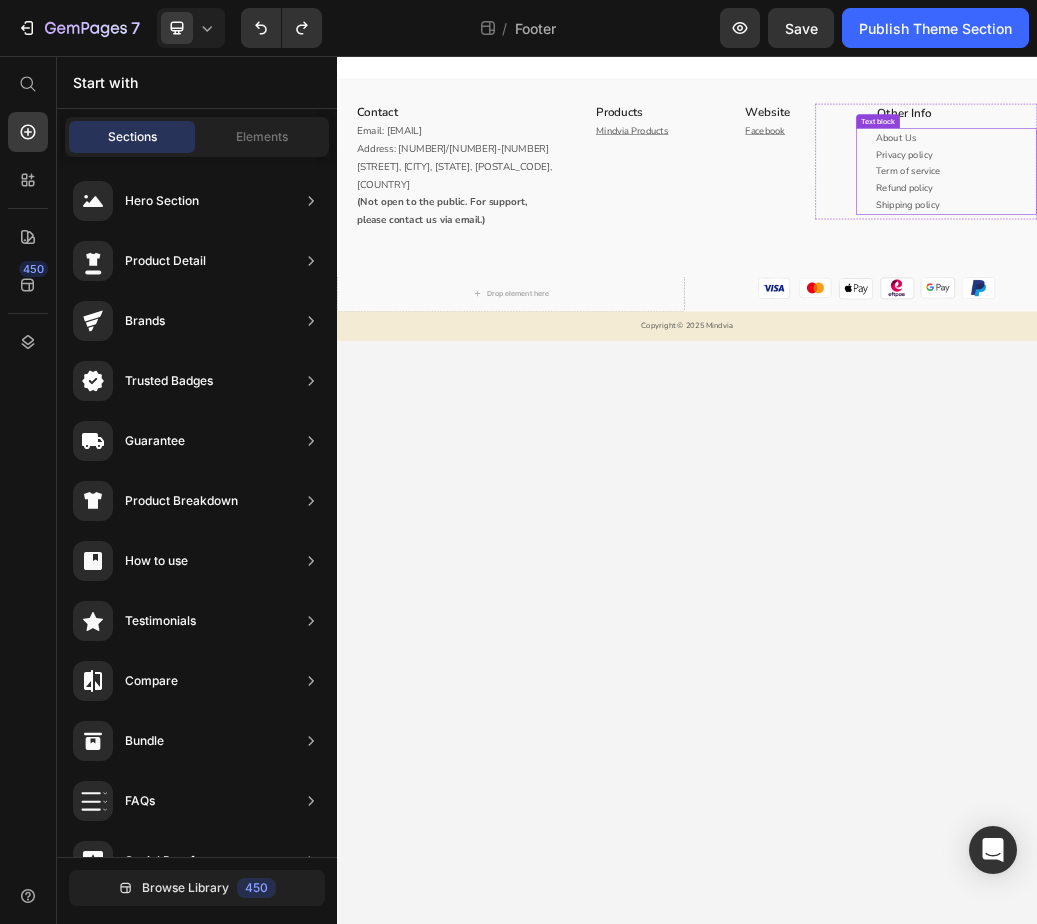 click on "Shipping policy" at bounding box center [1398, 311] 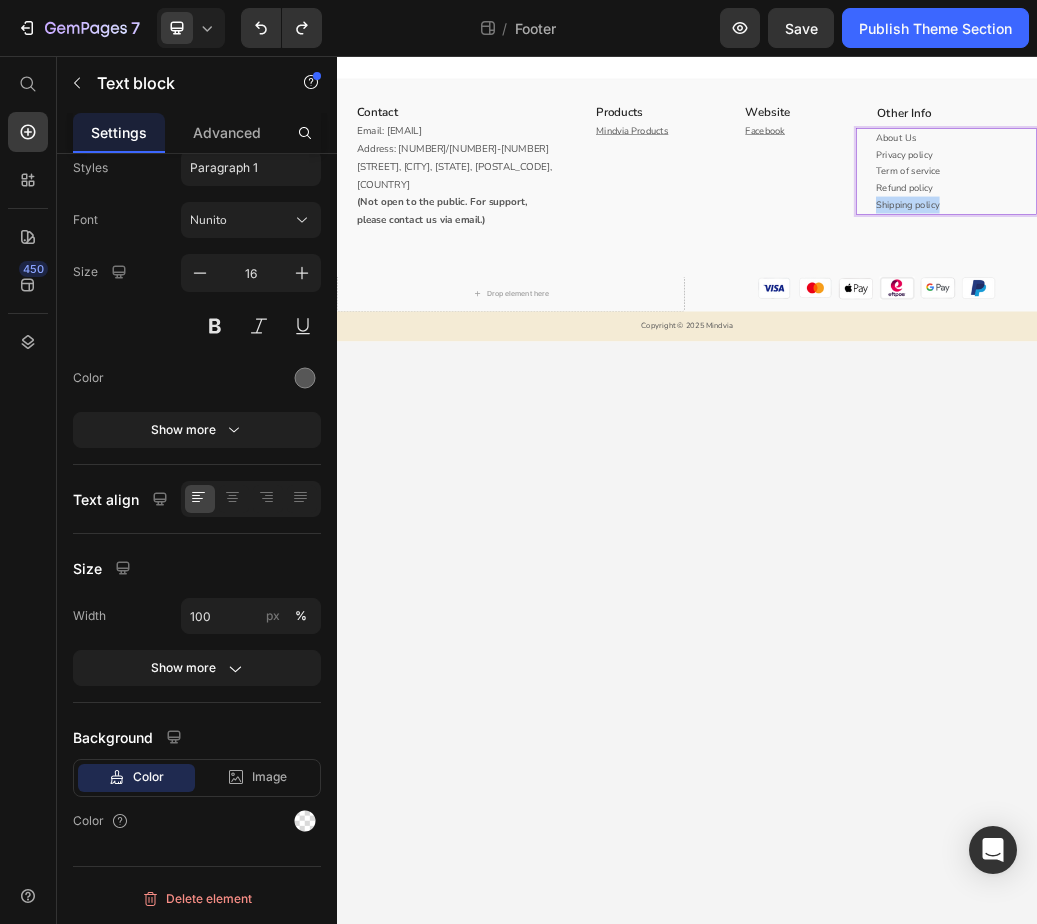 drag, startPoint x: 1379, startPoint y: 314, endPoint x: 1255, endPoint y: 311, distance: 124.036285 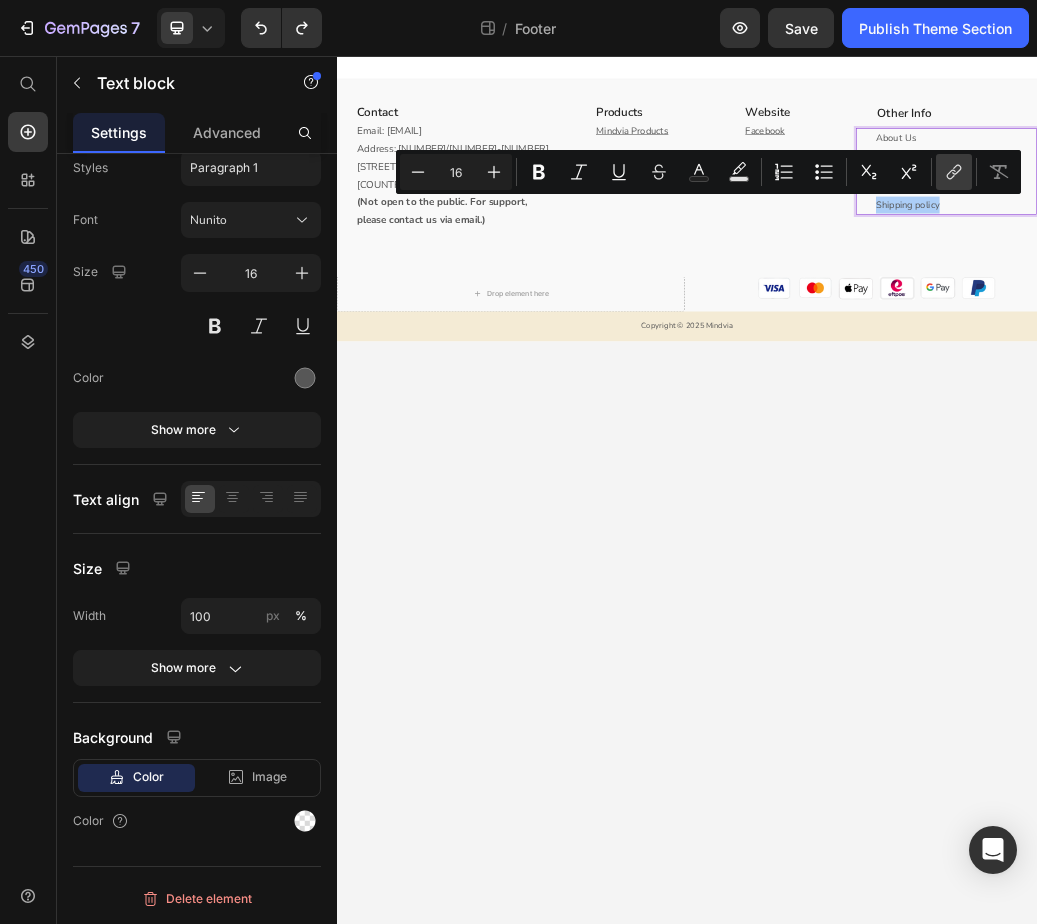 click 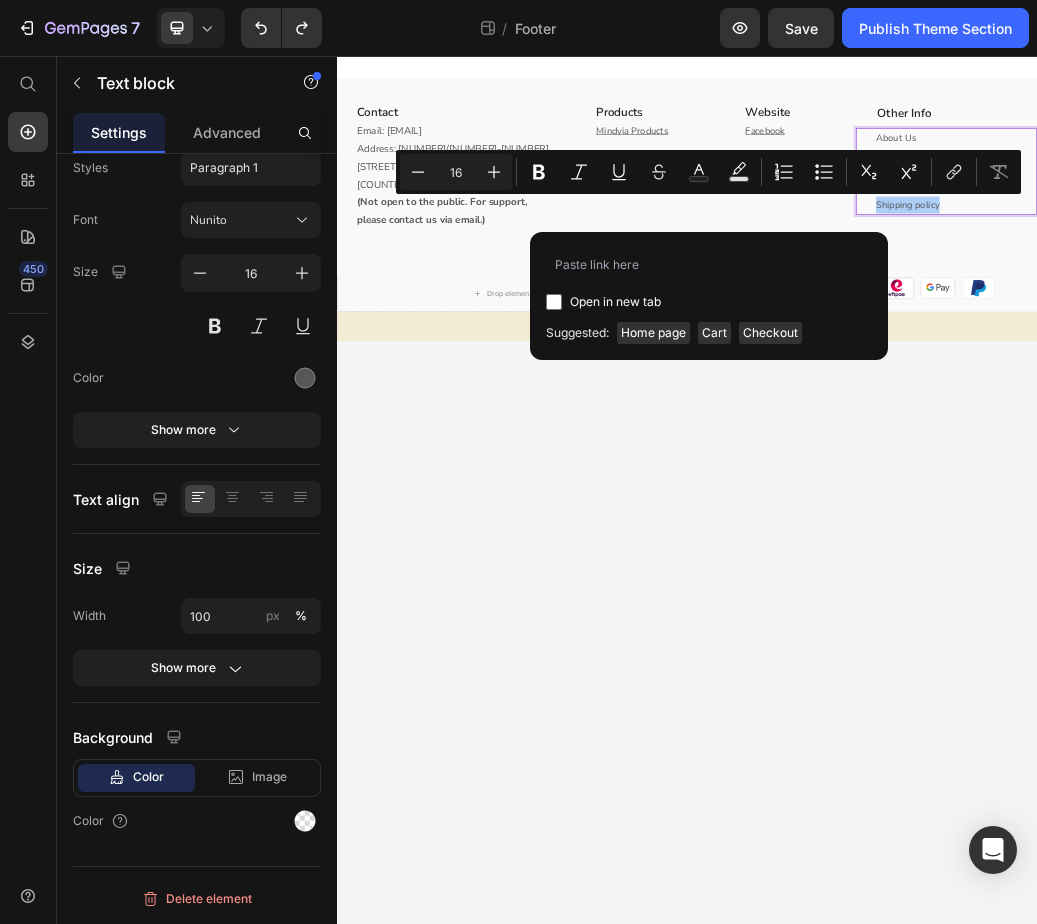 type on "https://mindvia.shop/pages/shipping-policy" 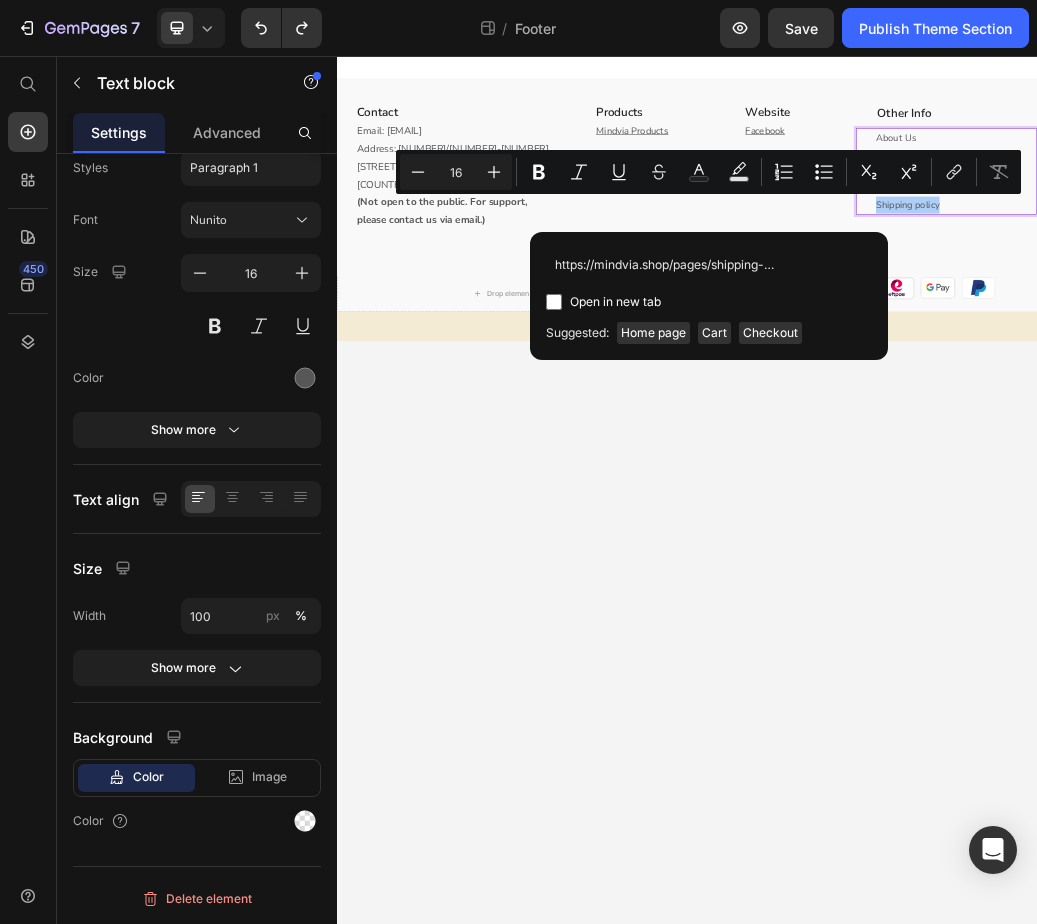 scroll, scrollTop: 0, scrollLeft: 24, axis: horizontal 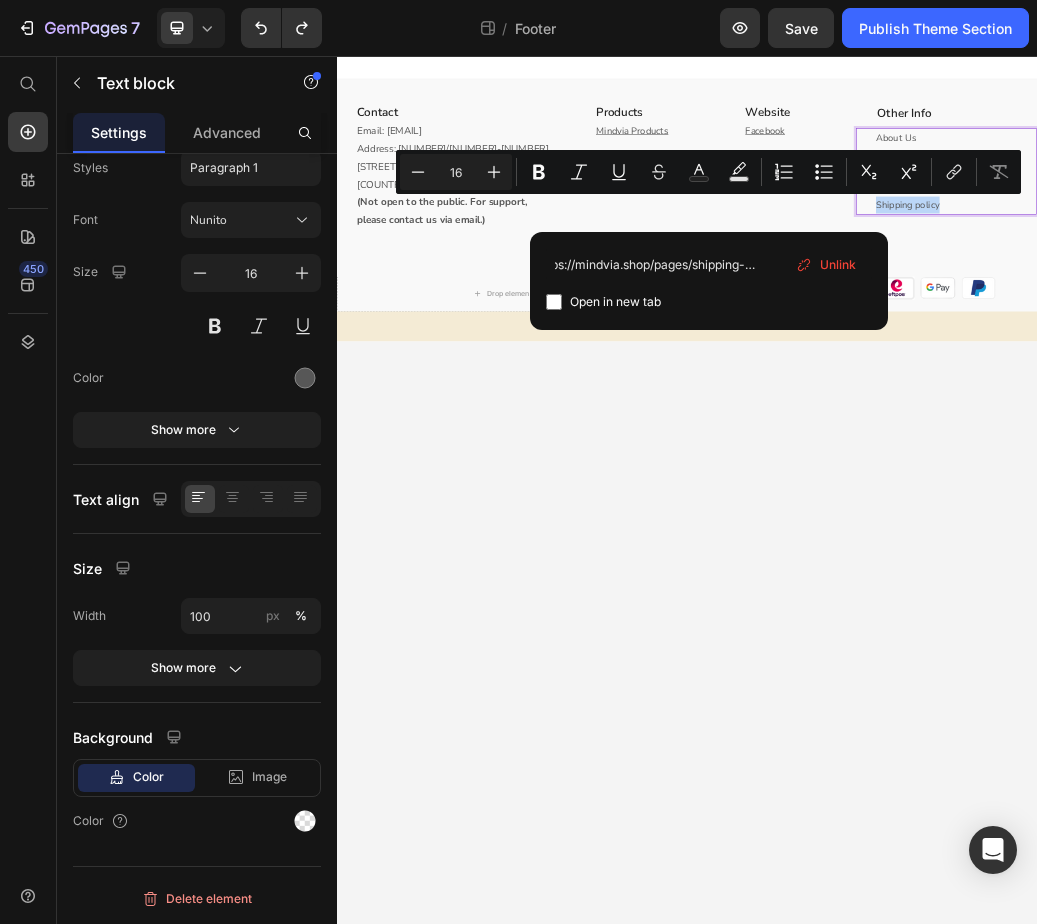 click on "Contact Heading Email: mindviahealth@gmail.com Address: 329/98-100 Elizabeth Street, Melbourne, VIC, 3000, AU (Not open to the public. For support, please contact us via email.) Text block Row Products Heading Mindvia Products Text block Website Heading Facebook Text block Row Other Info Heading About Us Privacy policy Term of service Refund policy Shipping policy Text block   8 Row Row
Drop element here Image Image Image Image Image Image Row Row Copyright © 2025 Mindvia Text block Root
Drag & drop element from sidebar or
Explore Library
Add section Choose templates inspired by CRO experts Generate layout from URL or image Add blank section then drag & drop elements" at bounding box center (937, 800) 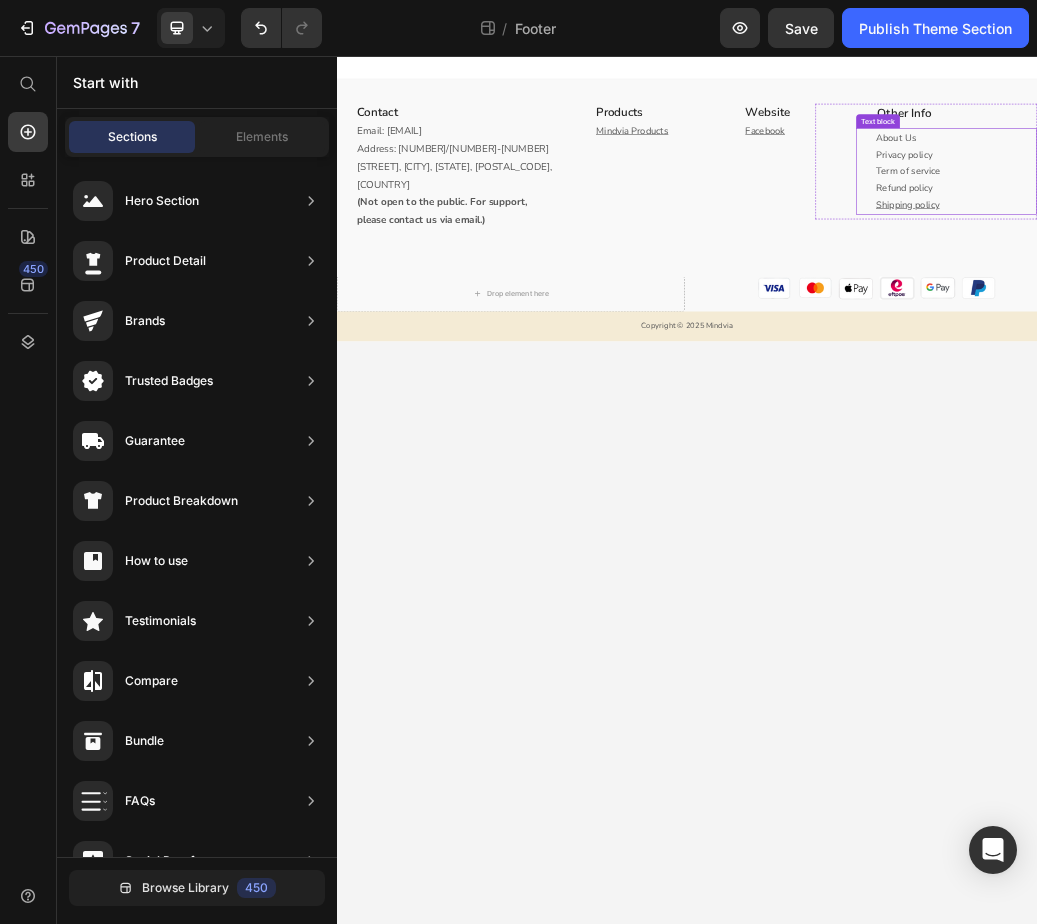 click on "Shipping policy" at bounding box center (1398, 311) 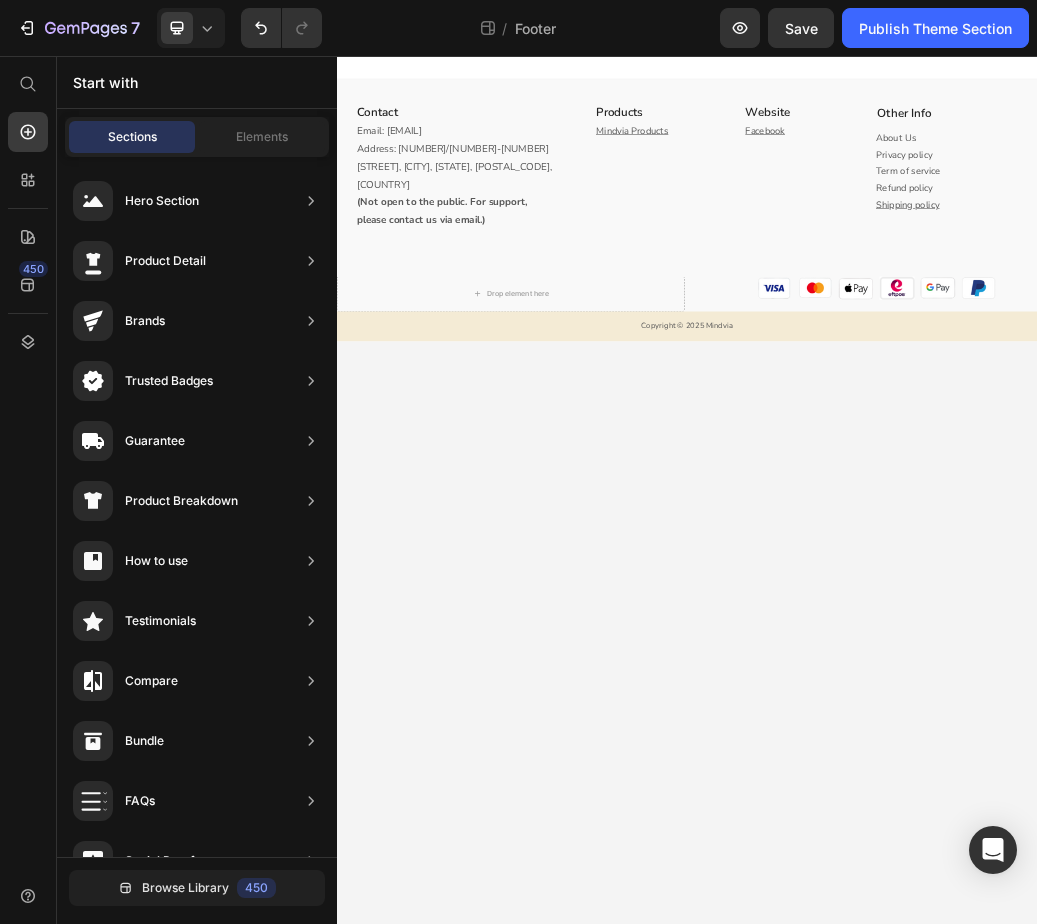 click on "Contact Heading Email: mindviahealth@gmail.com Address: 329/98-100 Elizabeth Street, Melbourne, VIC, 3000, AU (Not open to the public. For support, please contact us via email.) Text block Row Products Heading Mindvia Products Text block Website Heading Facebook Text block Row Other Info Heading About Us Privacy policy Term of service Refund policy Shipping policy Text block Row Row
Drop element here Image Image Image Image Image Image Row Row Copyright © 2025 Mindvia Text block Root
Drag & drop element from sidebar or
Explore Library
Add section Choose templates inspired by CRO experts Generate layout from URL or image Add blank section then drag & drop elements" at bounding box center (937, 800) 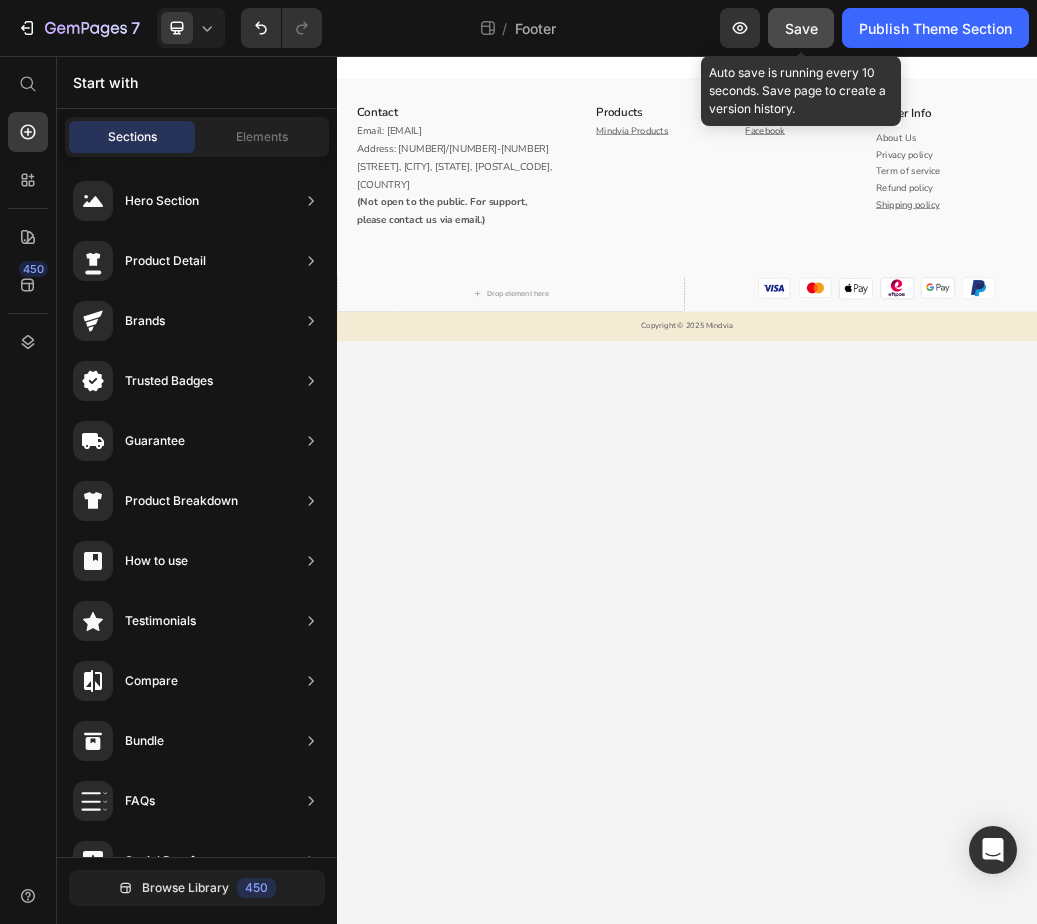 click on "Save" 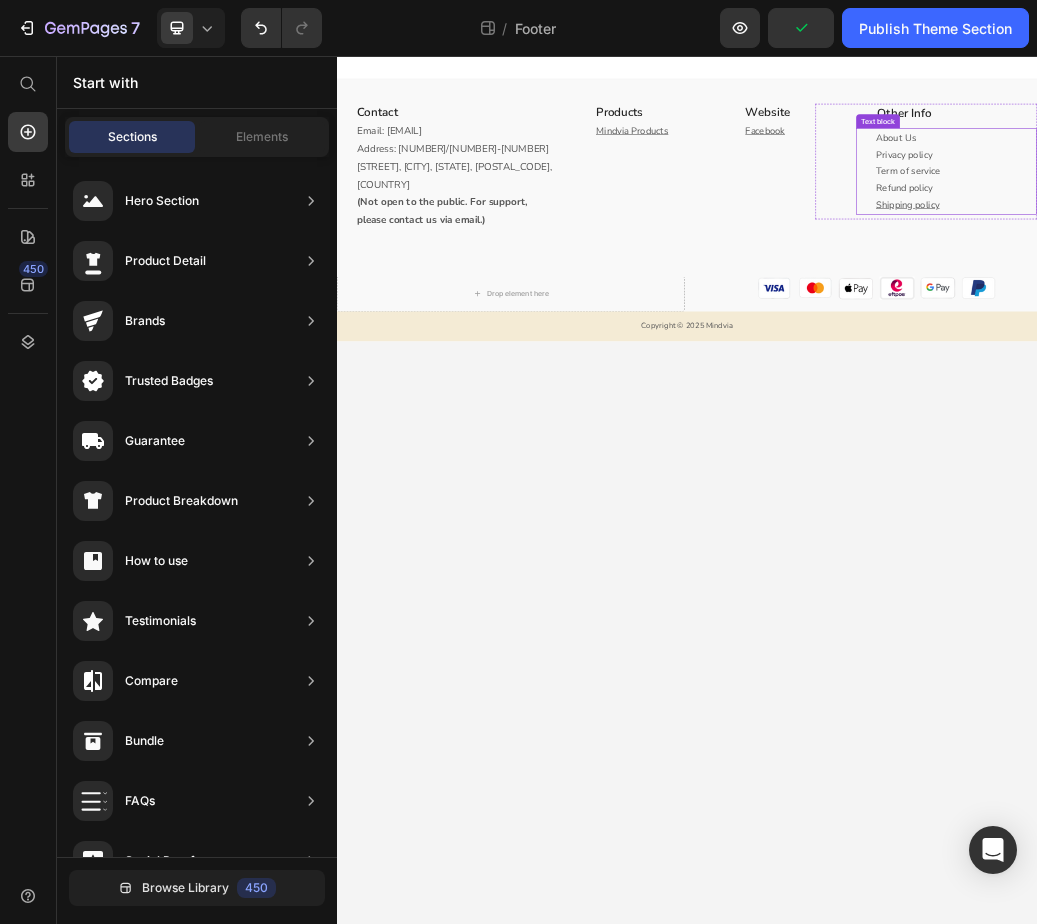 click on "Shipping policy" at bounding box center (1398, 311) 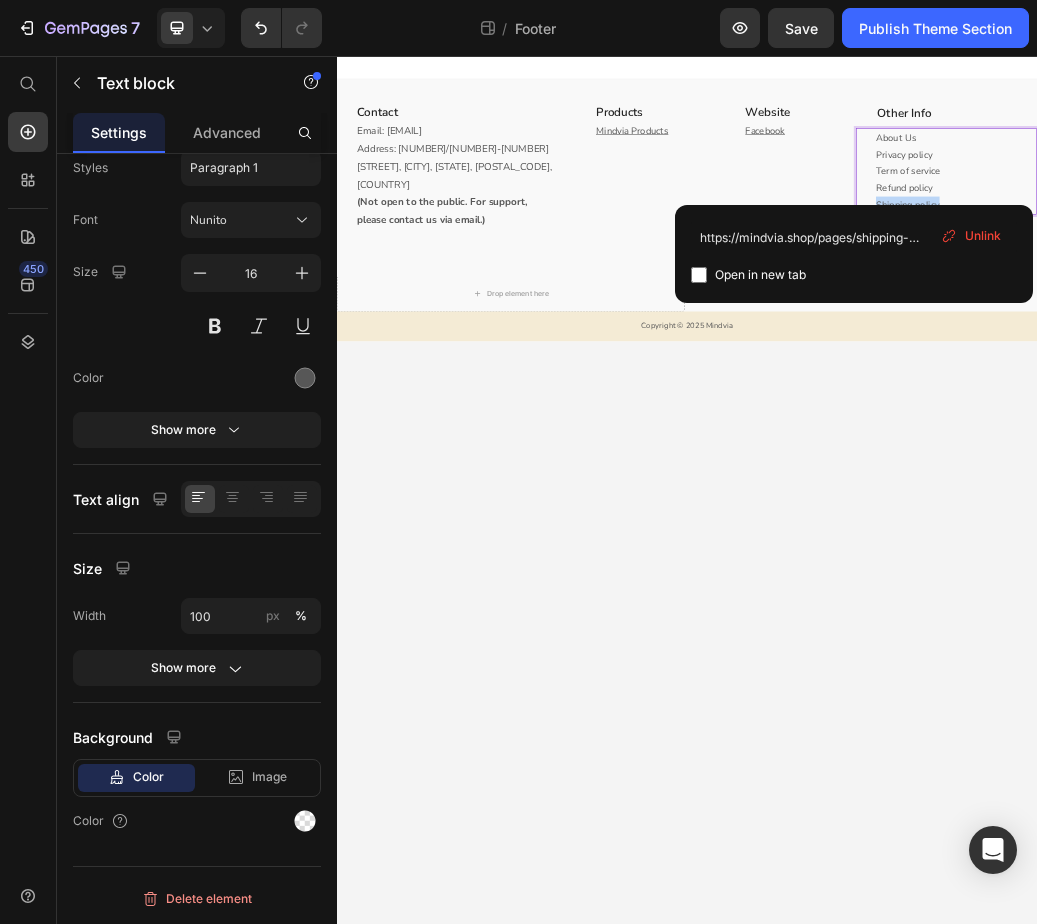 drag, startPoint x: 1386, startPoint y: 314, endPoint x: 1211, endPoint y: 263, distance: 182.28 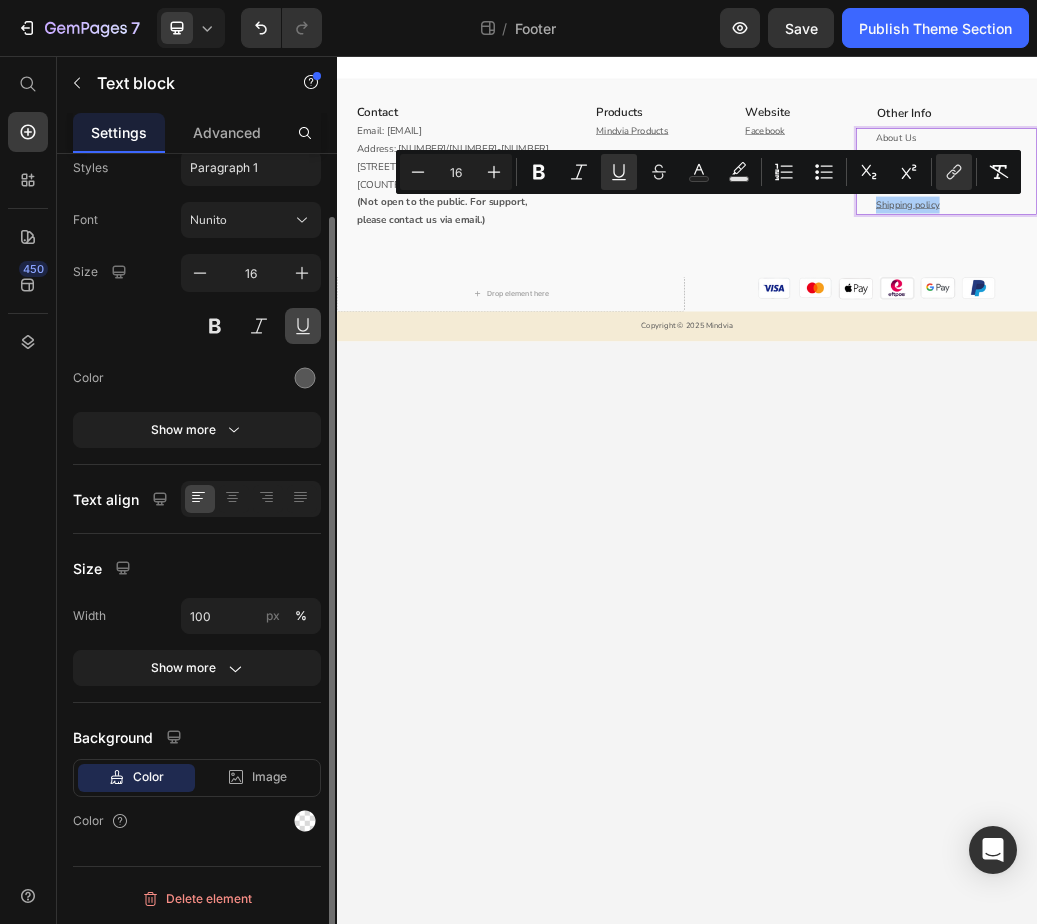 click at bounding box center [303, 326] 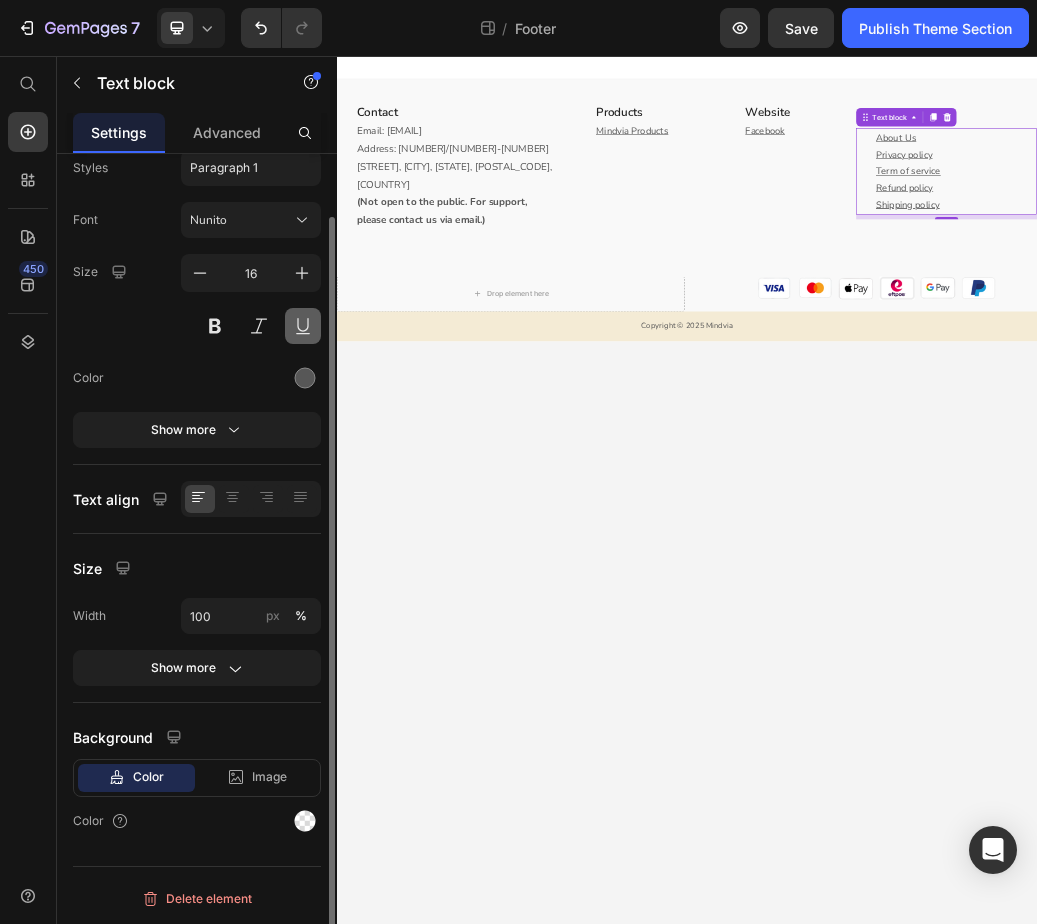 click at bounding box center [303, 326] 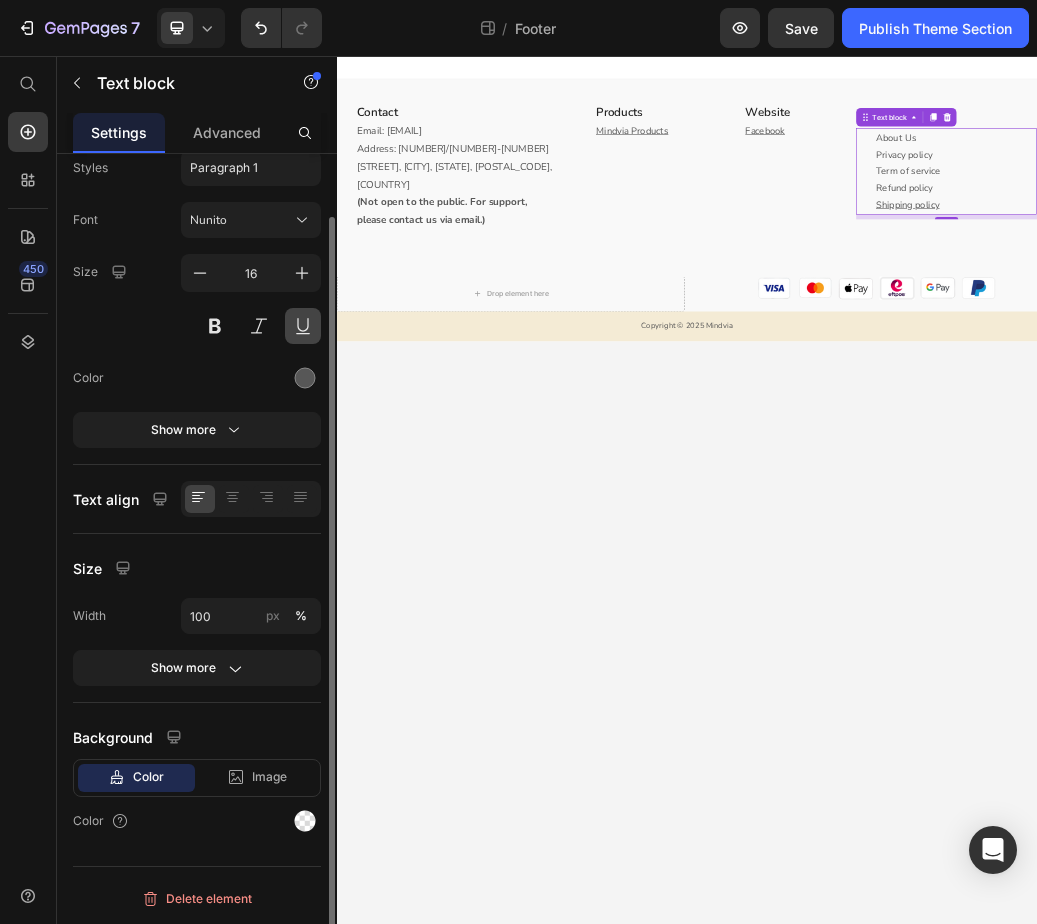 click at bounding box center [303, 326] 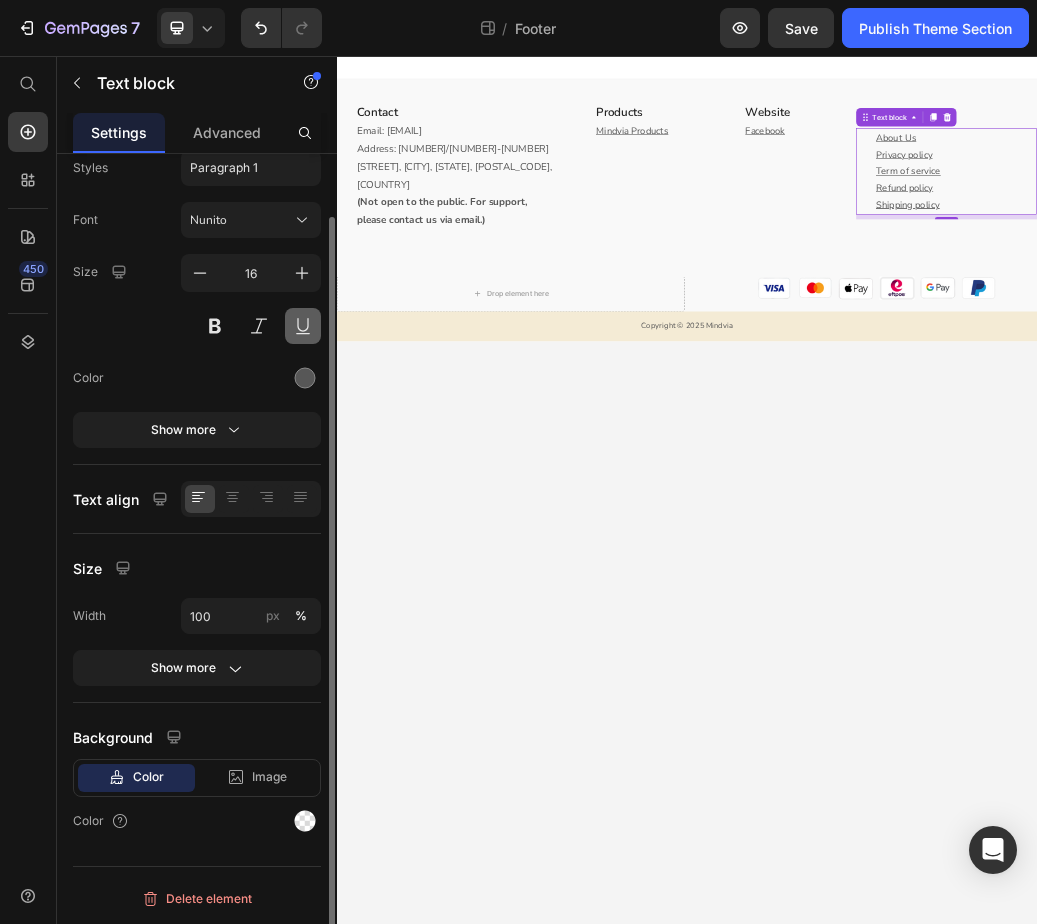 click at bounding box center (303, 326) 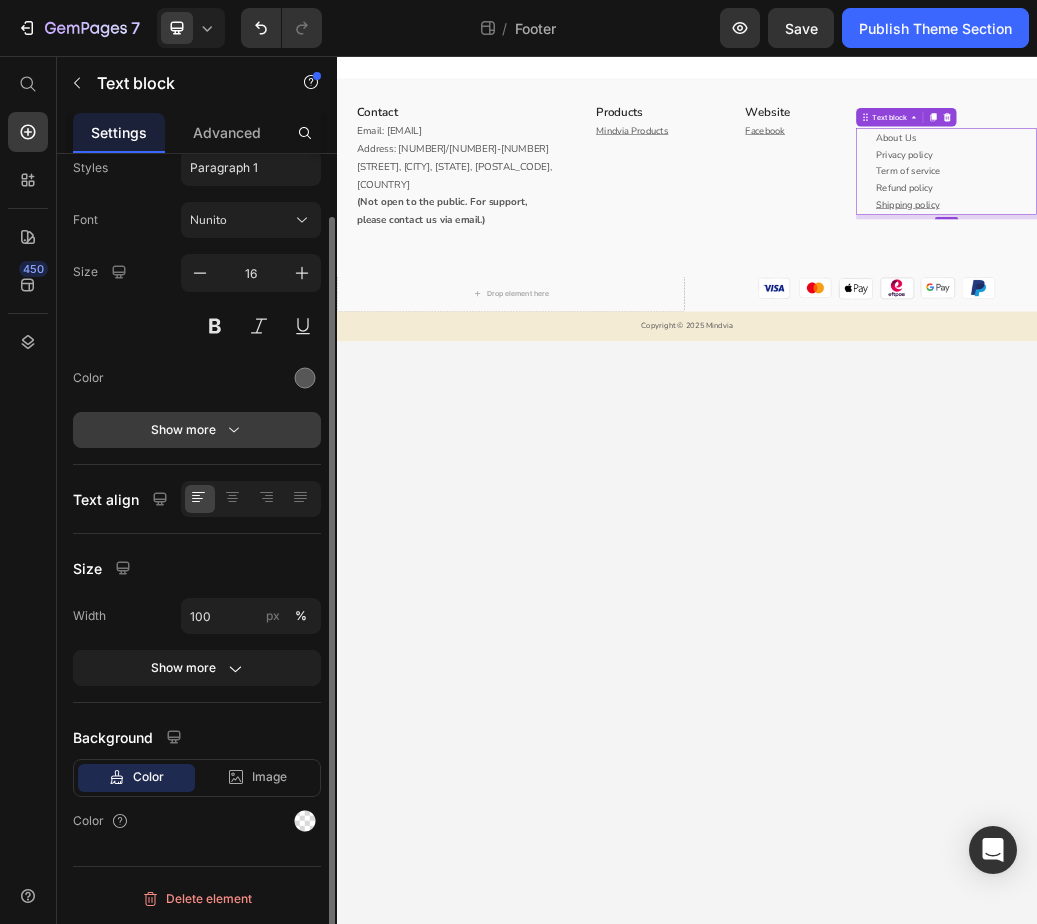 click 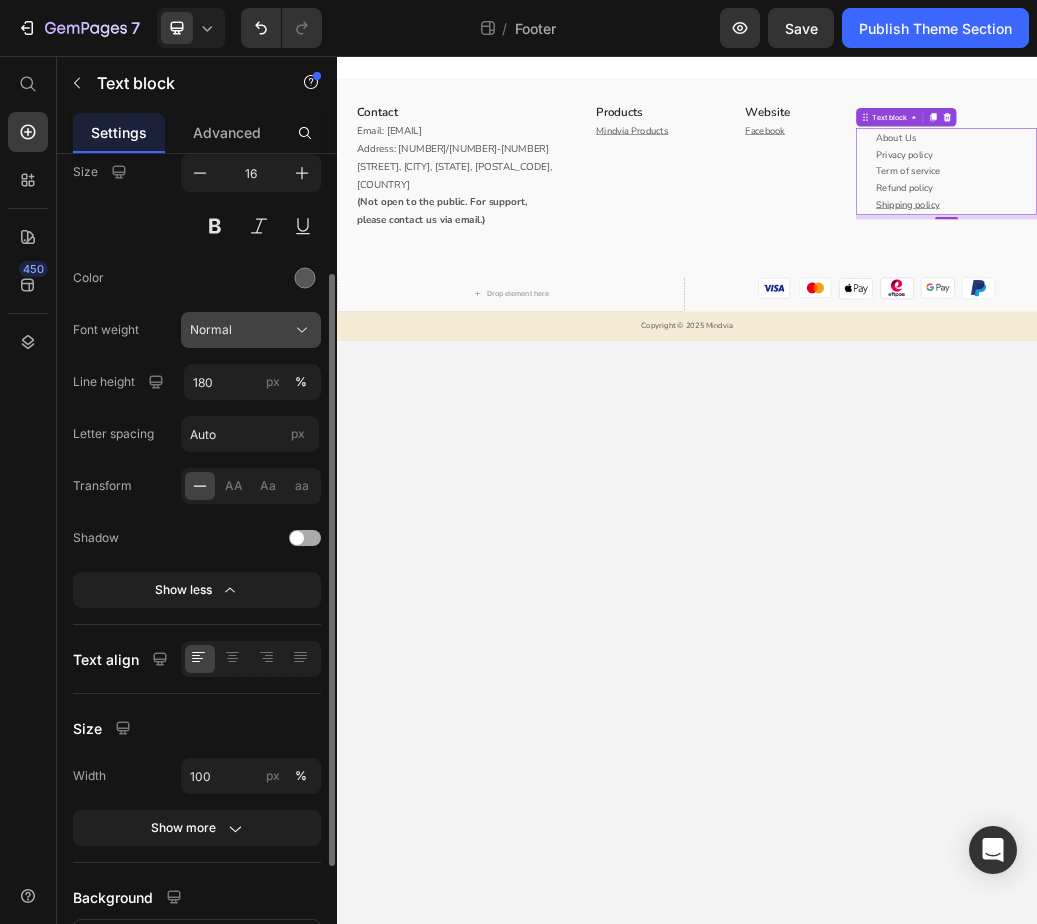 scroll, scrollTop: 268, scrollLeft: 0, axis: vertical 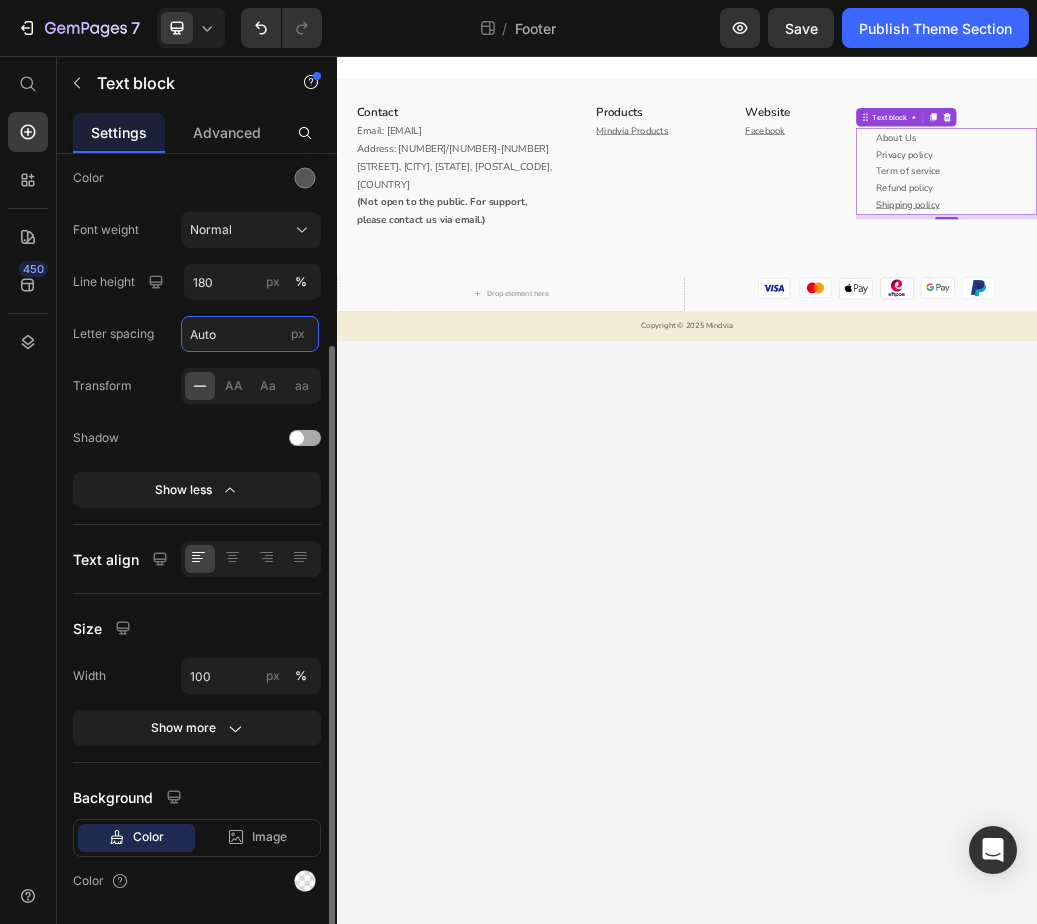 click on "Auto" at bounding box center [250, 334] 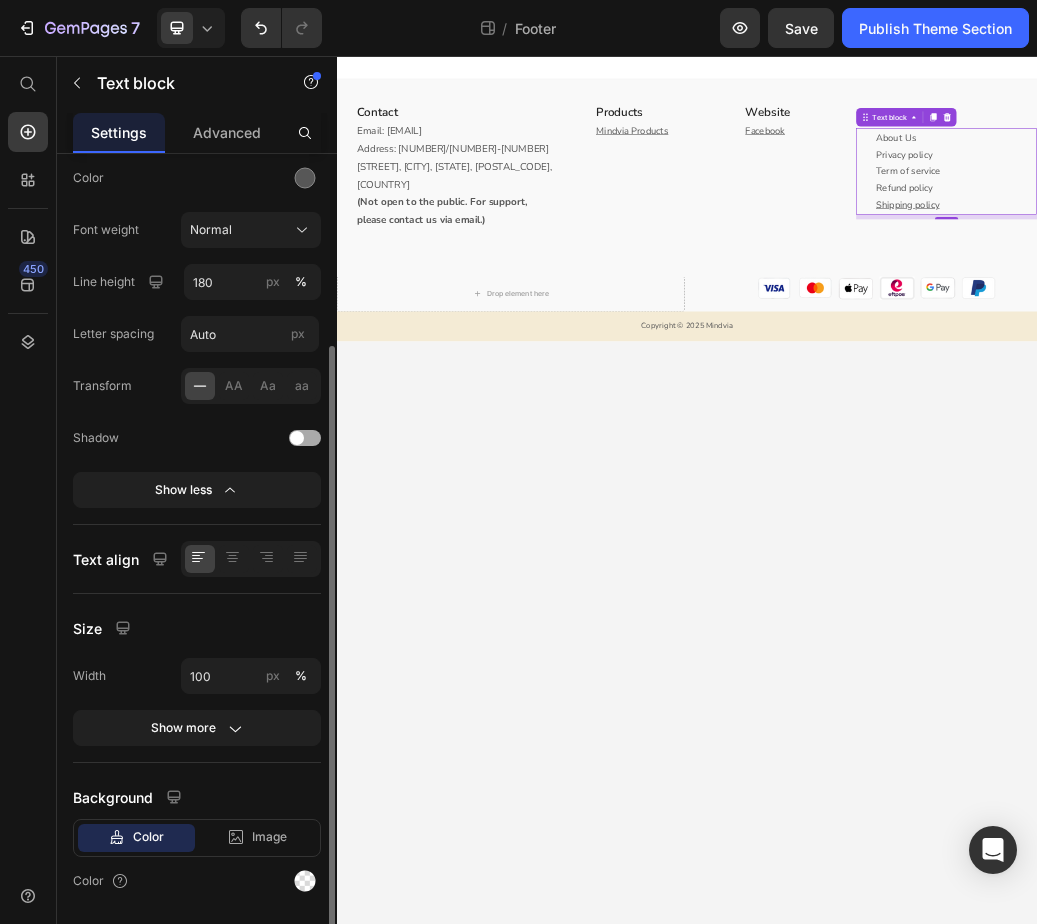 click at bounding box center (220, 438) 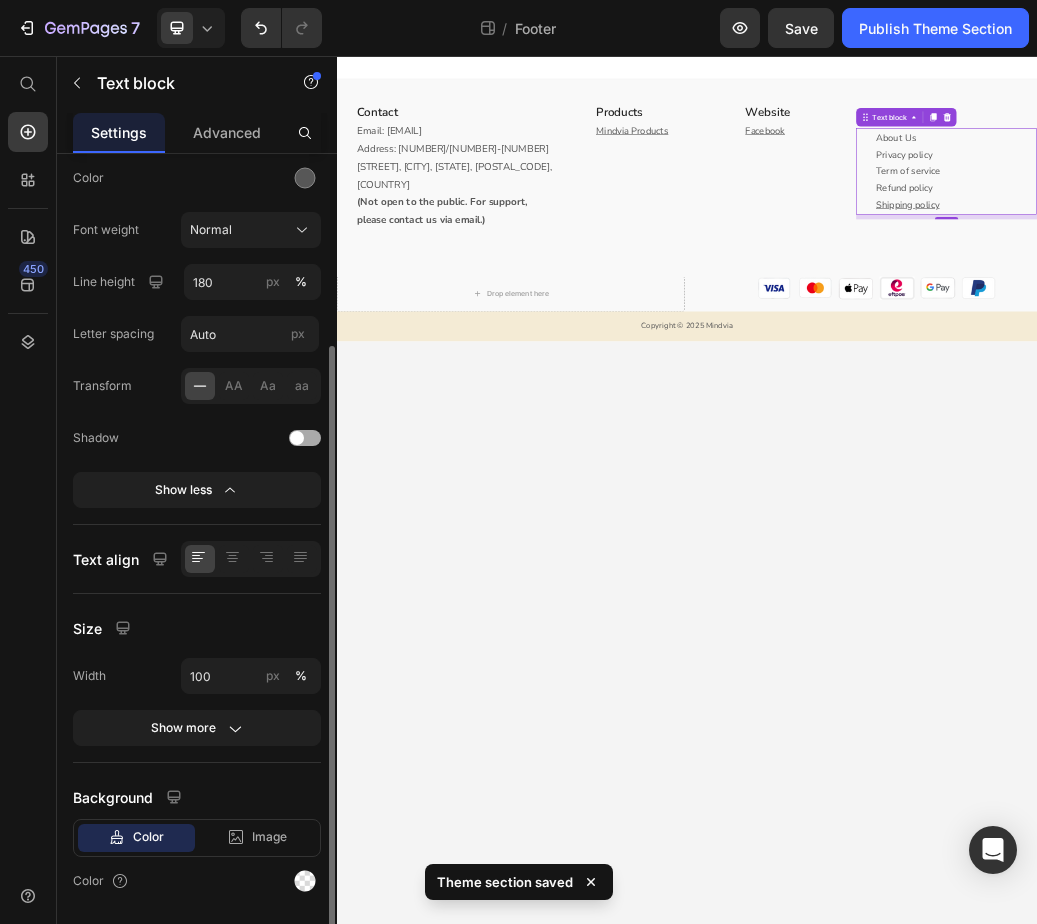 scroll, scrollTop: 328, scrollLeft: 0, axis: vertical 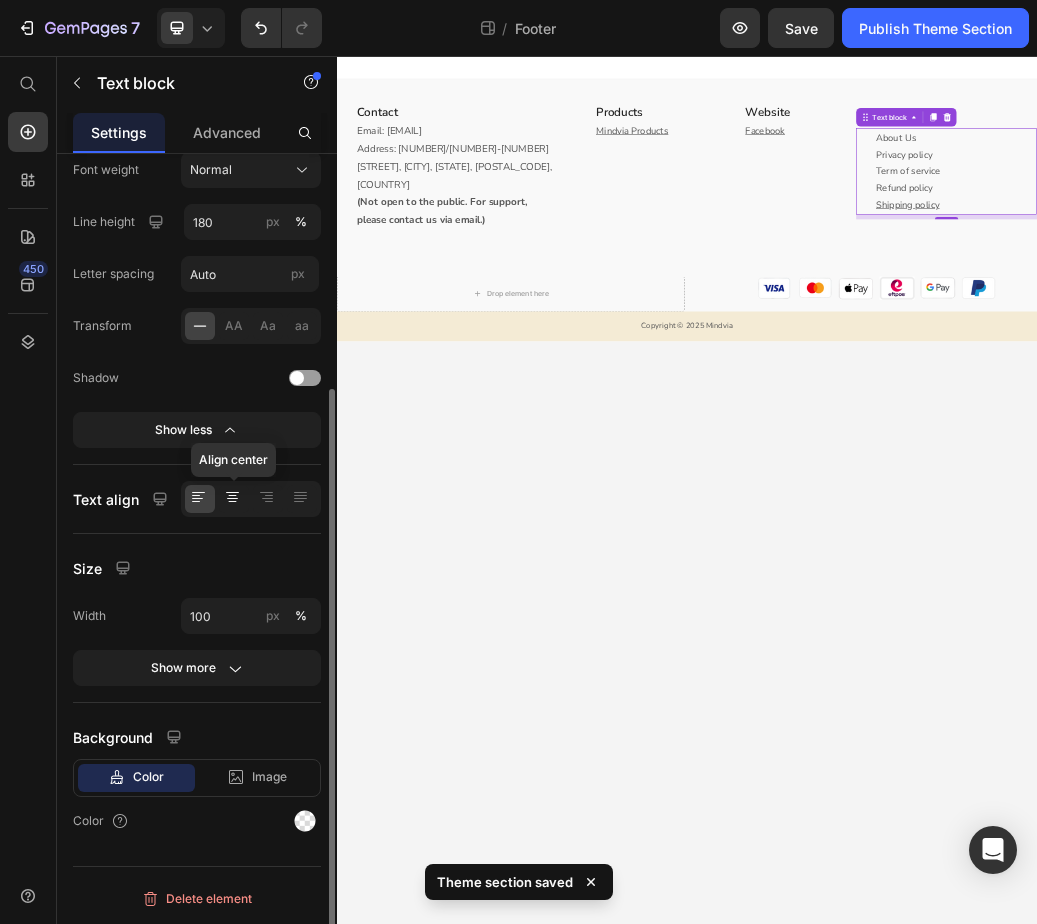 click 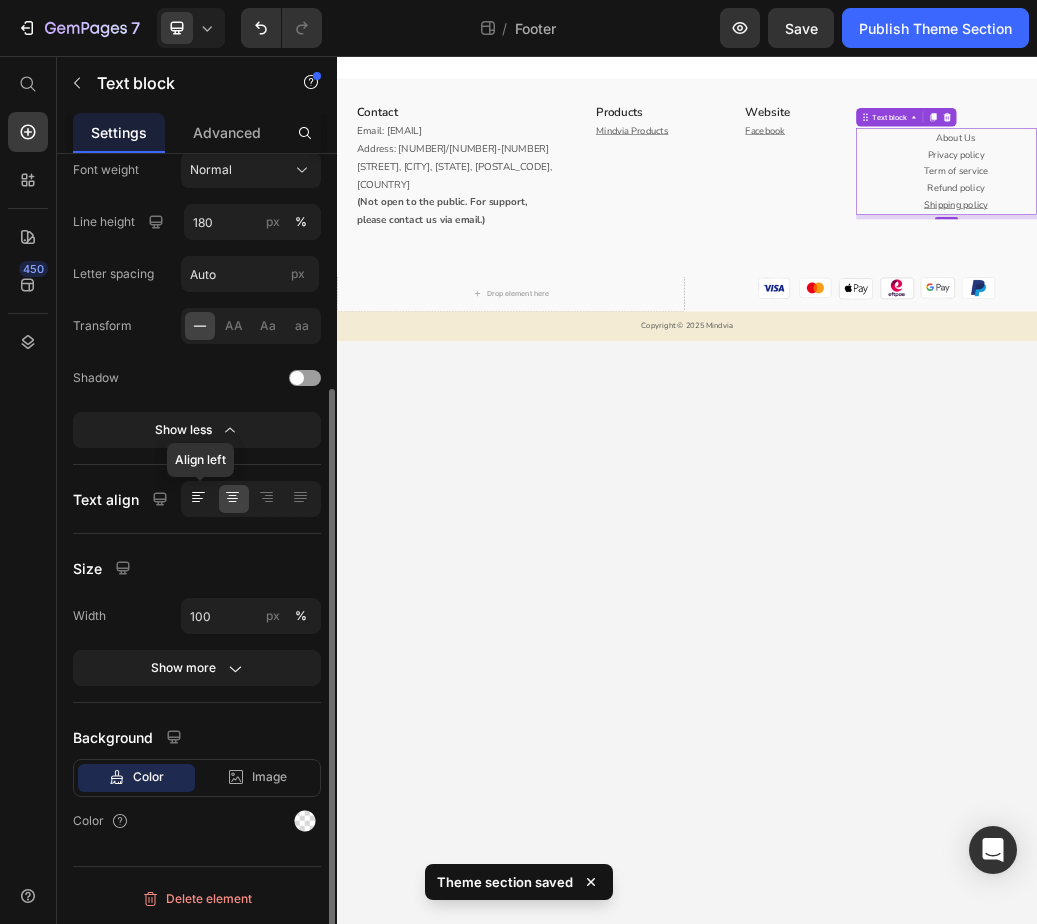 click 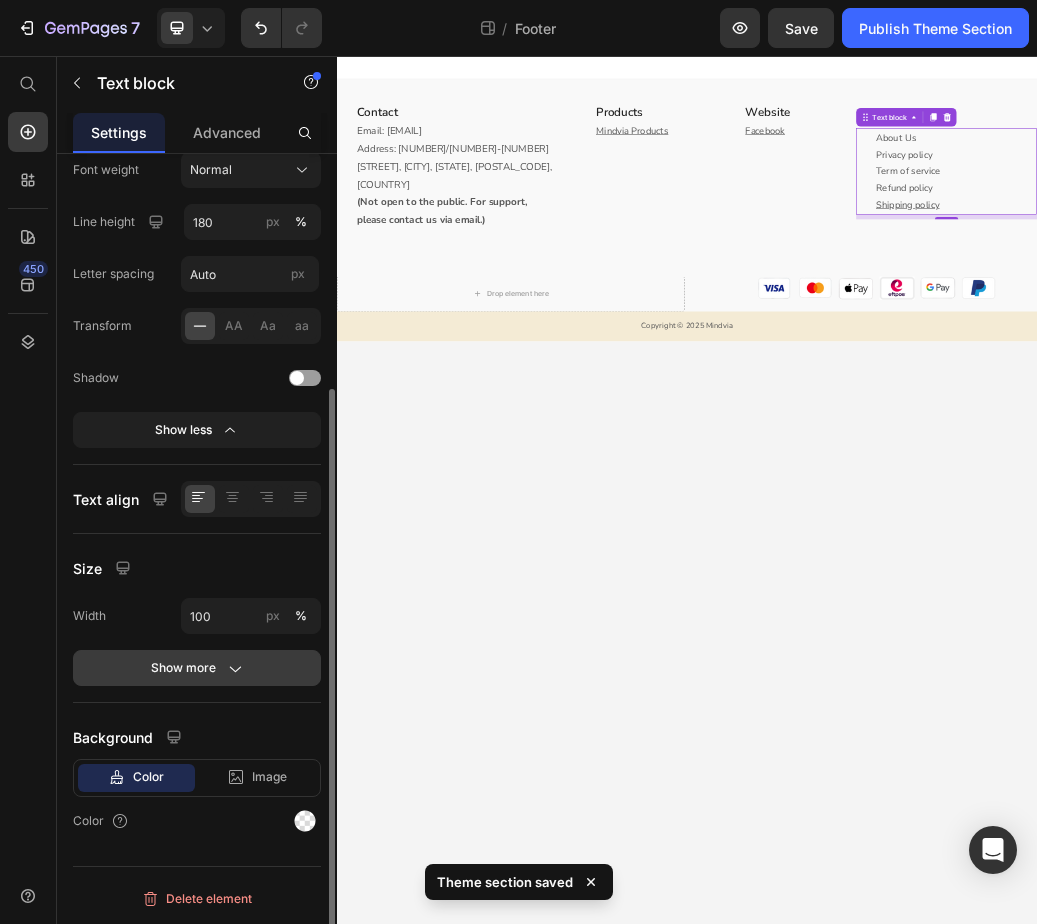 click on "Show more" at bounding box center [197, 668] 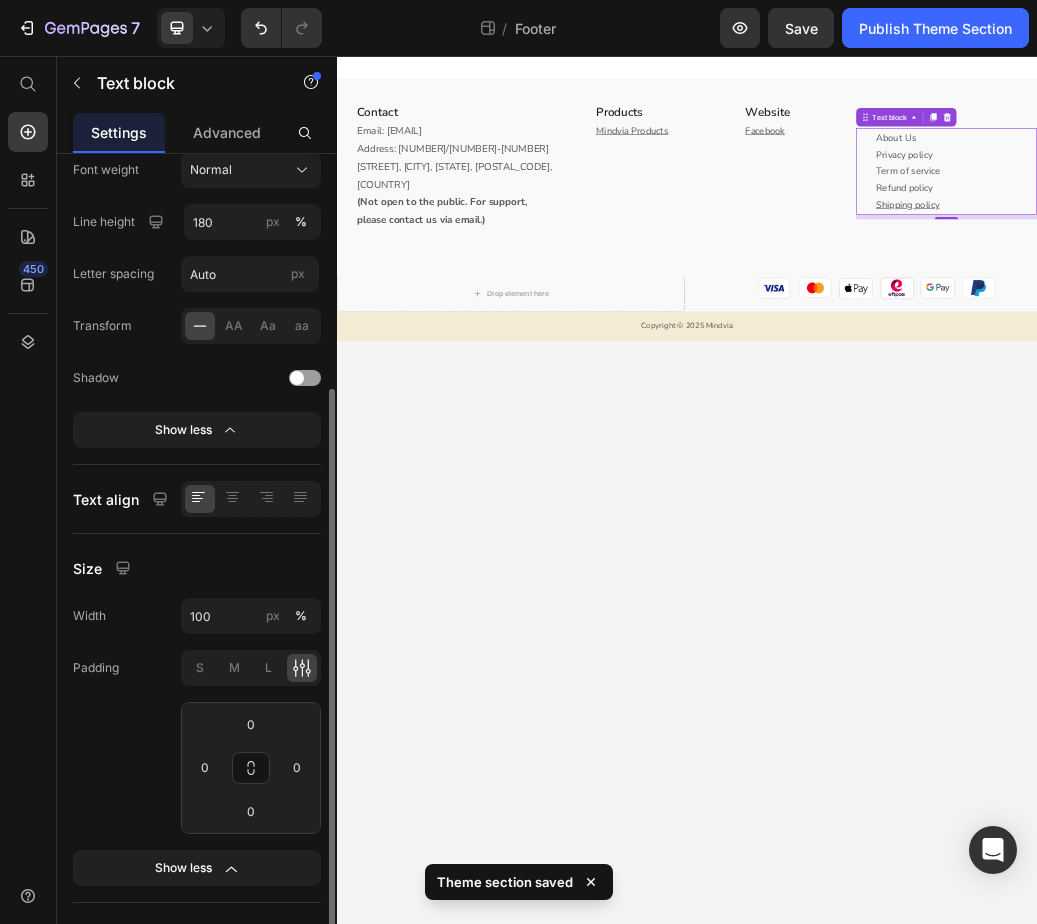 scroll, scrollTop: 528, scrollLeft: 0, axis: vertical 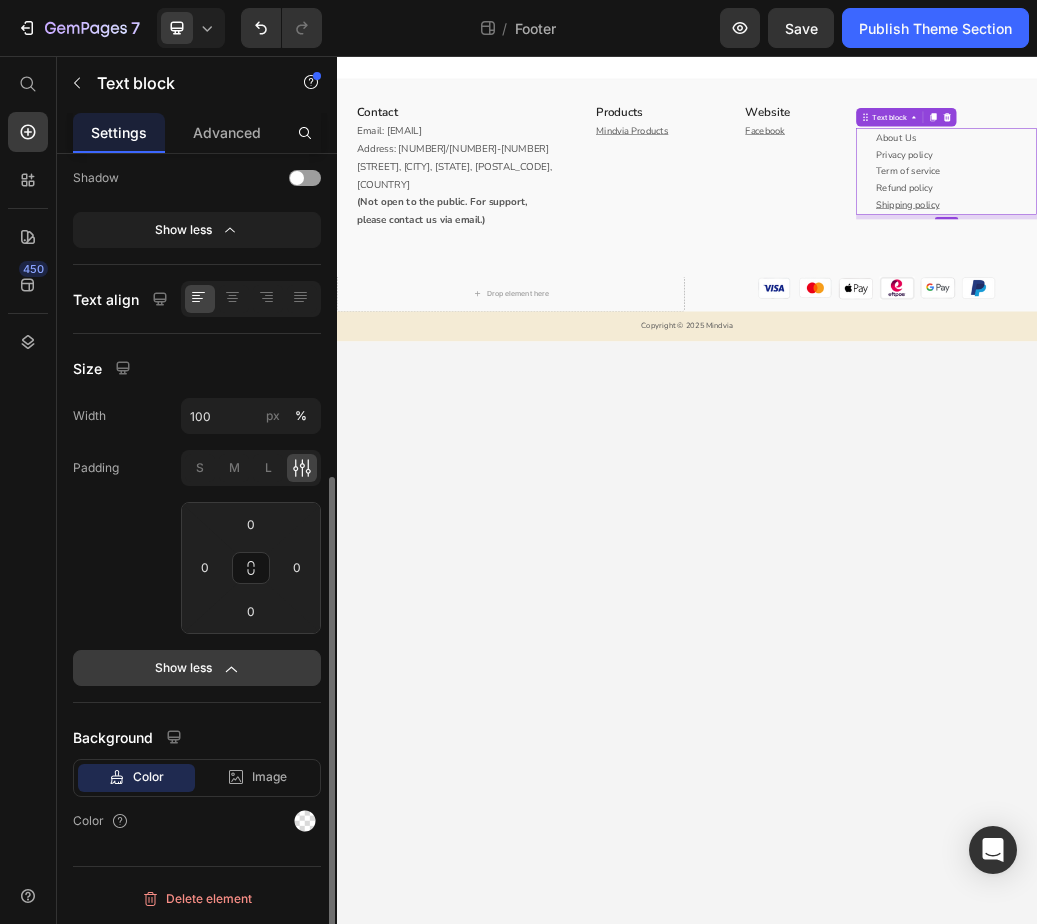click on "Show less" 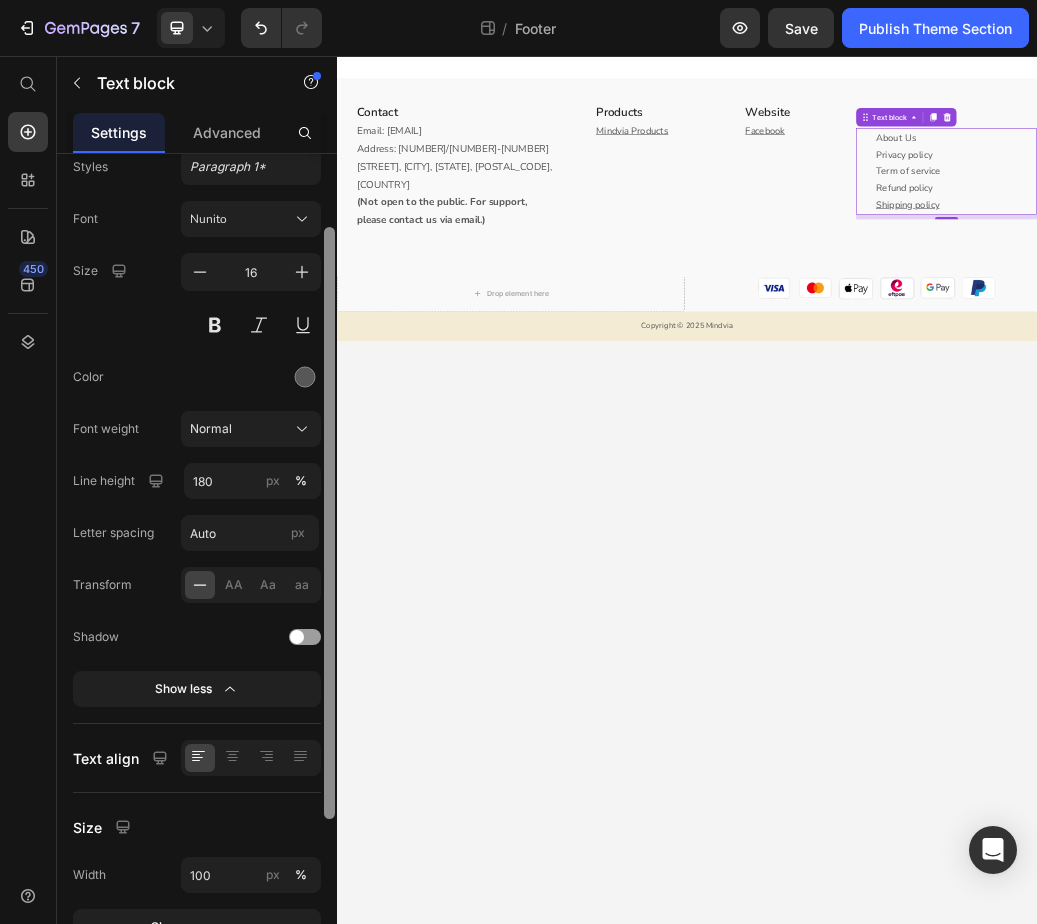 scroll, scrollTop: 0, scrollLeft: 0, axis: both 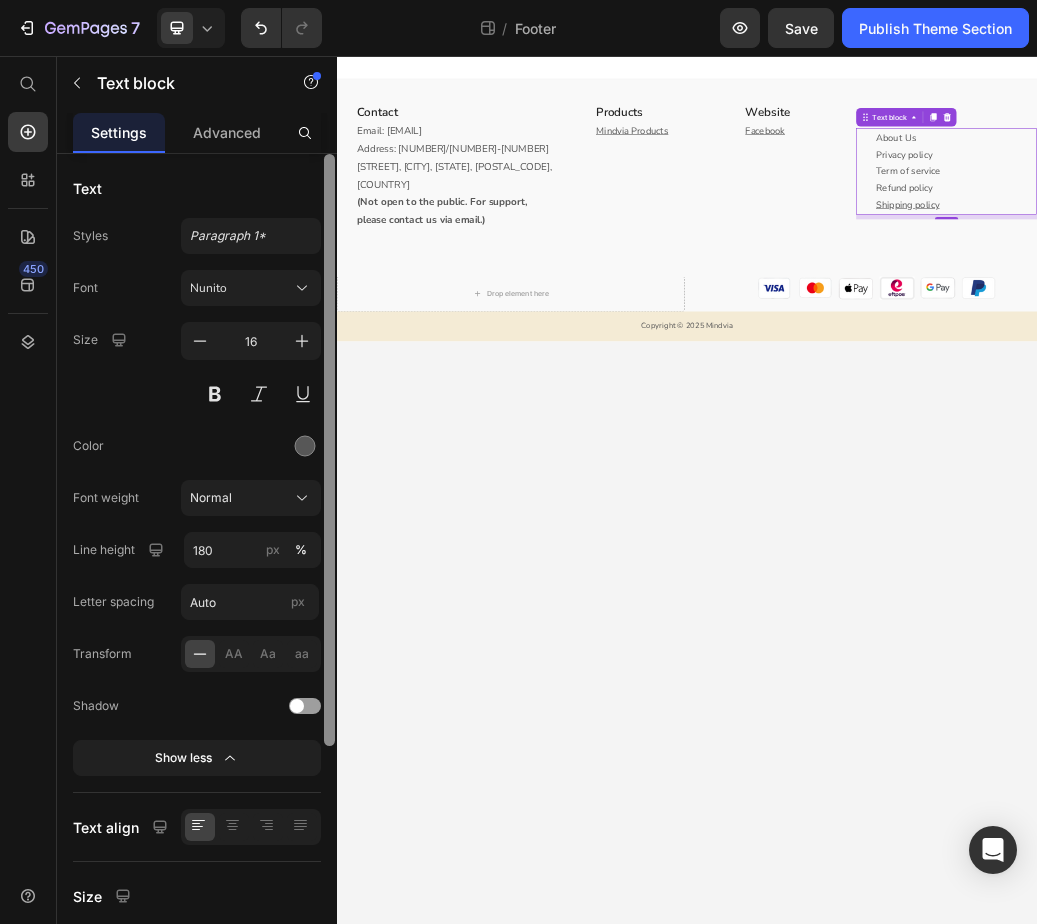 drag, startPoint x: 334, startPoint y: 686, endPoint x: 336, endPoint y: 299, distance: 387.00516 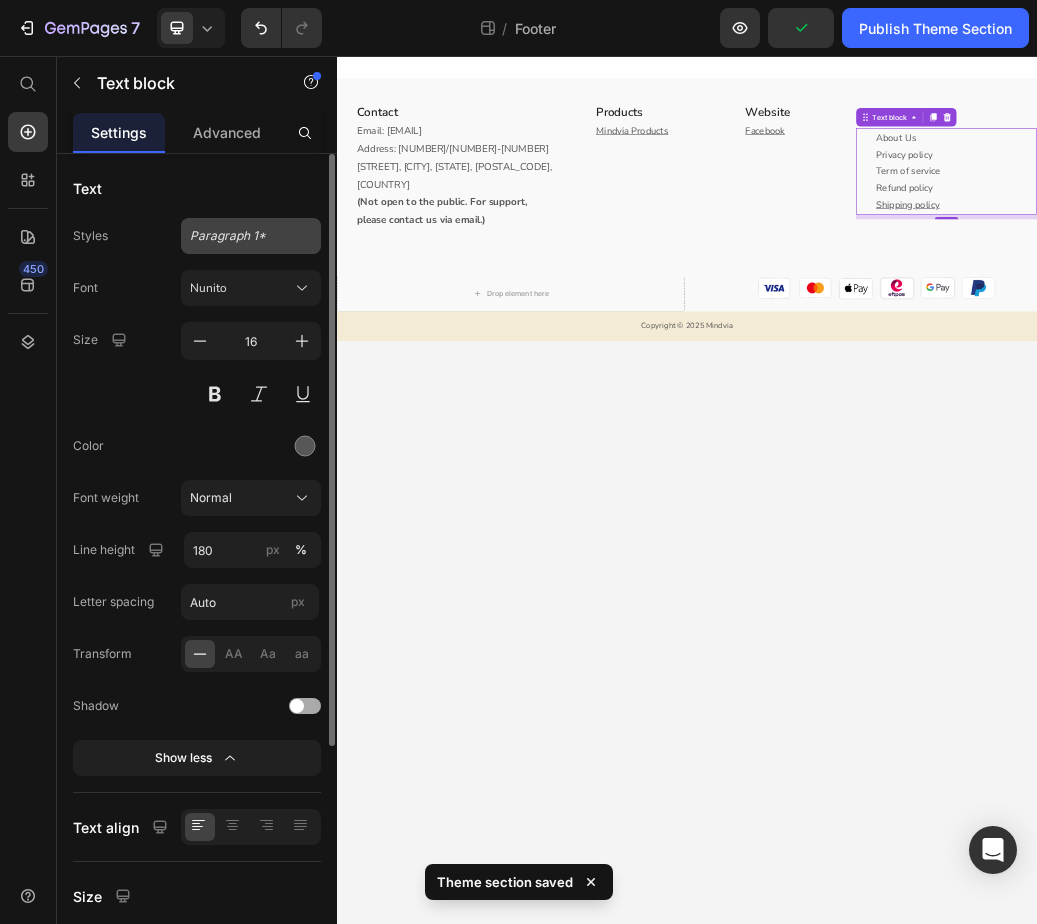 click on "Paragraph 1*" at bounding box center (239, 236) 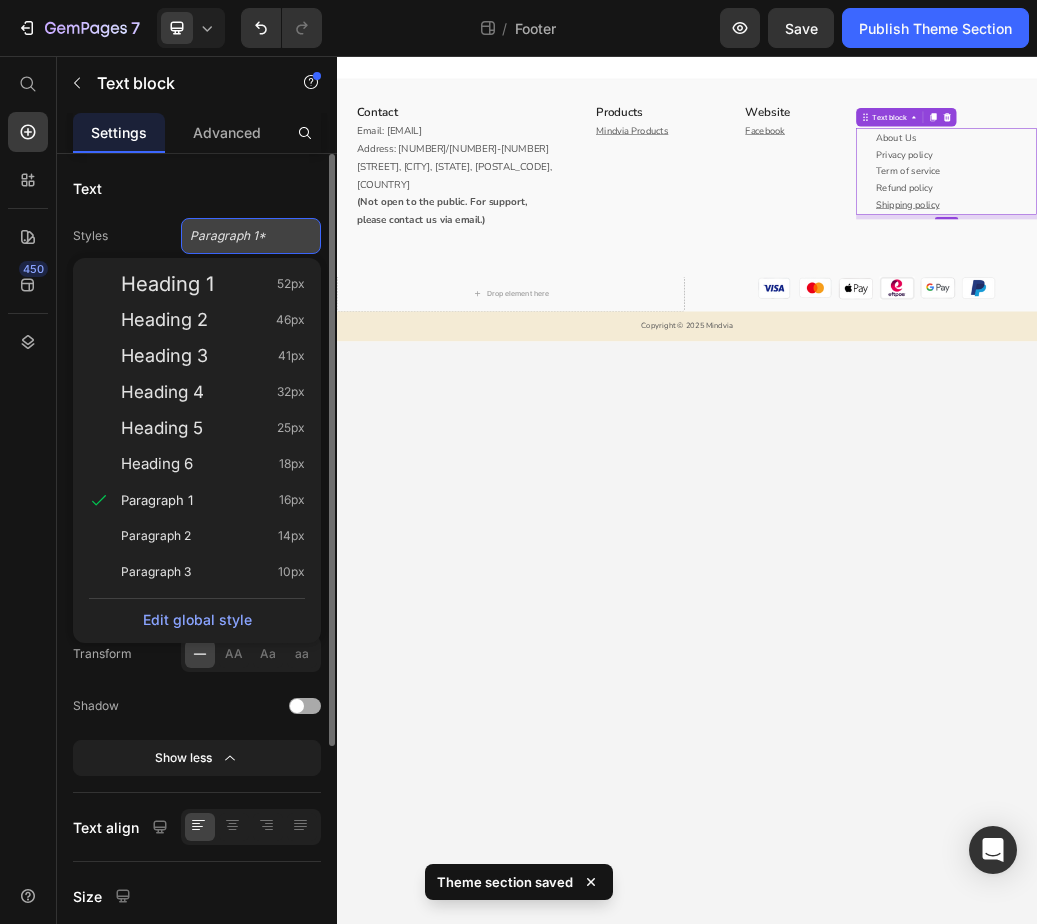 click on "Paragraph 1*" at bounding box center (239, 236) 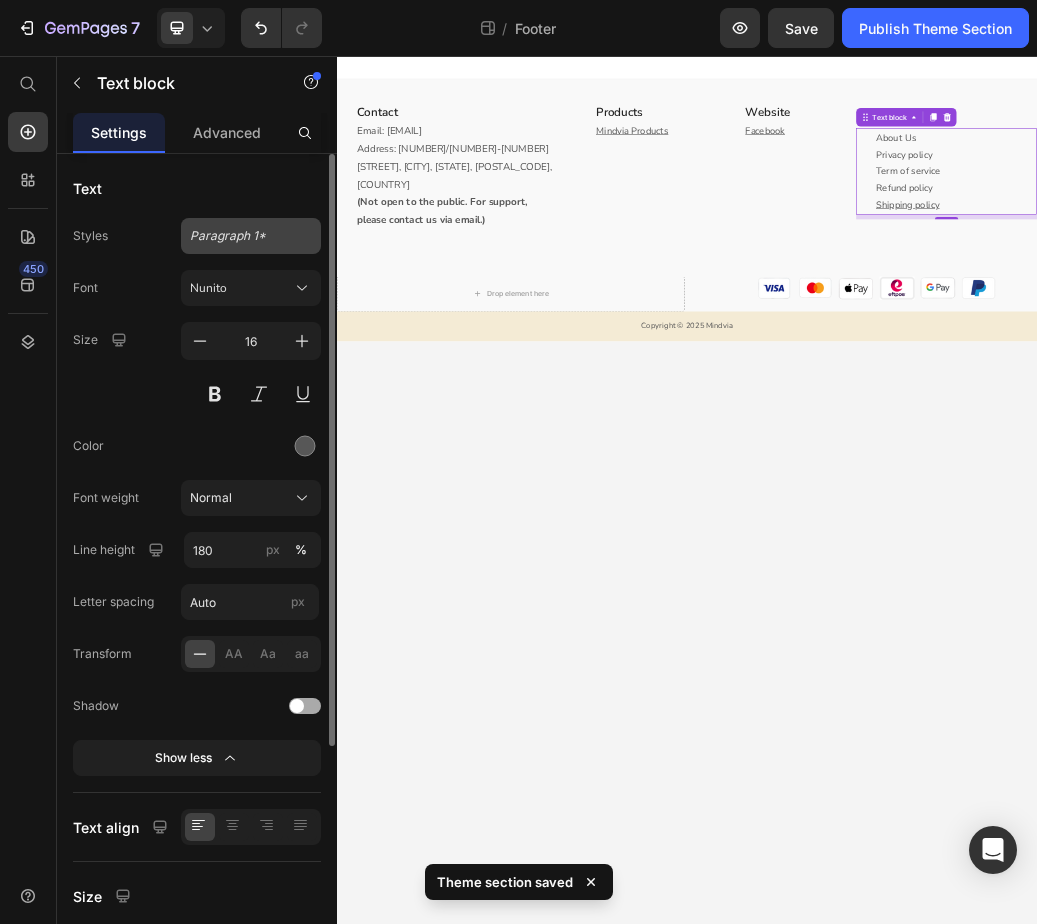 click on "Paragraph 1*" at bounding box center (239, 236) 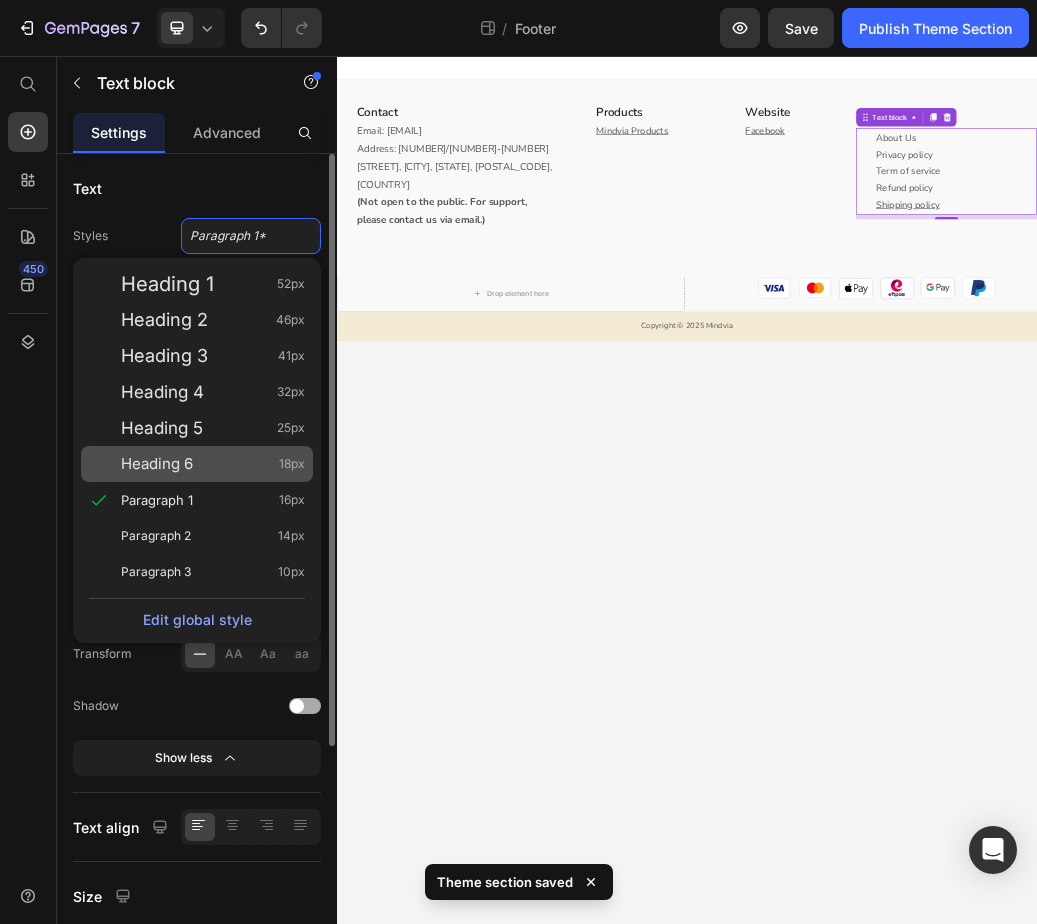 click on "Heading 6" at bounding box center (157, 464) 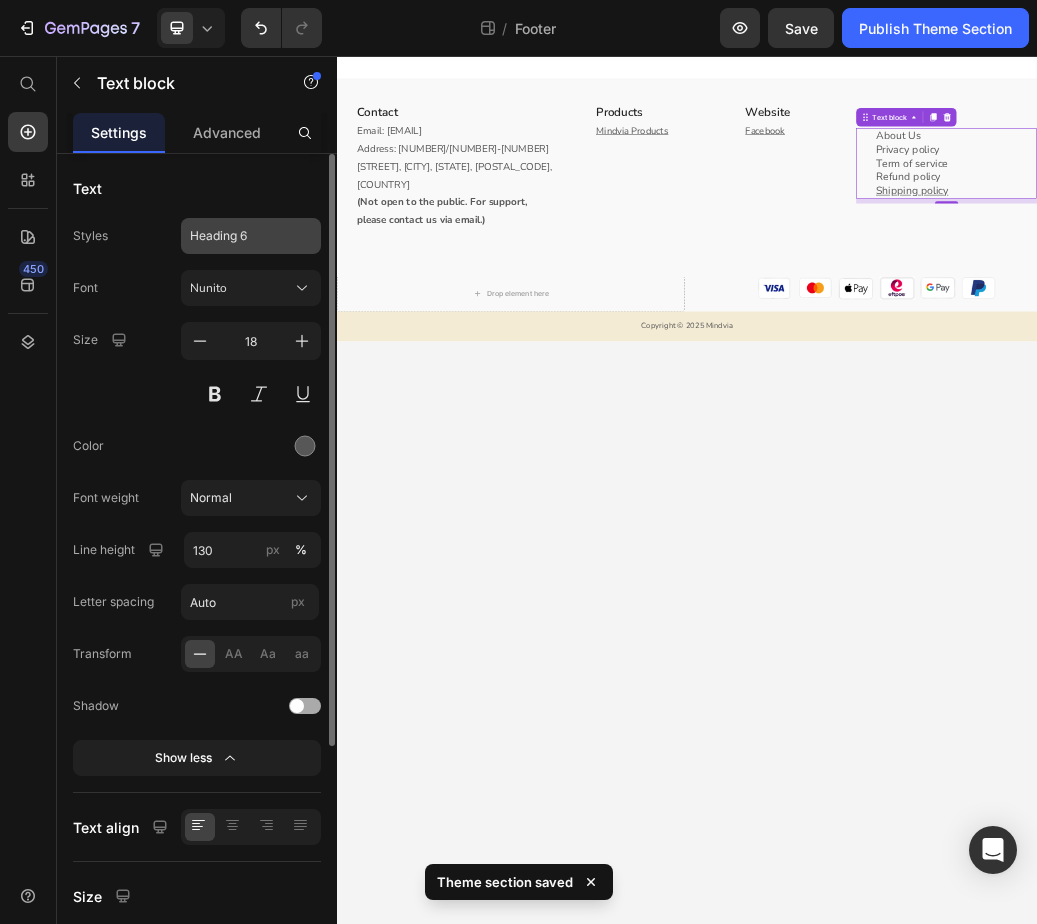 click on "Heading 6" at bounding box center (239, 236) 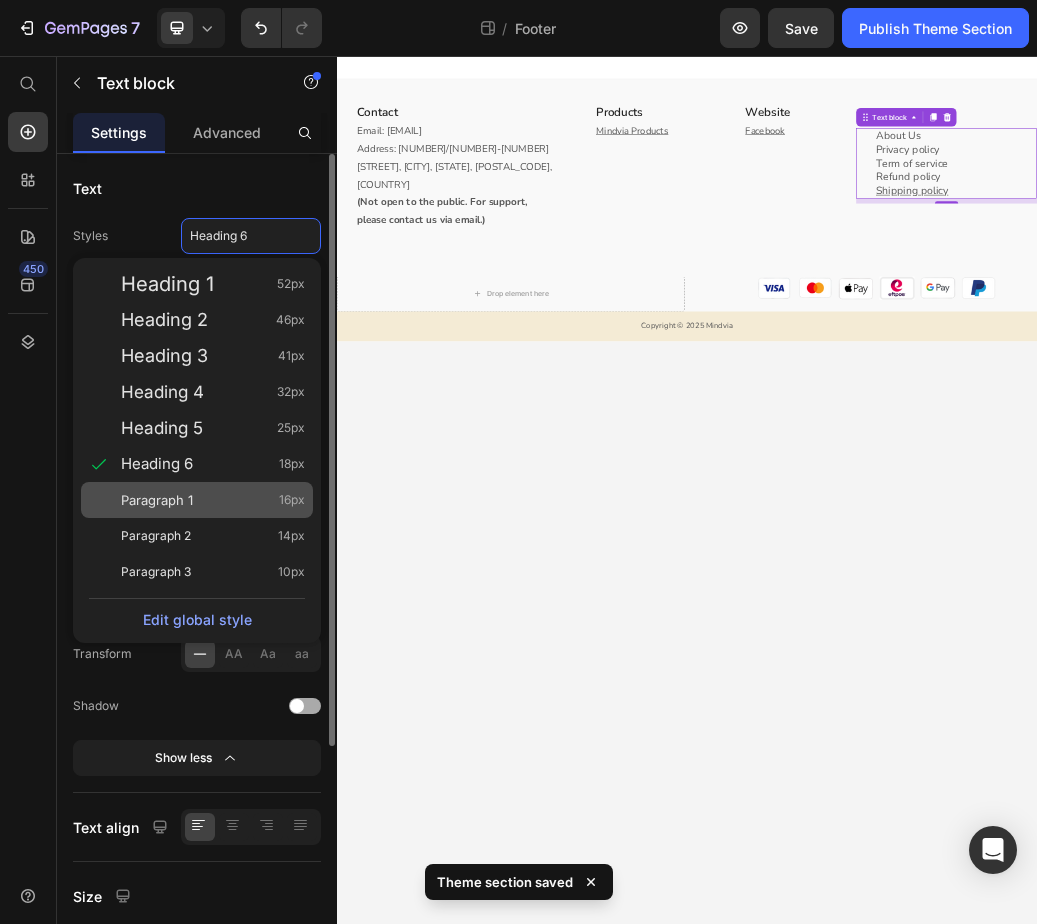click on "Paragraph 1 16px" at bounding box center (213, 500) 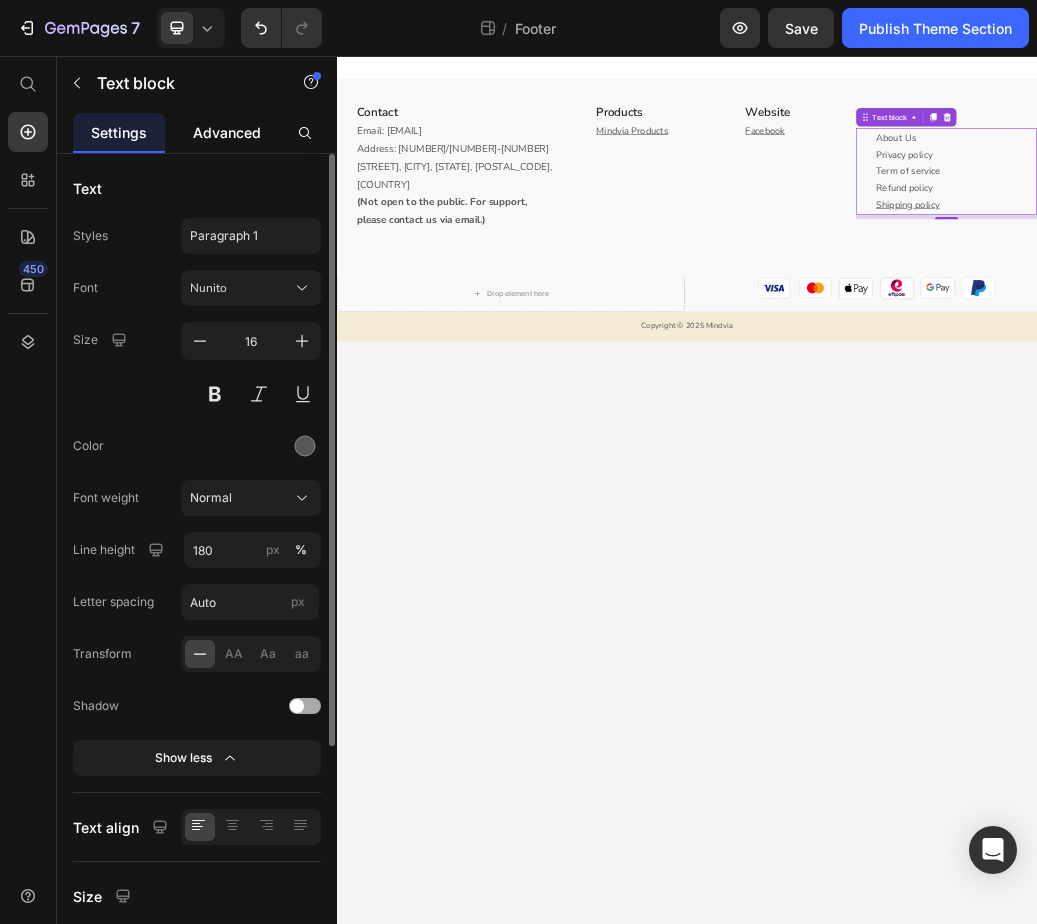 click on "Advanced" at bounding box center [227, 132] 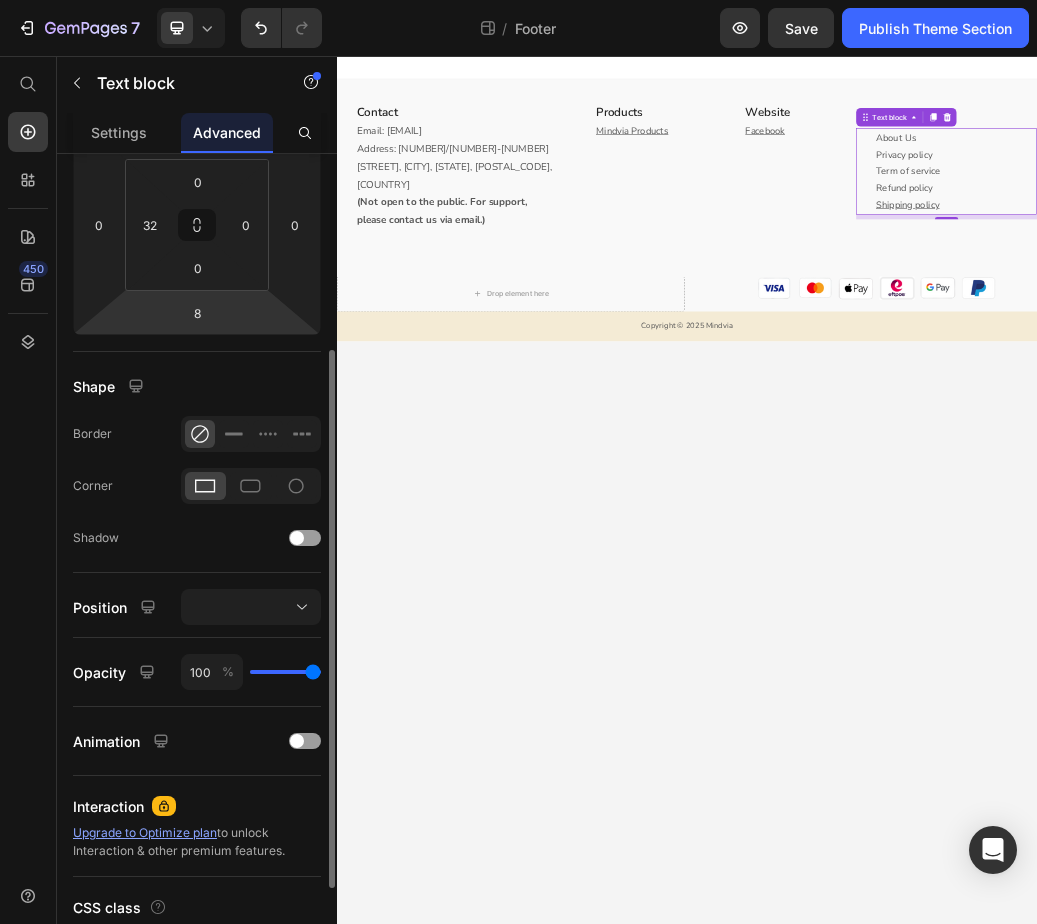 scroll, scrollTop: 400, scrollLeft: 0, axis: vertical 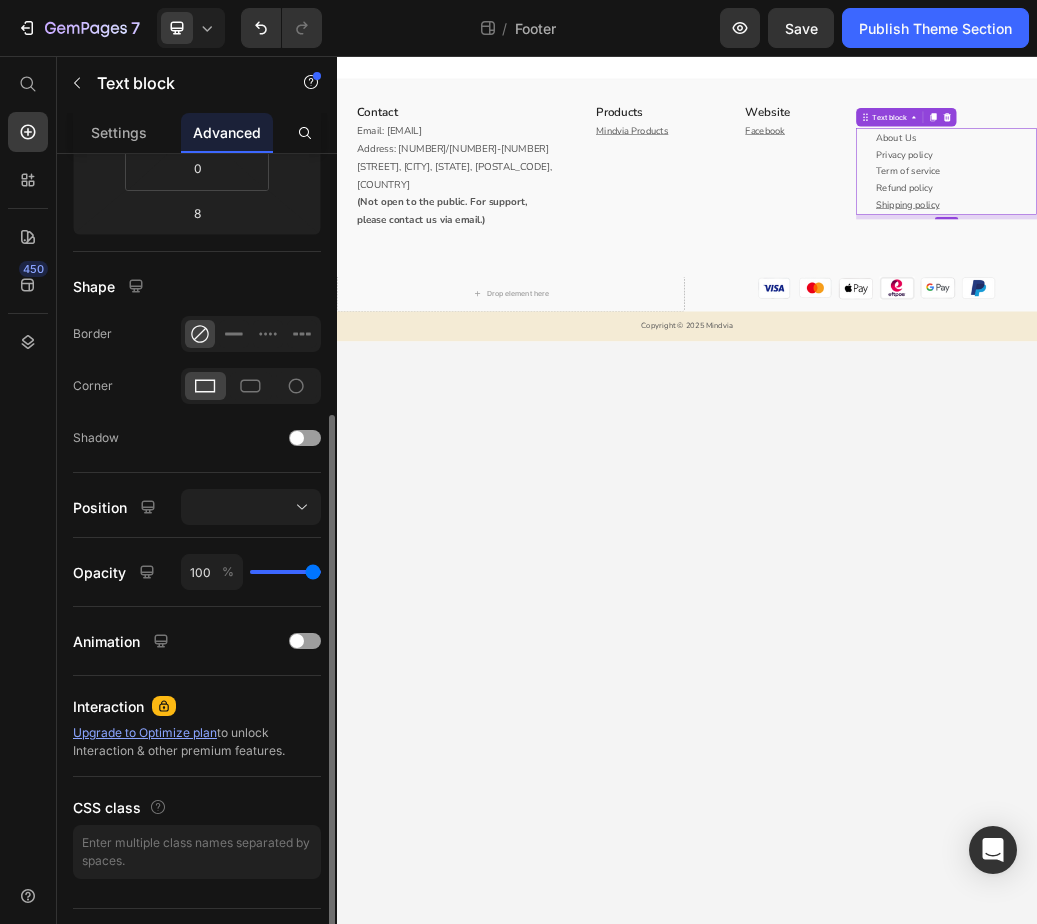 type on "69" 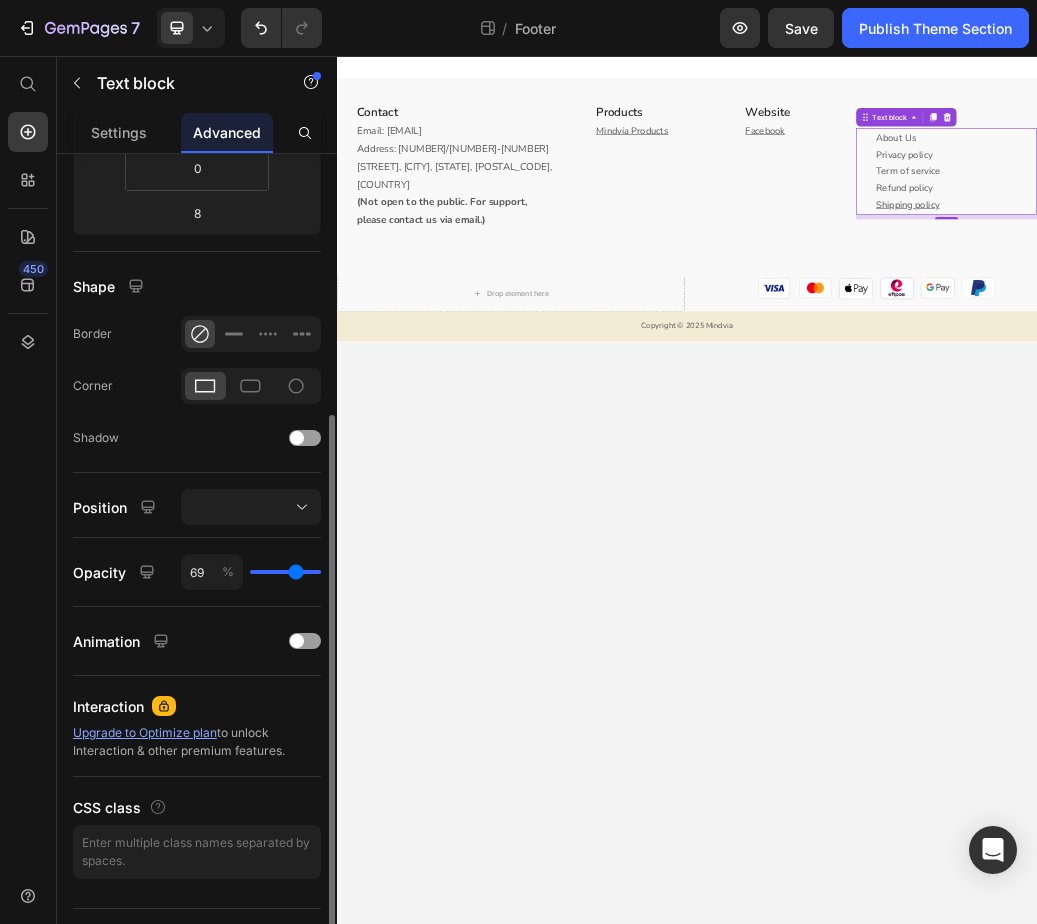type on "49" 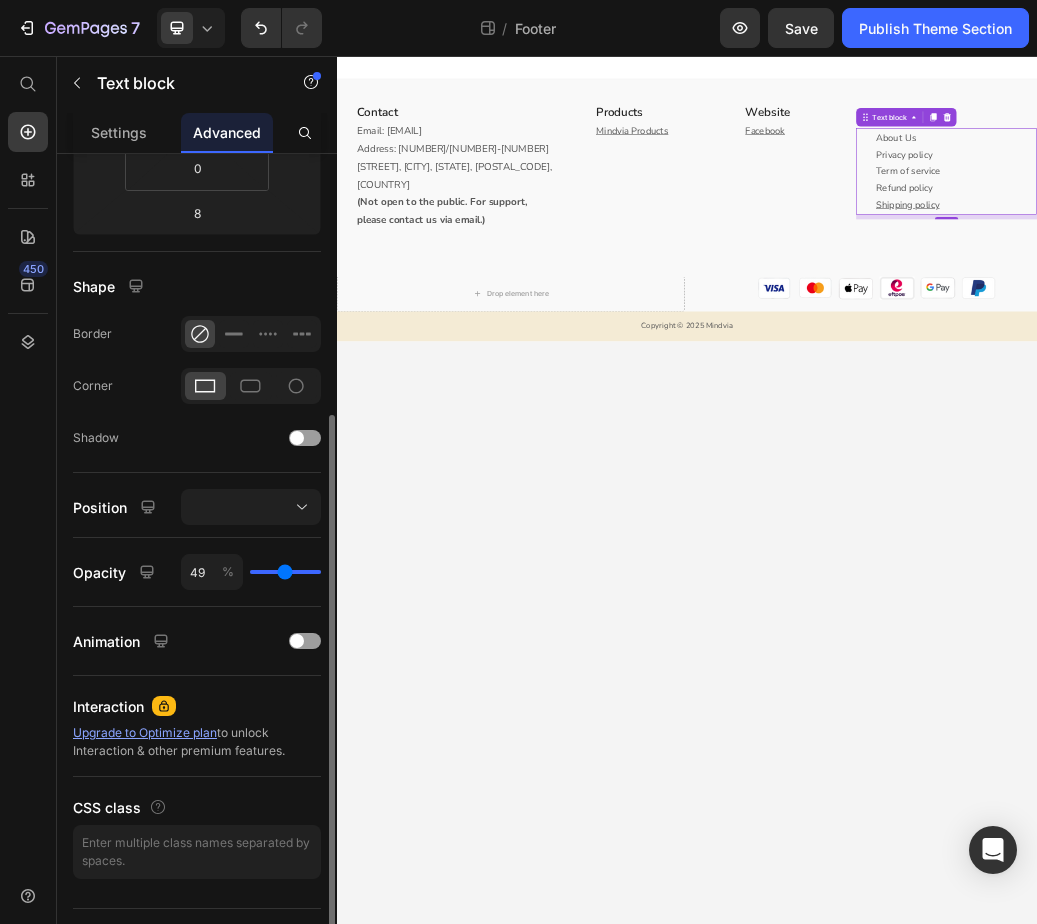 type on "15" 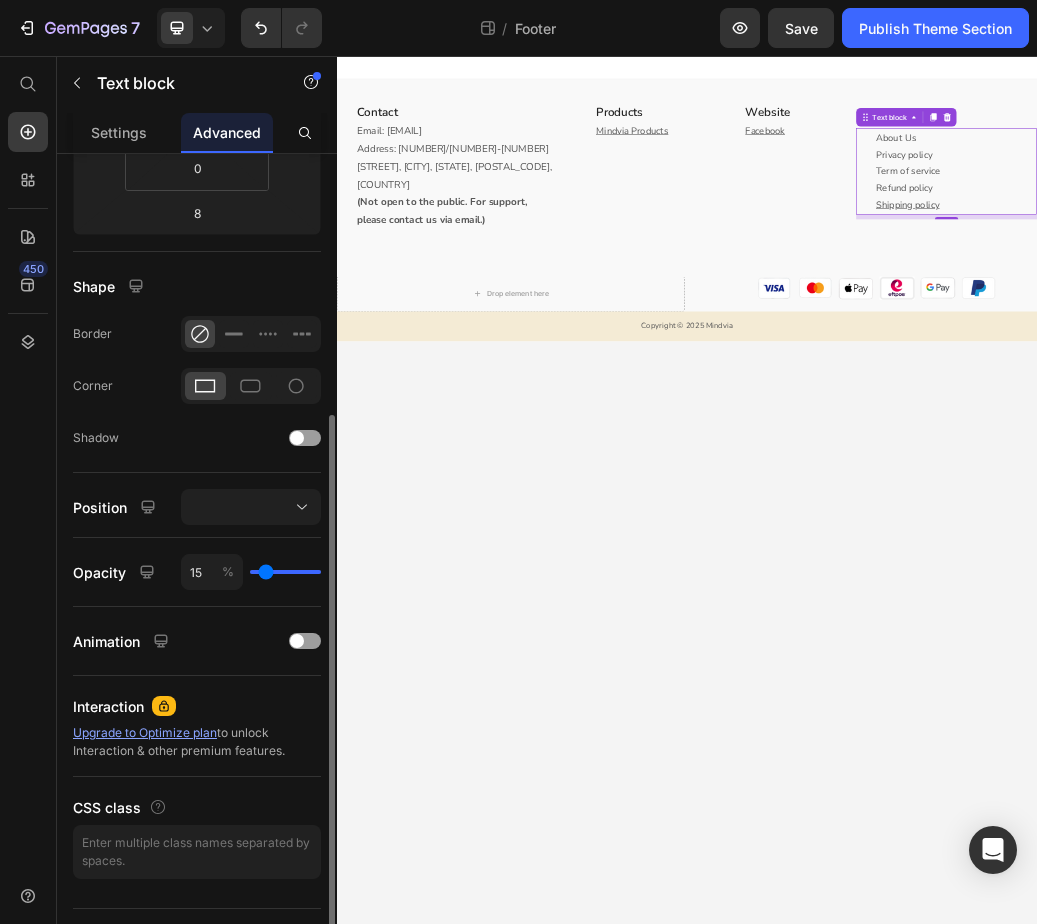 type on "0" 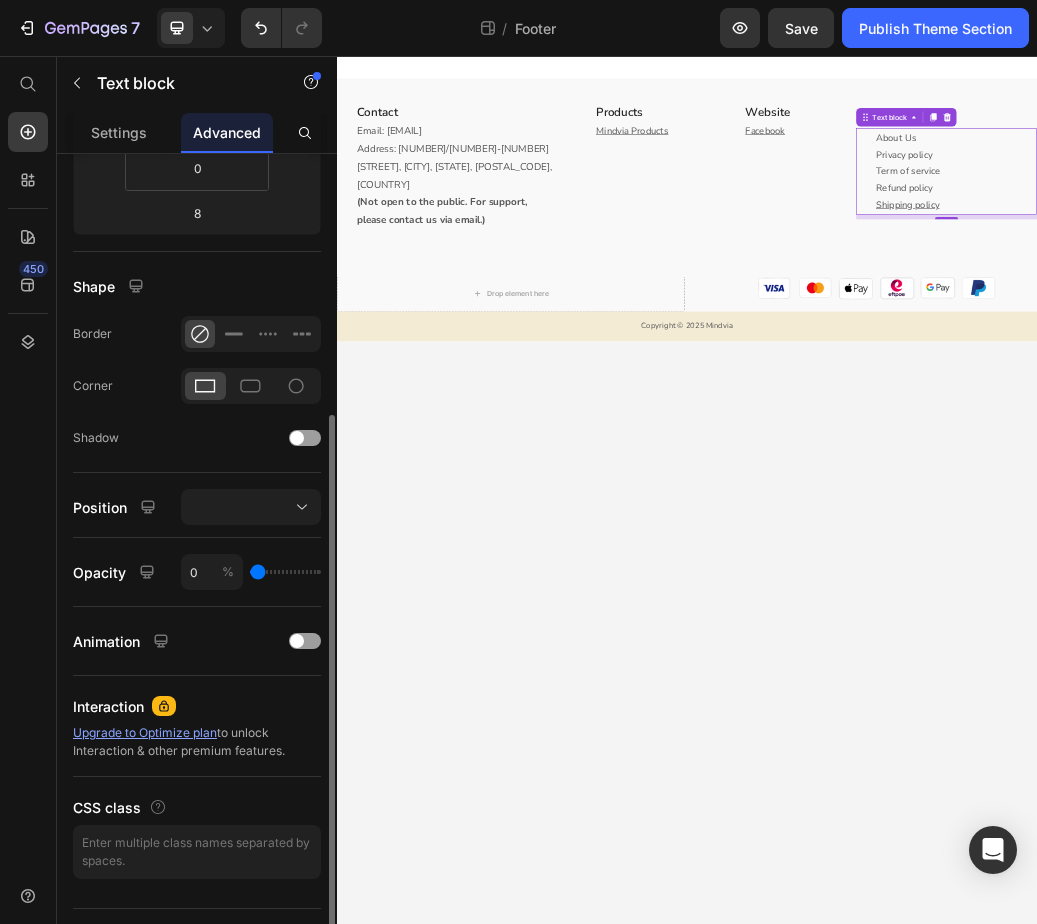 drag, startPoint x: 310, startPoint y: 572, endPoint x: 214, endPoint y: 564, distance: 96.332756 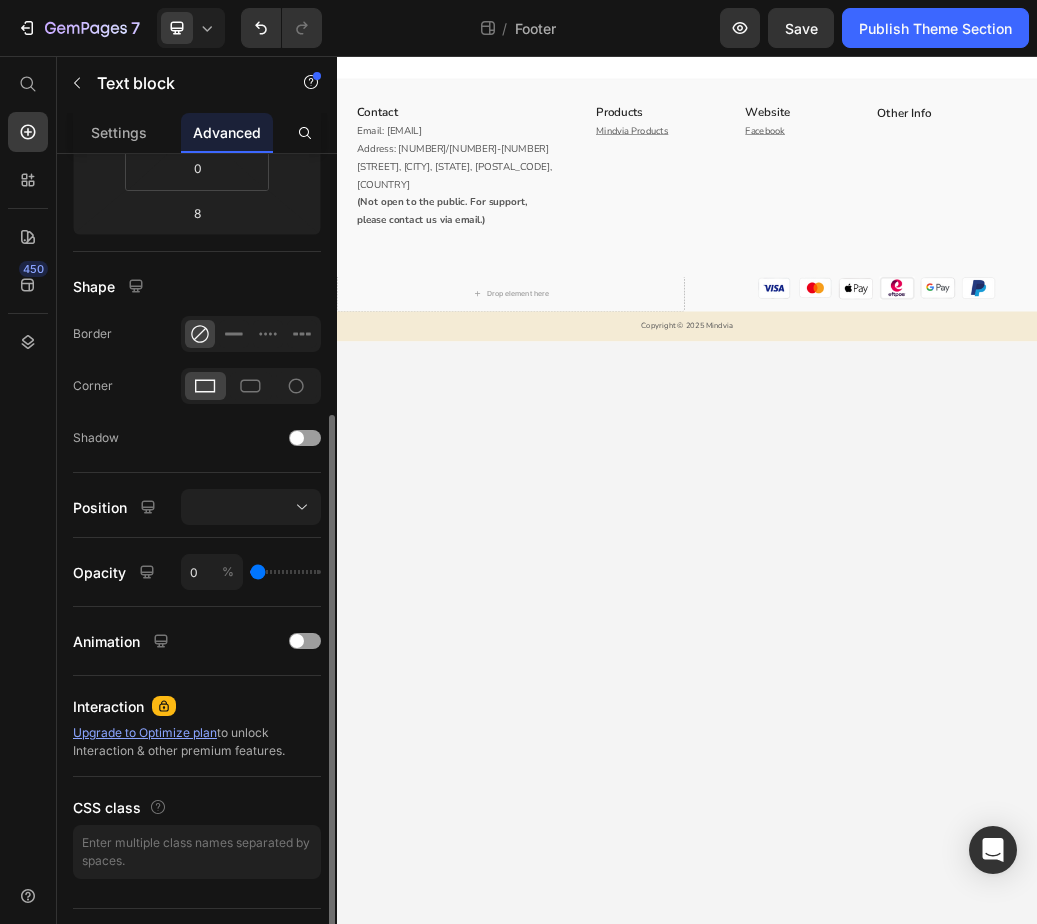 type on "11" 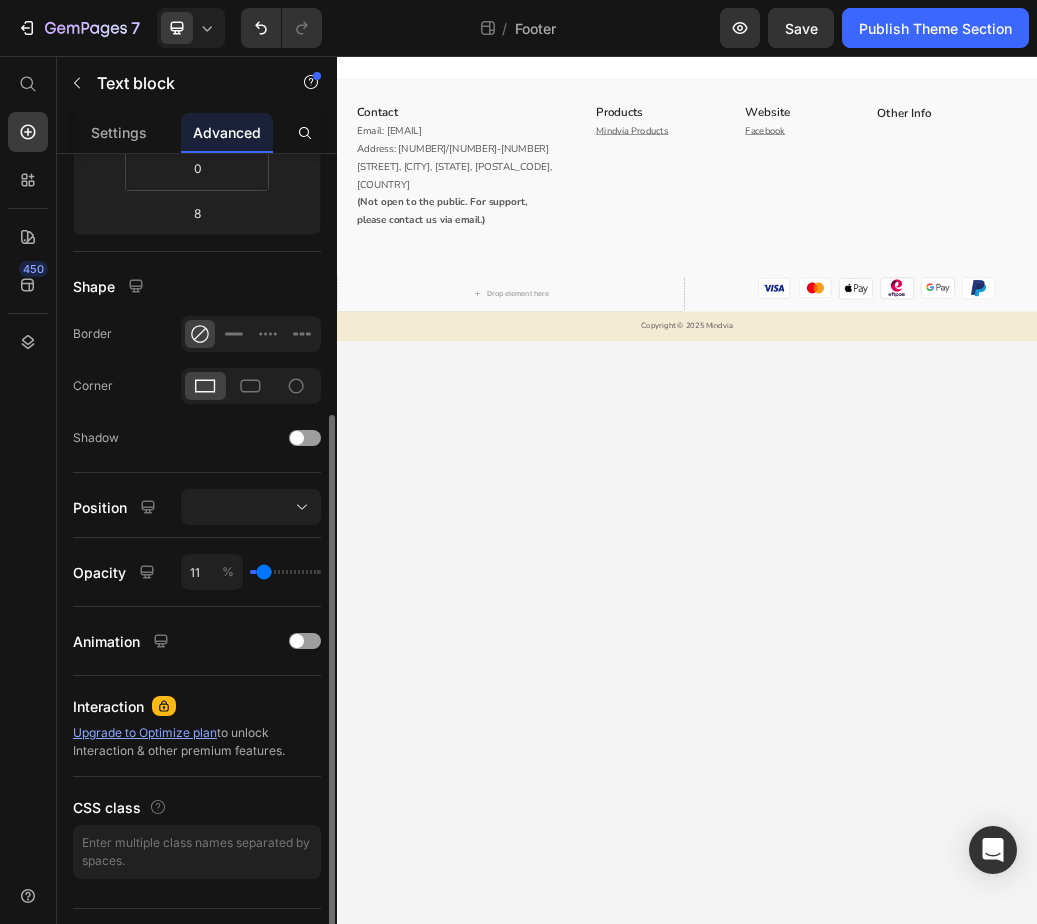 type on "36" 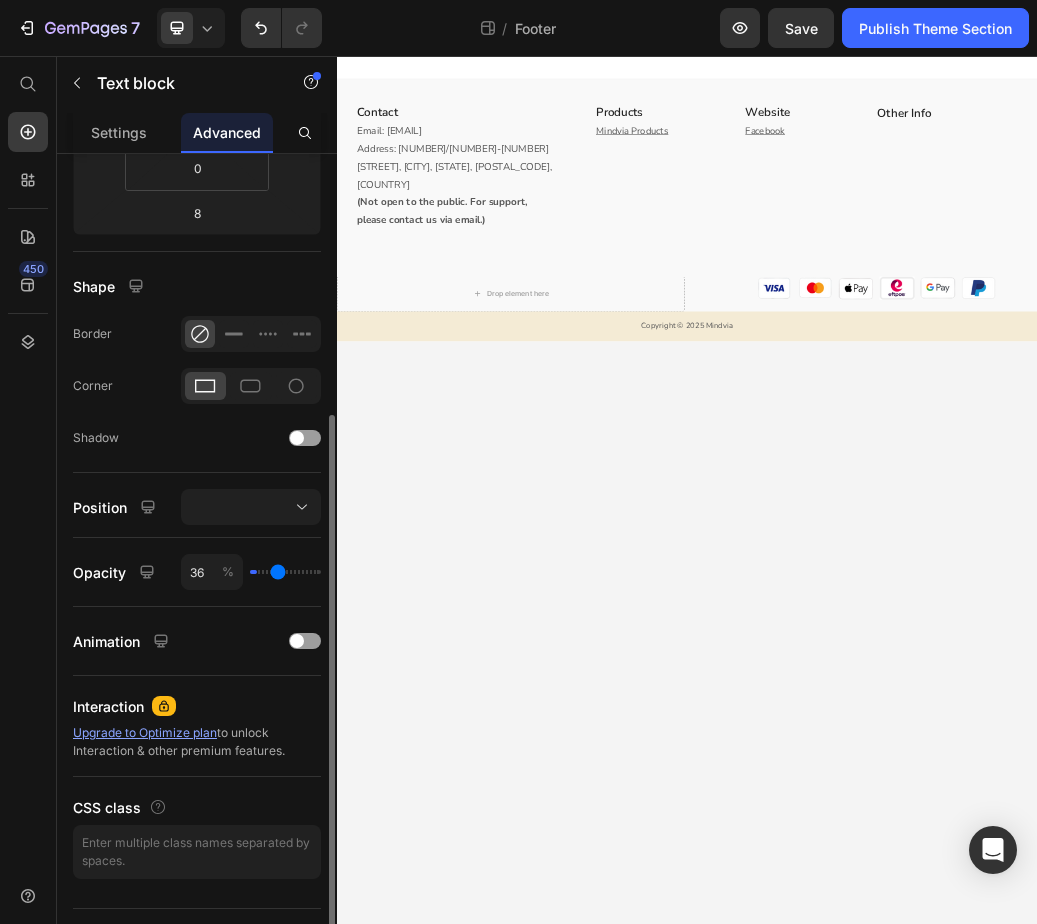type on "49" 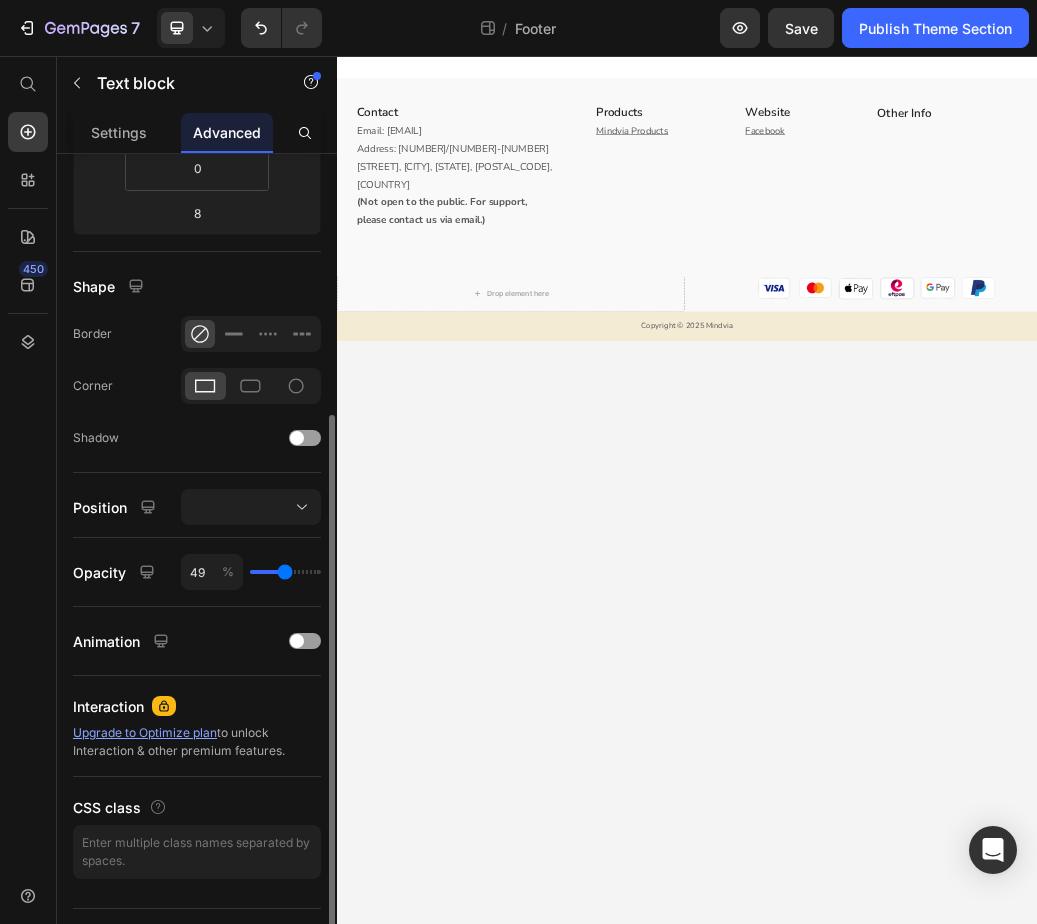 type on "73" 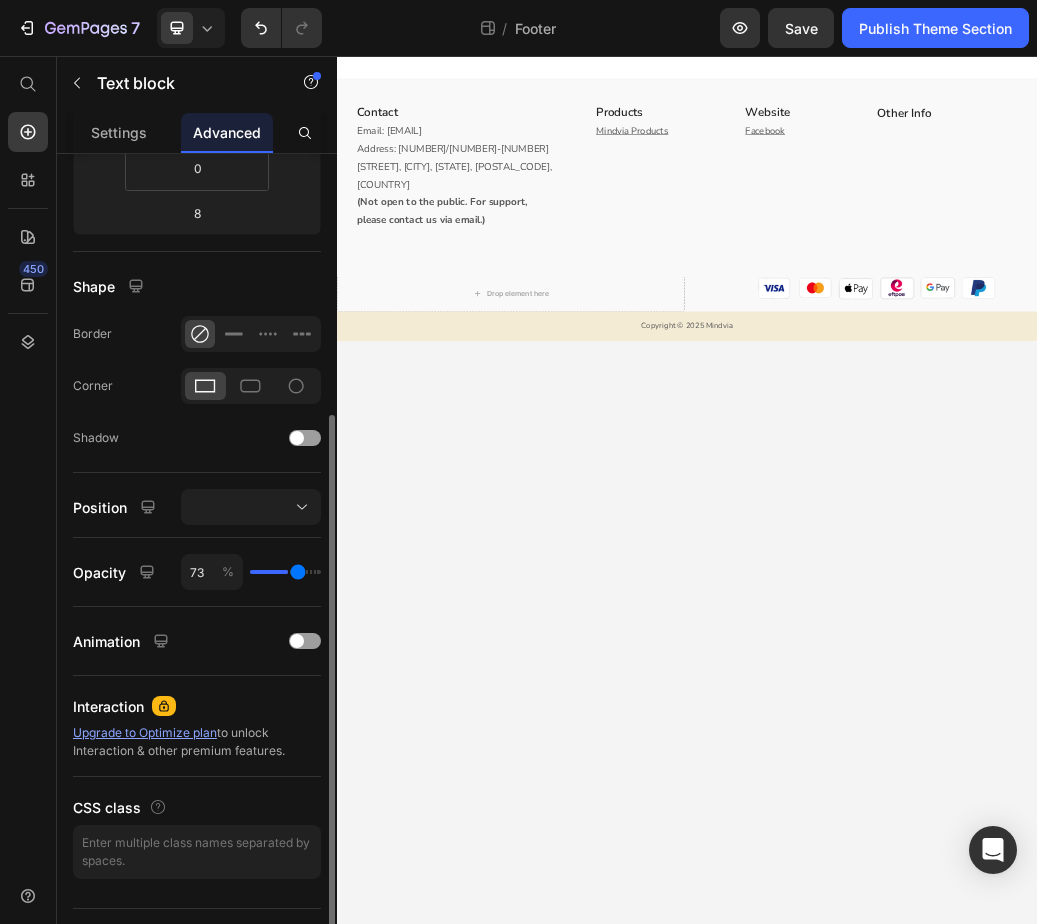 type on "100" 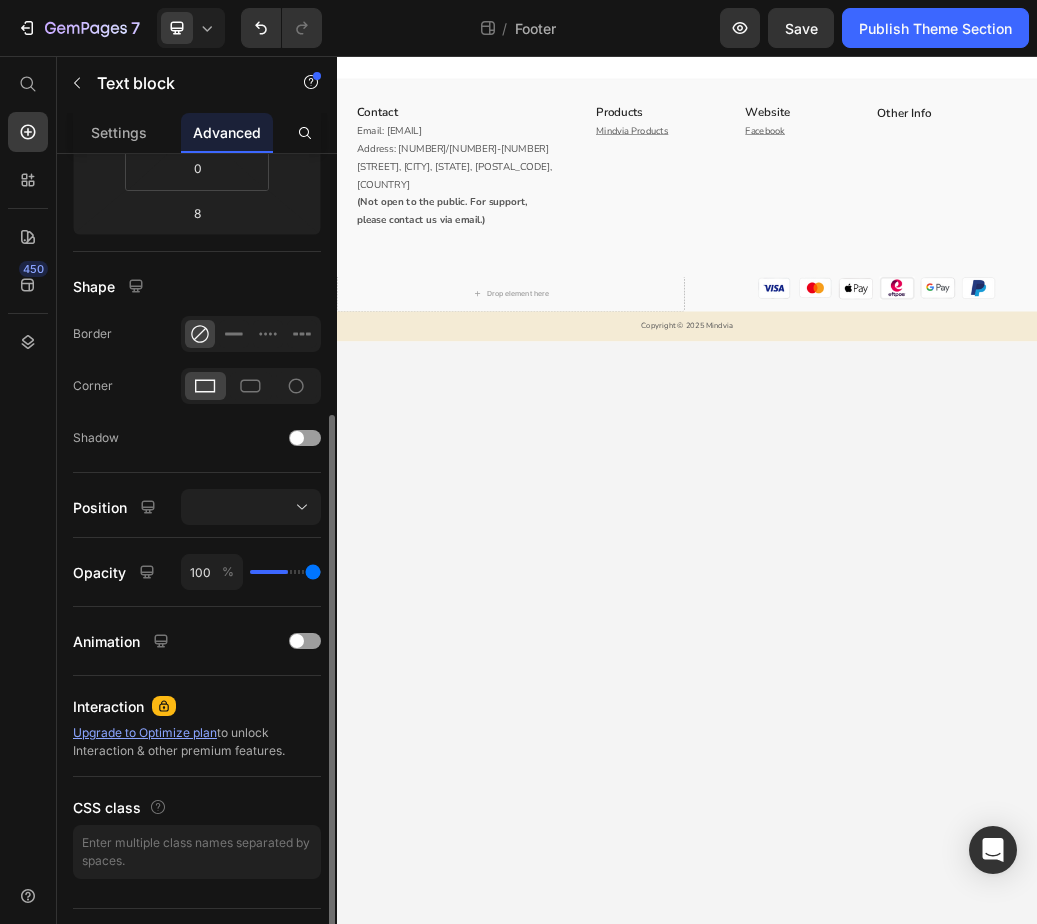 drag, startPoint x: 258, startPoint y: 570, endPoint x: 357, endPoint y: 569, distance: 99.00505 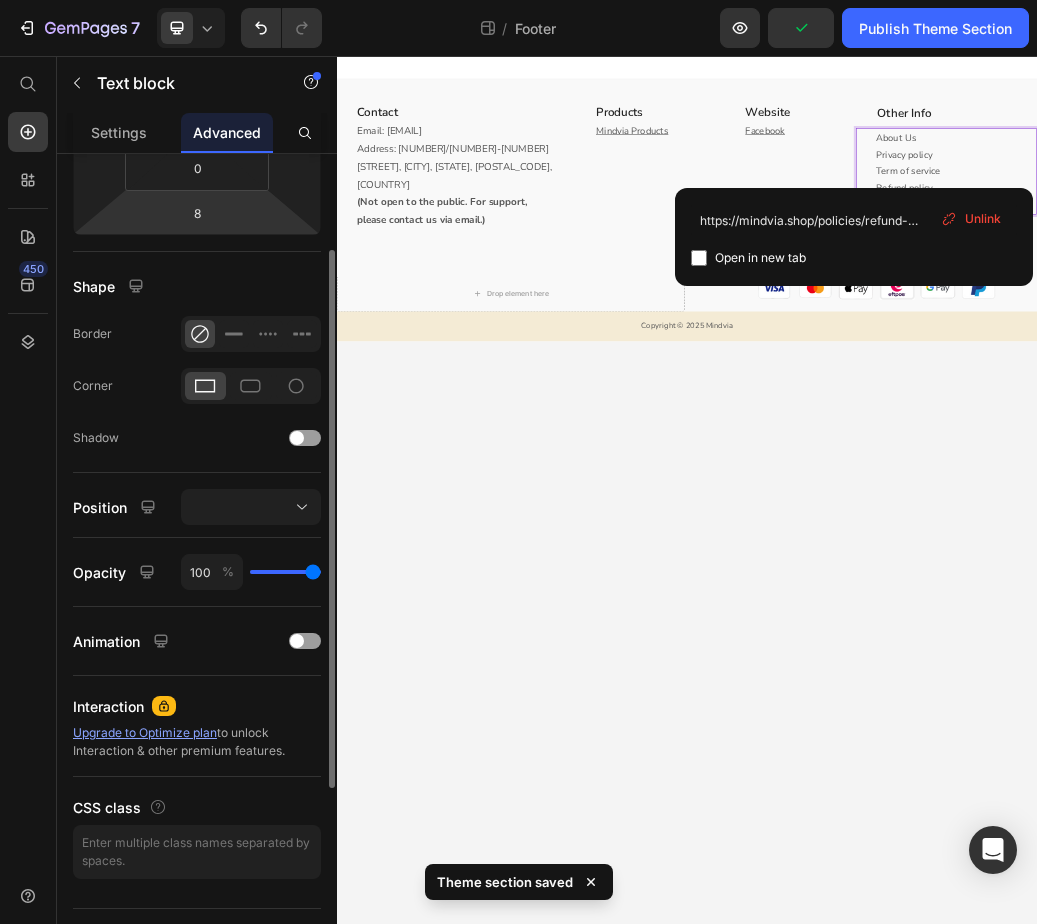 scroll, scrollTop: 0, scrollLeft: 0, axis: both 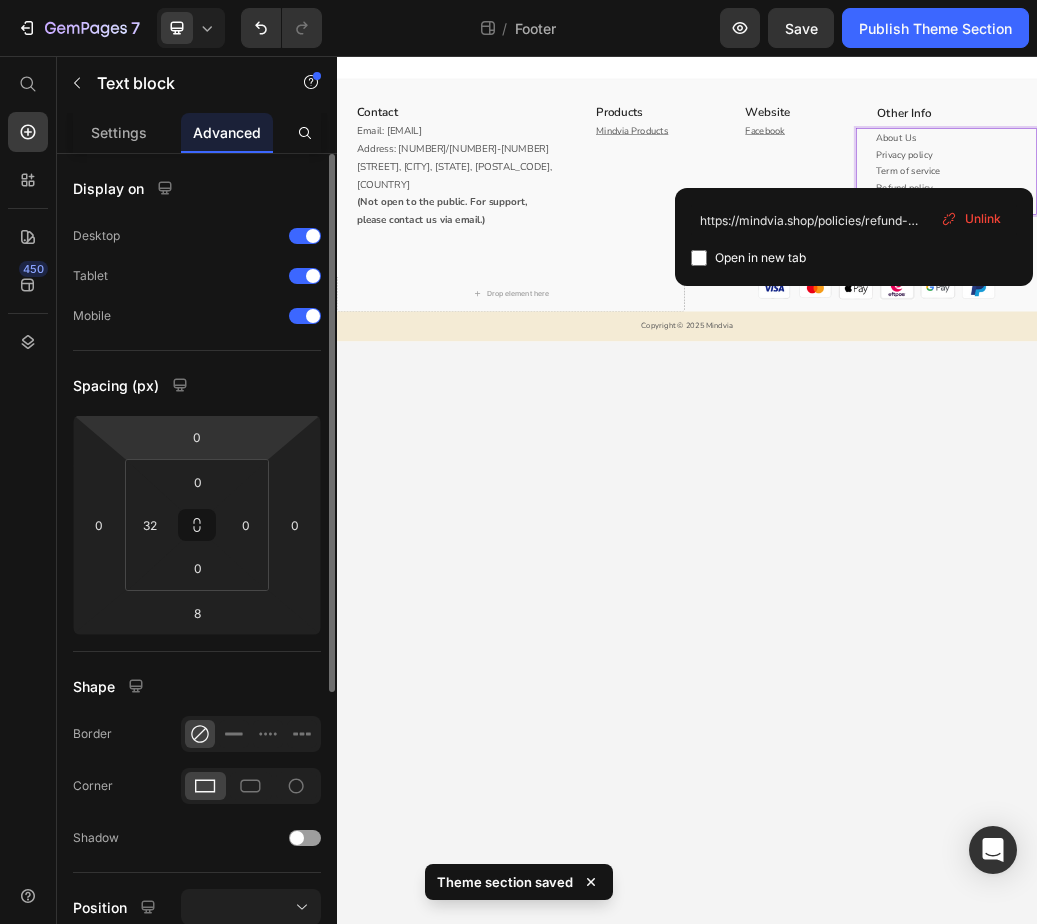 click on "Contact Heading Email: mindviahealth@gmail.com Address: 329/98-100 Elizabeth Street, Melbourne, VIC, 3000, AU (Not open to the public. For support, please contact us via email.) Text block Row Products Heading Mindvia Products Text block Website Heading Facebook Text block Row Other Info Heading About Us Privacy policy Term of service Refund policy Shipping policy Text block   8 Row Row
Drop element here Image Image Image Image Image Image Row Row Copyright © 2025 Mindvia Text block Root
Drag & drop element from sidebar or
Explore Library
Add section Choose templates inspired by CRO experts Generate layout from URL or image Add blank section then drag & drop elements" at bounding box center (937, 800) 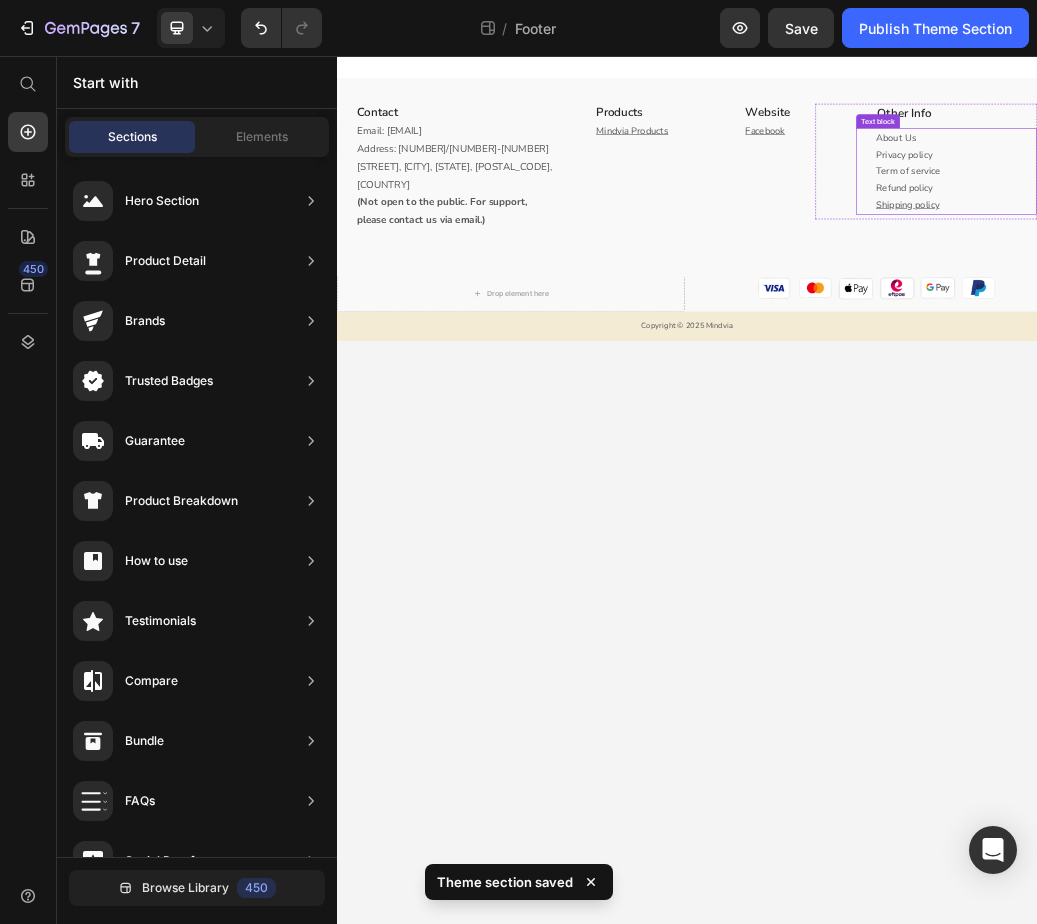click on "Shipping policy" at bounding box center (1398, 311) 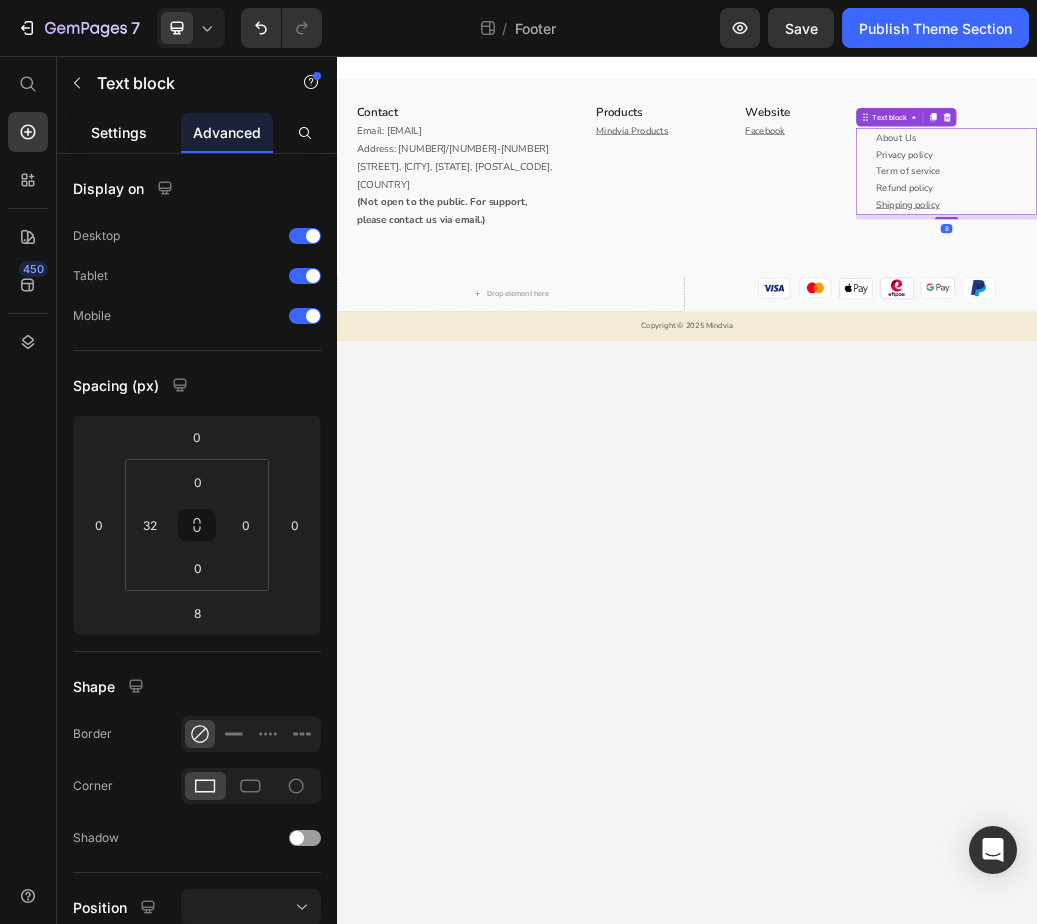 click on "Settings" 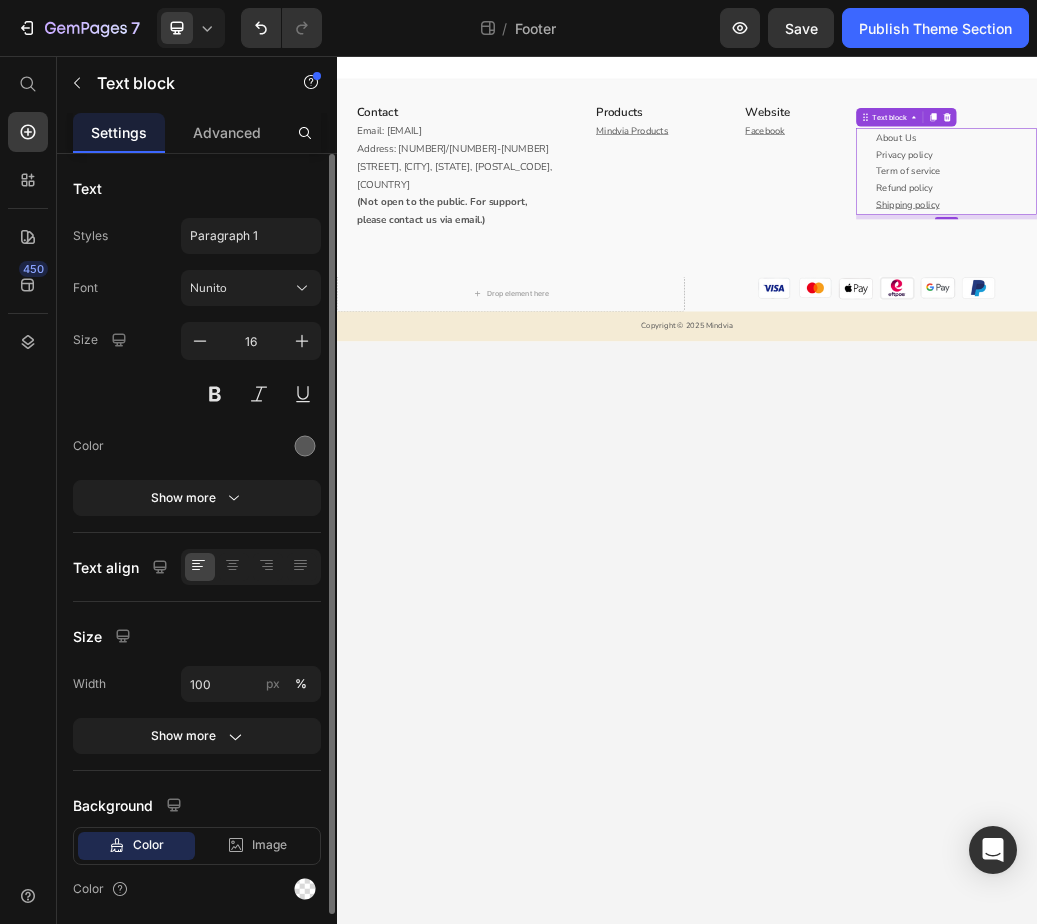 scroll, scrollTop: 68, scrollLeft: 0, axis: vertical 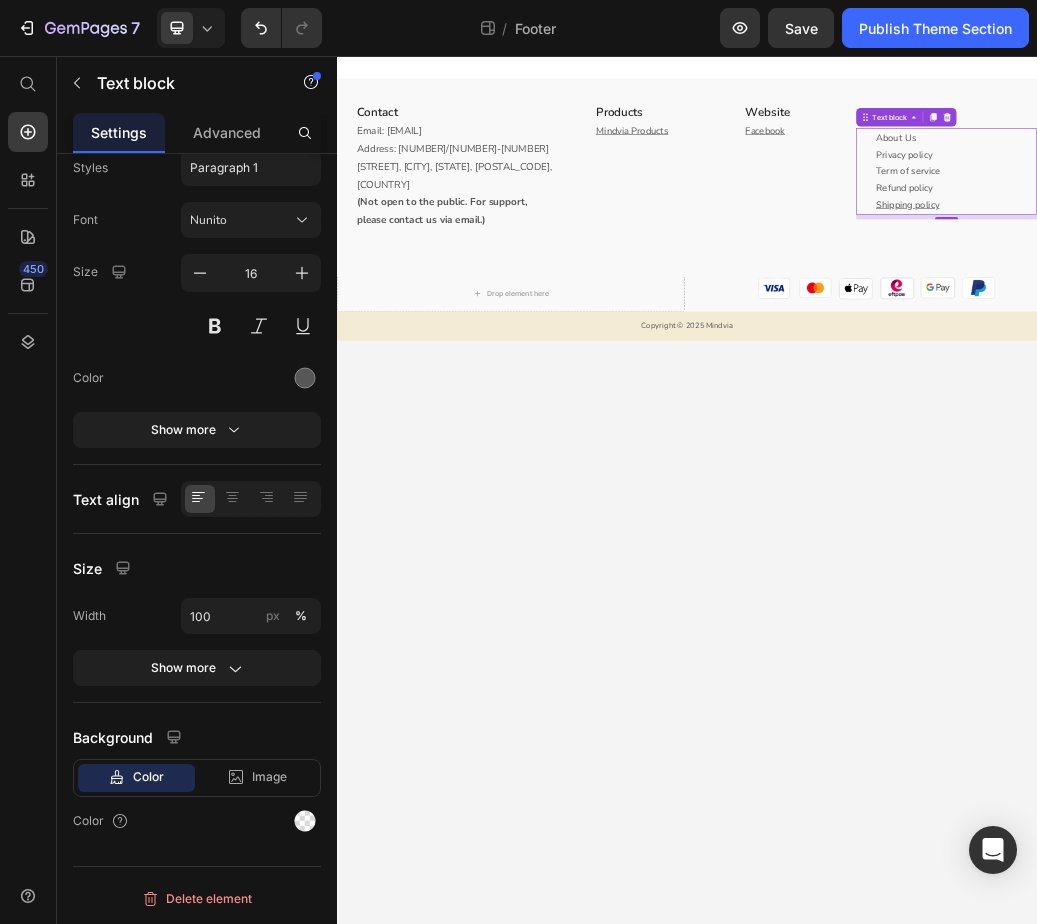 drag, startPoint x: 1310, startPoint y: 697, endPoint x: 1309, endPoint y: 662, distance: 35.014282 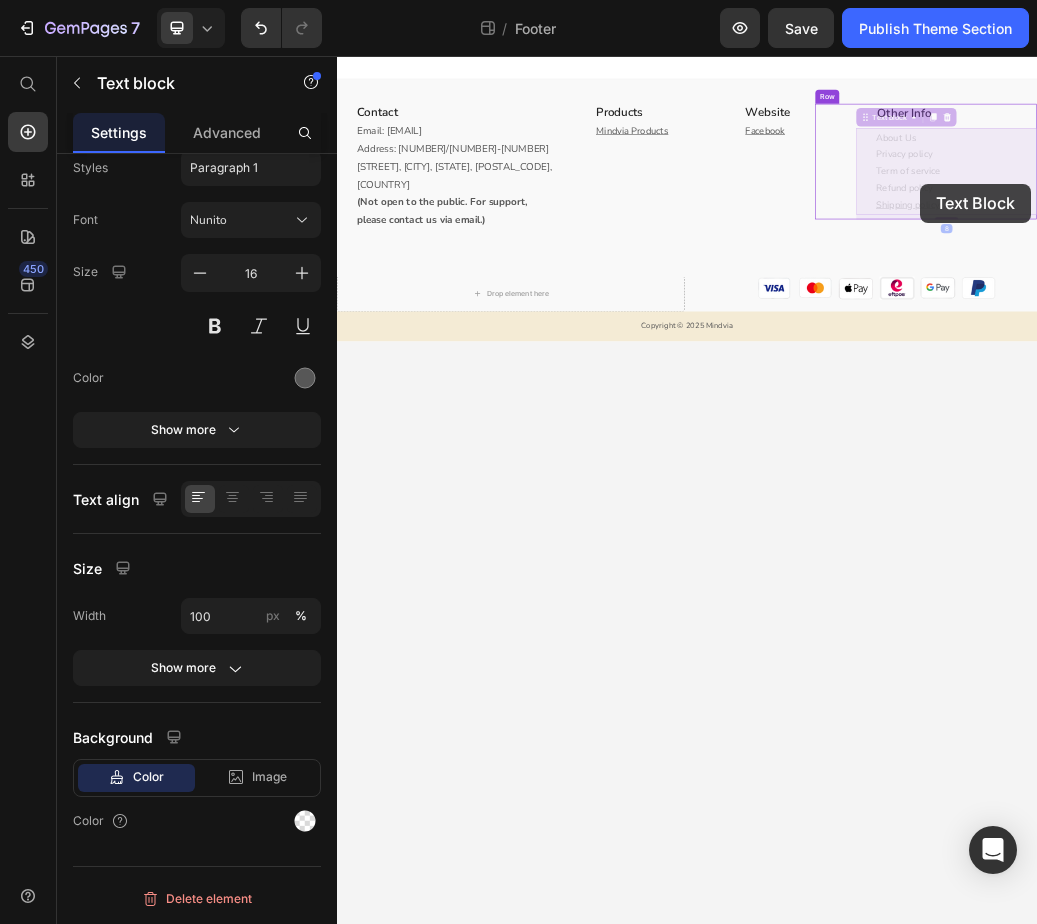 drag, startPoint x: 1370, startPoint y: 273, endPoint x: 1346, endPoint y: 275, distance: 24.083189 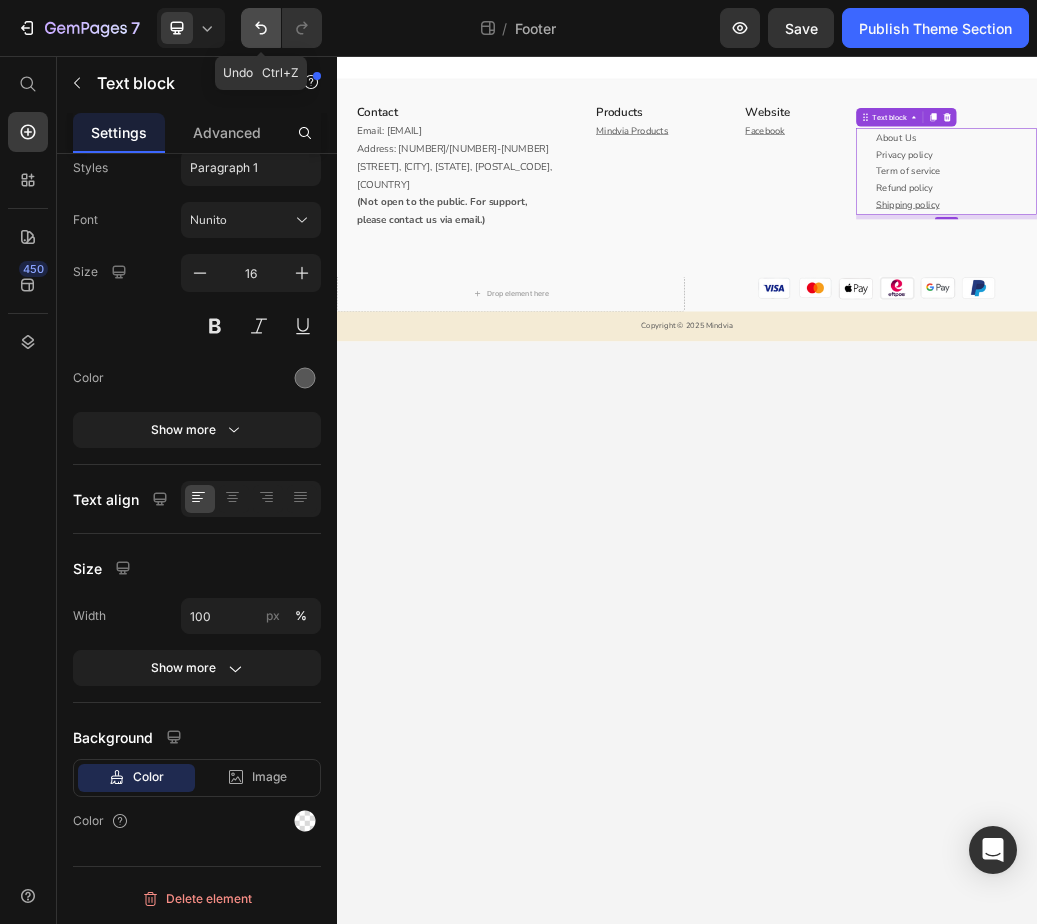 click 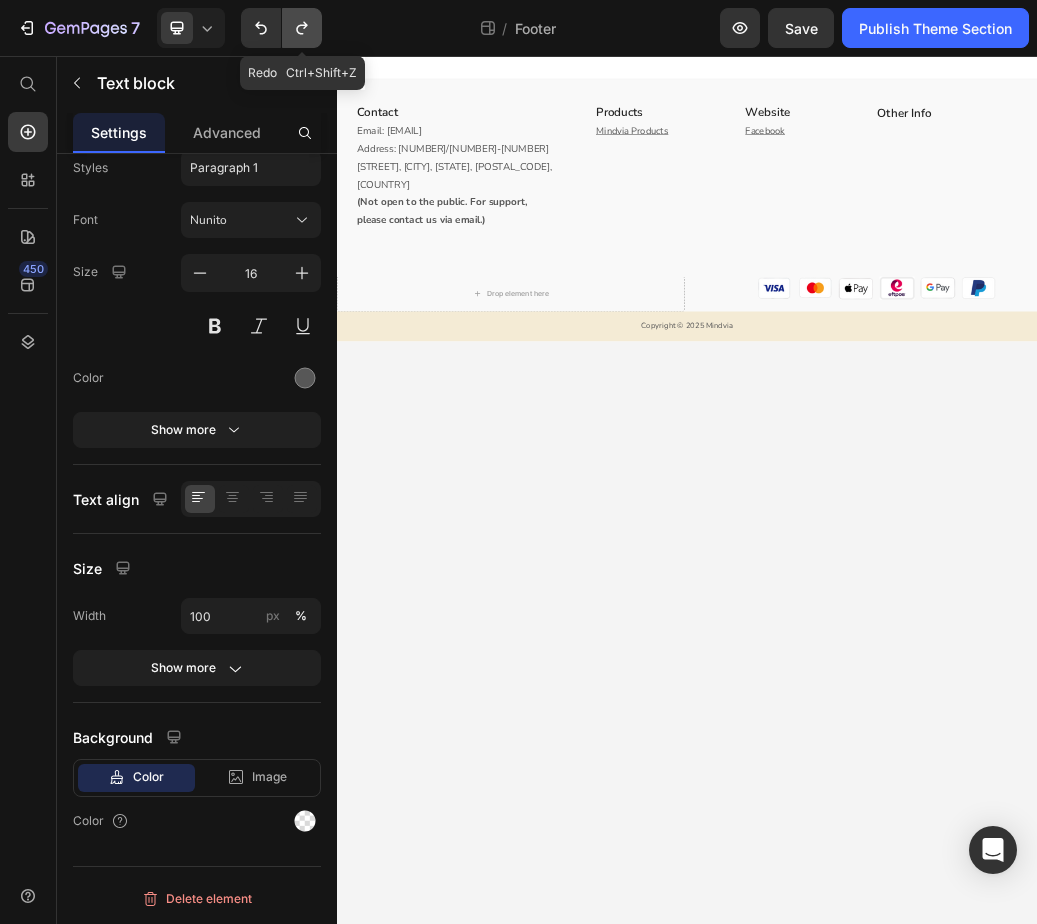 click 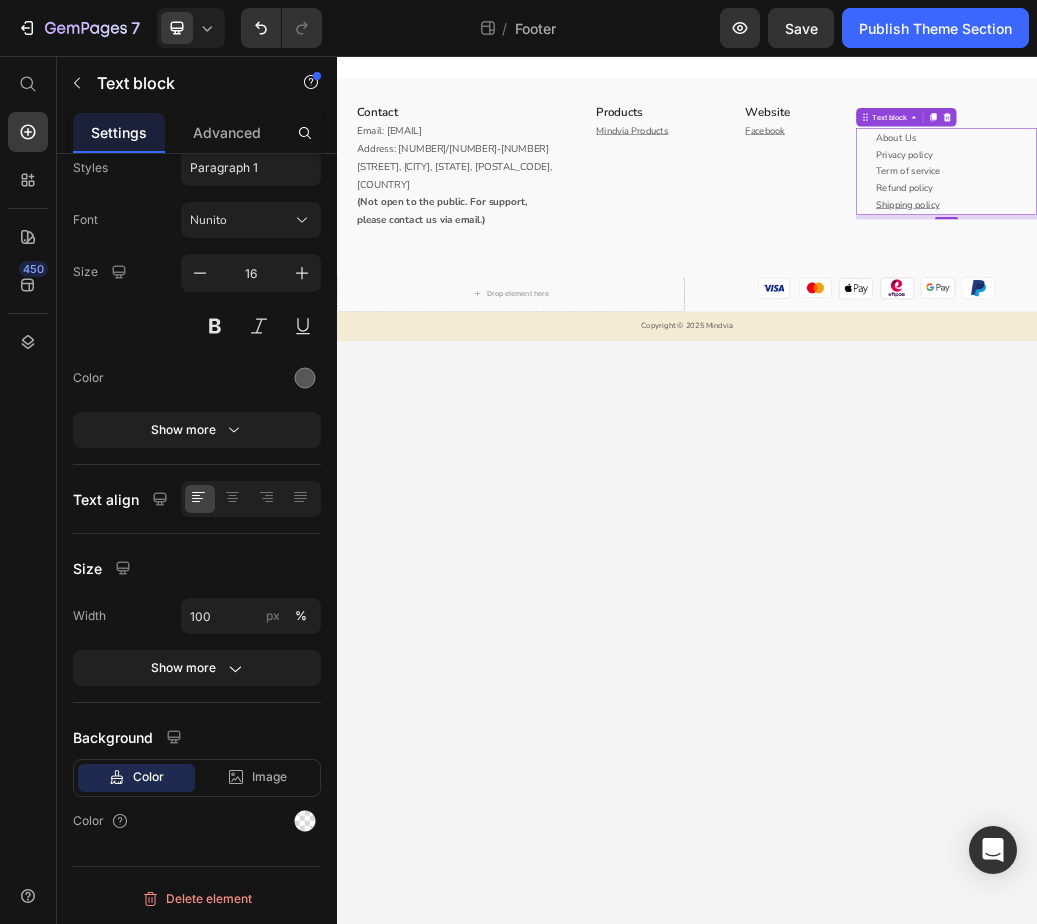 click on "Contact Heading Email: mindviahealth@gmail.com Address: 329/98-100 Elizabeth Street, Melbourne, VIC, 3000, AU (Not open to the public. For support, please contact us via email.) Text block Row Products Heading Mindvia Products Text block Website Heading Facebook Text block Row Other Info Heading About Us Privacy policy Term of service Refund policy Shipping policy Text block   8 Row Row
Drop element here Image Image Image Image Image Image Row Row Copyright © 2025 Mindvia Text block Root
Drag & drop element from sidebar or
Explore Library
Add section Choose templates inspired by CRO experts Generate layout from URL or image Add blank section then drag & drop elements" at bounding box center [937, 800] 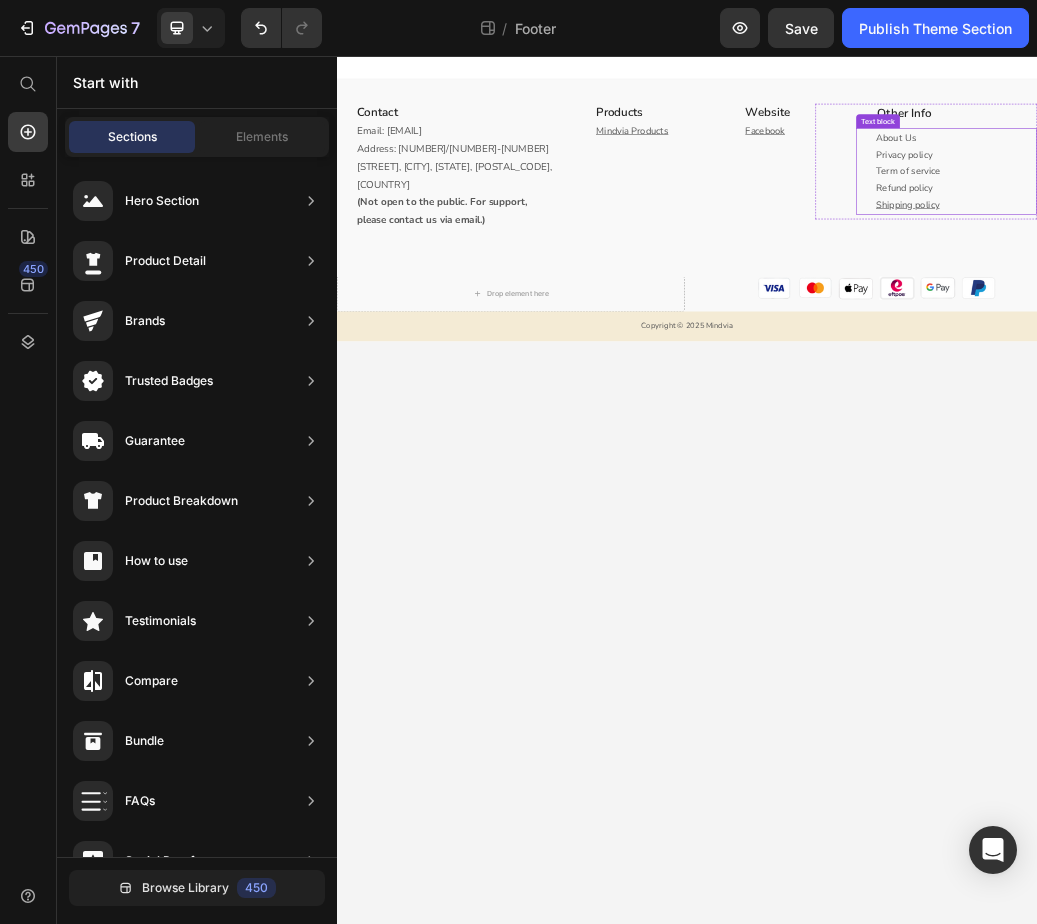 click on "Shipping policy" at bounding box center (1398, 311) 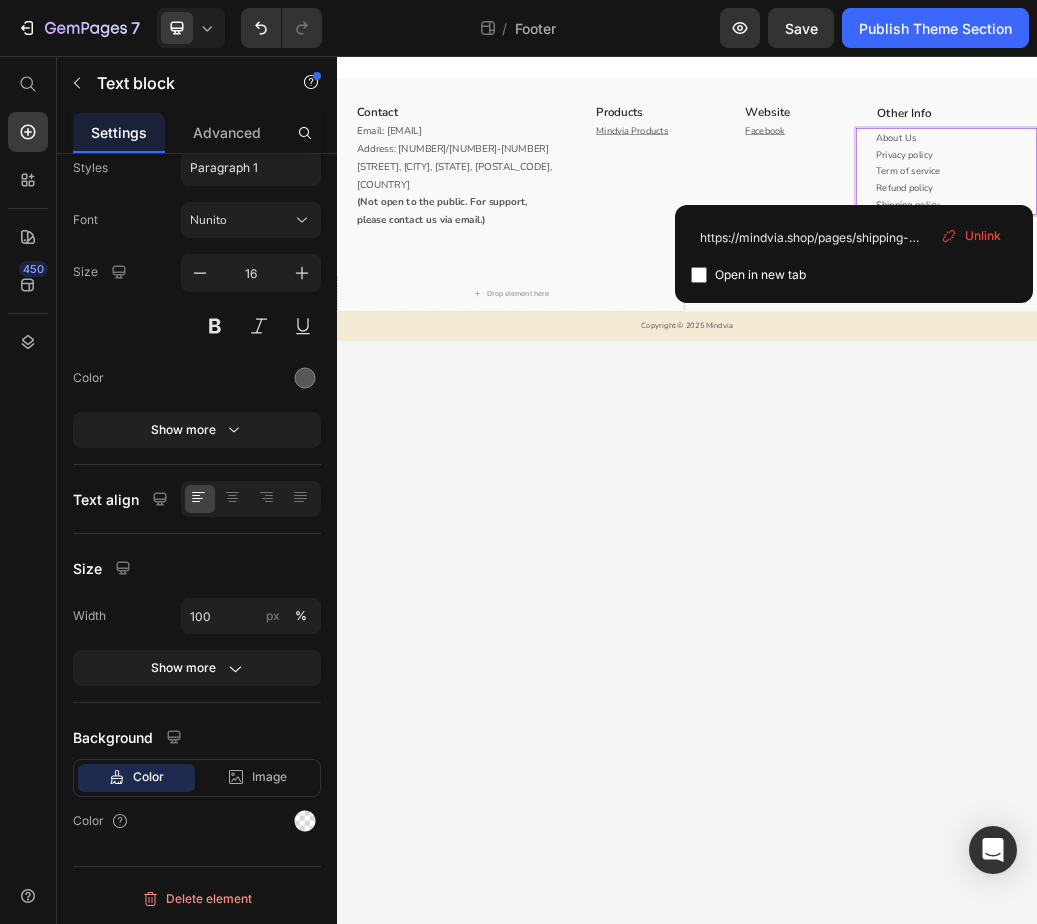 click on "Unlink" at bounding box center [983, 236] 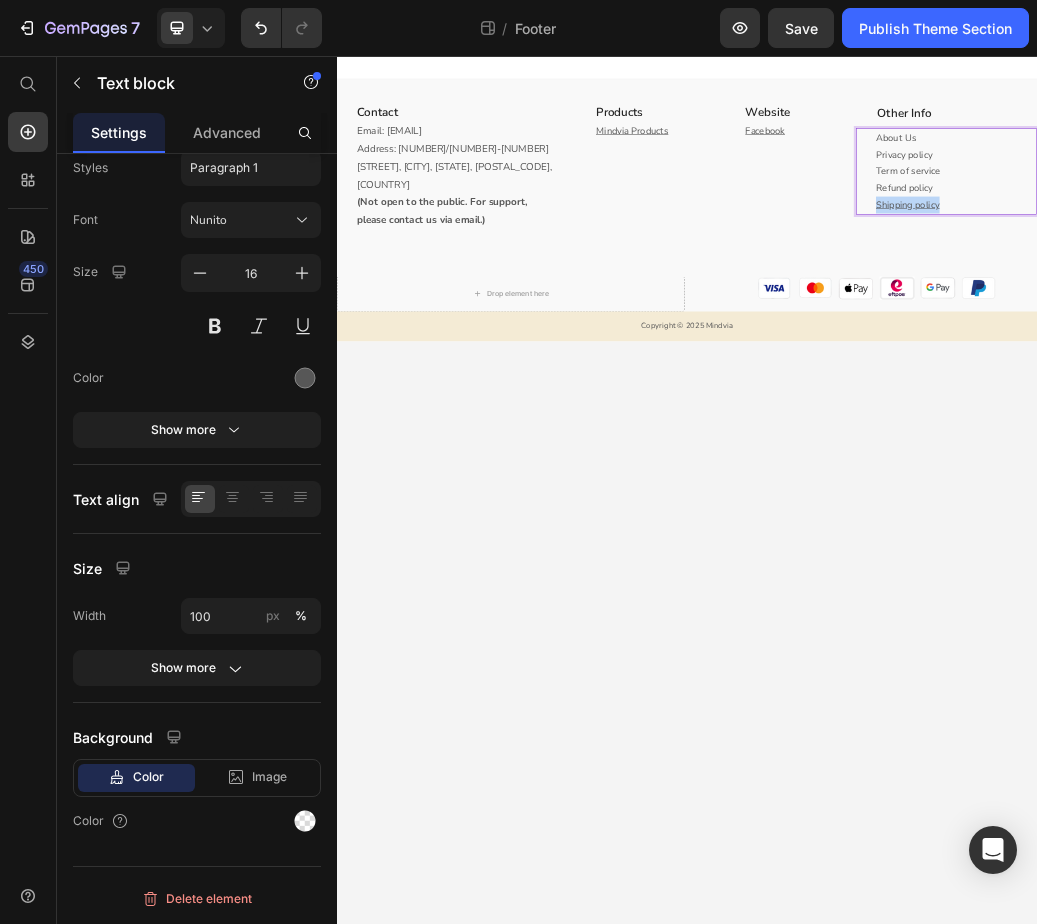 drag, startPoint x: 1370, startPoint y: 308, endPoint x: 1254, endPoint y: 314, distance: 116.15507 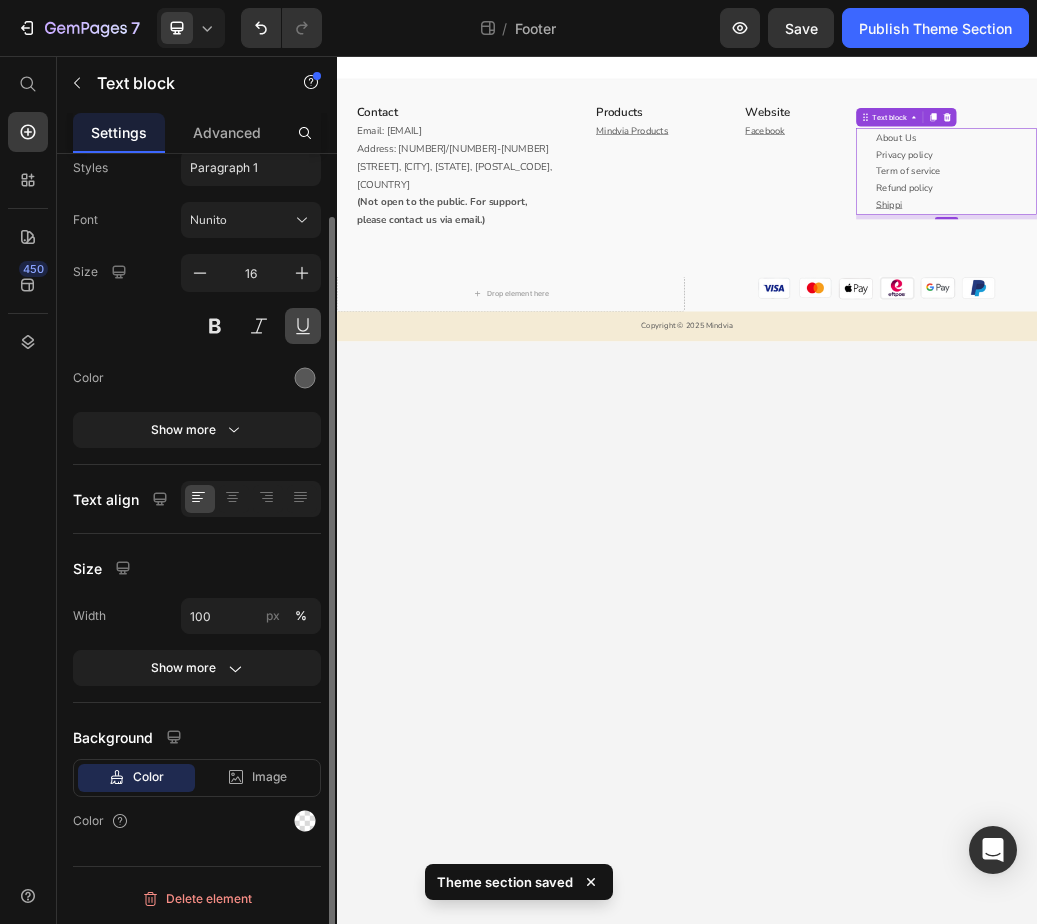 click at bounding box center (303, 326) 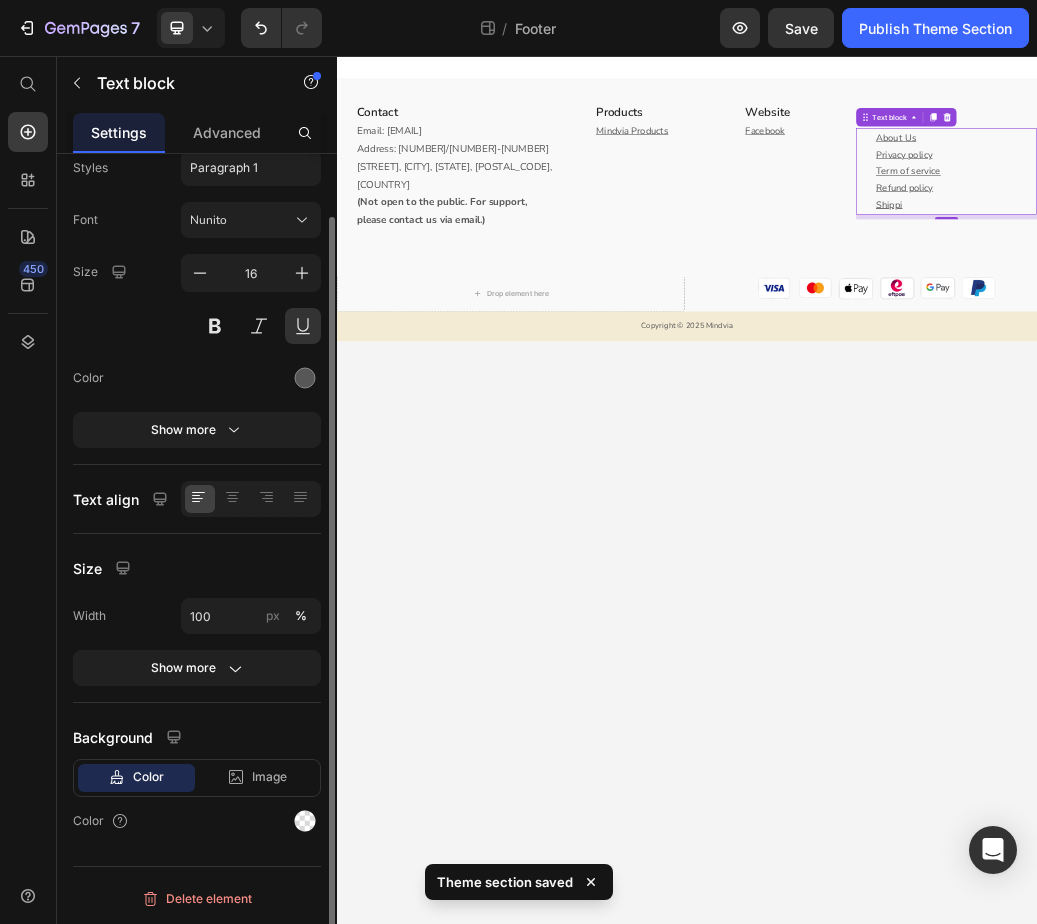 type 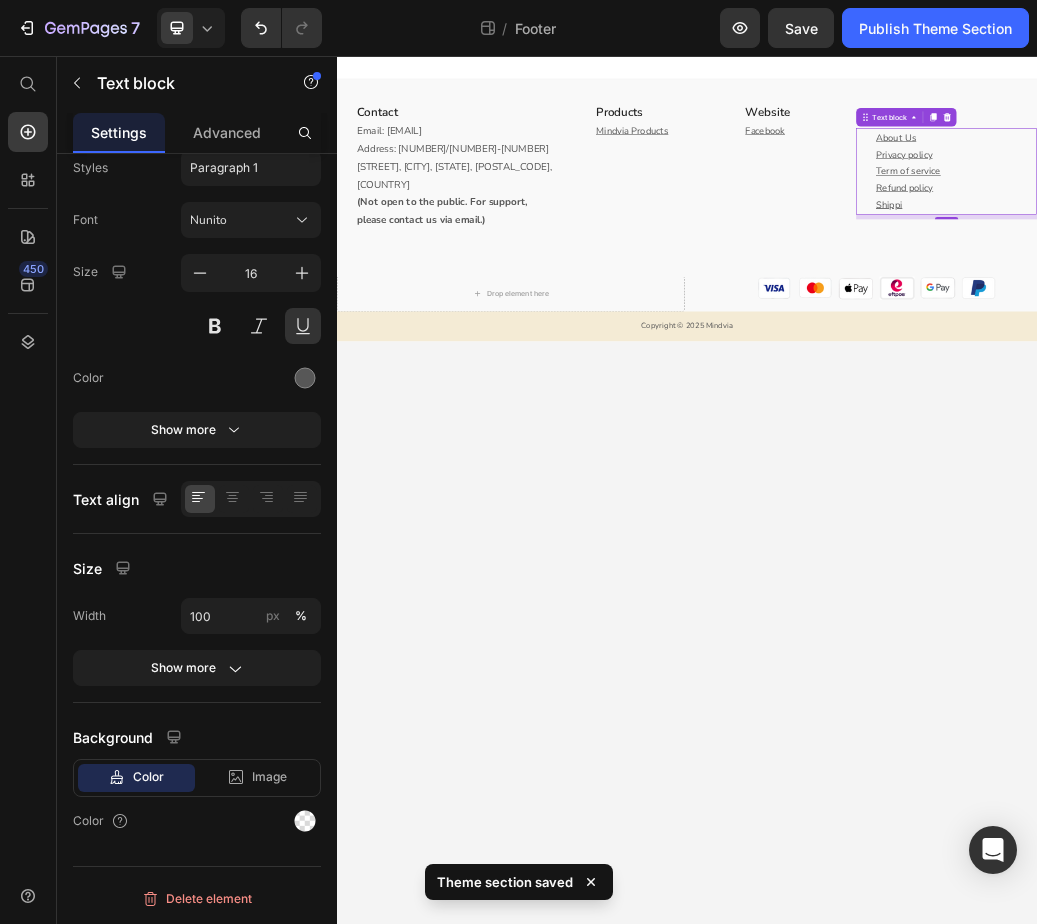 click on "Shippi" at bounding box center [1398, 311] 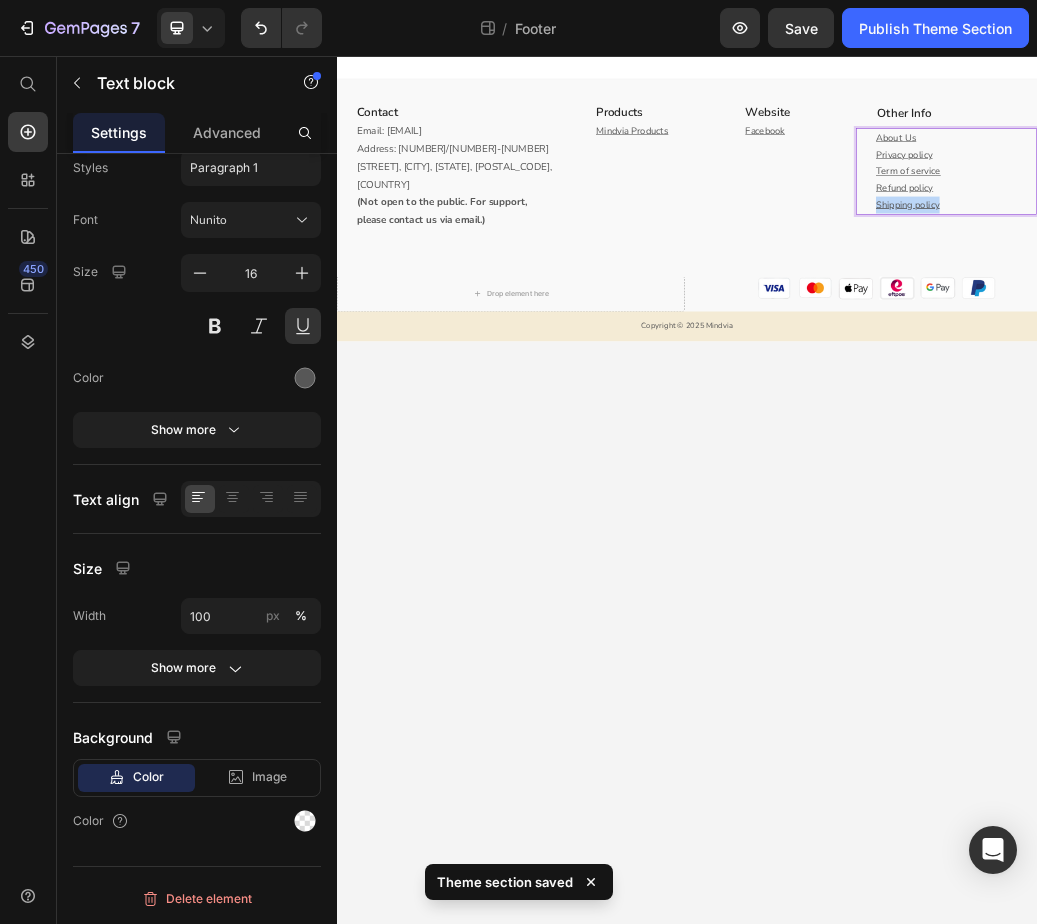 drag, startPoint x: 1389, startPoint y: 309, endPoint x: 1255, endPoint y: 321, distance: 134.53624 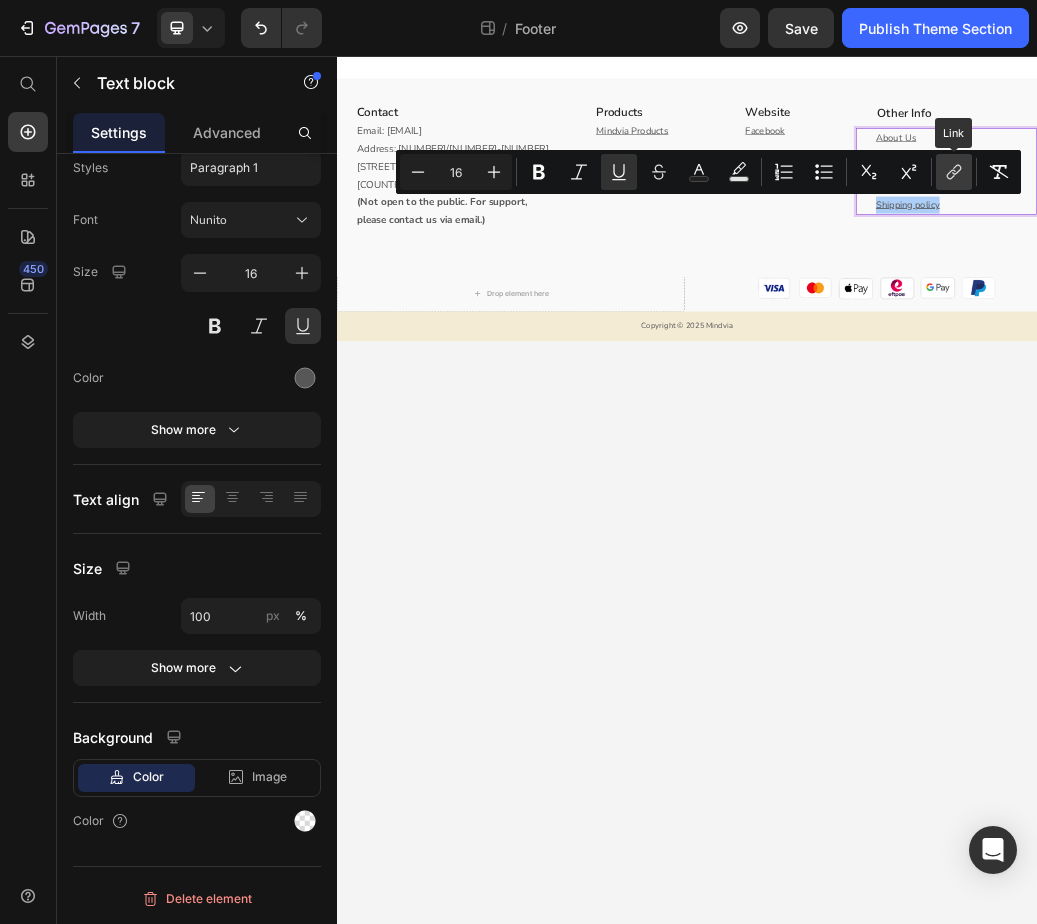 click 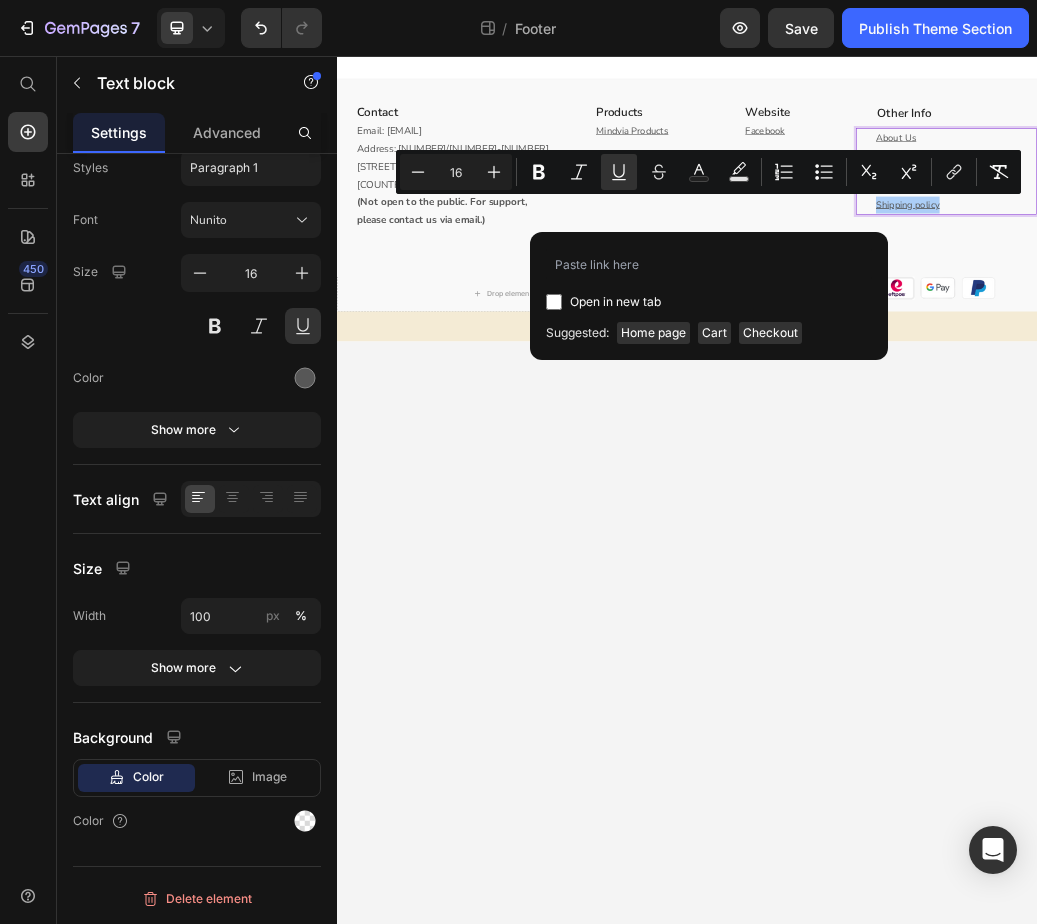 type on "https://mindvia.shop/pages/shipping-policy" 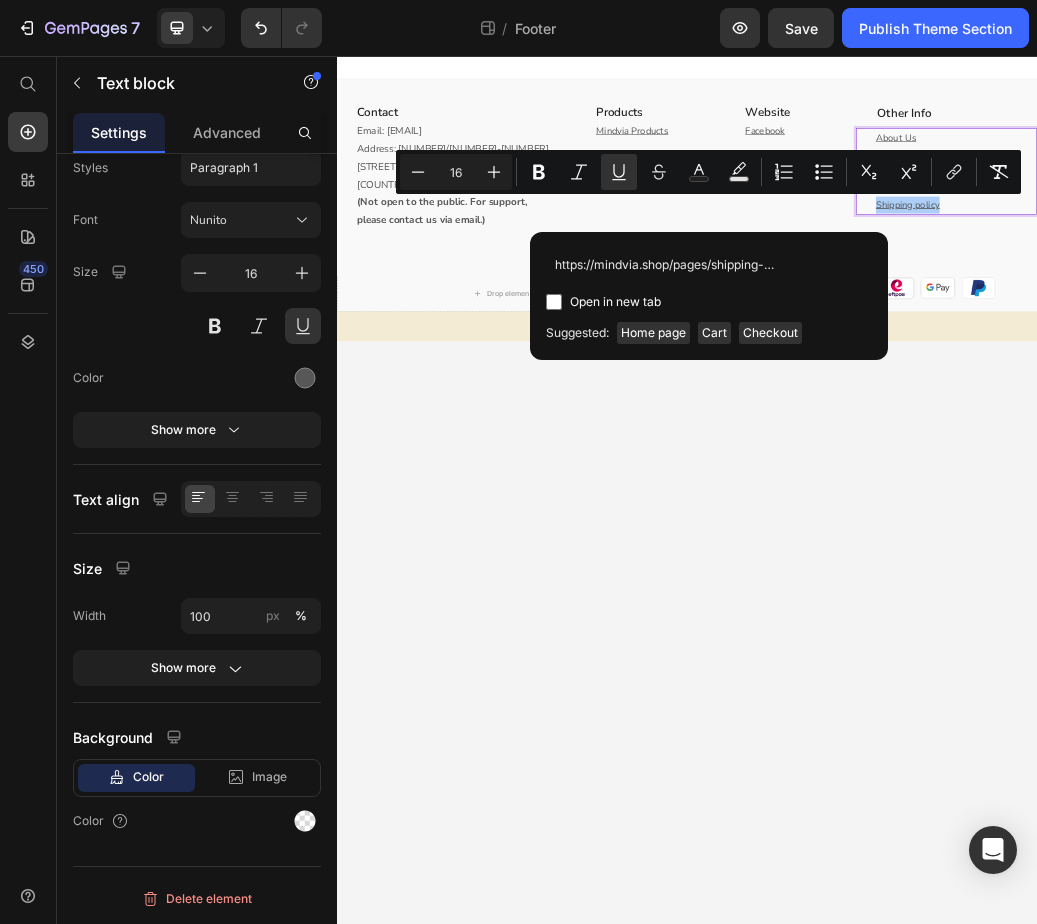 scroll, scrollTop: 0, scrollLeft: 24, axis: horizontal 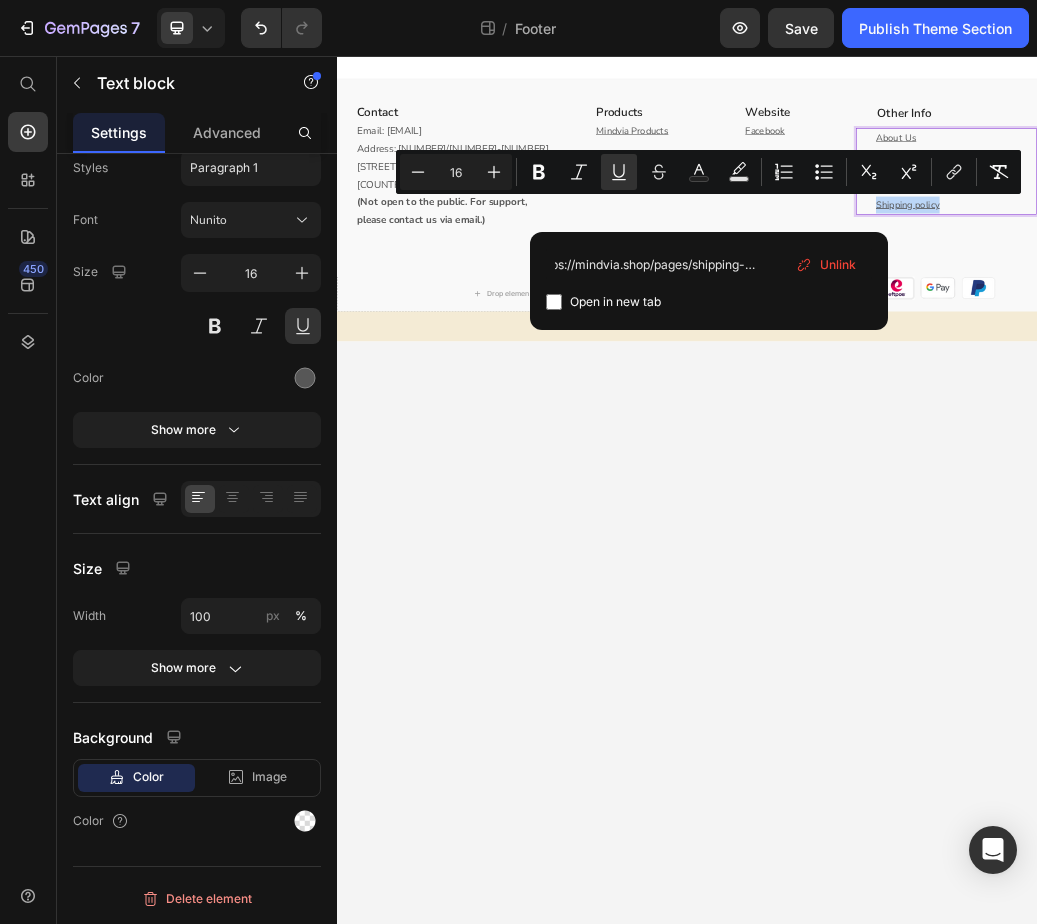 click on "Contact Heading Email: mindviahealth@gmail.com Address: 329/98-100 Elizabeth Street, Melbourne, VIC, 3000, AU (Not open to the public. For support, please contact us via email.) Text block Row Products Heading Mindvia Products Text block Website Heading Facebook Text block Row Other Info Heading About Us Privacy policy Term of service Refund policy Shipping policy Text block   8 Row Row
Drop element here Image Image Image Image Image Image Row Row Copyright © 2025 Mindvia Text block Root
Drag & drop element from sidebar or
Explore Library
Add section Choose templates inspired by CRO experts Generate layout from URL or image Add blank section then drag & drop elements" at bounding box center (937, 800) 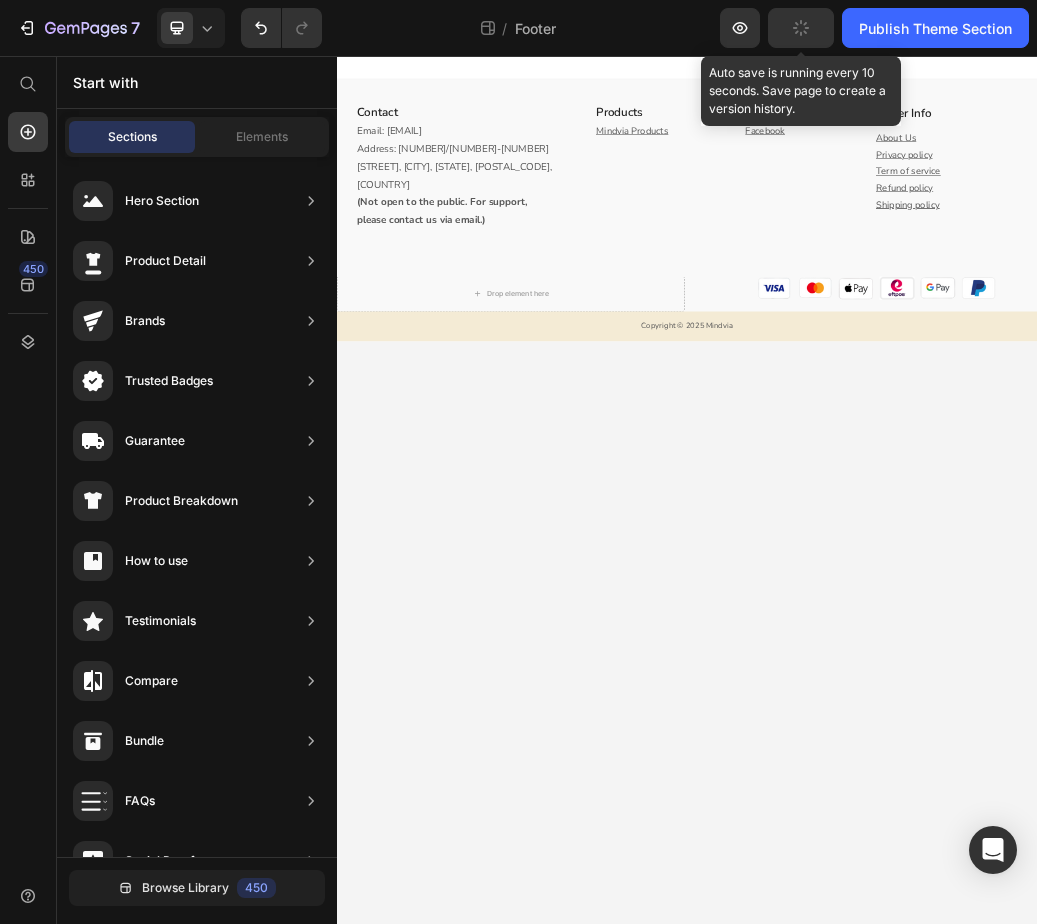 click 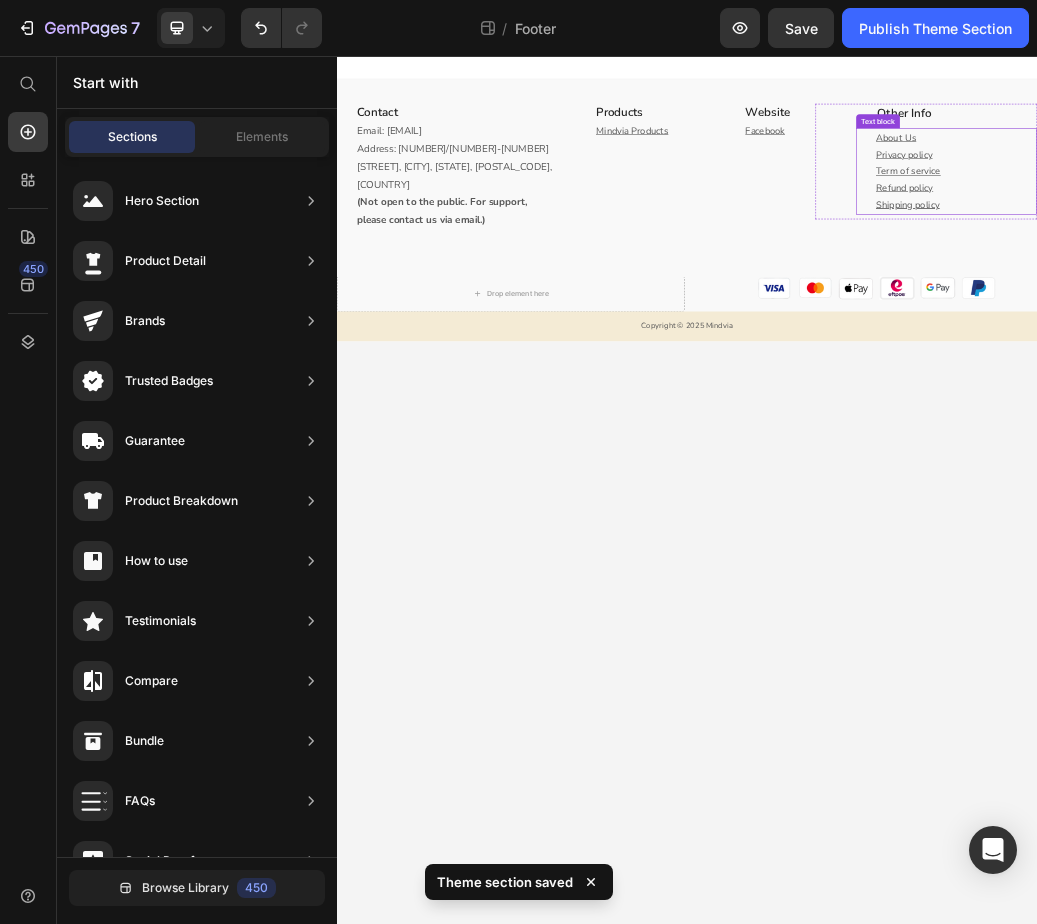 click on "Shipping policy" at bounding box center (1398, 311) 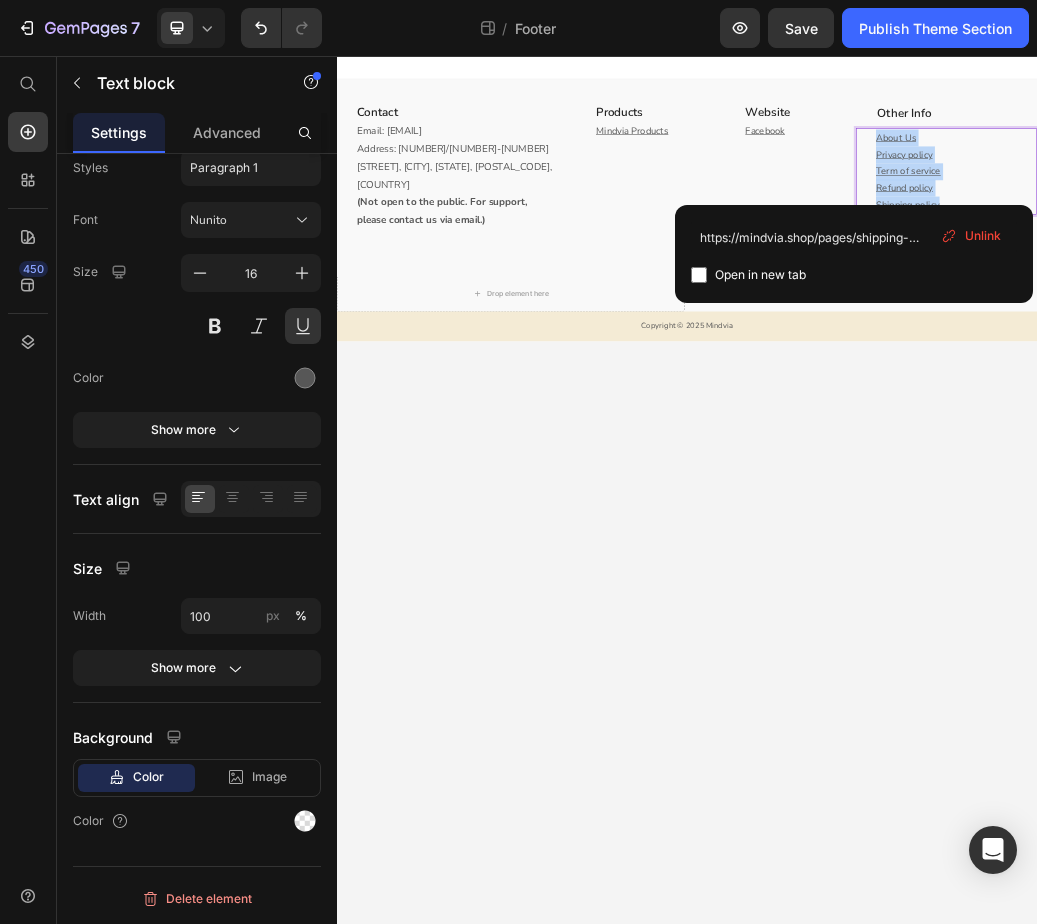 drag, startPoint x: 1398, startPoint y: 316, endPoint x: 1247, endPoint y: 196, distance: 192.87561 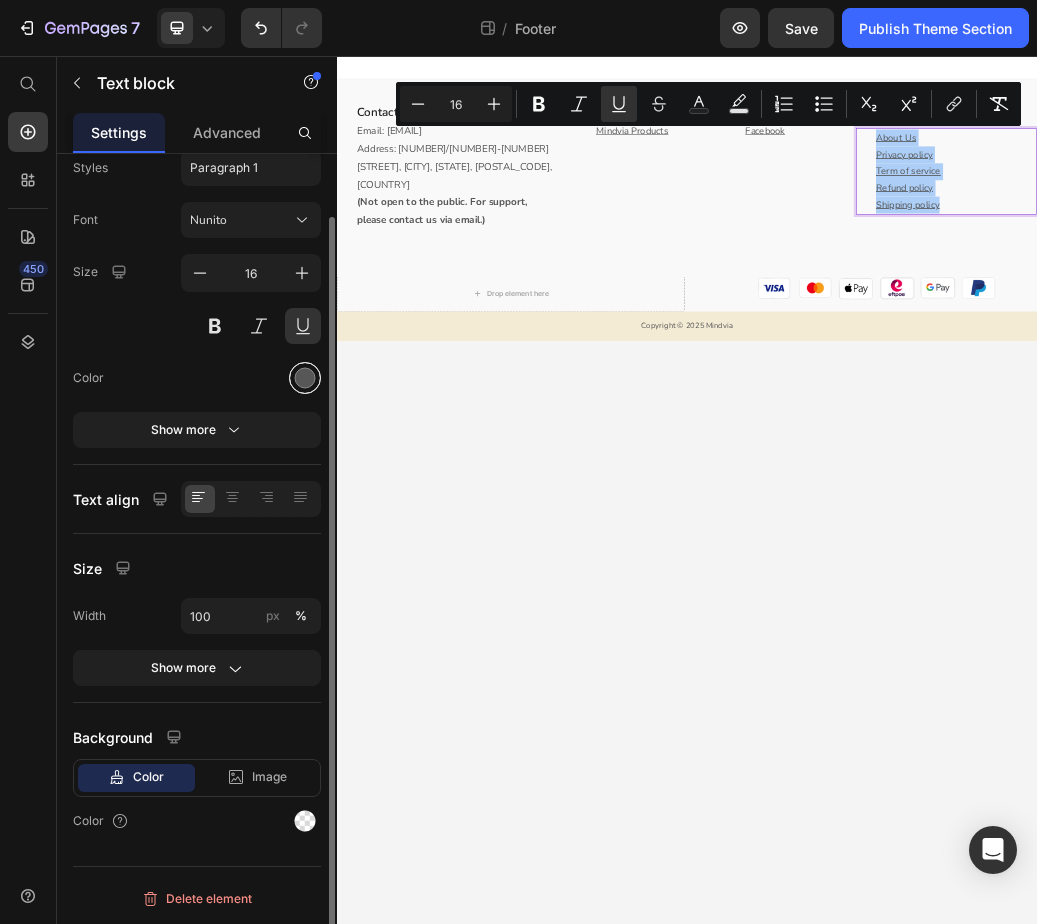 click at bounding box center (305, 378) 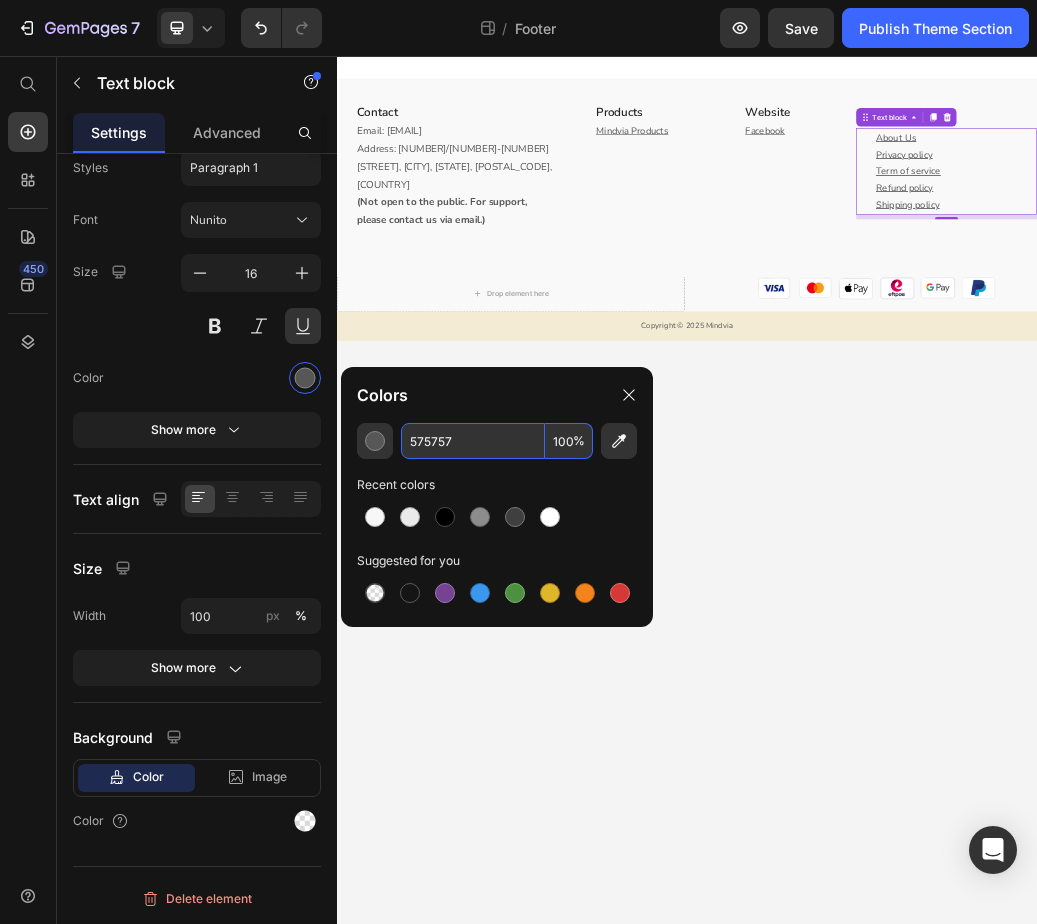 click on "575757" at bounding box center [473, 441] 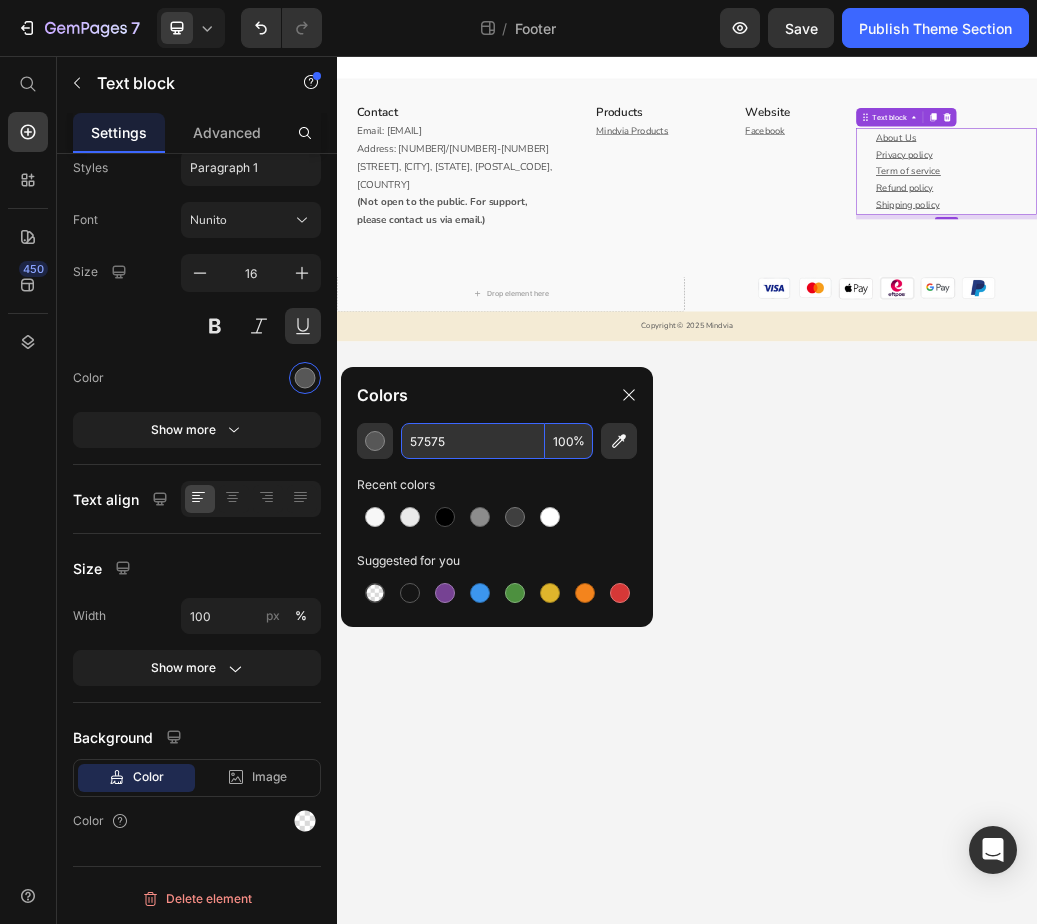 type on "575757" 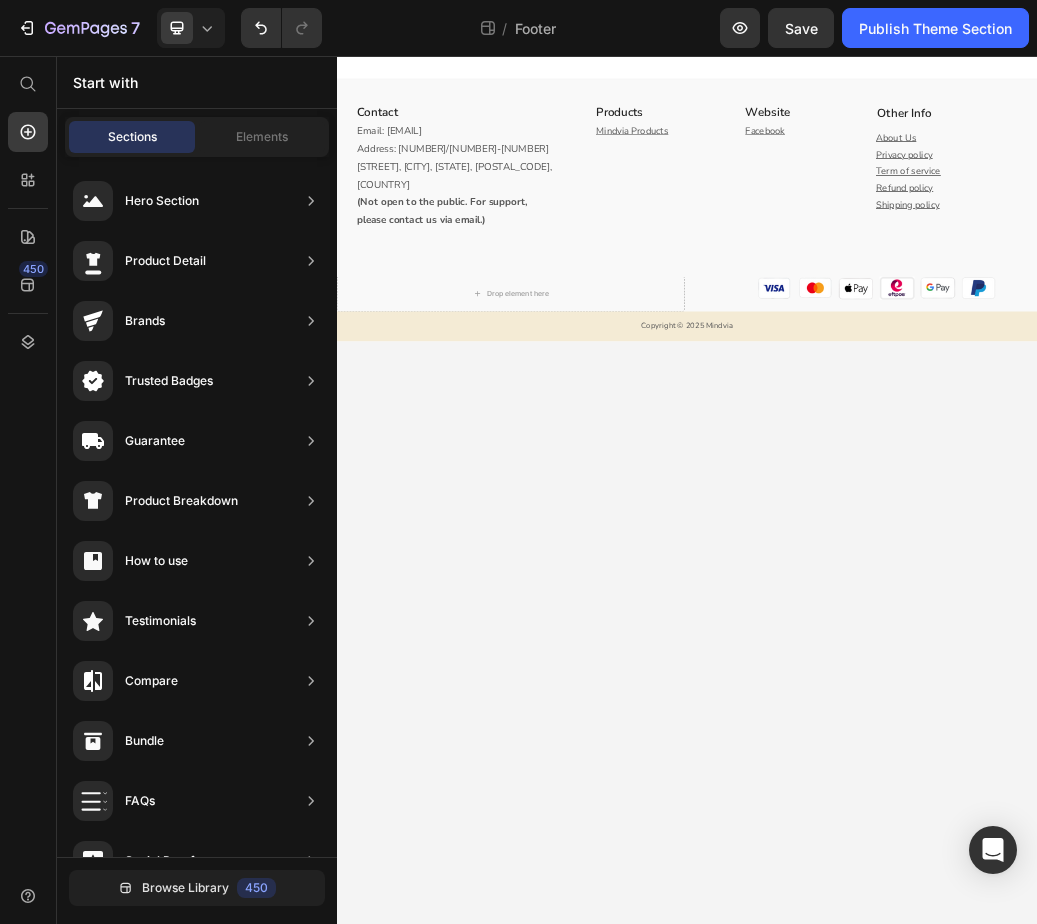 click on "Contact Heading Email: mindviahealth@gmail.com Address: 329/98-100 Elizabeth Street, Melbourne, VIC, 3000, AU (Not open to the public. For support, please contact us via email.) Text block Row Products Heading Mindvia Products Text block Website Heading Facebook Text block Row Other Info Heading About Us Privacy policy Term of service Refund policy Shipping policy Text block Row Row
Drop element here Image Image Image Image Image Image Row Row Copyright © 2025 Mindvia Text block Root
Drag & drop element from sidebar or
Explore Library
Add section Choose templates inspired by CRO experts Generate layout from URL or image Add blank section then drag & drop elements" at bounding box center [937, 800] 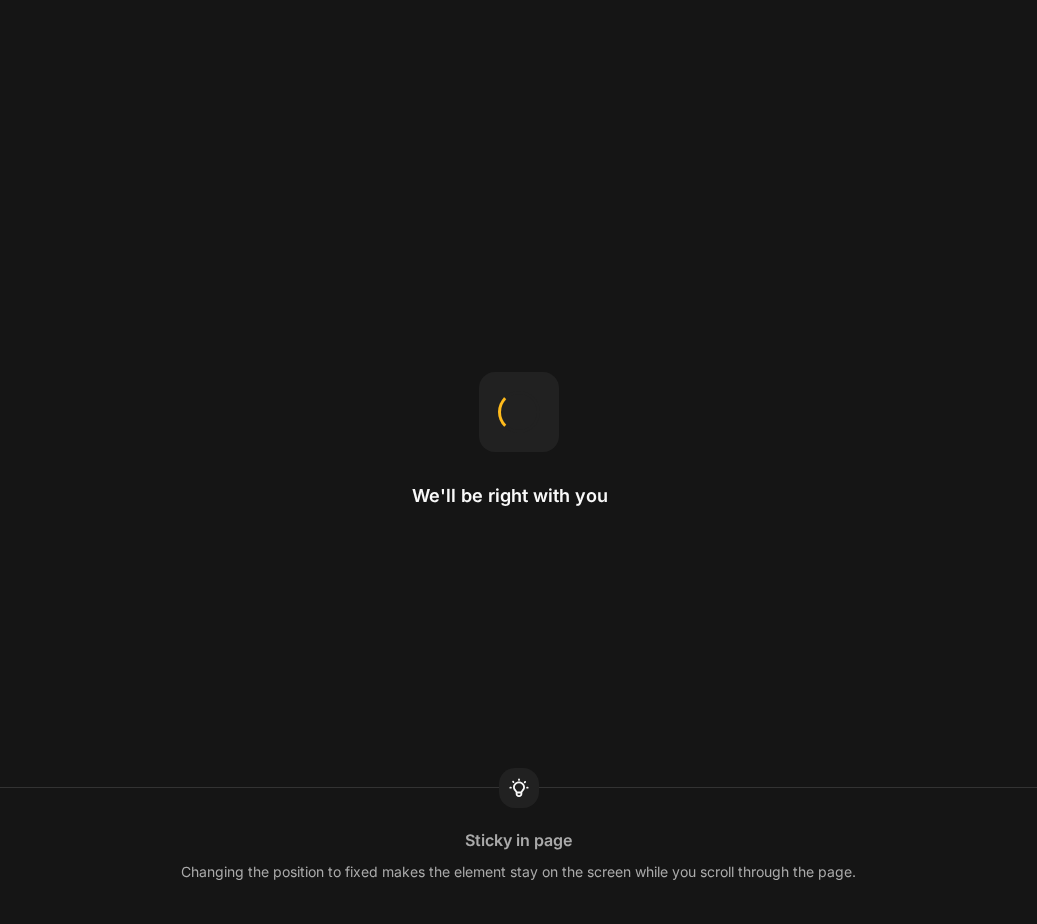 scroll, scrollTop: 0, scrollLeft: 0, axis: both 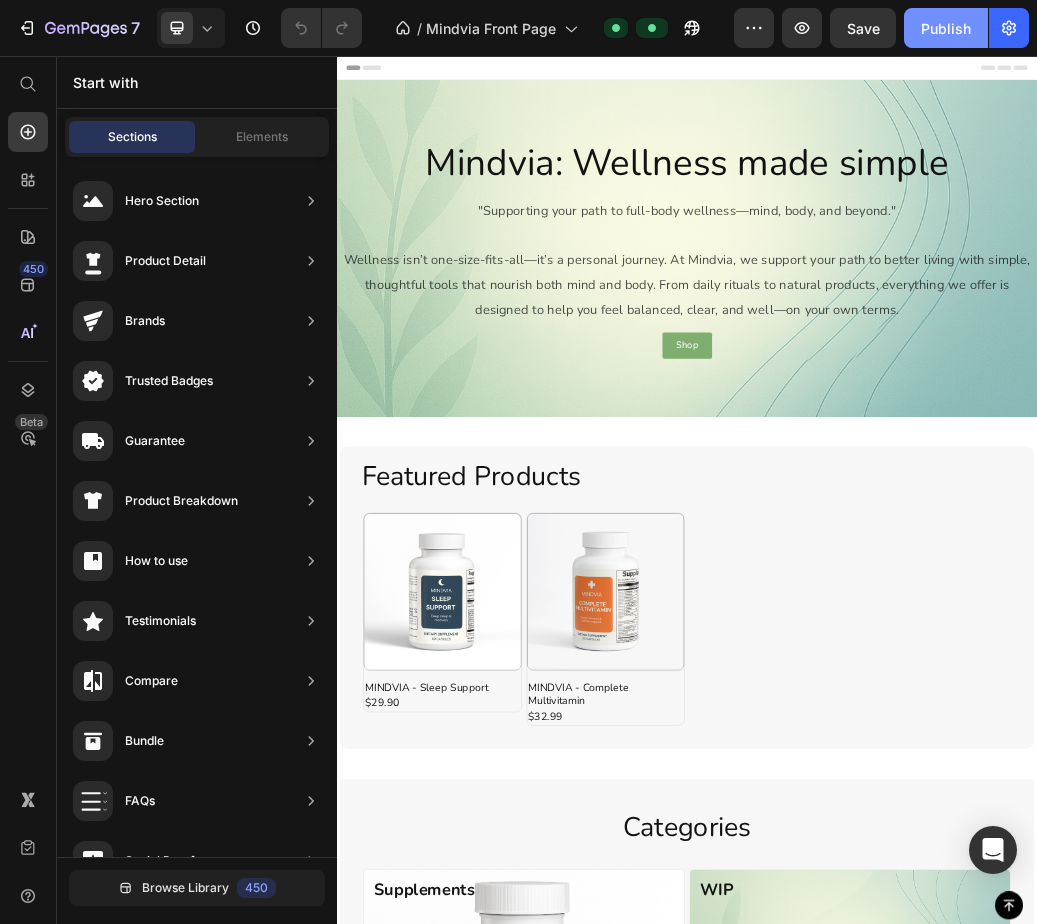 click on "Publish" at bounding box center (946, 28) 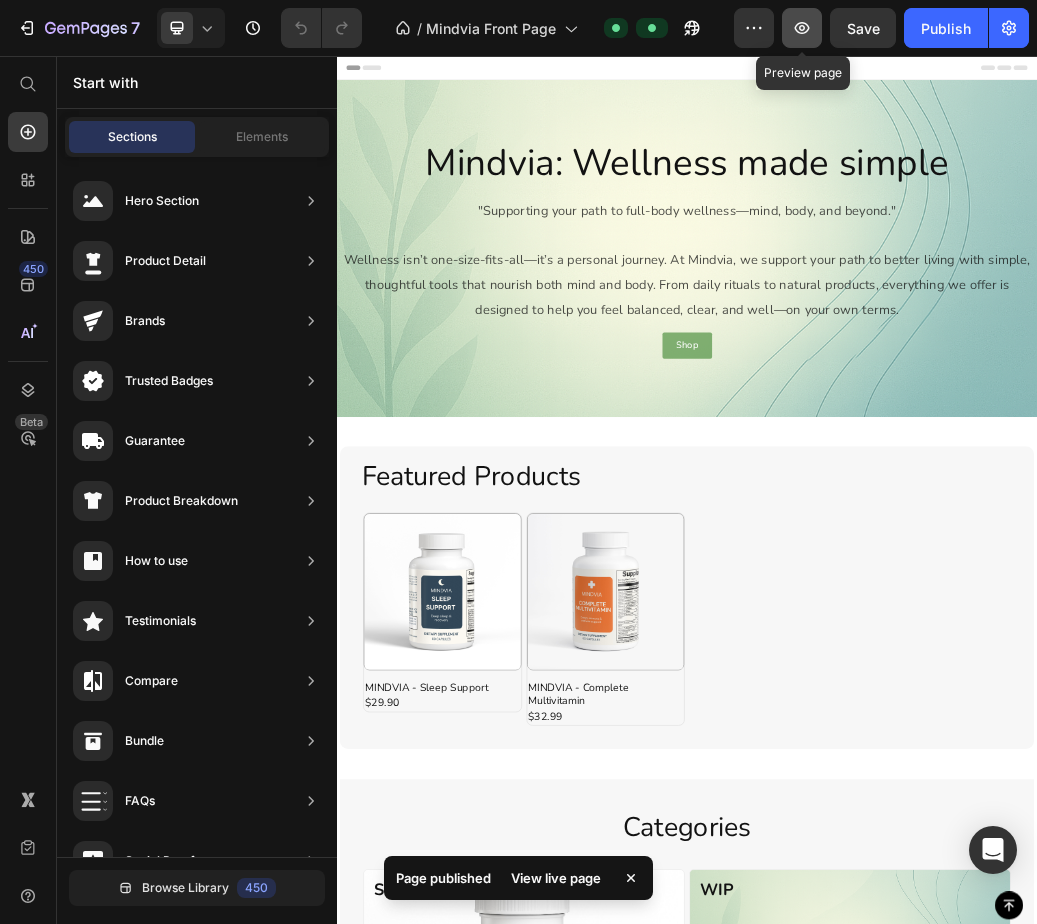 click 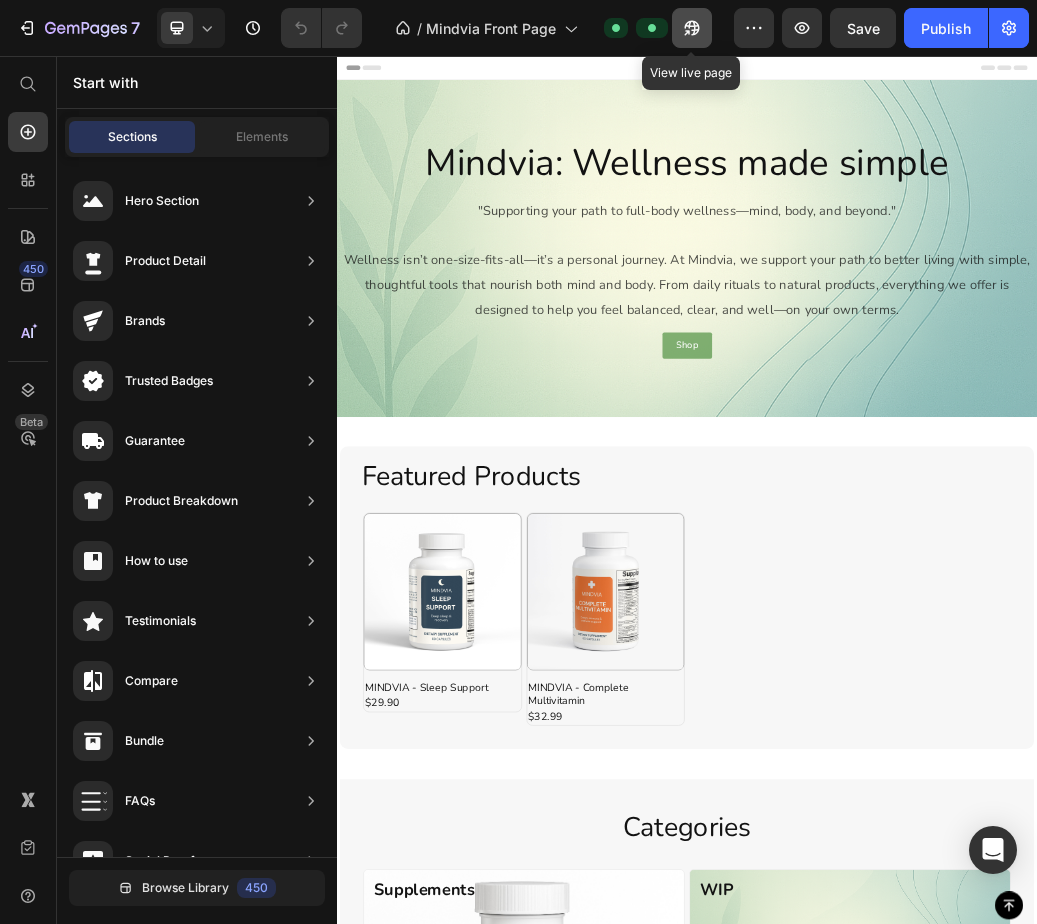 click 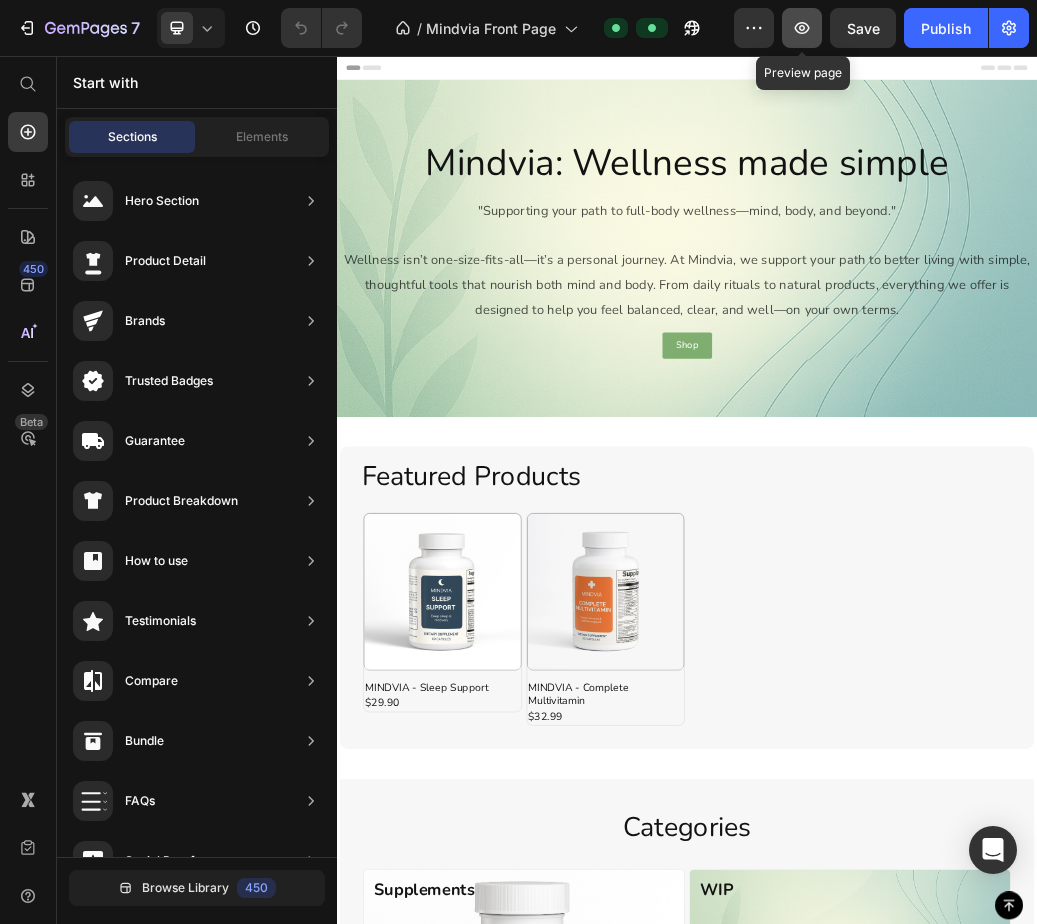 click 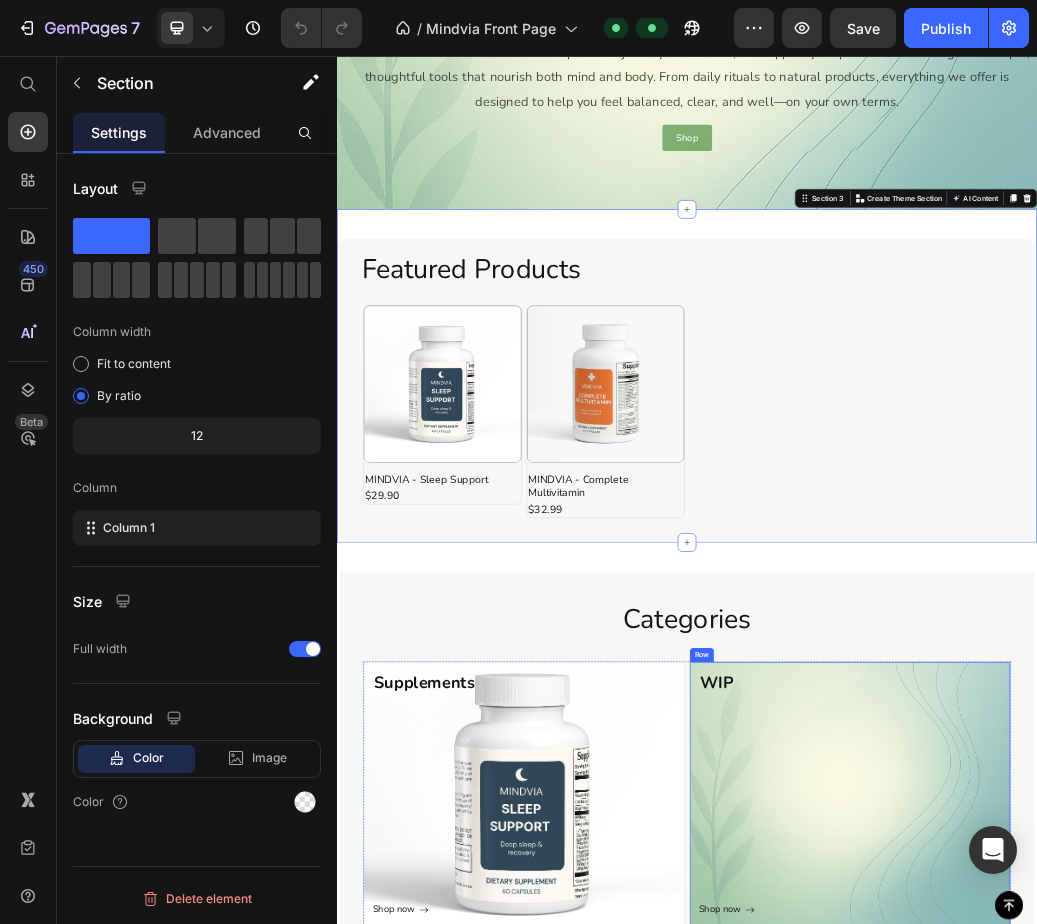 scroll, scrollTop: 1119, scrollLeft: 0, axis: vertical 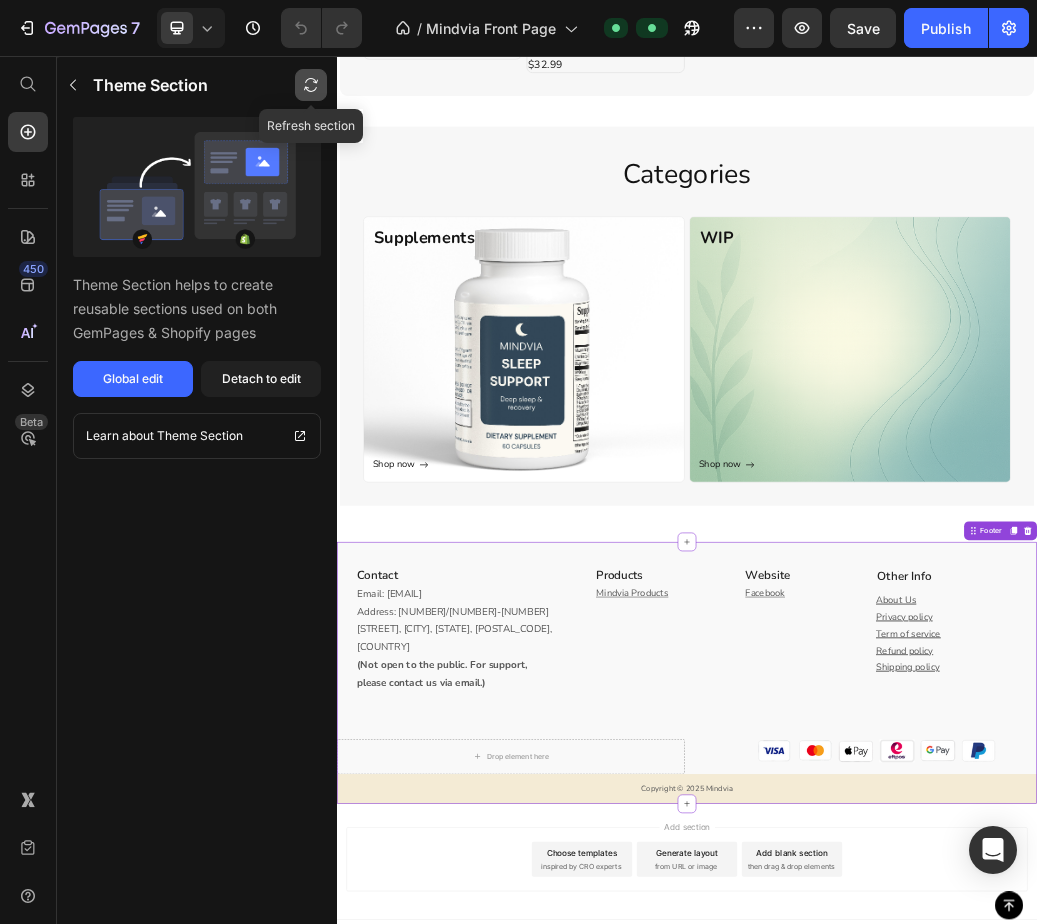 click 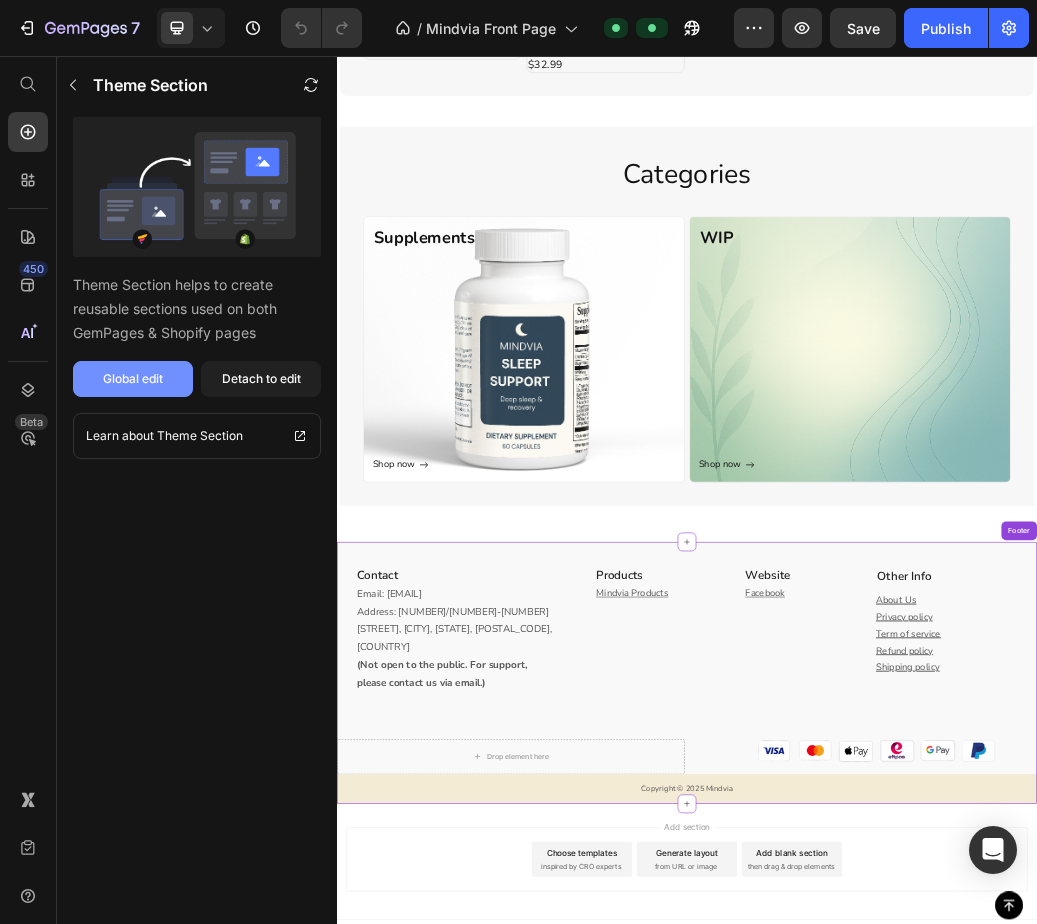 click on "Global edit" at bounding box center (133, 379) 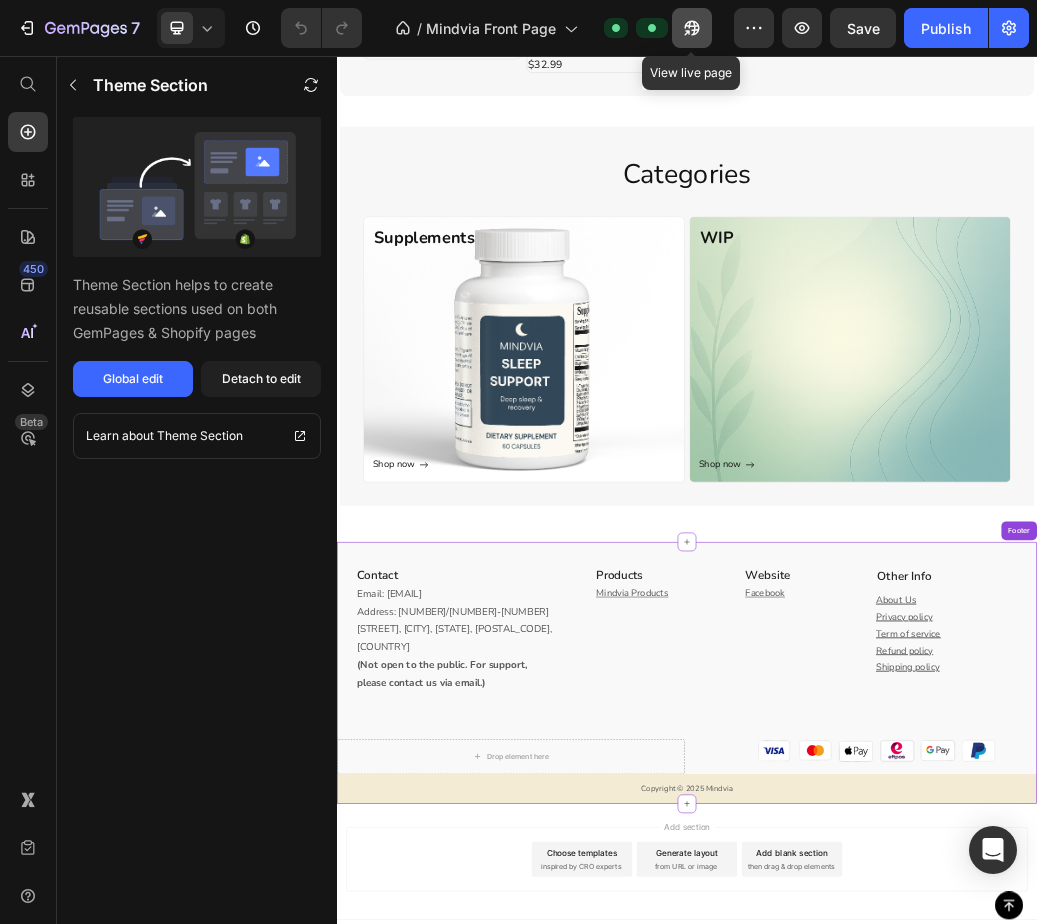 click 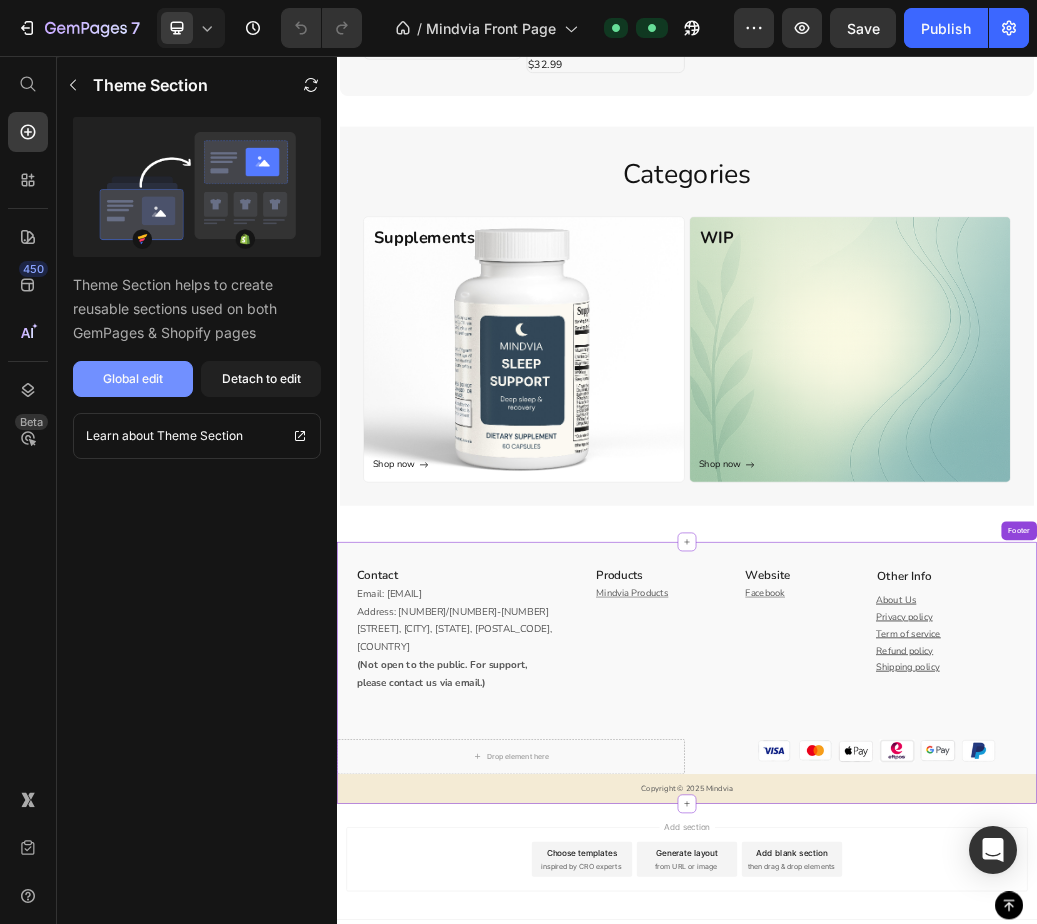 click on "Global edit" at bounding box center [133, 379] 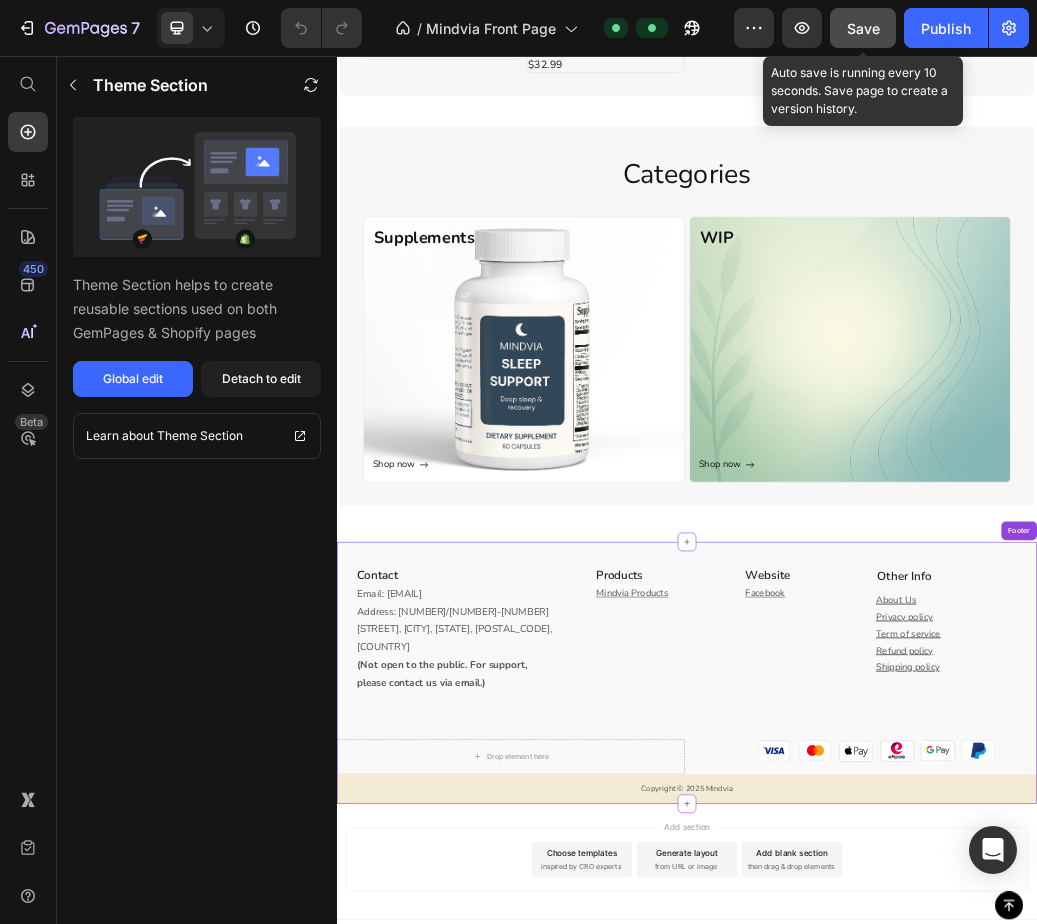 click on "Save" at bounding box center (863, 28) 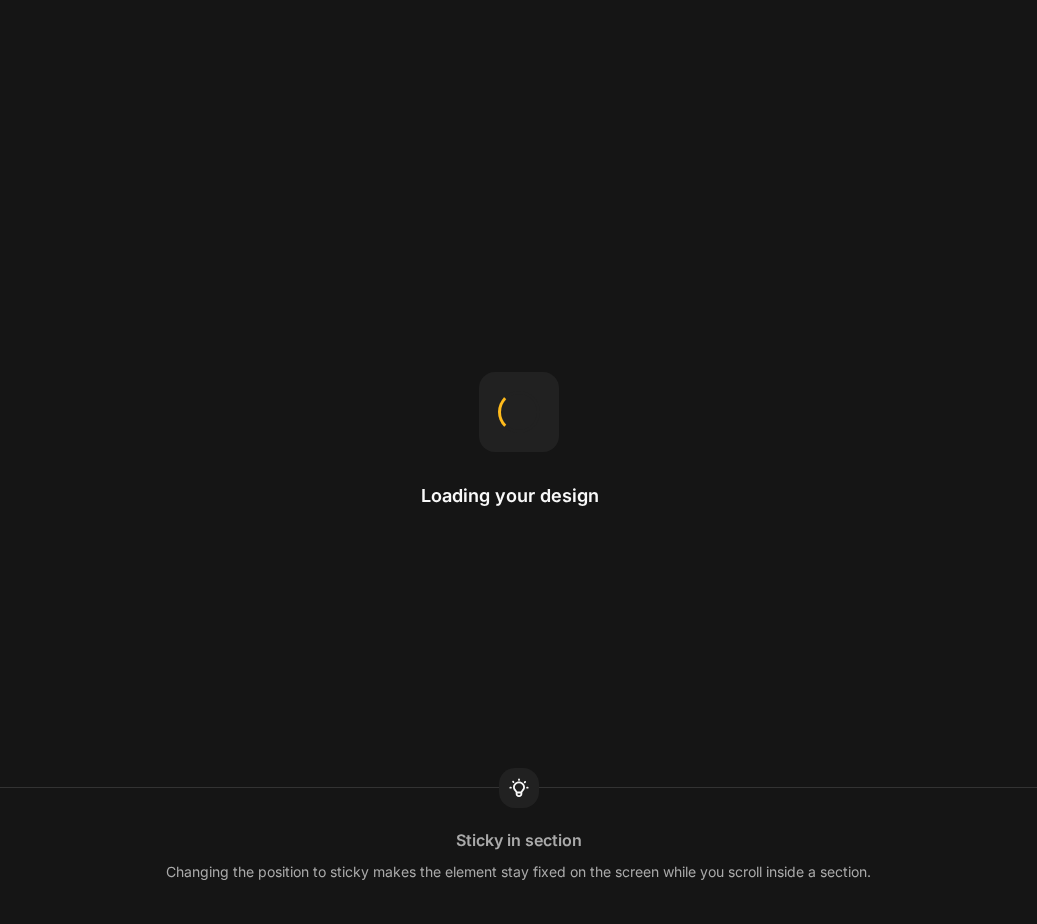 scroll, scrollTop: 0, scrollLeft: 0, axis: both 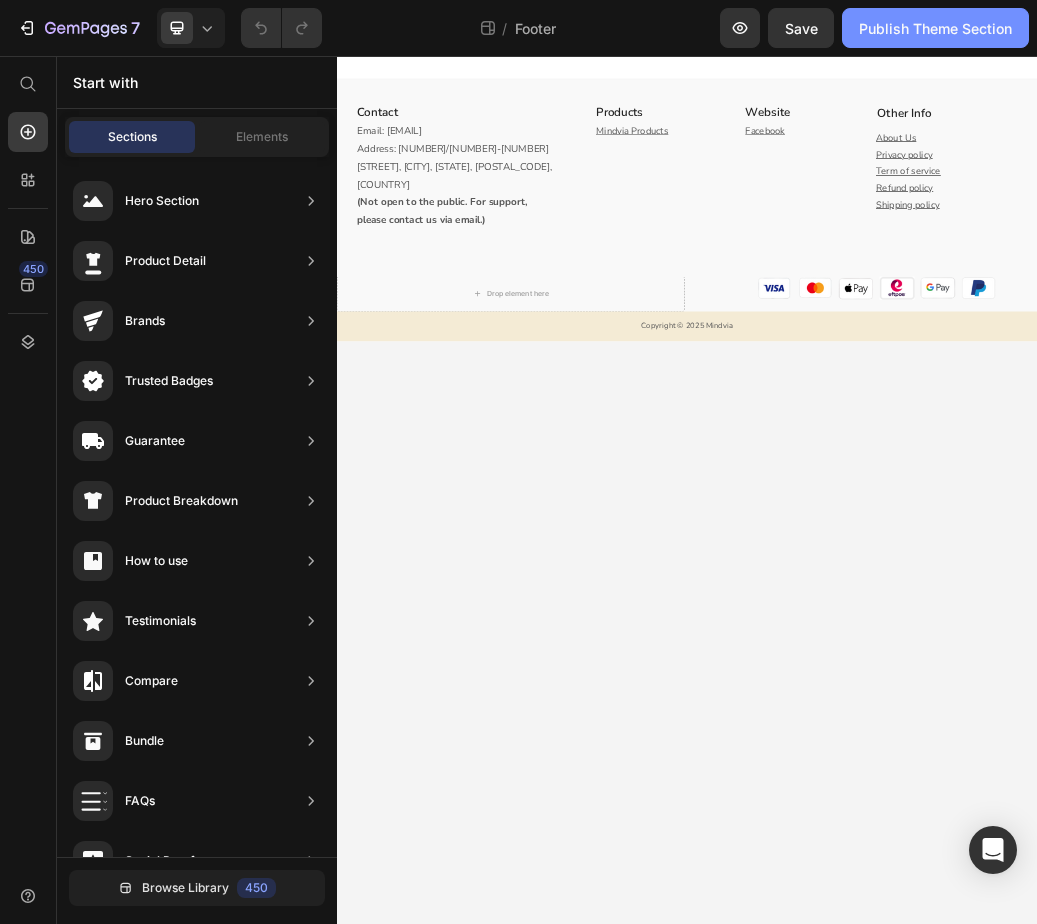 click on "Publish Theme Section" at bounding box center [935, 28] 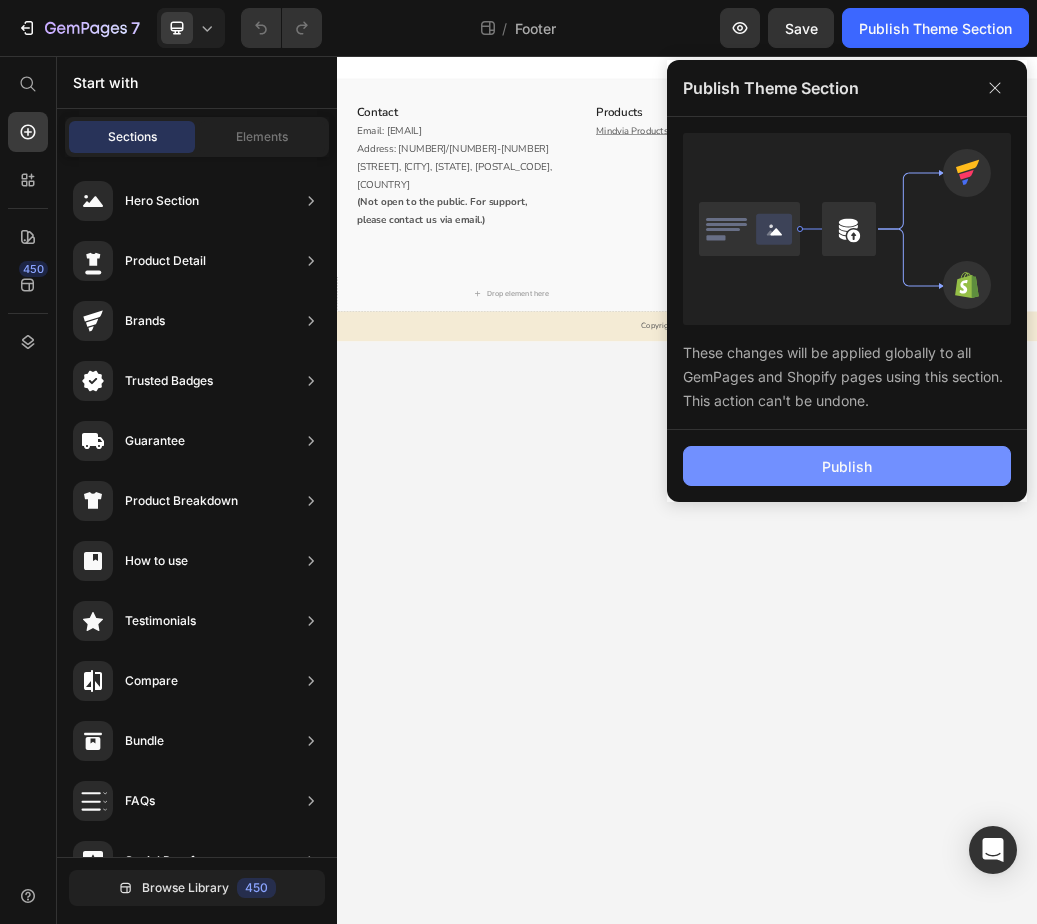 click on "Publish" 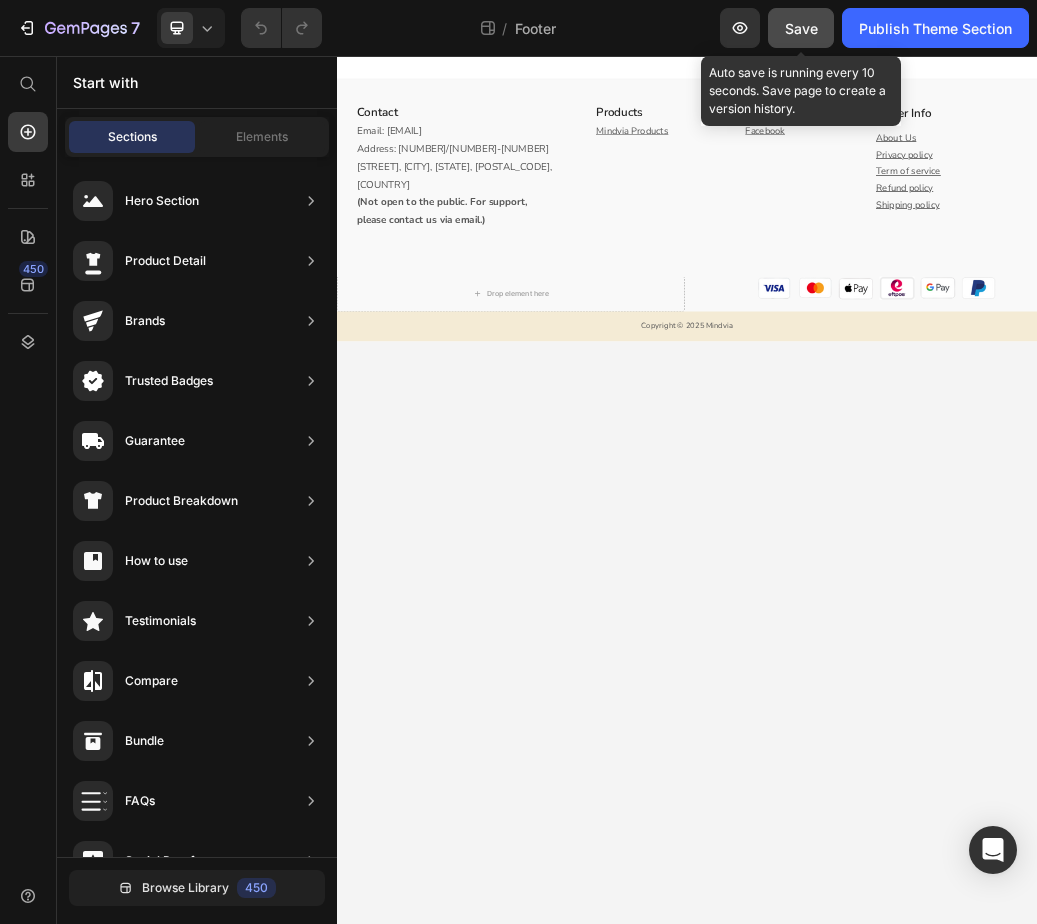 click on "Save" at bounding box center [801, 28] 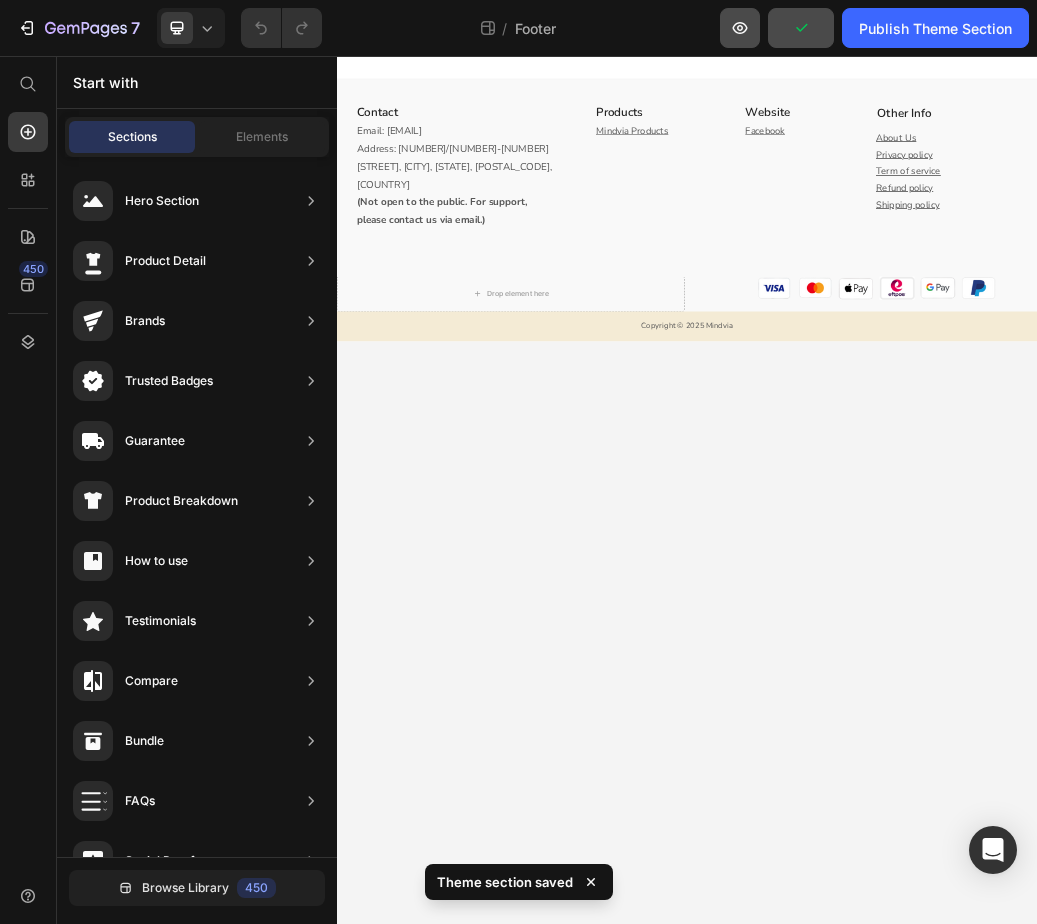 click 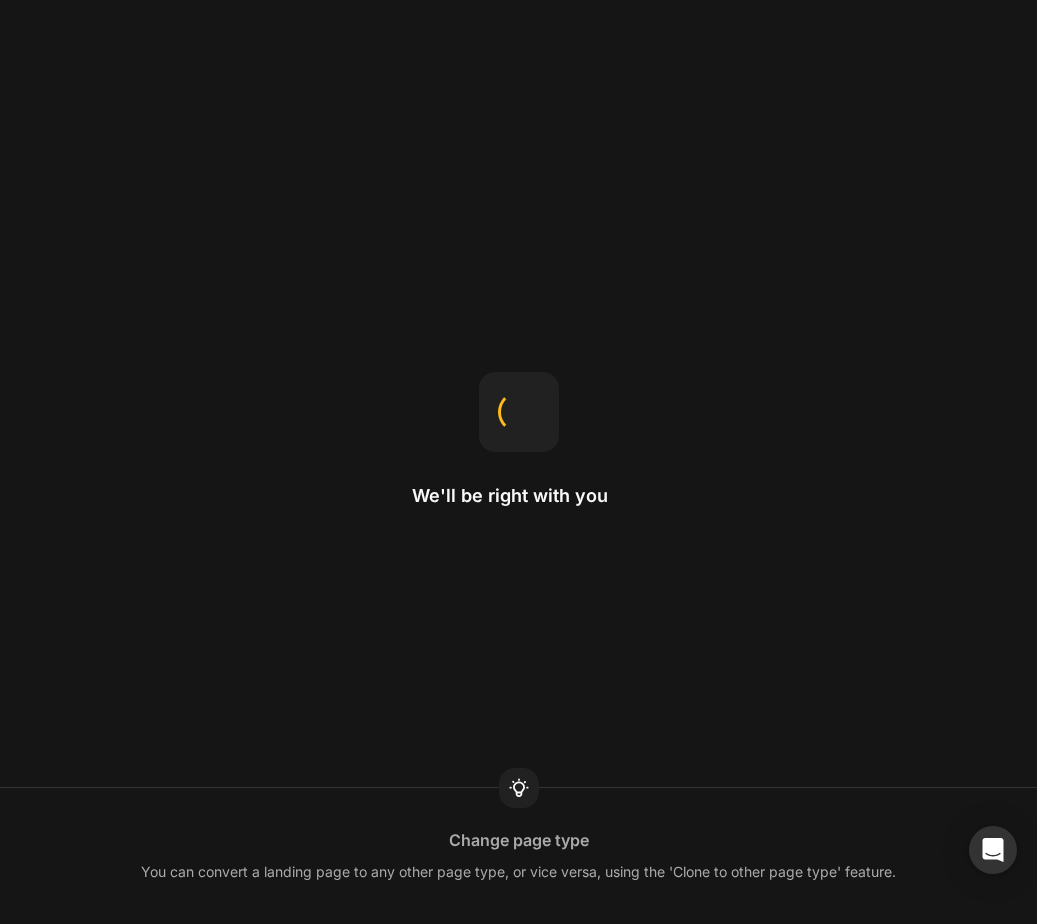 scroll, scrollTop: 0, scrollLeft: 0, axis: both 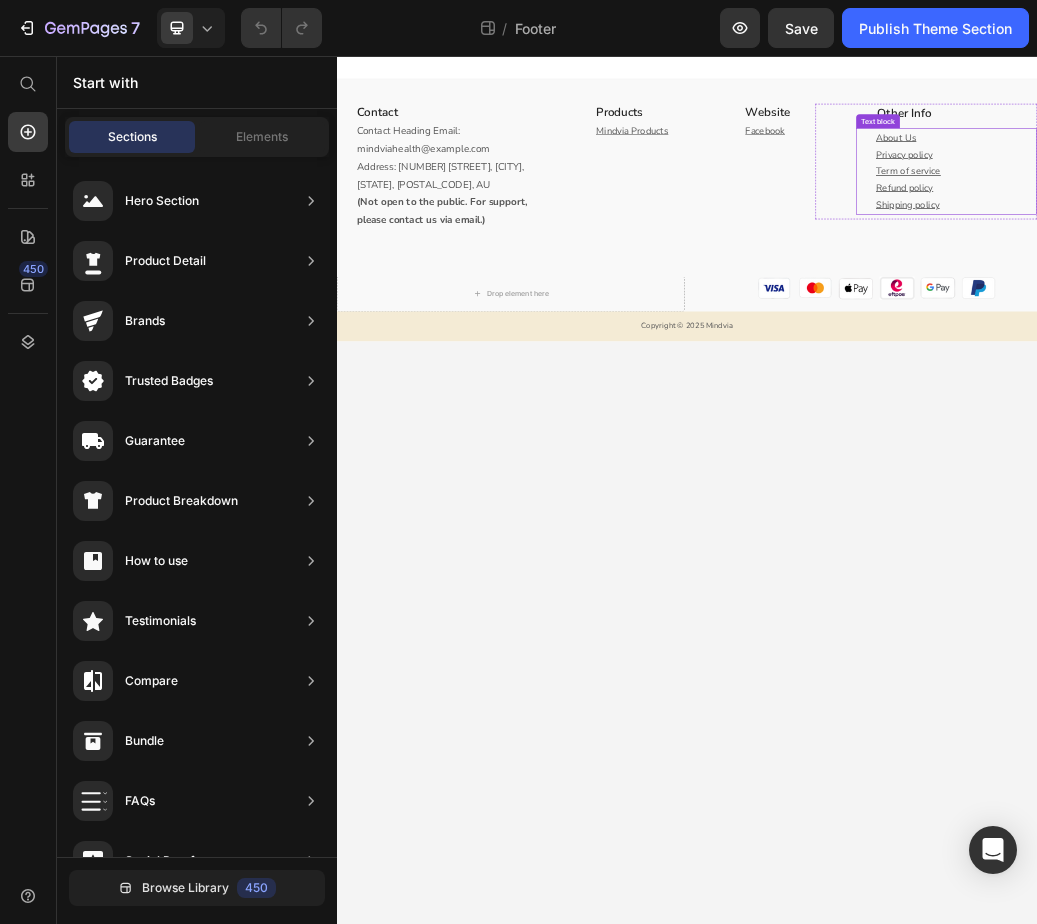 click on "Shipping policy" at bounding box center (1398, 311) 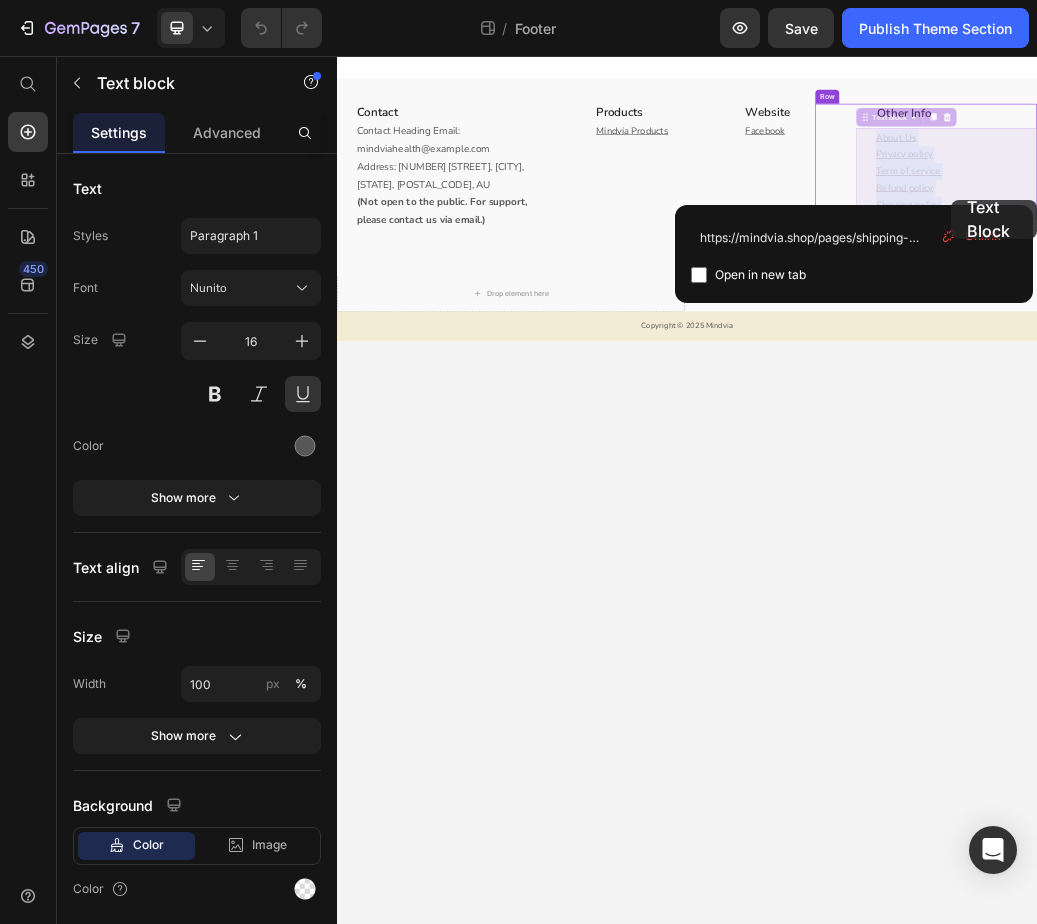 drag, startPoint x: 1387, startPoint y: 313, endPoint x: 1389, endPoint y: 302, distance: 11.18034 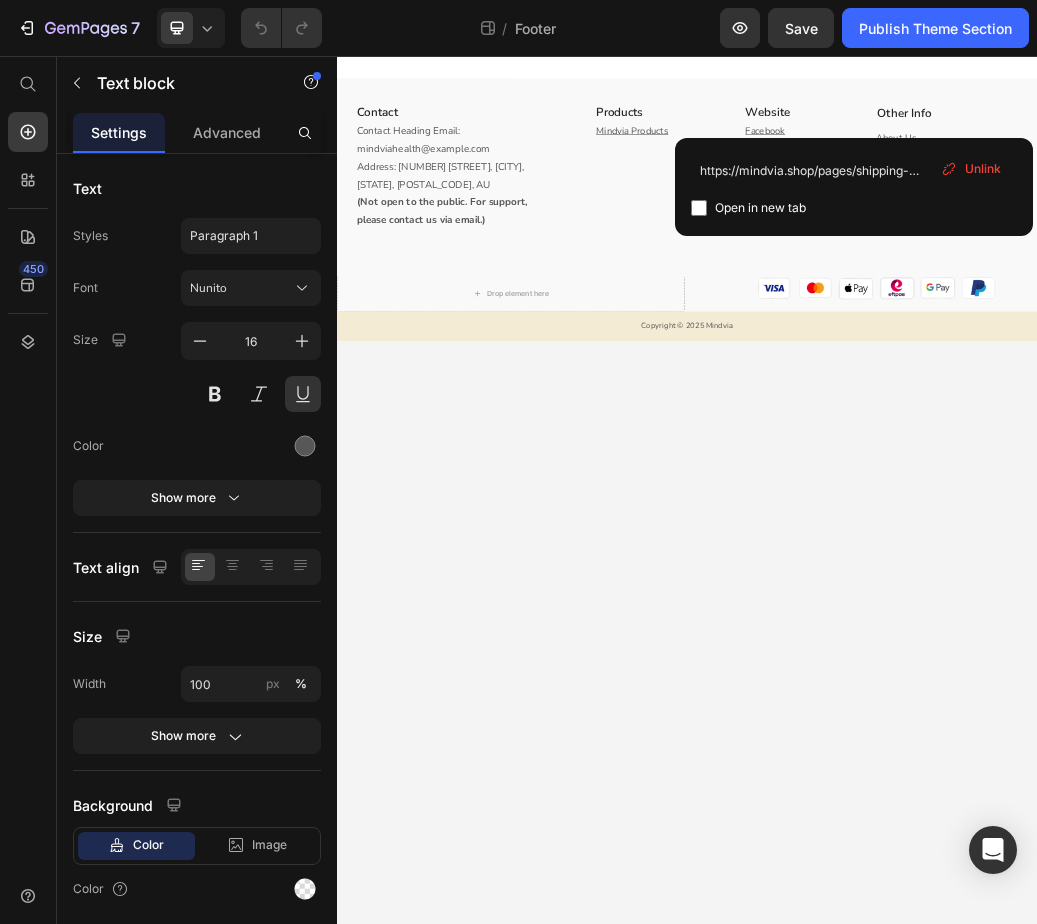click on "Contact Heading Email: mindviahealth@gmail.com Address: 329/98-100 Elizabeth Street, Melbourne, VIC, 3000, AU (Not open to the public. For support, please contact us via email.) Text block Row Products Heading Mindvia Products Text block Website Heading Facebook Text block Row Other Info Heading About Us Privacy policy Term of service Refund policy Shipping policy Text block Row Row
Drop element here Image Image Image Image Image Image Row Row Copyright © 2025 Mindvia Text block Root
Drag & drop element from sidebar or
Explore Library
Add section Choose templates inspired by CRO experts Generate layout from URL or image Add blank section then drag & drop elements" at bounding box center [937, 800] 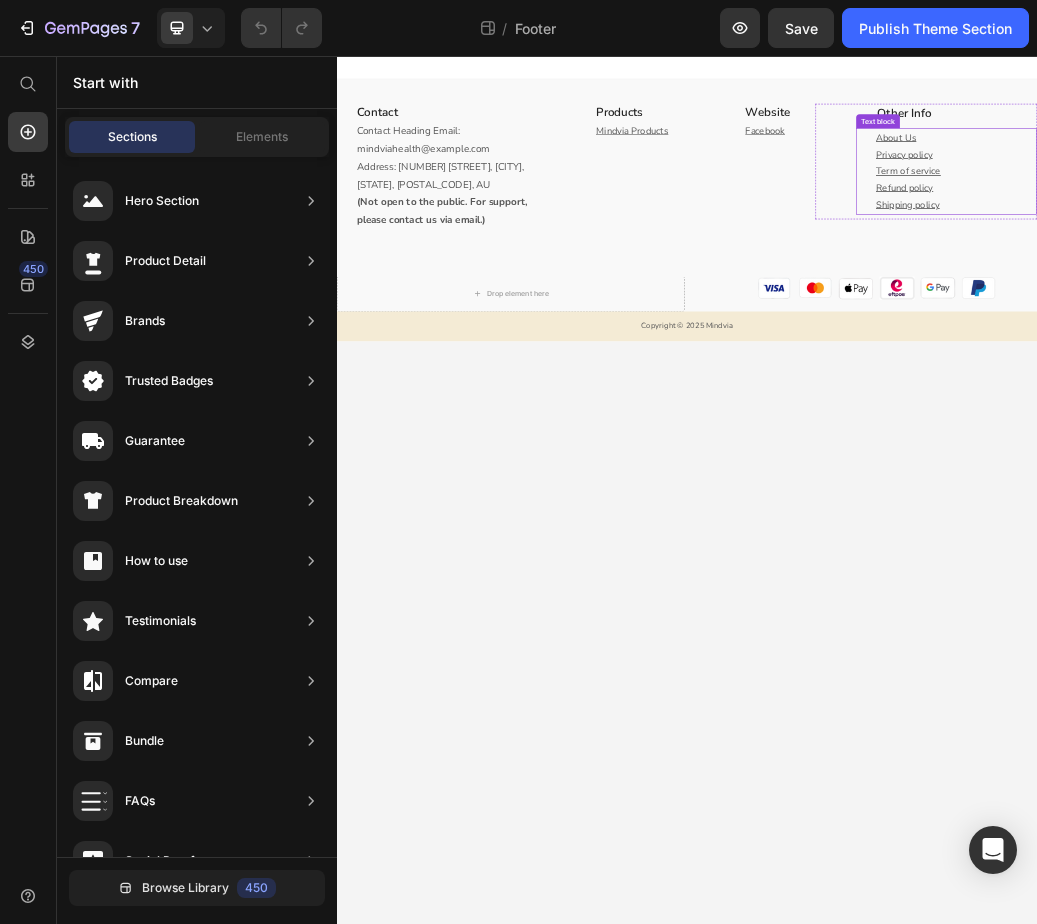 click on "About Us" at bounding box center (1398, 196) 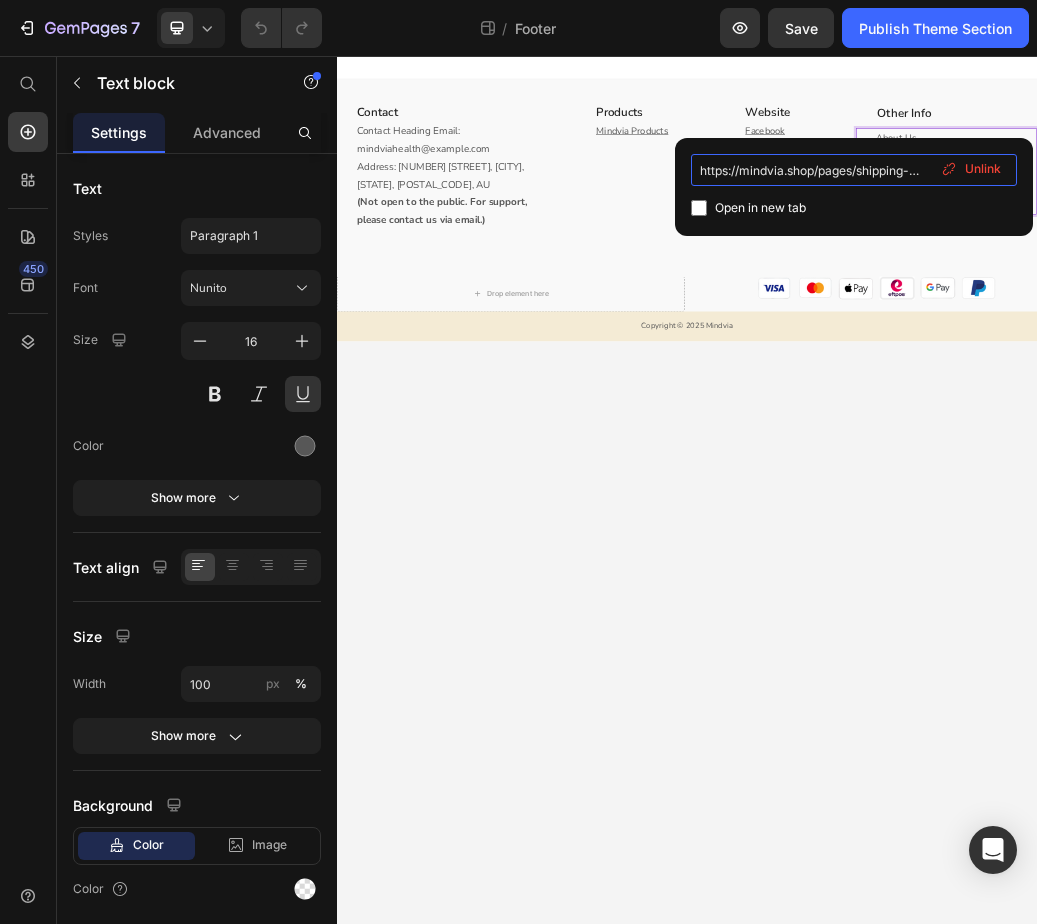 click on "https://mindvia.shop/pages/shipping-policy" at bounding box center (854, 170) 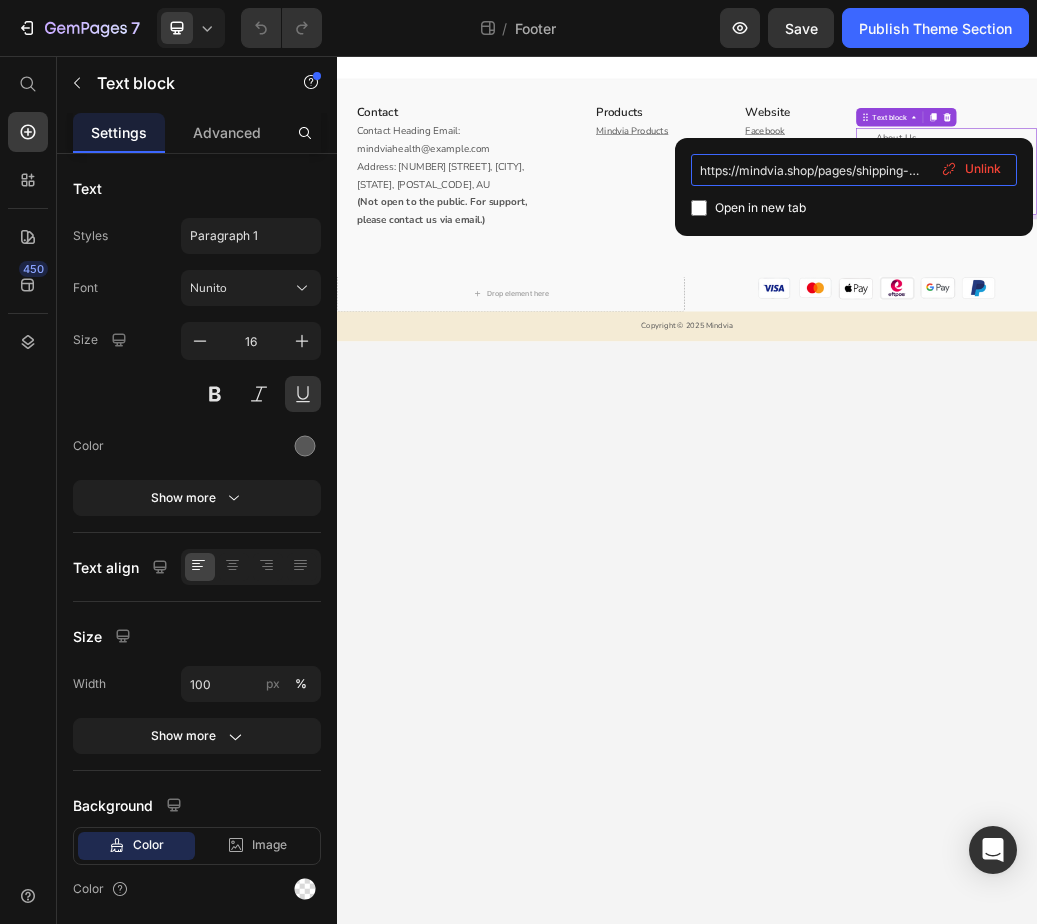 scroll, scrollTop: 0, scrollLeft: 24, axis: horizontal 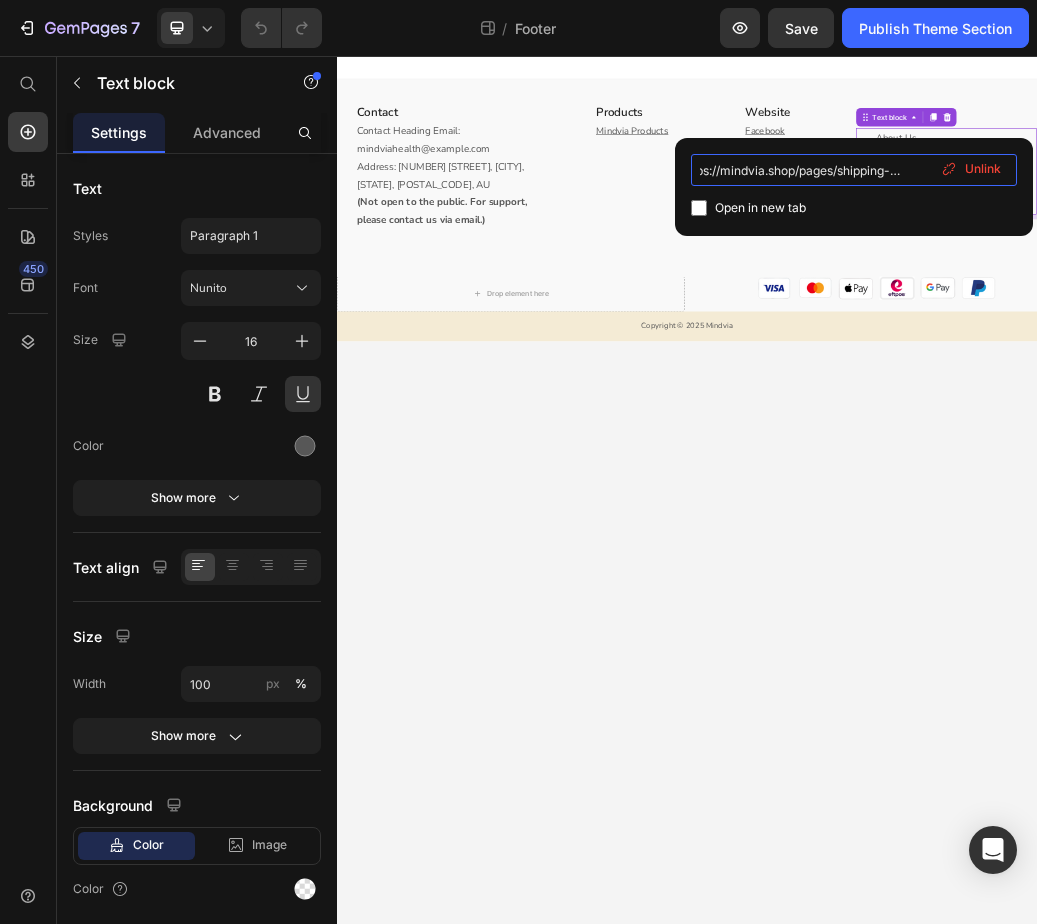 drag, startPoint x: 889, startPoint y: 172, endPoint x: 944, endPoint y: 181, distance: 55.7315 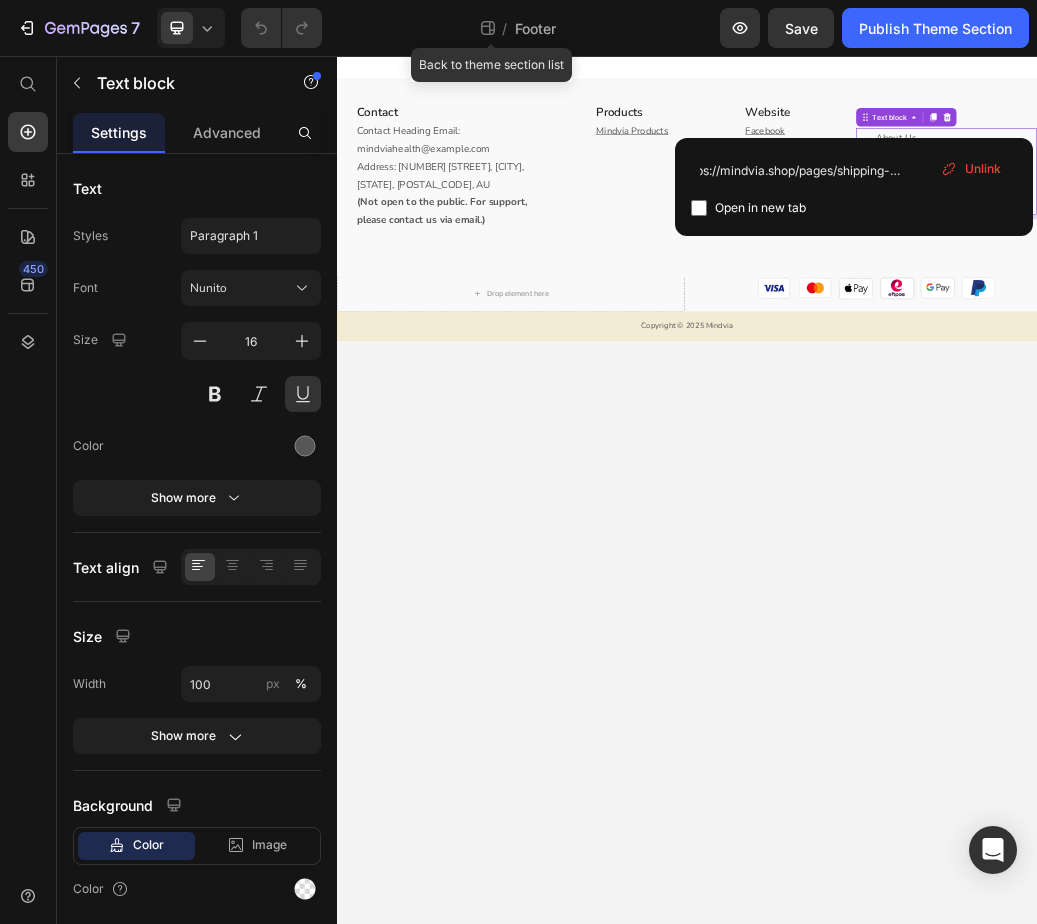 click 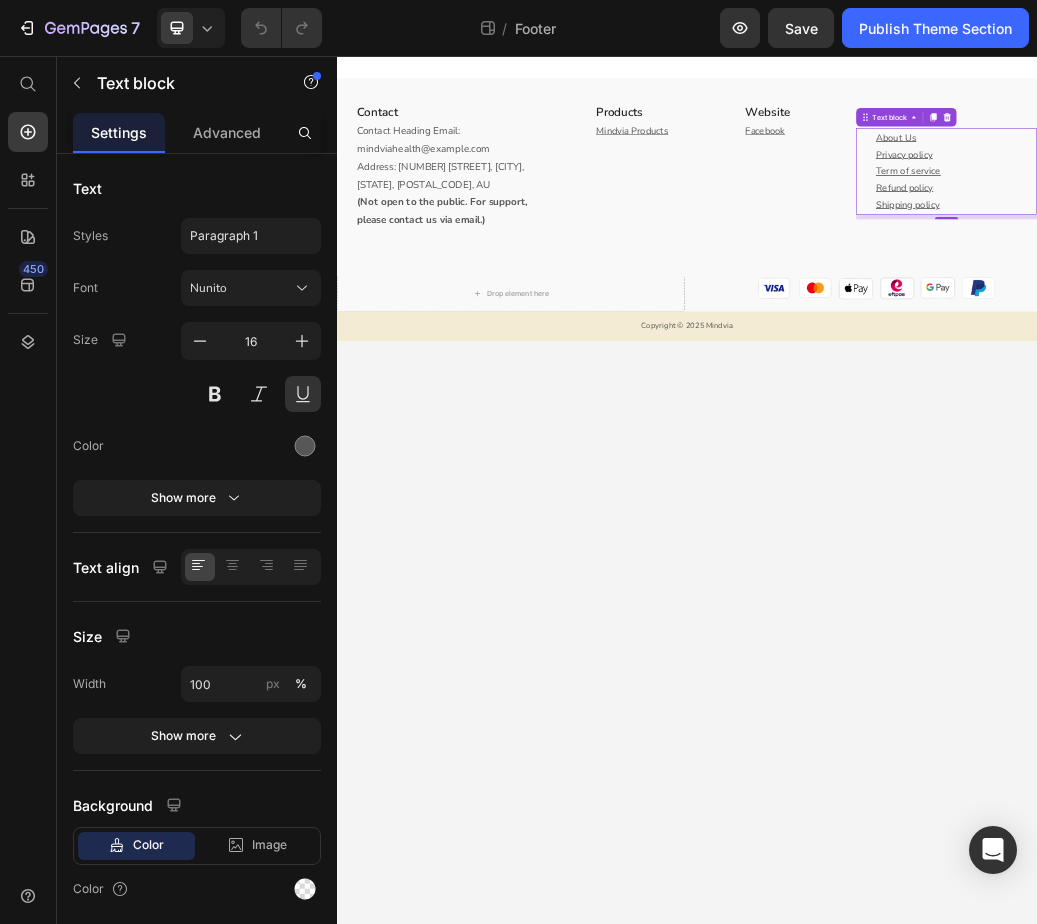 click on "Theme section  /  Footer" 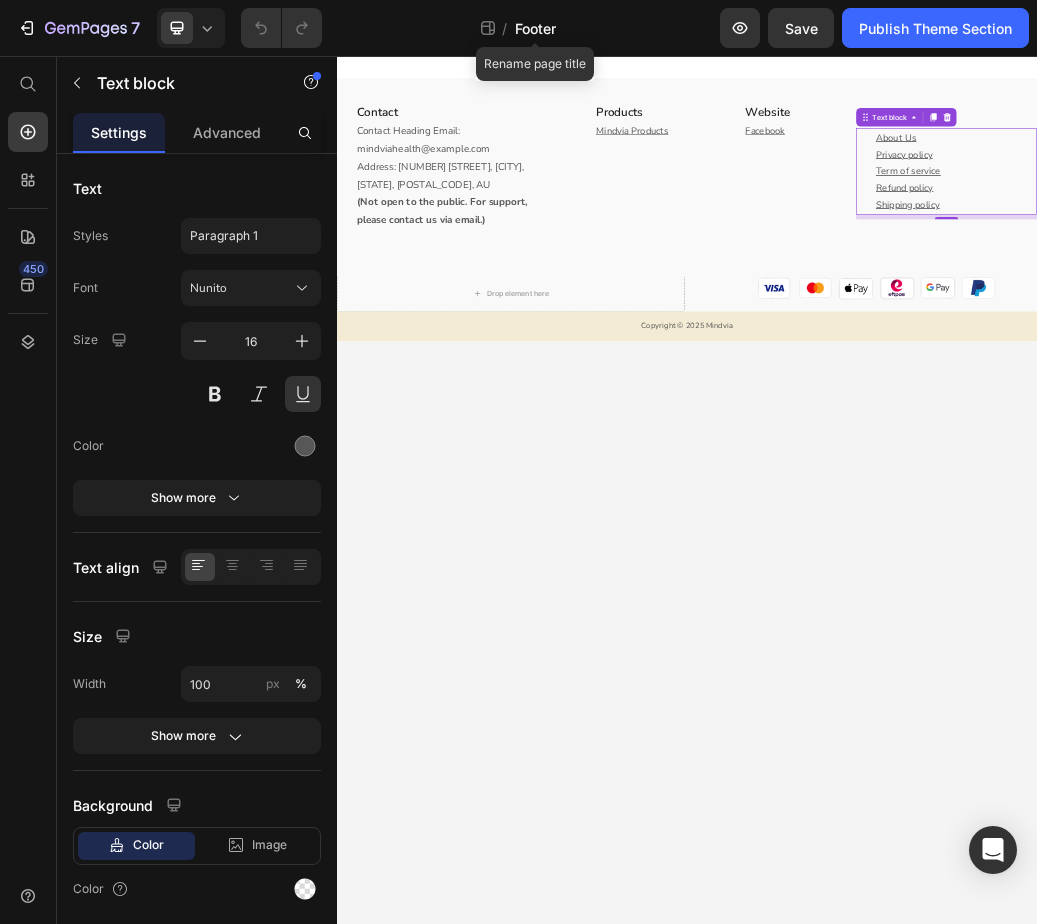 click on "Footer" 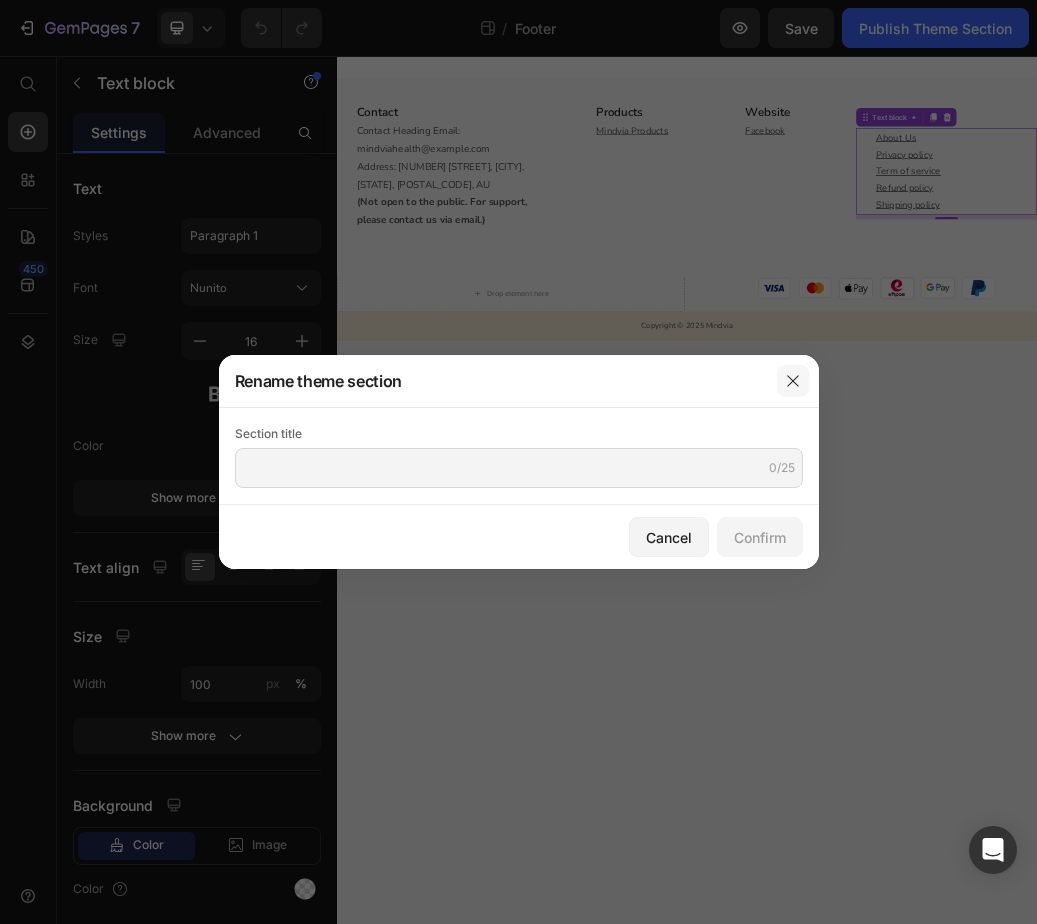click 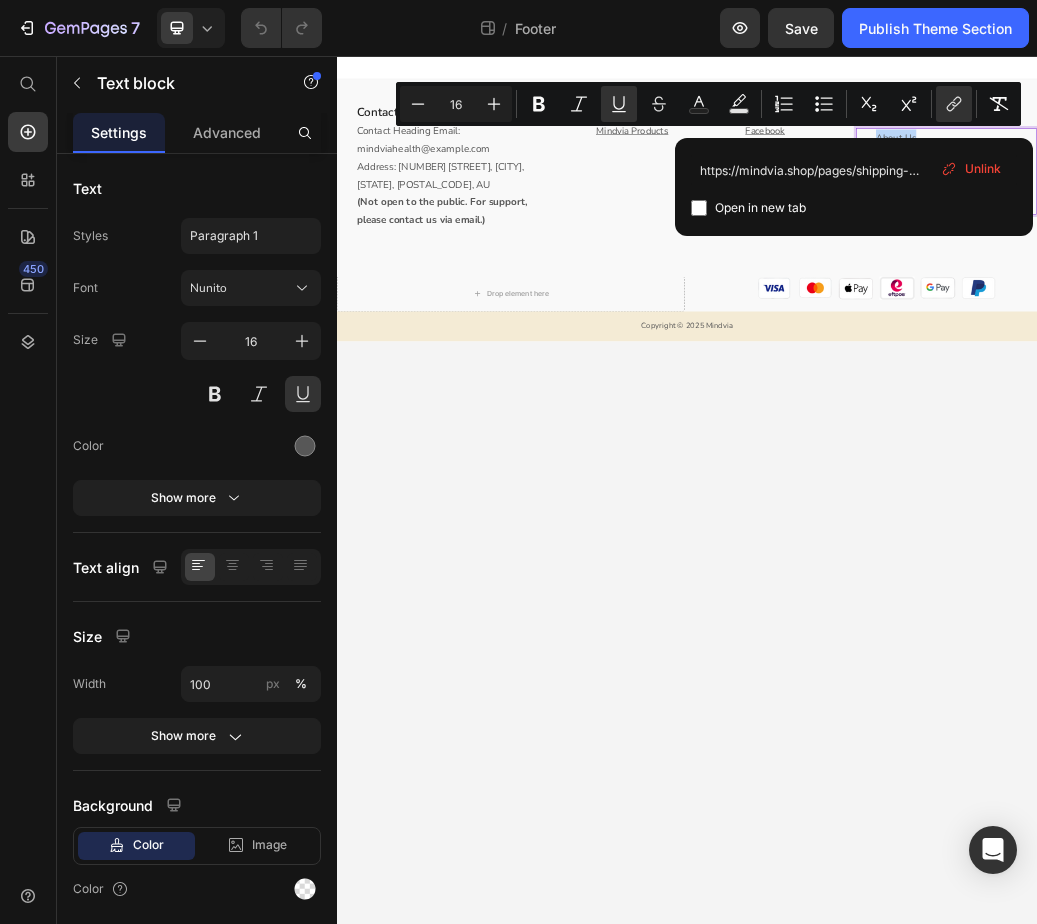 drag, startPoint x: 1336, startPoint y: 198, endPoint x: 1249, endPoint y: 193, distance: 87.14356 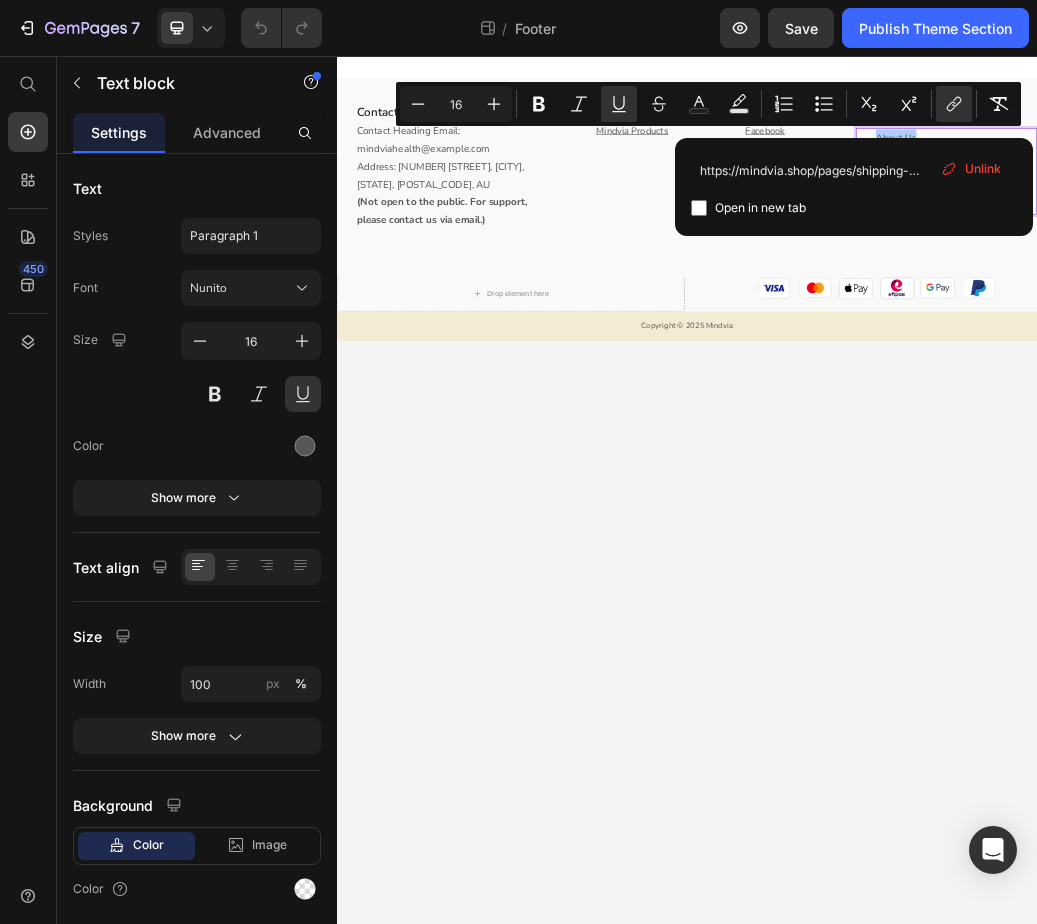 click on "Unlink" at bounding box center [983, 169] 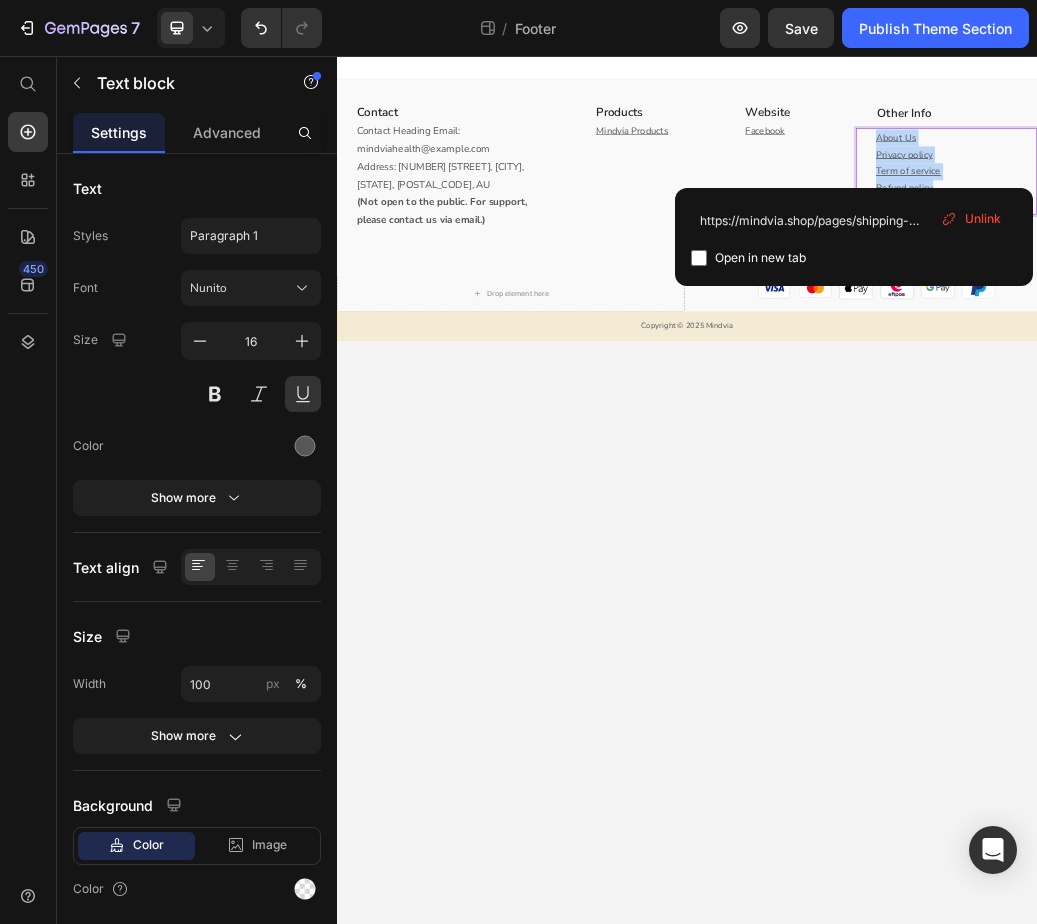 drag, startPoint x: 1377, startPoint y: 278, endPoint x: 1252, endPoint y: 200, distance: 147.33974 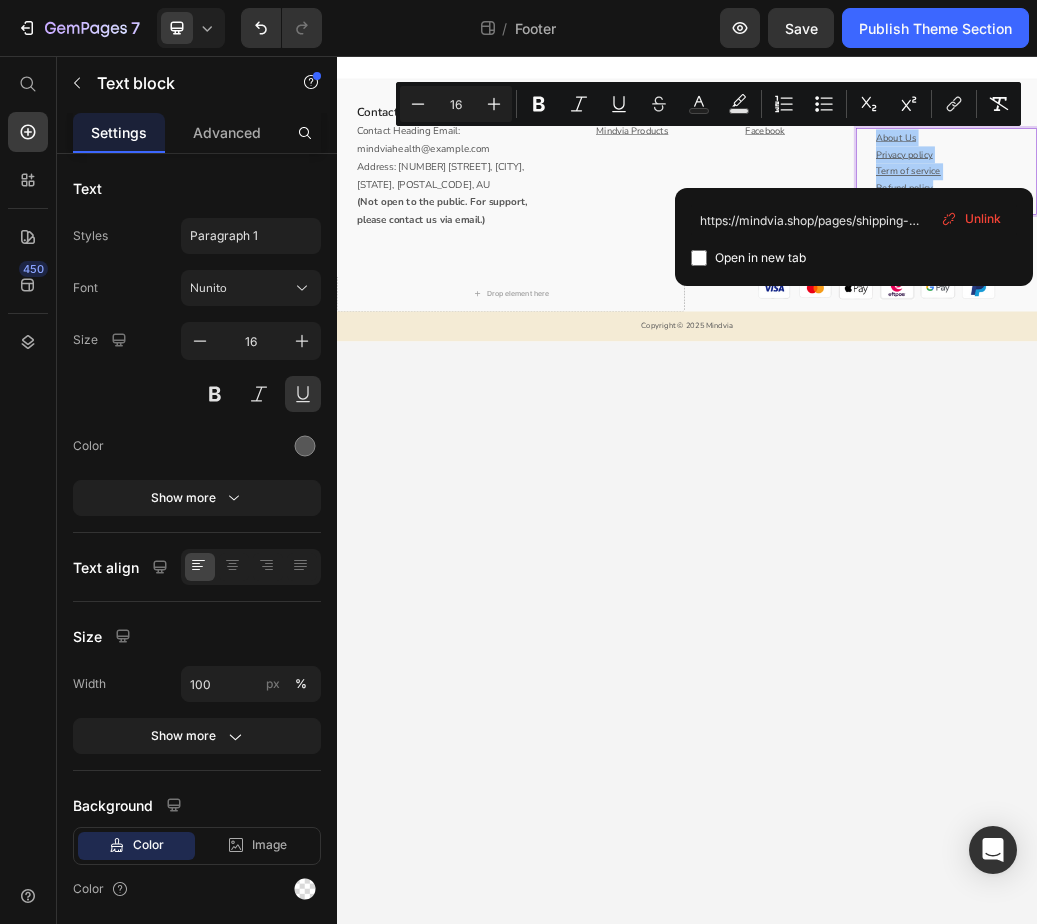 click on "Unlink" at bounding box center [983, 219] 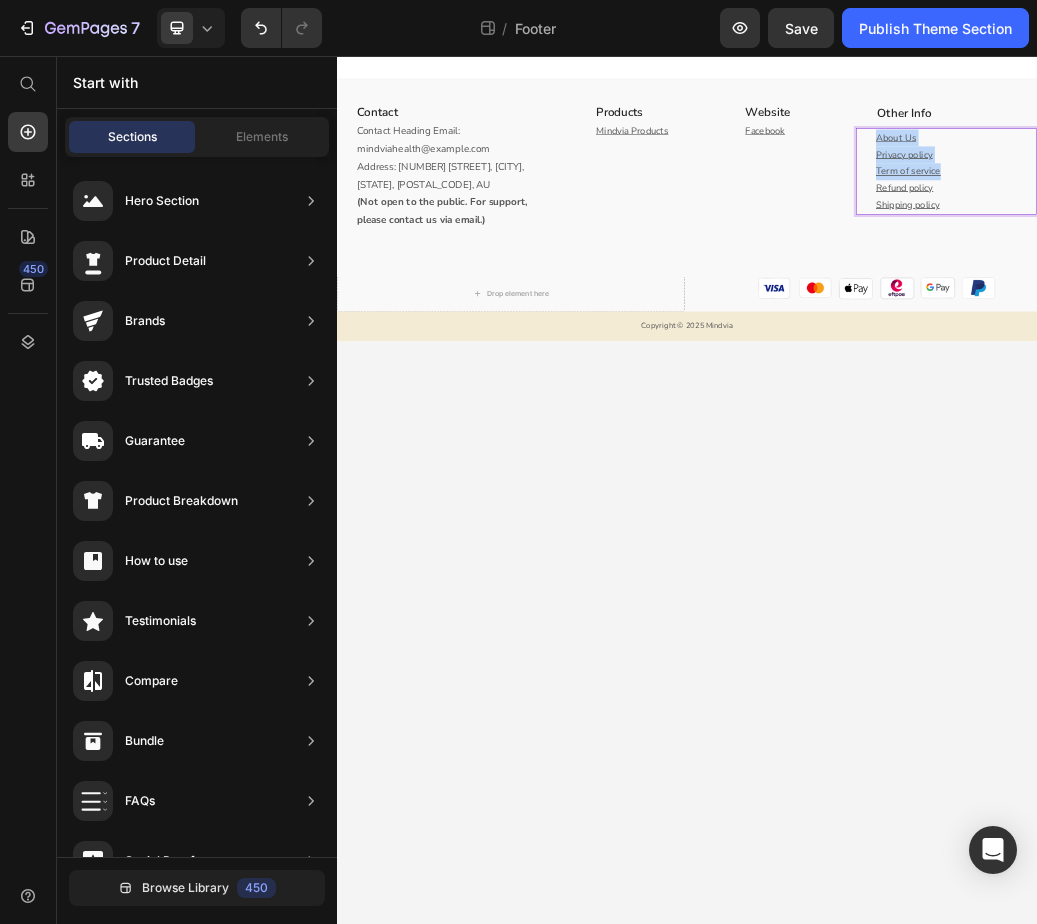 click on "Contact Heading Email: mindviahealth@gmail.com Address: 329/98-100 Elizabeth Street, Melbourne, VIC, 3000, AU (Not open to the public. For support, please contact us via email.) Text block Row Products Heading Mindvia Products Text block Website Heading Facebook Text block Row Other Info Heading About Us Privacy policy Term of service Refund policy Shipping policy Text block   8 Row Row
Drop element here Image Image Image Image Image Image Row Row Copyright © 2025 Mindvia Text block Root
Drag & drop element from sidebar or
Explore Library
Add section Choose templates inspired by CRO experts Generate layout from URL or image Add blank section then drag & drop elements" at bounding box center [937, 800] 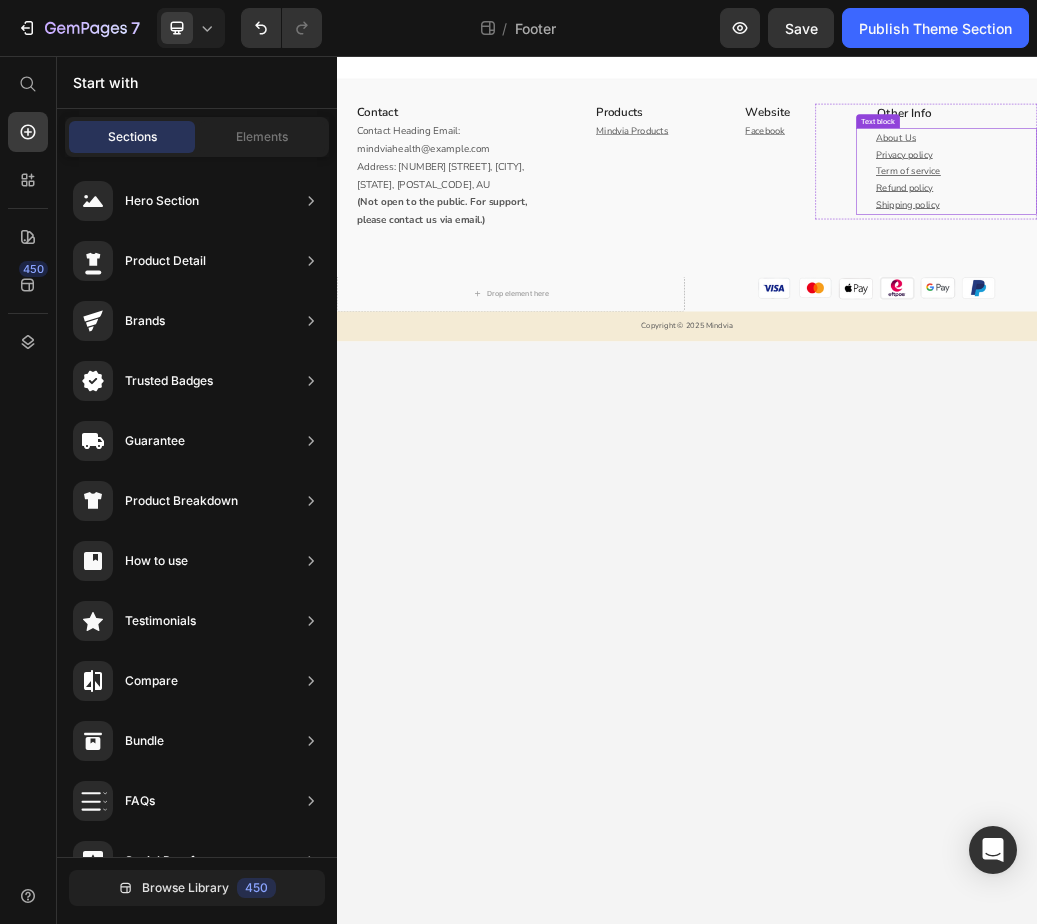 click on "Refund policy" at bounding box center [1398, 282] 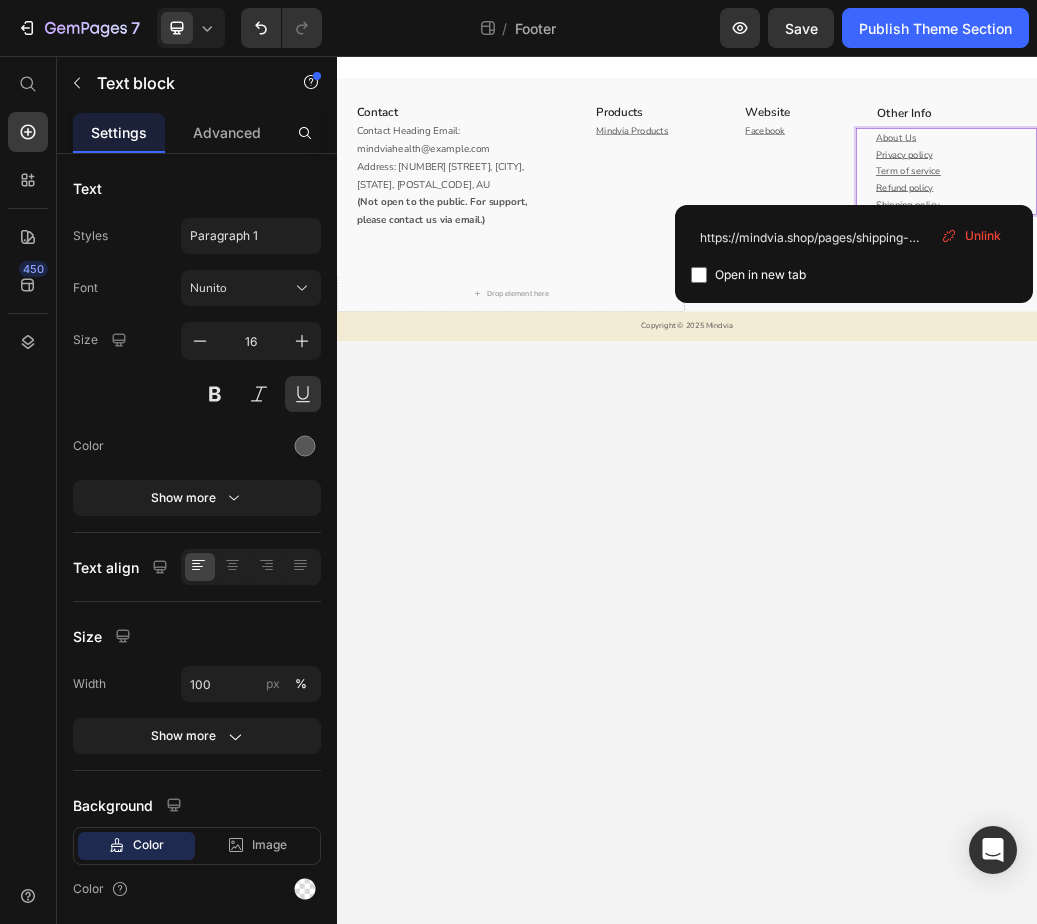 click on "Refund policy" at bounding box center (1398, 282) 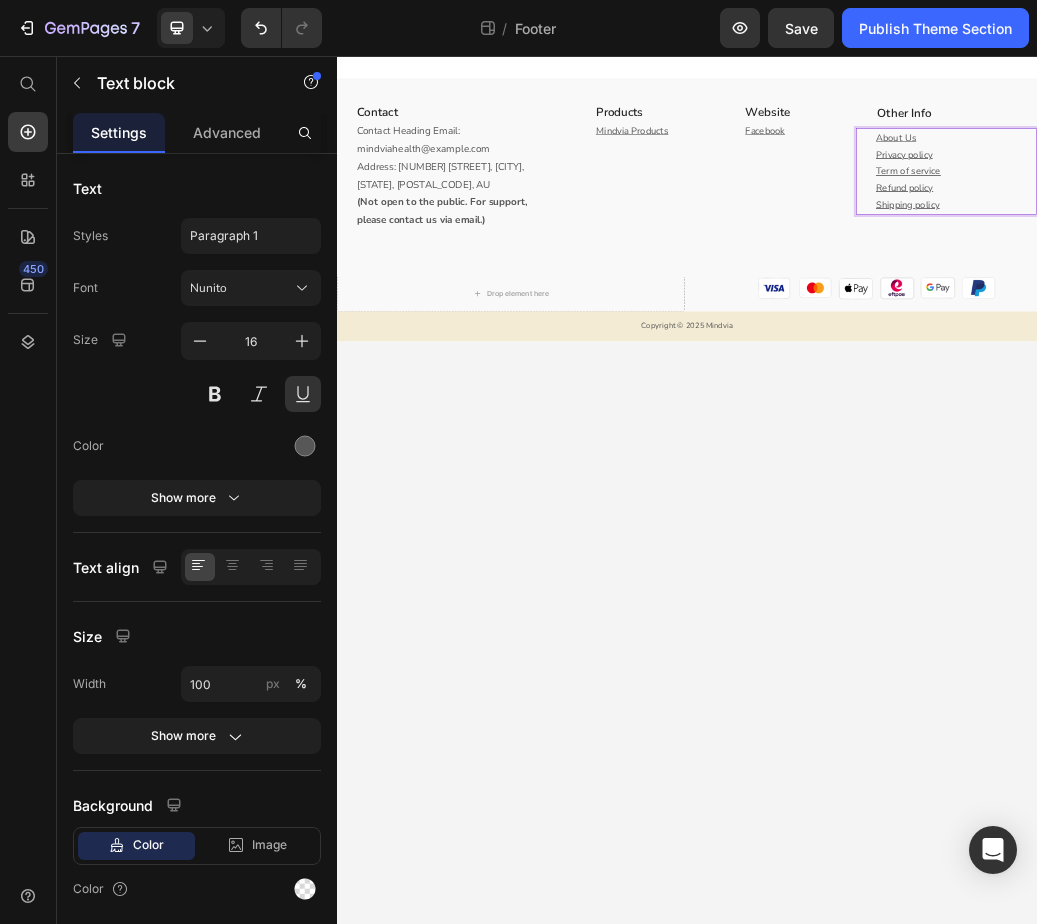 click on "Term of service" at bounding box center (1398, 254) 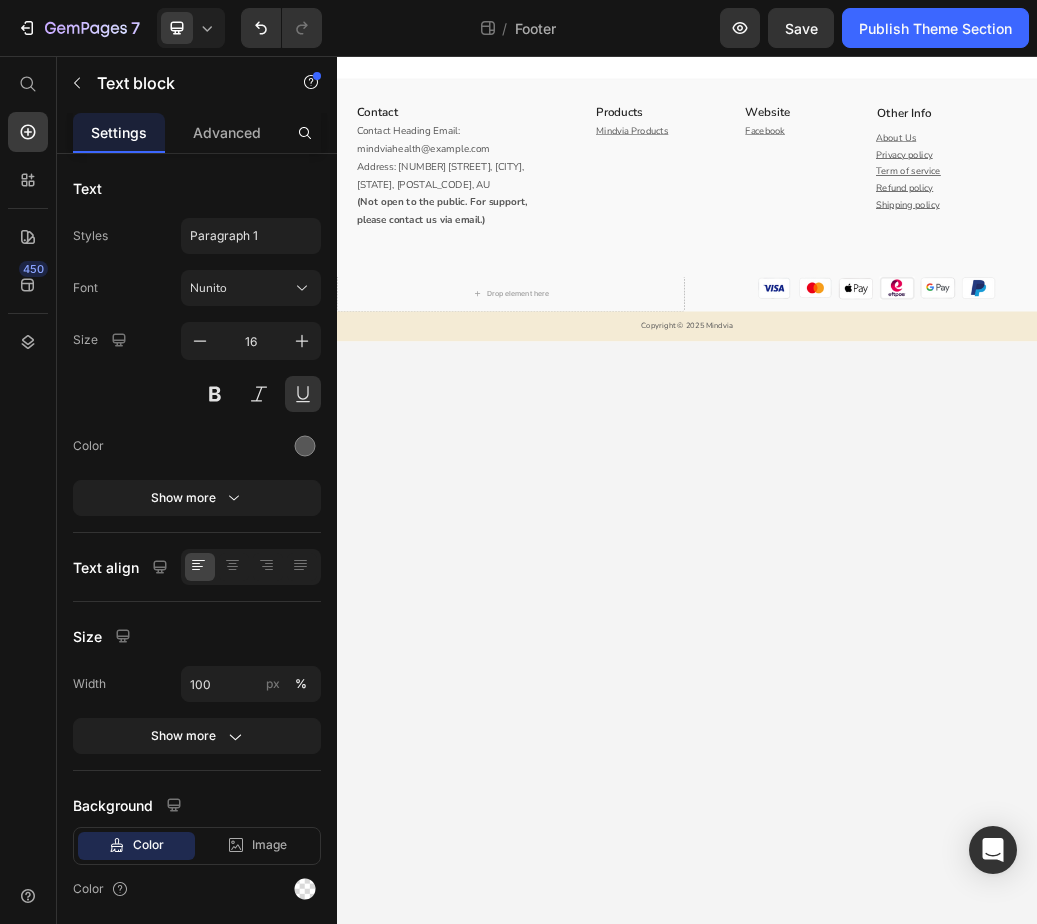 drag, startPoint x: 1050, startPoint y: 1091, endPoint x: 517, endPoint y: 708, distance: 656.3368 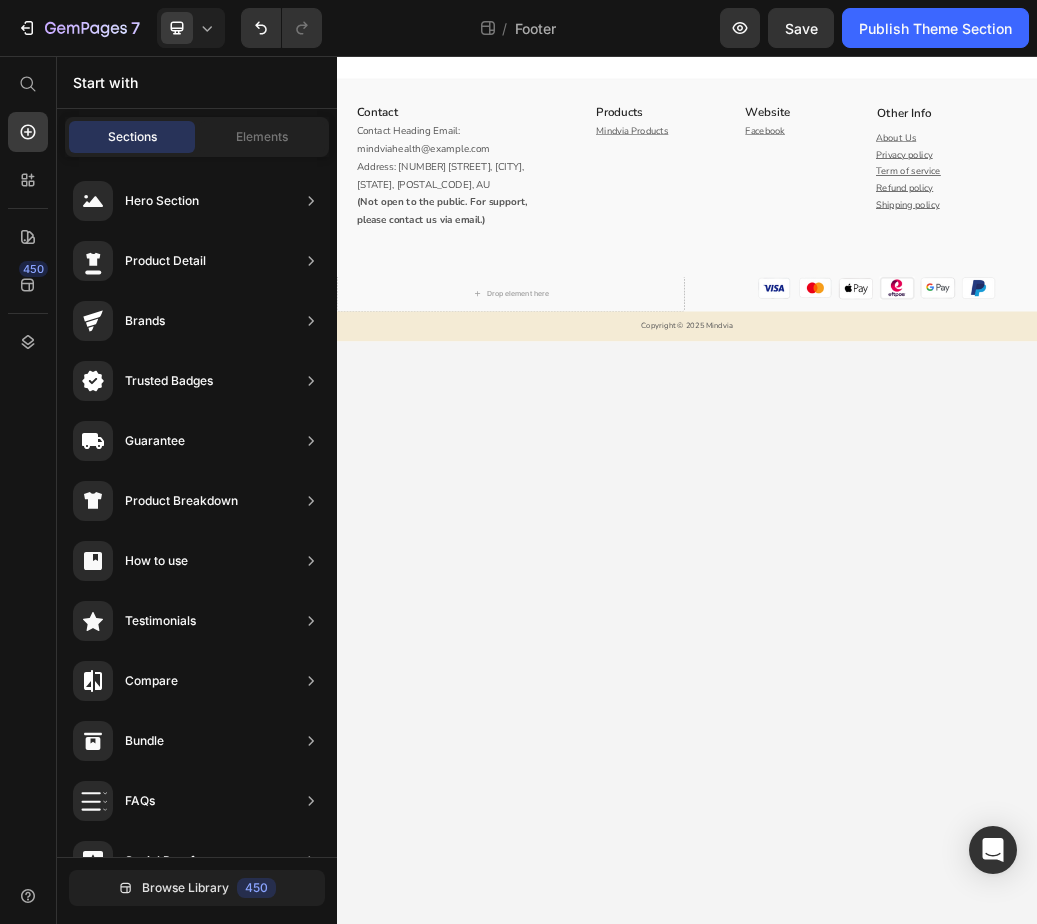 click on "Contact Heading Email: mindviahealth@gmail.com Address: 329/98-100 Elizabeth Street, Melbourne, VIC, 3000, AU (Not open to the public. For support, please contact us via email.) Text block Row Products Heading Mindvia Products Text block Website Heading Facebook Text block Row Other Info Heading About Us Privacy policy Term of service Refund policy Shipping policy Text block Row Row
Drop element here Image Image Image Image Image Image Row Row Copyright © 2025 Mindvia Text block Root
Drag & drop element from sidebar or
Explore Library
Add section Choose templates inspired by CRO experts Generate layout from URL or image Add blank section then drag & drop elements" at bounding box center (937, 800) 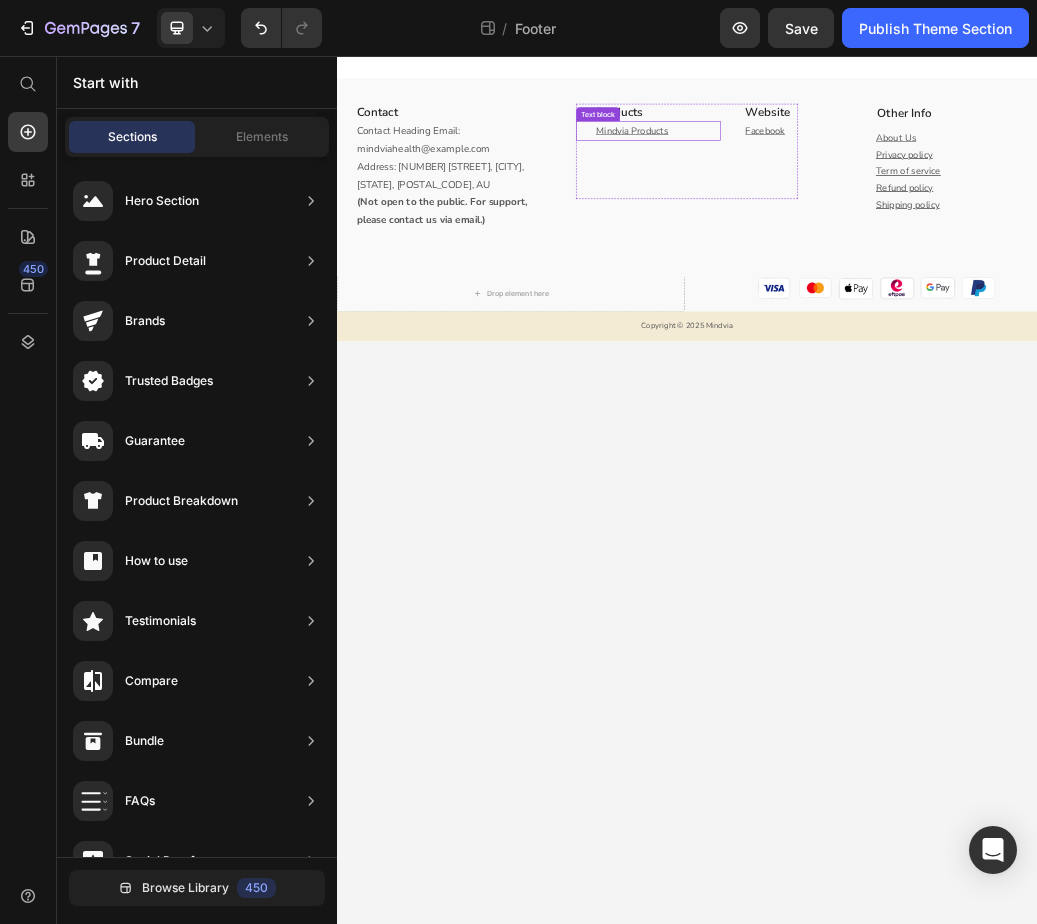 click on "Mindvia Products" at bounding box center (887, 184) 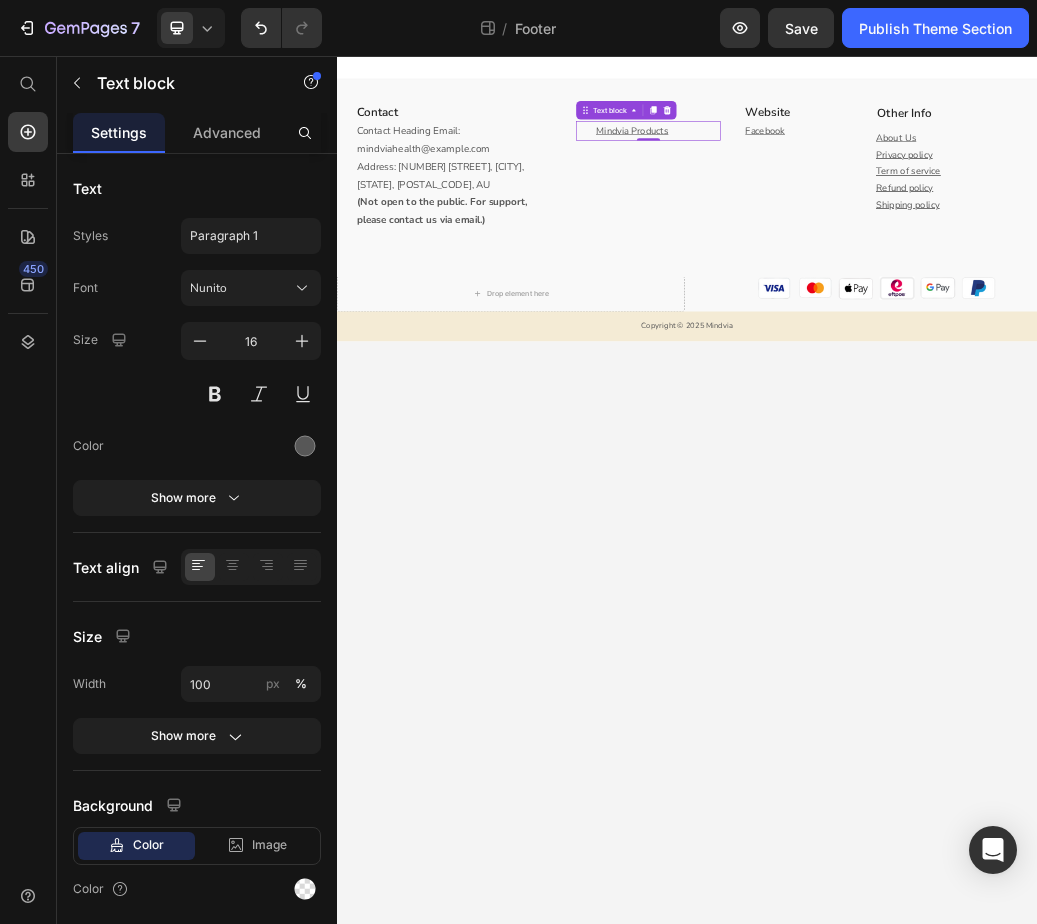 click on "Mindvia Products" at bounding box center [887, 184] 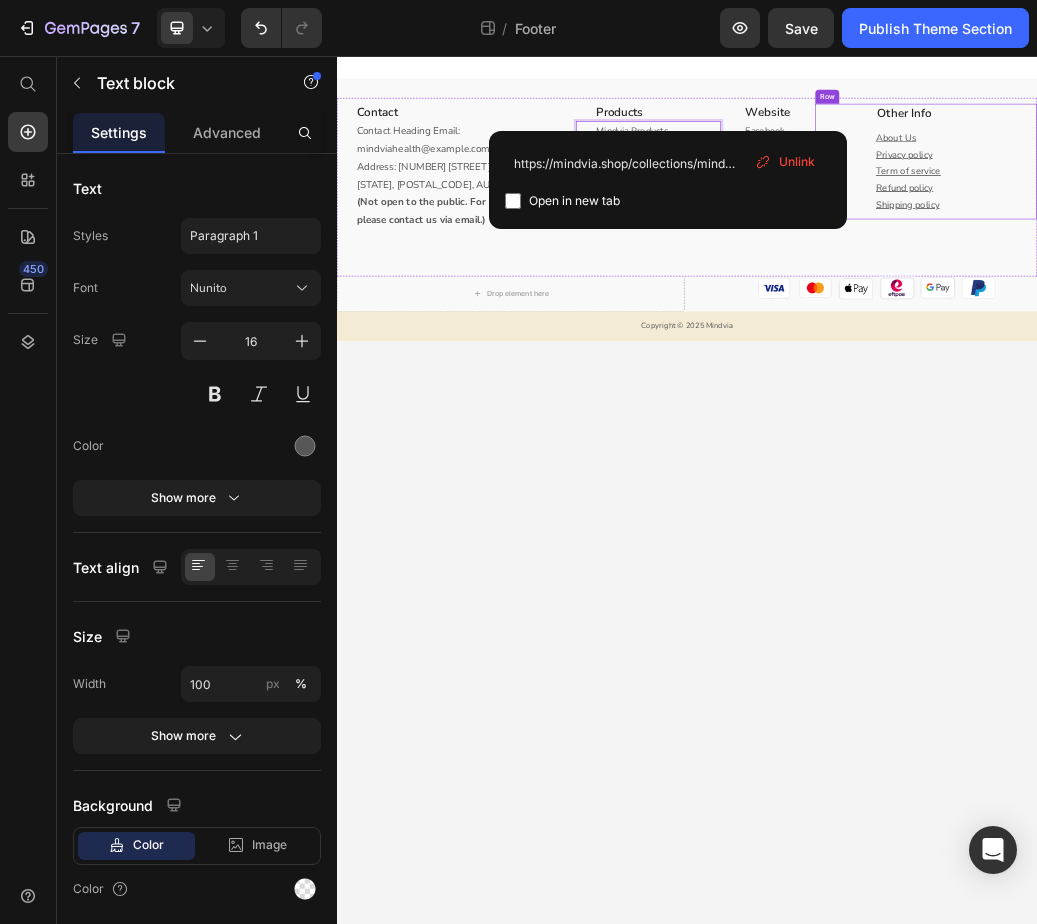 click on "Other Info Heading About Us Privacy policy Term of service Refund policy Shipping policy Text block Row" at bounding box center [1347, 237] 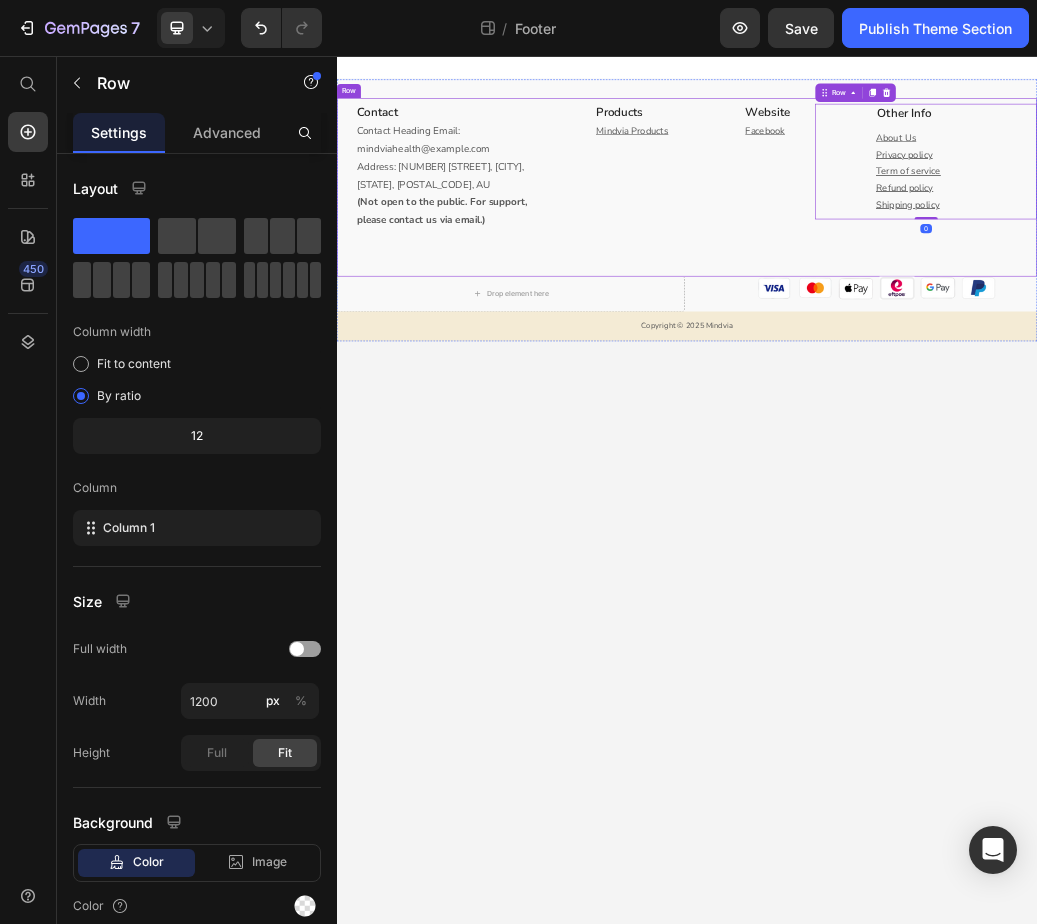 click on "Facebook" at bounding box center [1081, 184] 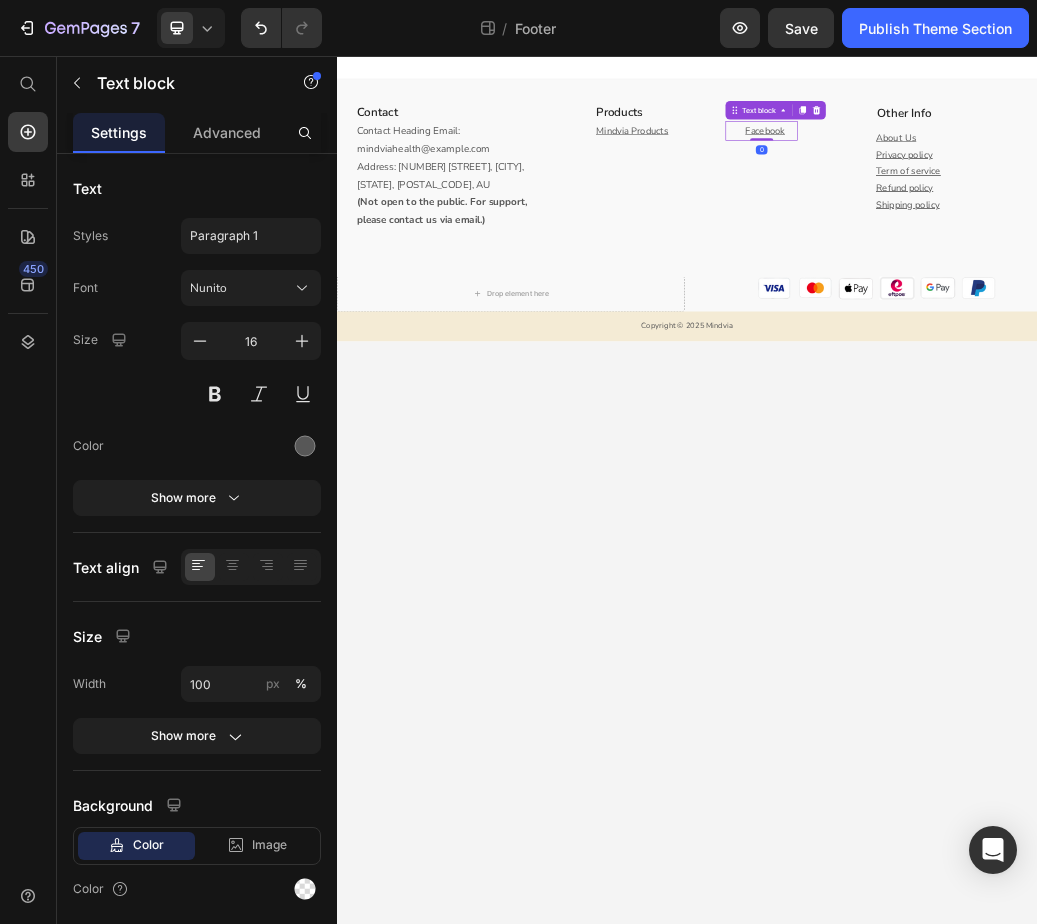 click on "Facebook" at bounding box center [1081, 184] 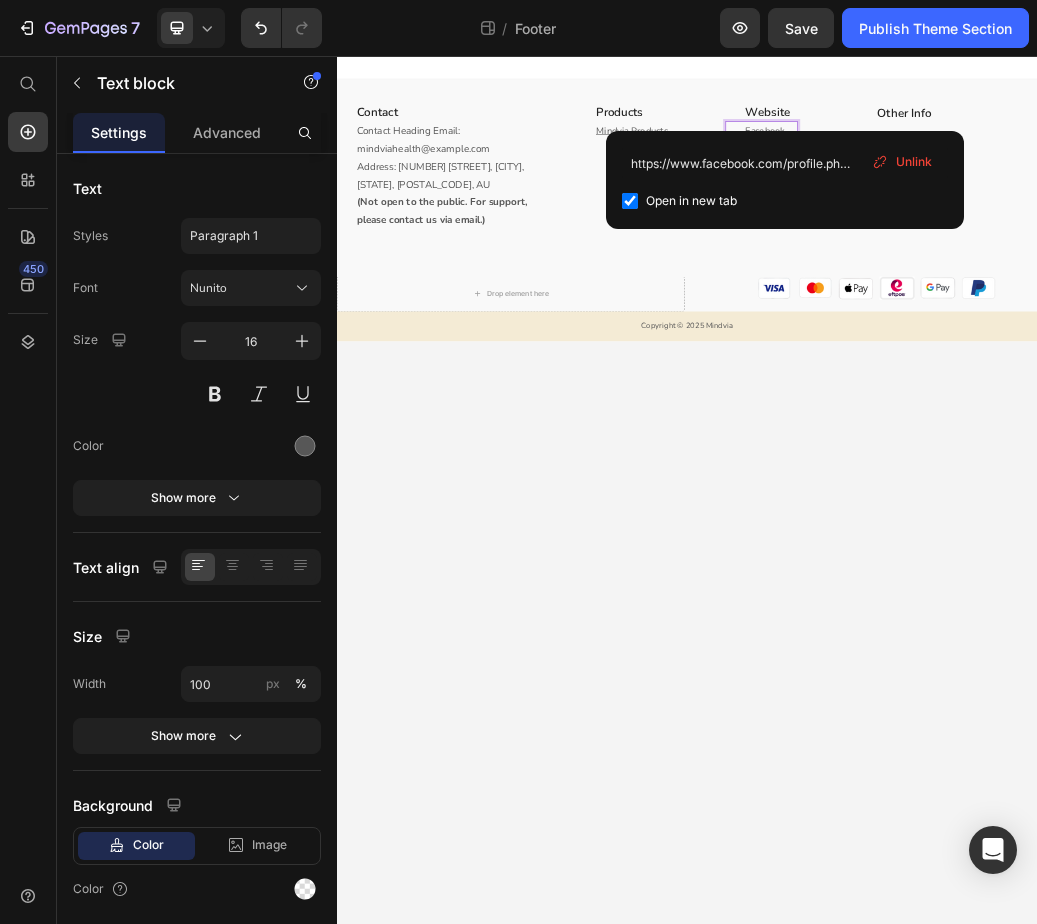 click on "Contact Heading Email: mindviahealth@gmail.com Address: 329/98-100 Elizabeth Street, Melbourne, VIC, 3000, AU (Not open to the public. For support, please contact us via email.) Text block Row Products Heading Mindvia Products Text block Website Heading Facebook Text block   0 Row Other Info Heading About Us Privacy policy Term of service Refund policy Shipping policy Text block Row Row
Drop element here Image Image Image Image Image Image Row Row Copyright © 2025 Mindvia Text block Root
Drag & drop element from sidebar or
Explore Library
Add section Choose templates inspired by CRO experts Generate layout from URL or image Add blank section then drag & drop elements" at bounding box center [937, 800] 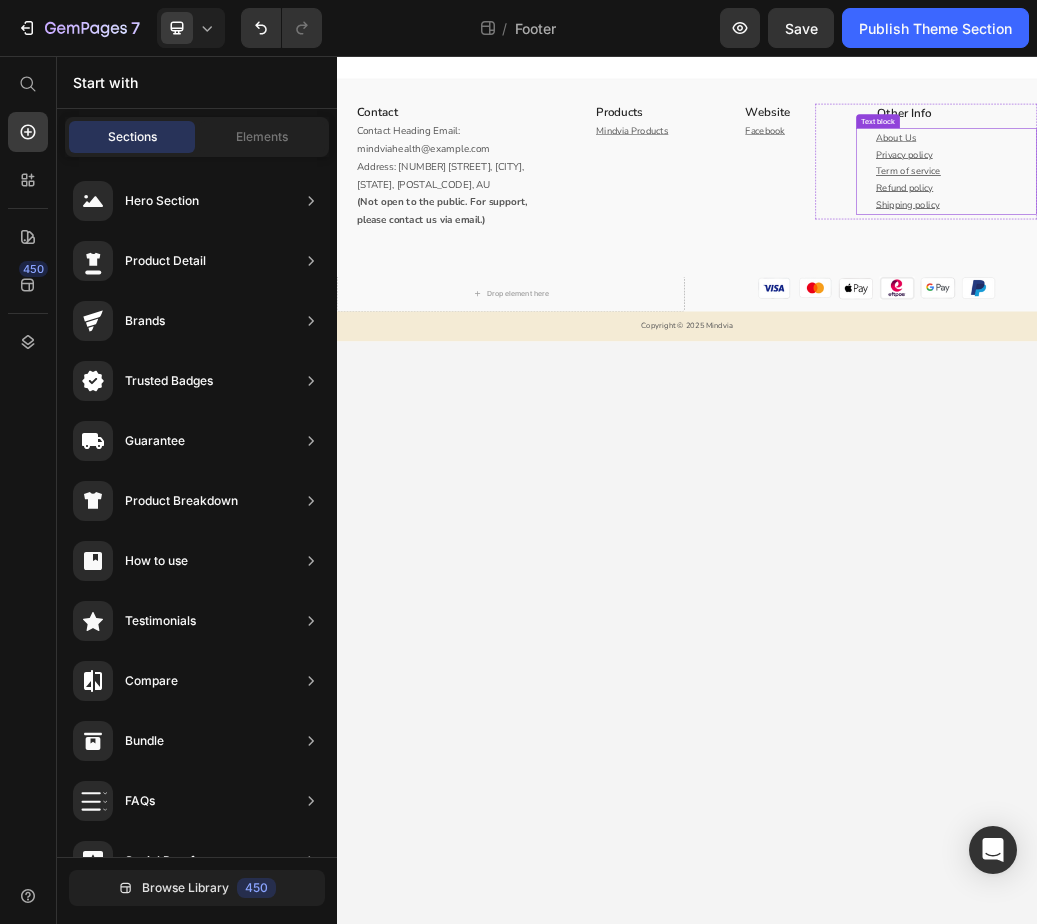 click on "About Us" at bounding box center (1398, 196) 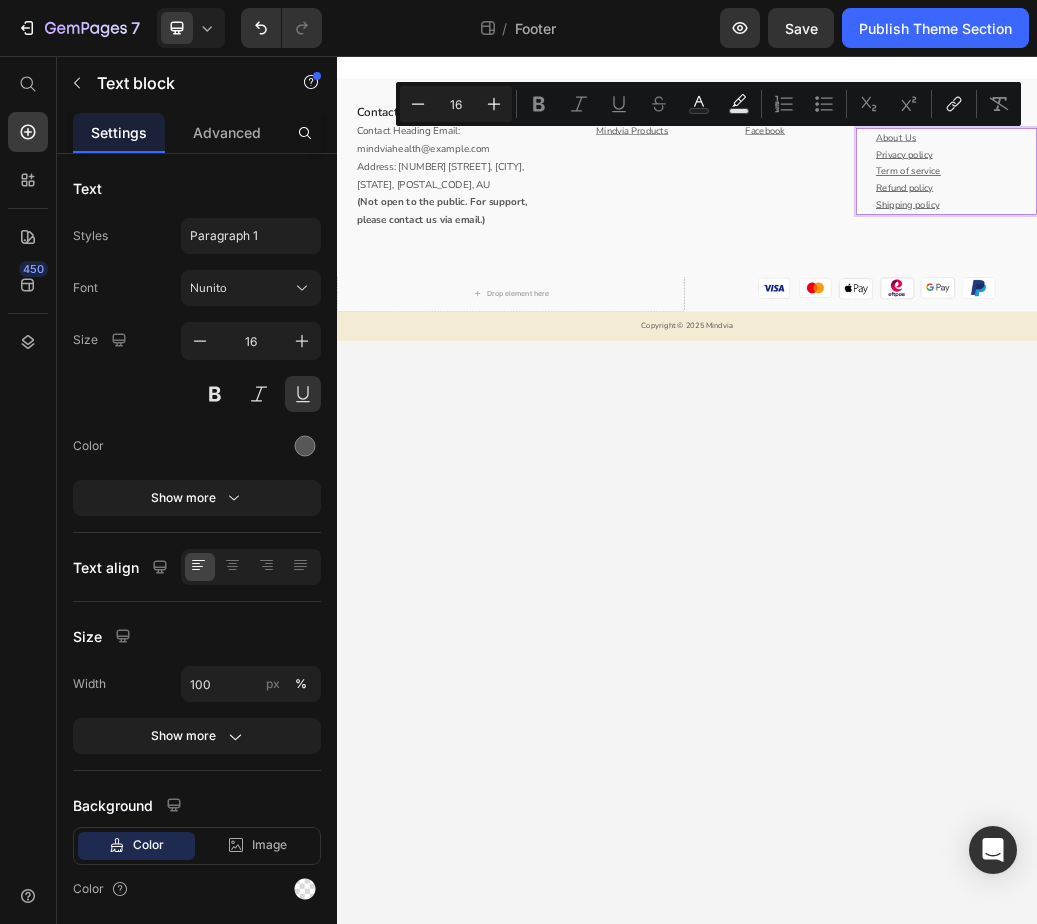 click on "Shipping policy" at bounding box center (1398, 311) 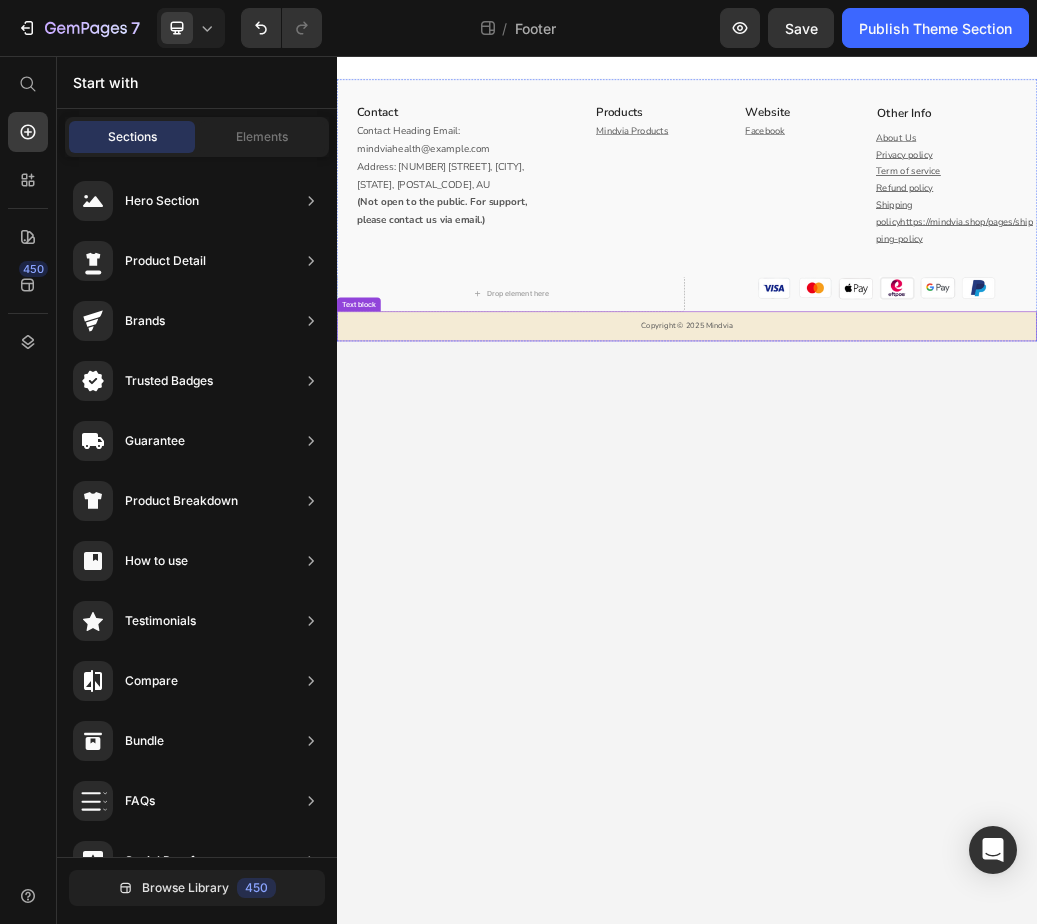 click on "Contact Heading Email: mindviahealth@gmail.com Address: 329/98-100 Elizabeth Street, Melbourne, VIC, 3000, AU (Not open to the public. For support, please contact us via email.) Text block Row Products Heading Mindvia Products Text block Website Heading Facebook Text block Row Other Info Heading About Us Privacy policy Term of service Refund policy Shipping policyhttps://mindvia.shop/pages/shipping-policy Text block Row Row
Drop element here Image Image Image Image Image Image Row Row Copyright © 2025 Mindvia Text block Root
Drag & drop element from sidebar or
Explore Library
Add section Choose templates inspired by CRO experts Generate layout from URL or image Add blank section then drag & drop elements" at bounding box center [937, 800] 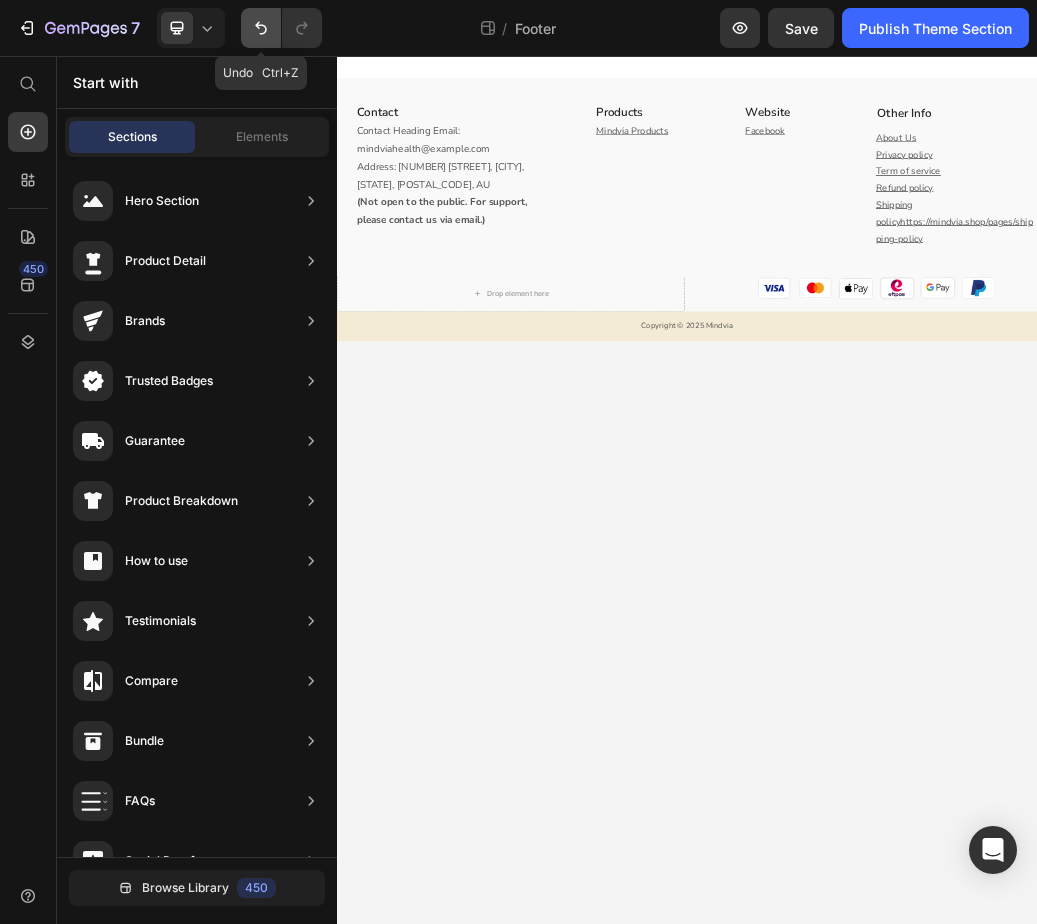 click 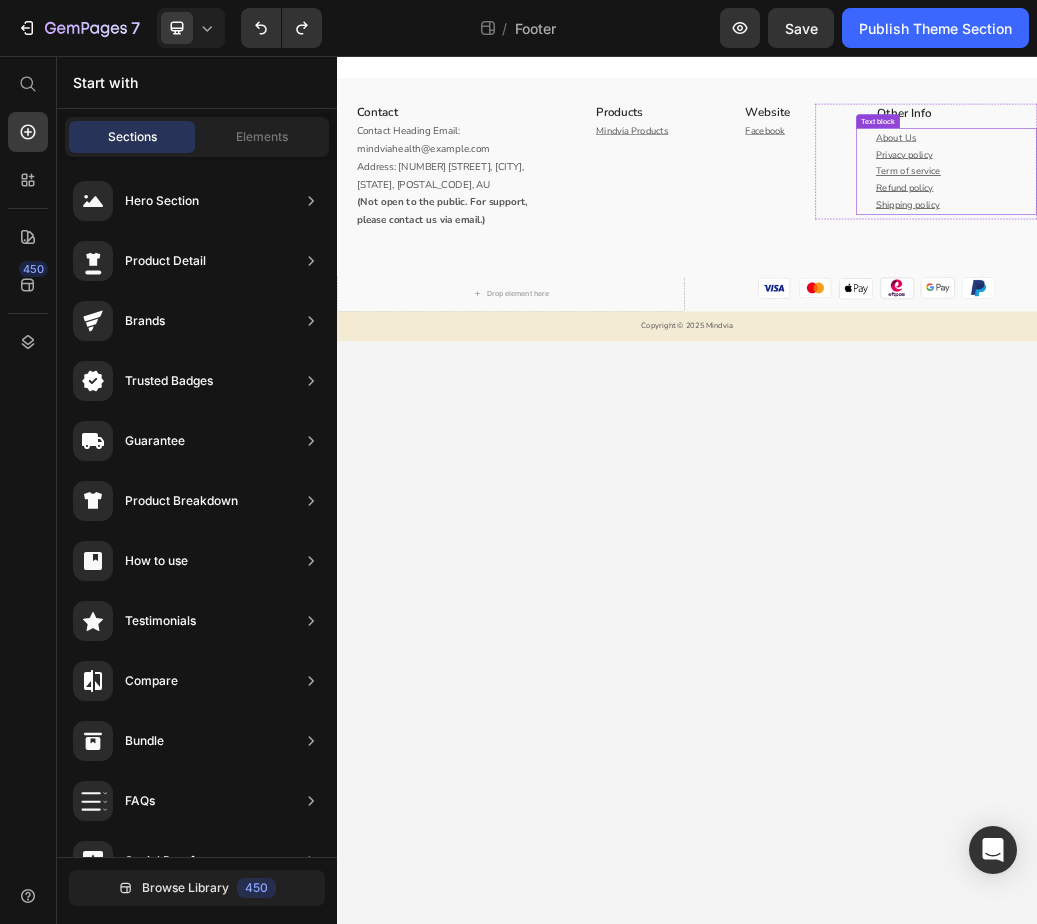 click on "Shipping policy" at bounding box center [1398, 311] 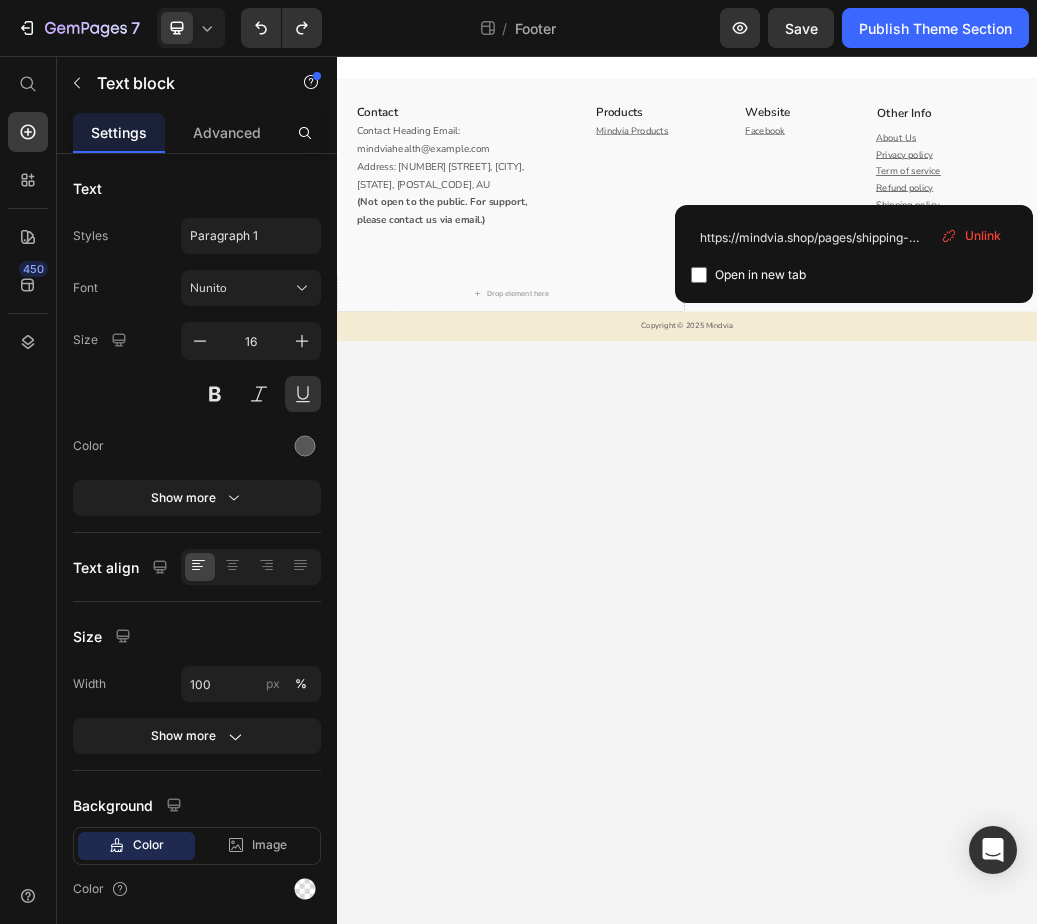 click on "Contact Heading Email: mindviahealth@gmail.com Address: 329/98-100 Elizabeth Street, Melbourne, VIC, 3000, AU (Not open to the public. For support, please contact us via email.) Text block Row Products Heading Mindvia Products Text block Website Heading Facebook Text block Row Other Info Heading About Us Privacy policy Term of service Refund policy Shipping policy Text block Row Row
Drop element here Image Image Image Image Image Image Row Row Copyright © 2025 Mindvia Text block Root
Drag & drop element from sidebar or
Explore Library
Add section Choose templates inspired by CRO experts Generate layout from URL or image Add blank section then drag & drop elements" at bounding box center (937, 800) 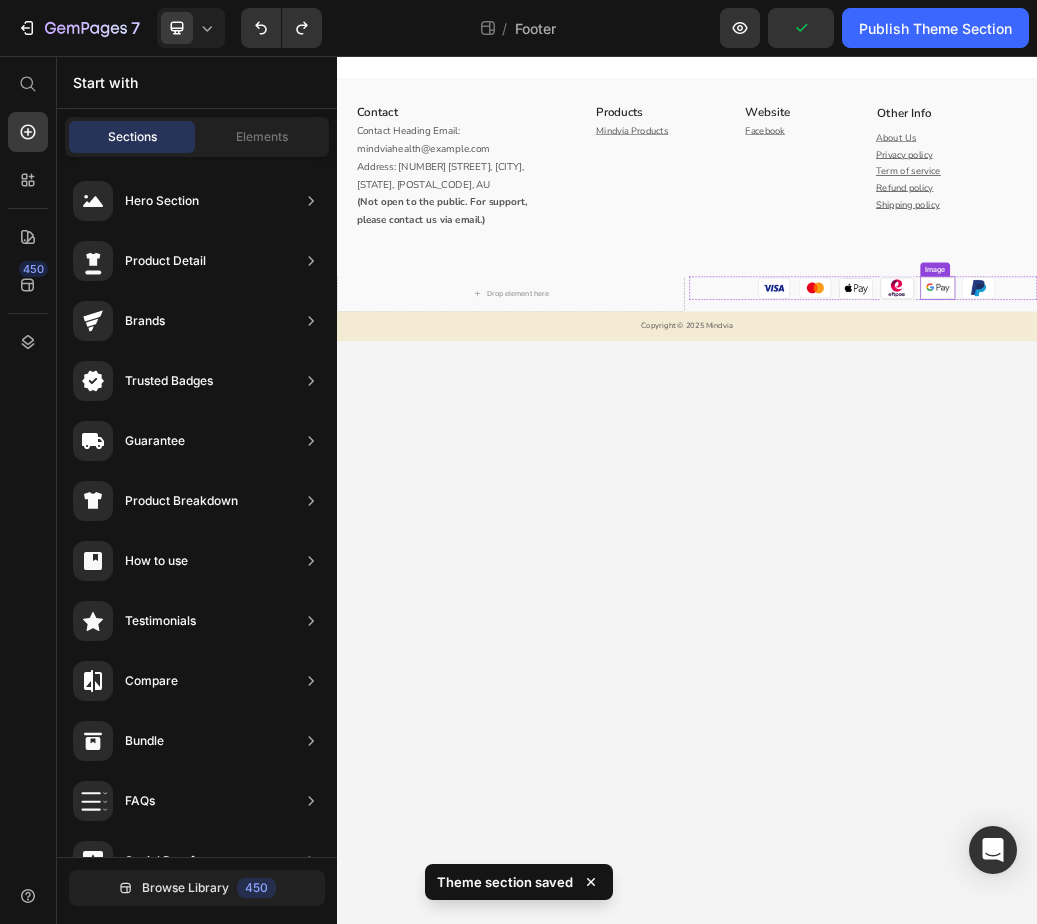 click on "Contact Heading Email: mindviahealth@gmail.com Address: 329/98-100 Elizabeth Street, Melbourne, VIC, 3000, AU (Not open to the public. For support, please contact us via email.) Text block Row Products Heading Mindvia Products Text block Website Heading Facebook Text block Row Other Info Heading About Us Privacy policy Term of service Refund policy Shipping policy Text block Row Row
Drop element here Image Image Image Image Image Image Row Row Copyright © 2025 Mindvia Text block Root
Drag & drop element from sidebar or
Explore Library
Add section Choose templates inspired by CRO experts Generate layout from URL or image Add blank section then drag & drop elements" at bounding box center [937, 800] 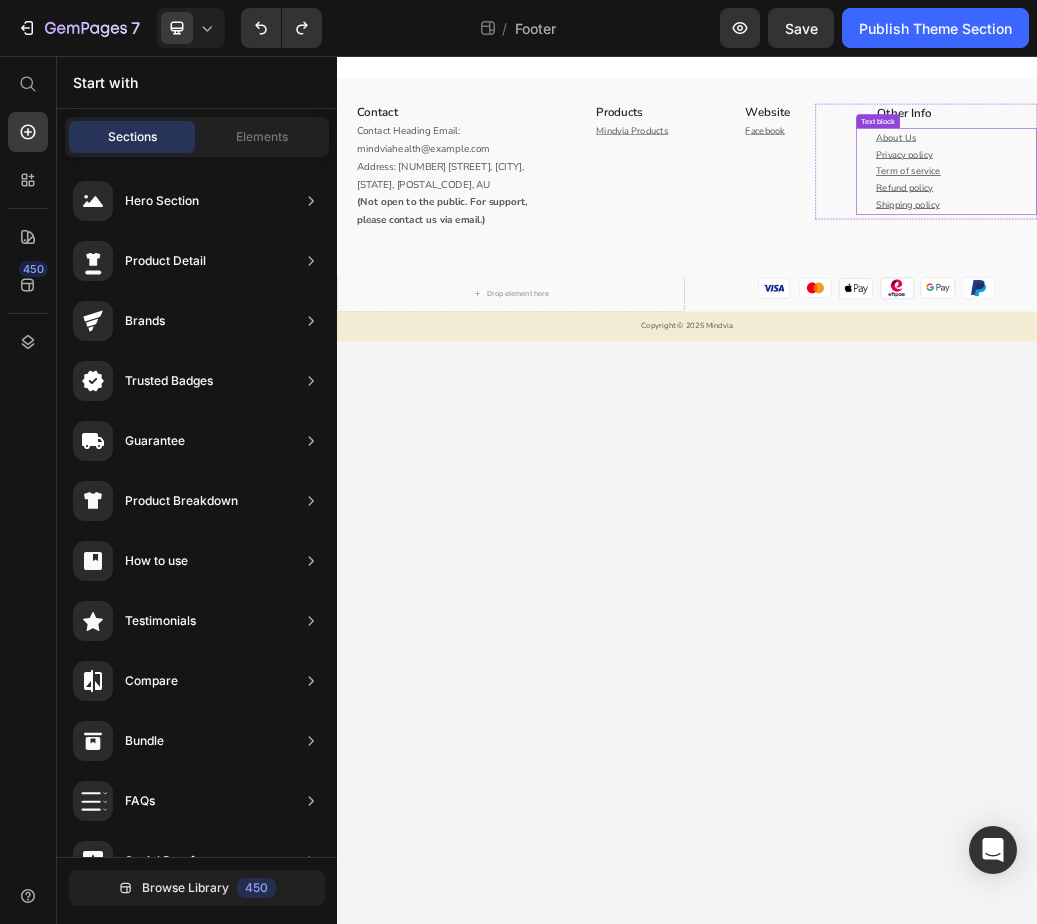 click on "Privacy policy" at bounding box center (1398, 225) 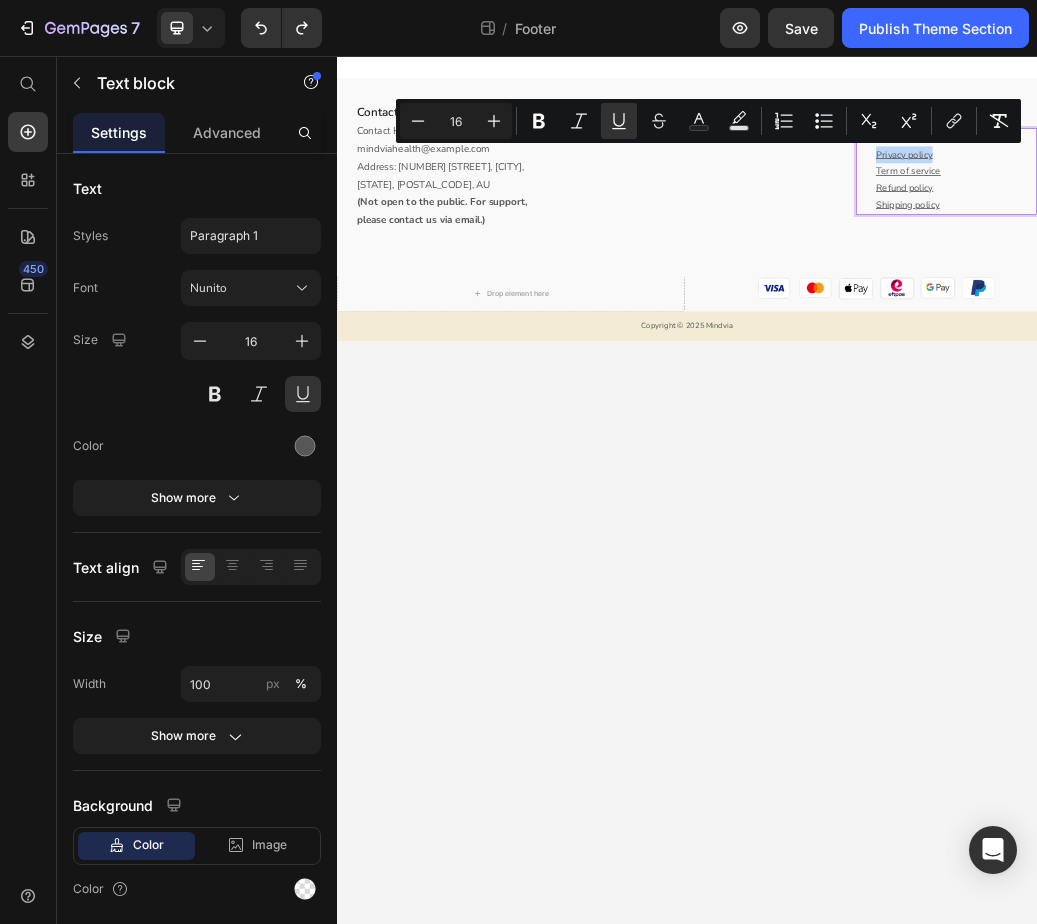 drag, startPoint x: 1369, startPoint y: 225, endPoint x: 1243, endPoint y: 232, distance: 126.1943 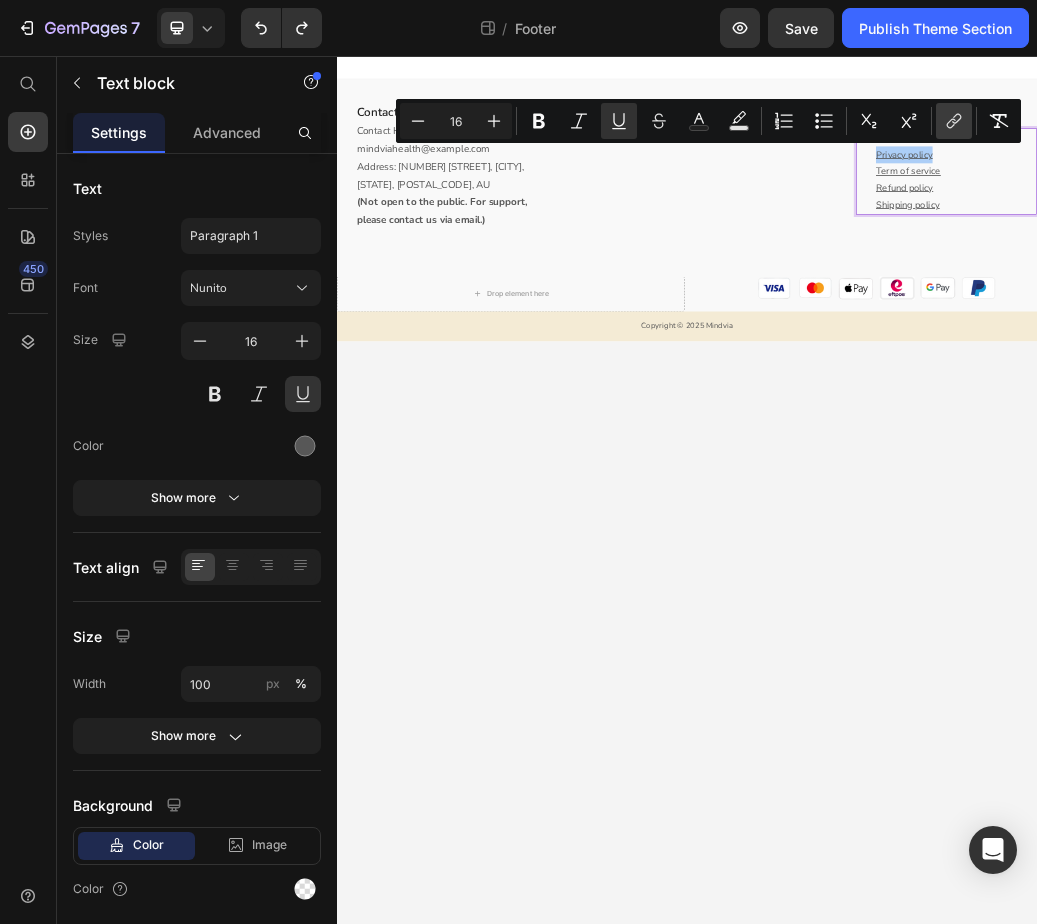 click 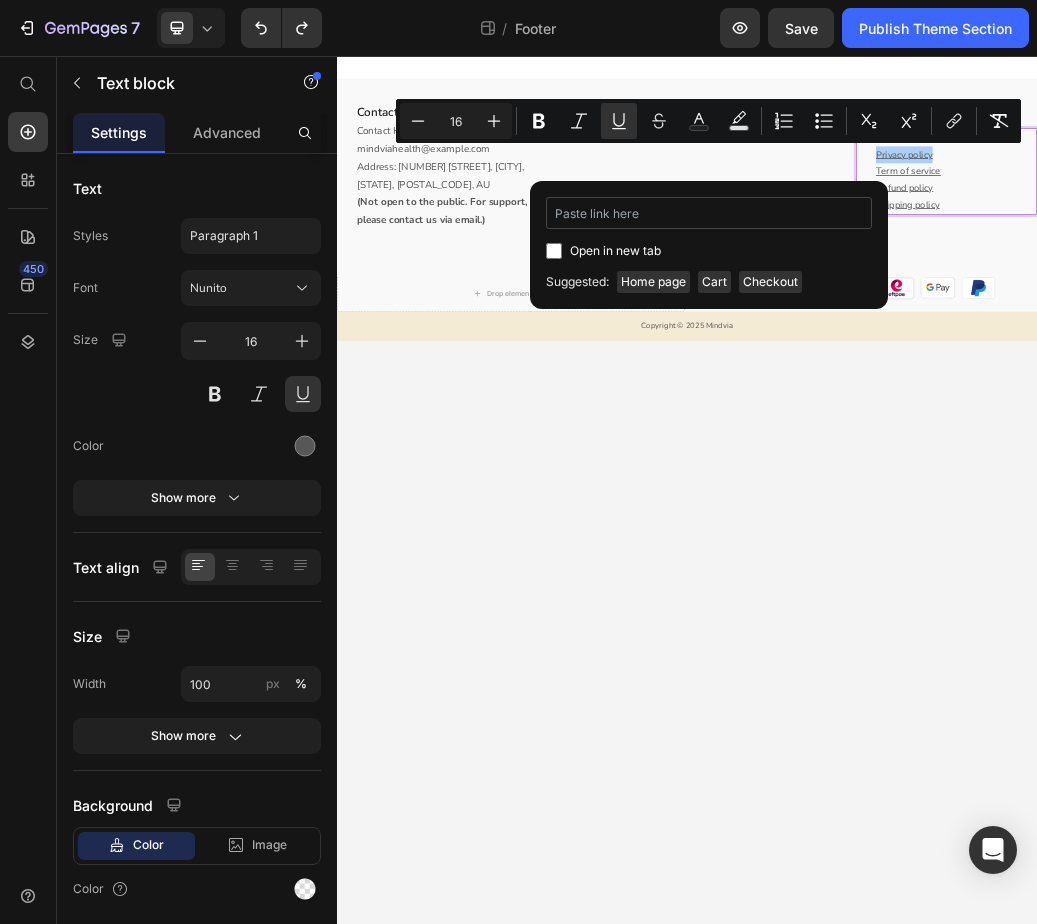 type on "https://mindvia.shop/policies/privacy-policy" 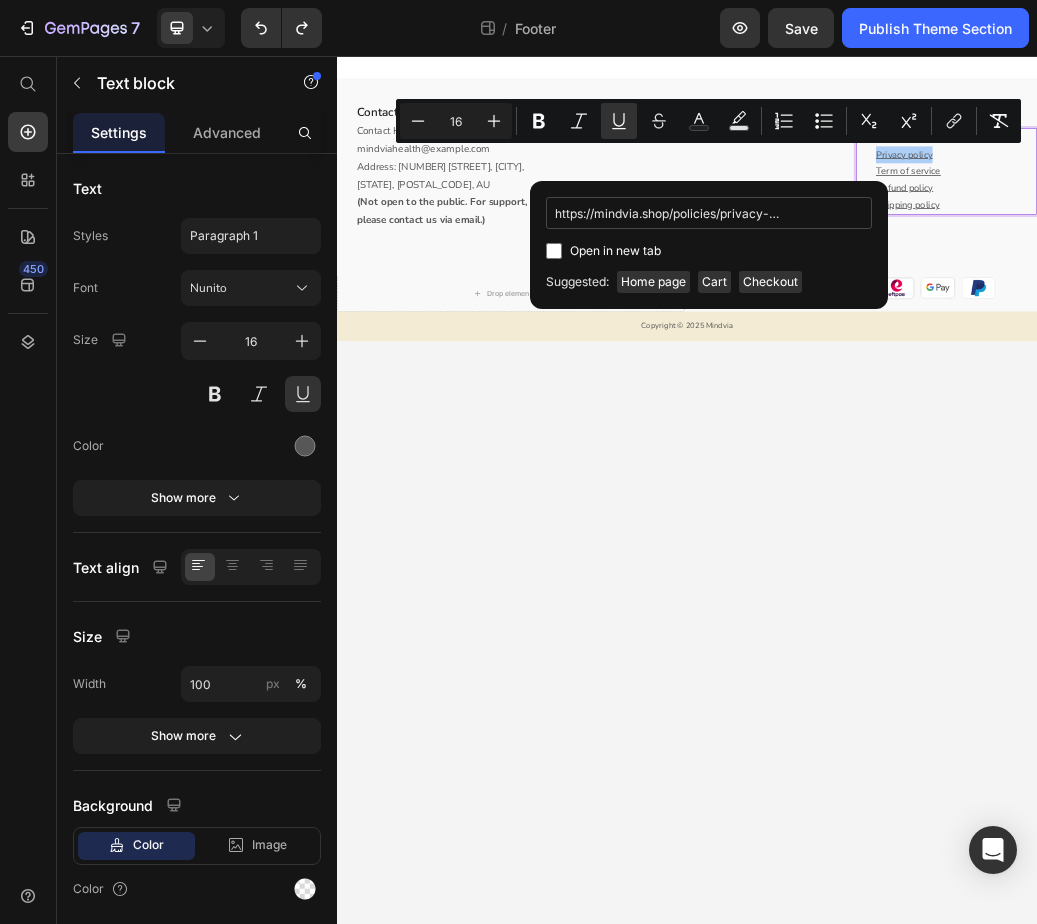 scroll, scrollTop: 0, scrollLeft: 25, axis: horizontal 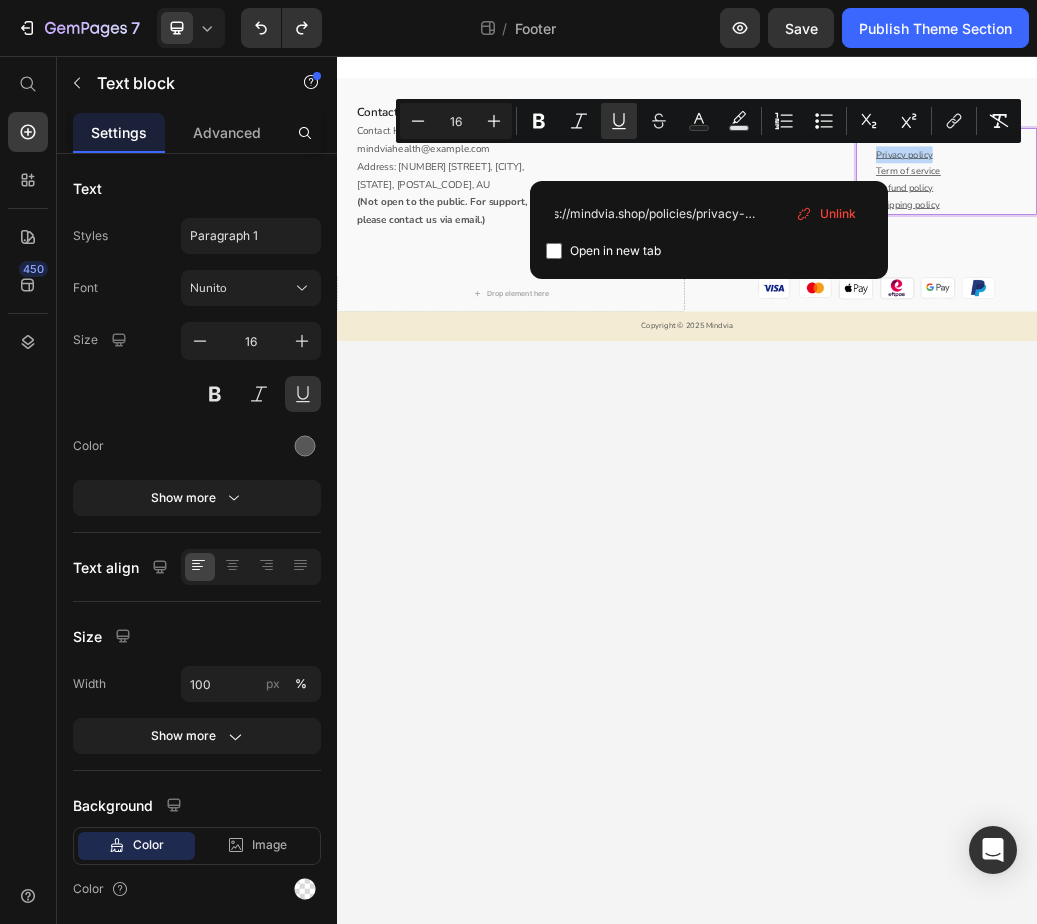 click on "Contact Heading Email: mindviahealth@gmail.com Address: 329/98-100 Elizabeth Street, Melbourne, VIC, 3000, AU (Not open to the public. For support, please contact us via email.) Text block Row Products Heading Mindvia Products Text block Website Heading Facebook Text block Row Other Info Heading About Us Privacy policy Term of service Refund policy Shipping policy Text block   8 Row Row
Drop element here Image Image Image Image Image Image Row Row Copyright © 2025 Mindvia Text block Root
Drag & drop element from sidebar or
Explore Library
Add section Choose templates inspired by CRO experts Generate layout from URL or image Add blank section then drag & drop elements" at bounding box center [937, 800] 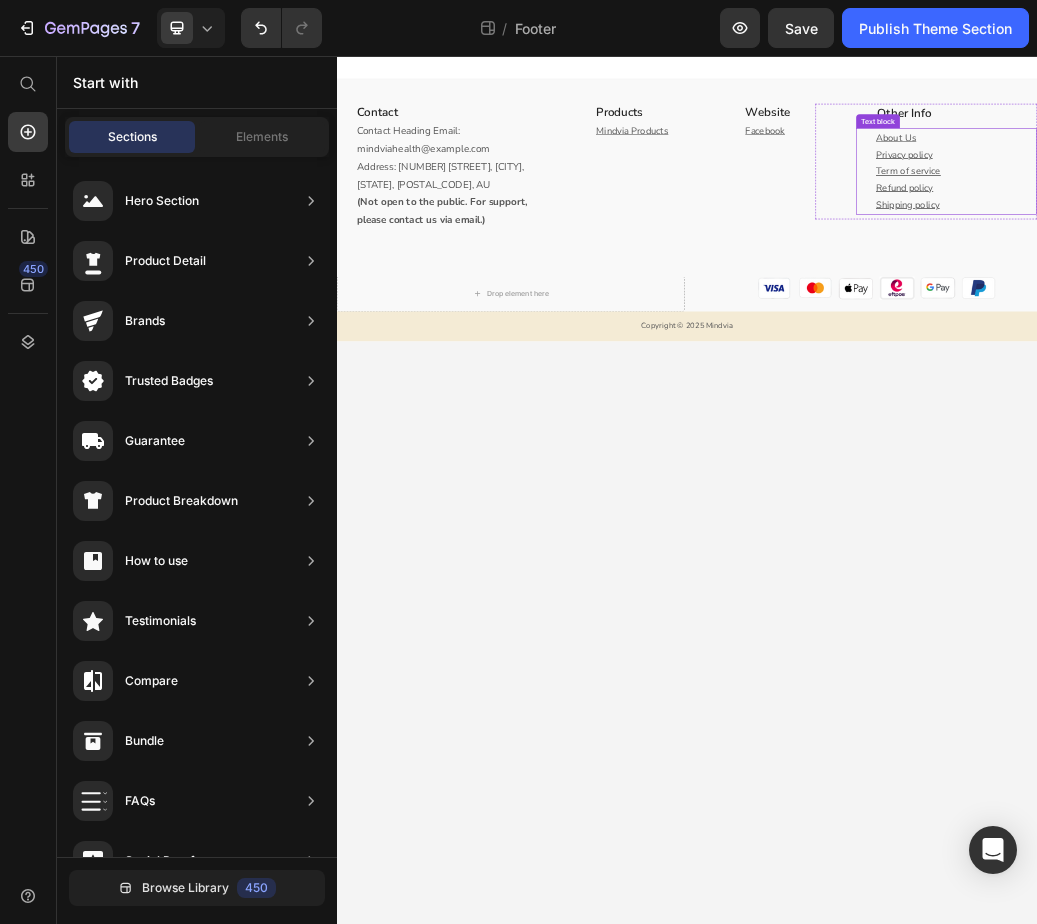 click on "Privacy policy" at bounding box center [1398, 225] 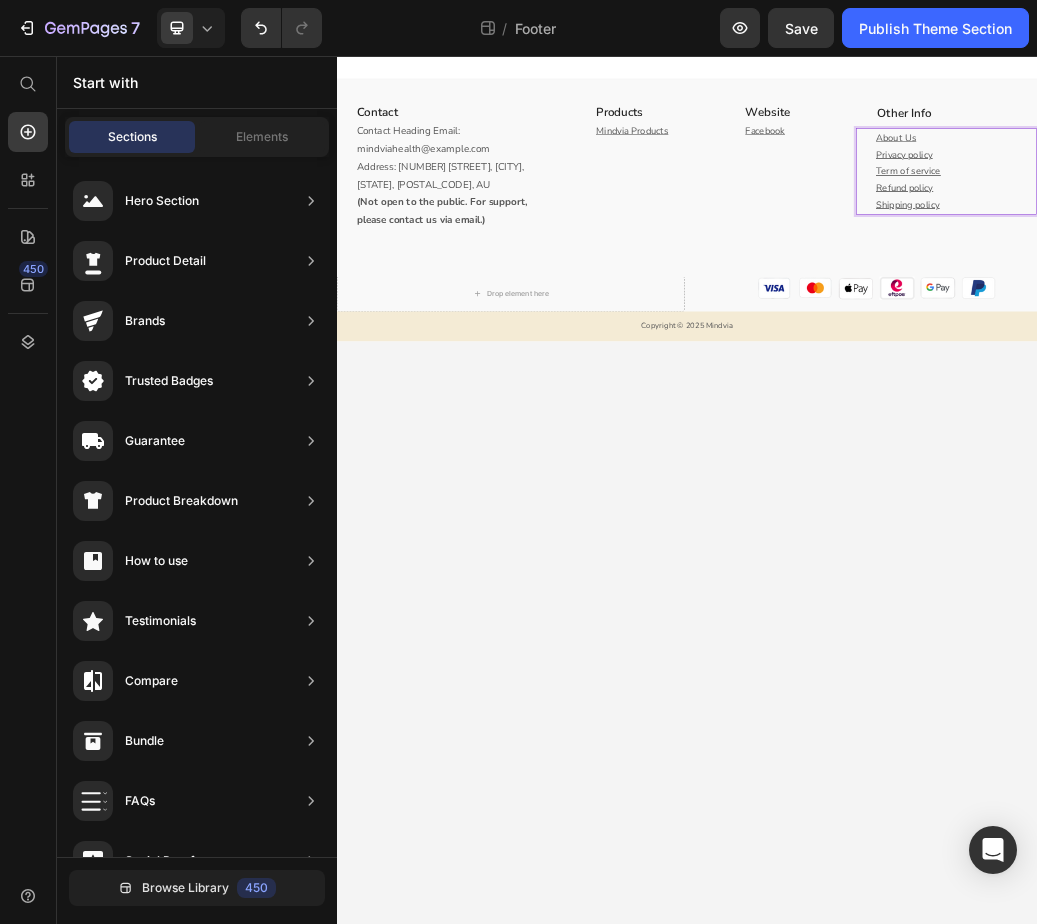 click on "Contact Heading Email: mindviahealth@gmail.com Address: 329/98-100 Elizabeth Street, Melbourne, VIC, 3000, AU (Not open to the public. For support, please contact us via email.) Text block Row Products Heading Mindvia Products Text block Website Heading Facebook Text block Row Other Info Heading About Us Privacy policy Term of service Refund policy Shipping policy Text block   8 Row Row
Drop element here Image Image Image Image Image Image Row Row Copyright © 2025 Mindvia Text block Root
Drag & drop element from sidebar or
Explore Library
Add section Choose templates inspired by CRO experts Generate layout from URL or image Add blank section then drag & drop elements" at bounding box center (937, 800) 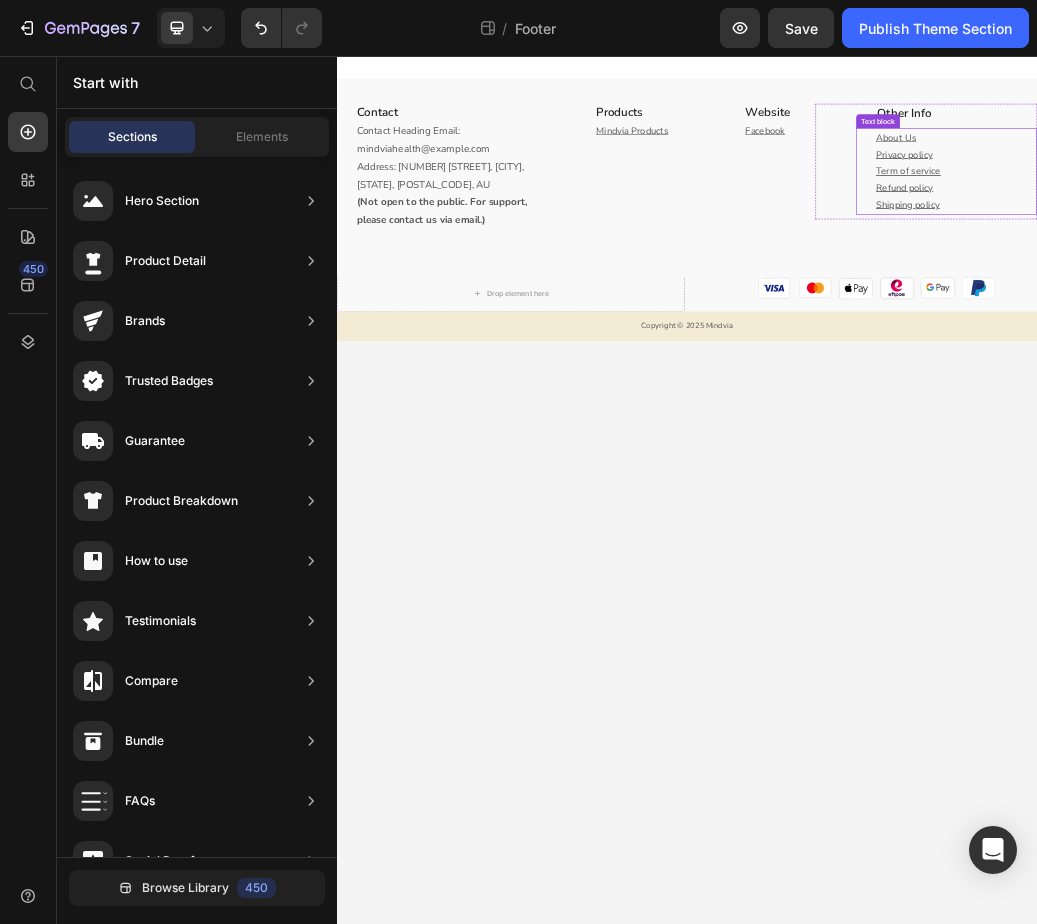 click on "Refund policy" at bounding box center [1398, 282] 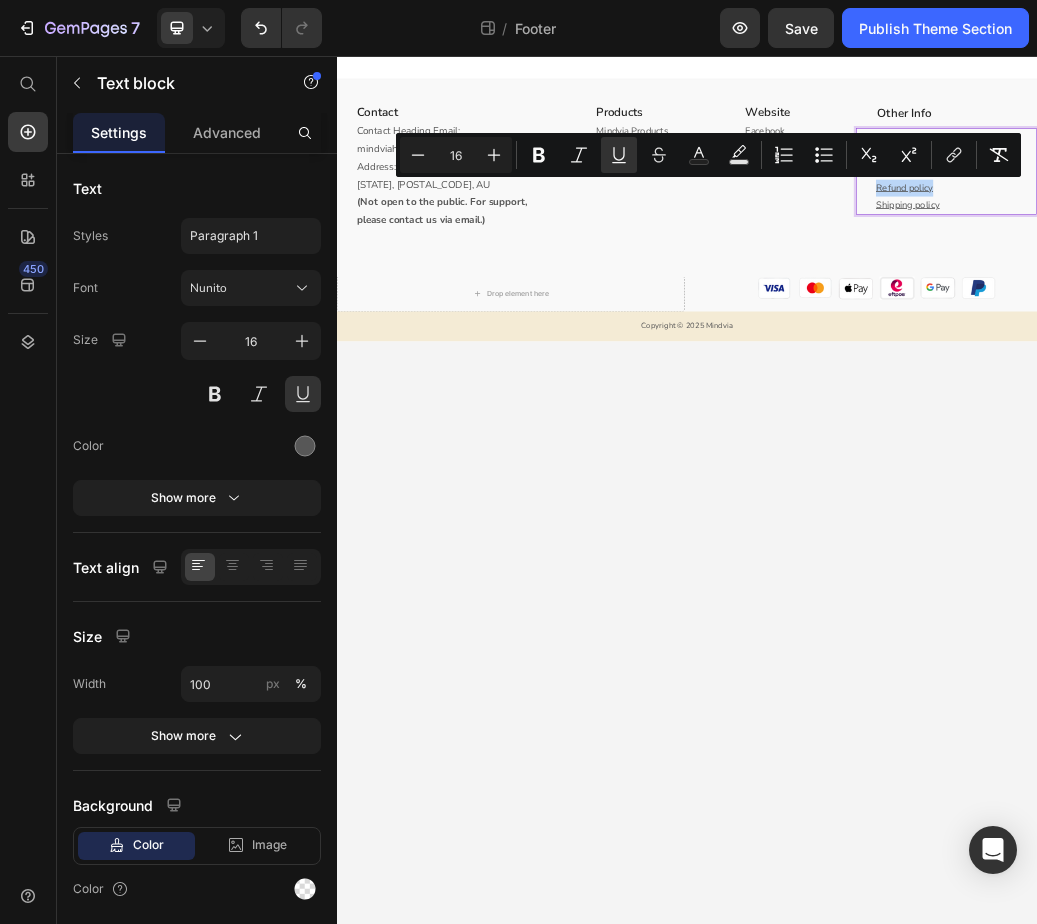 drag, startPoint x: 1369, startPoint y: 280, endPoint x: 1257, endPoint y: 277, distance: 112.04017 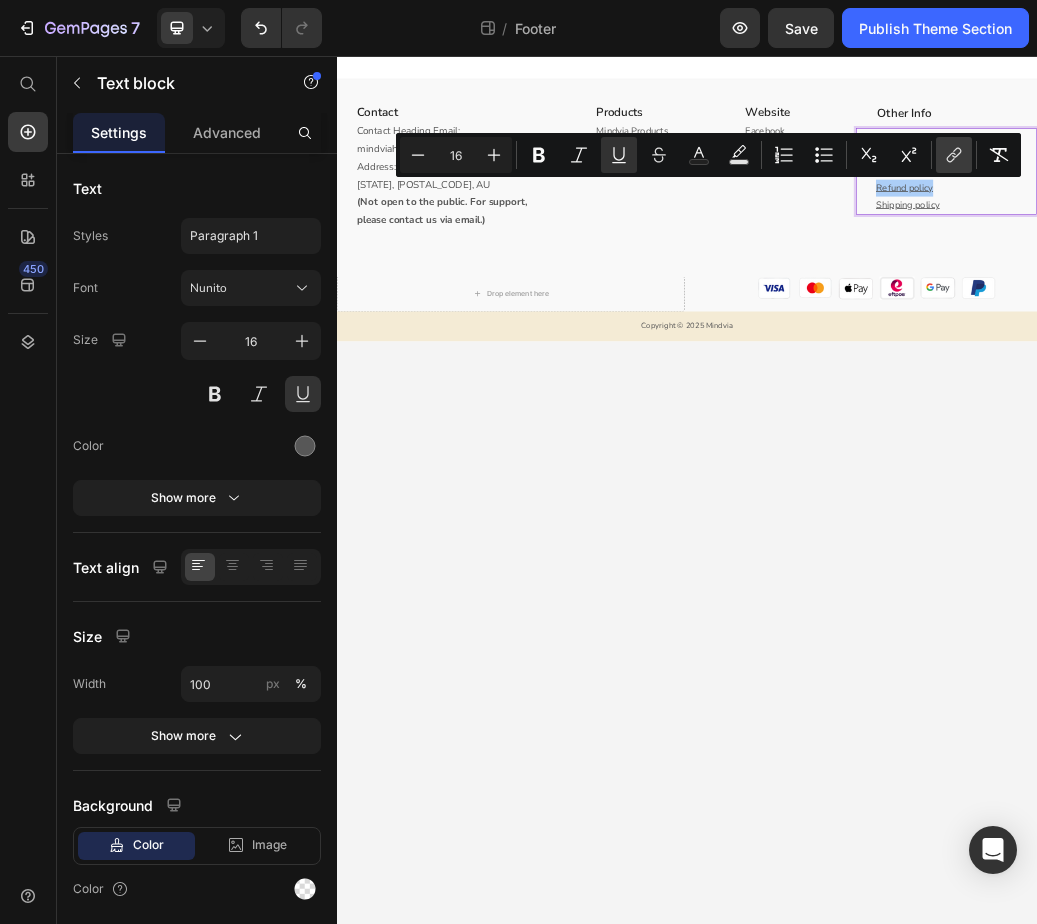 click 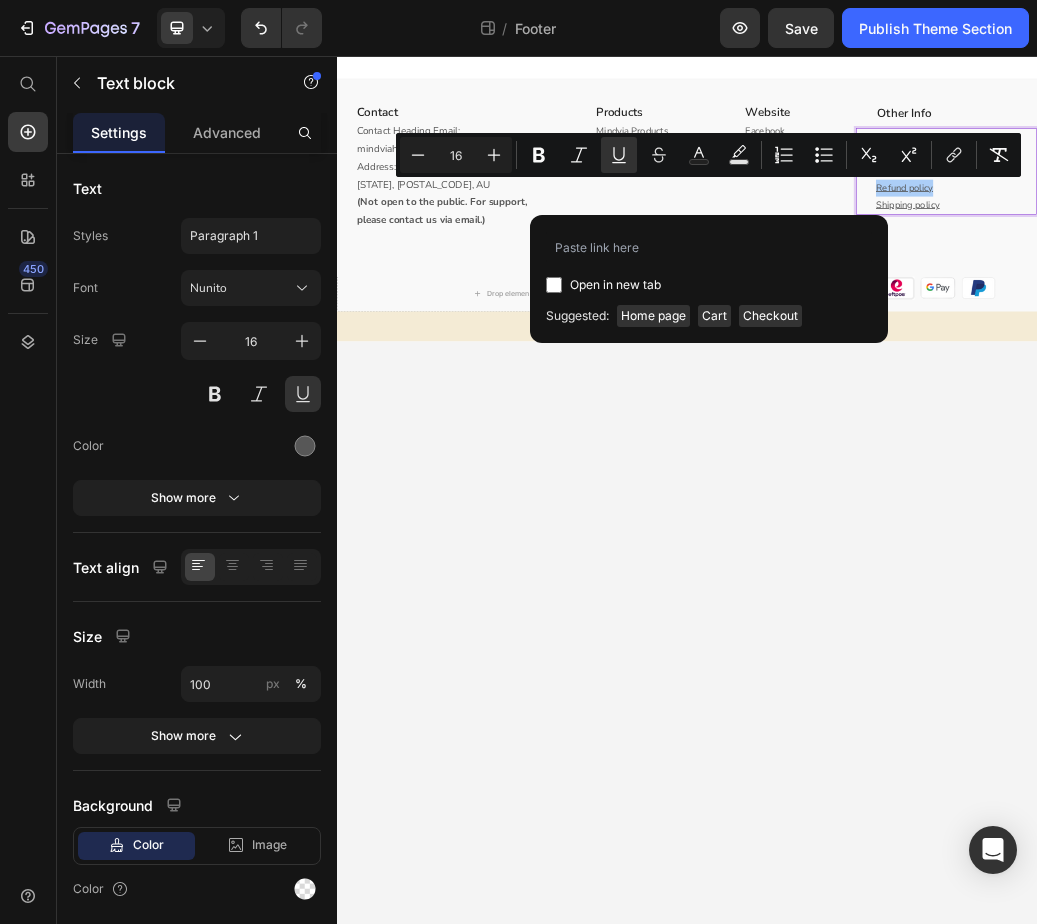 type on "https://mindvia.shop/policies/refund-policy" 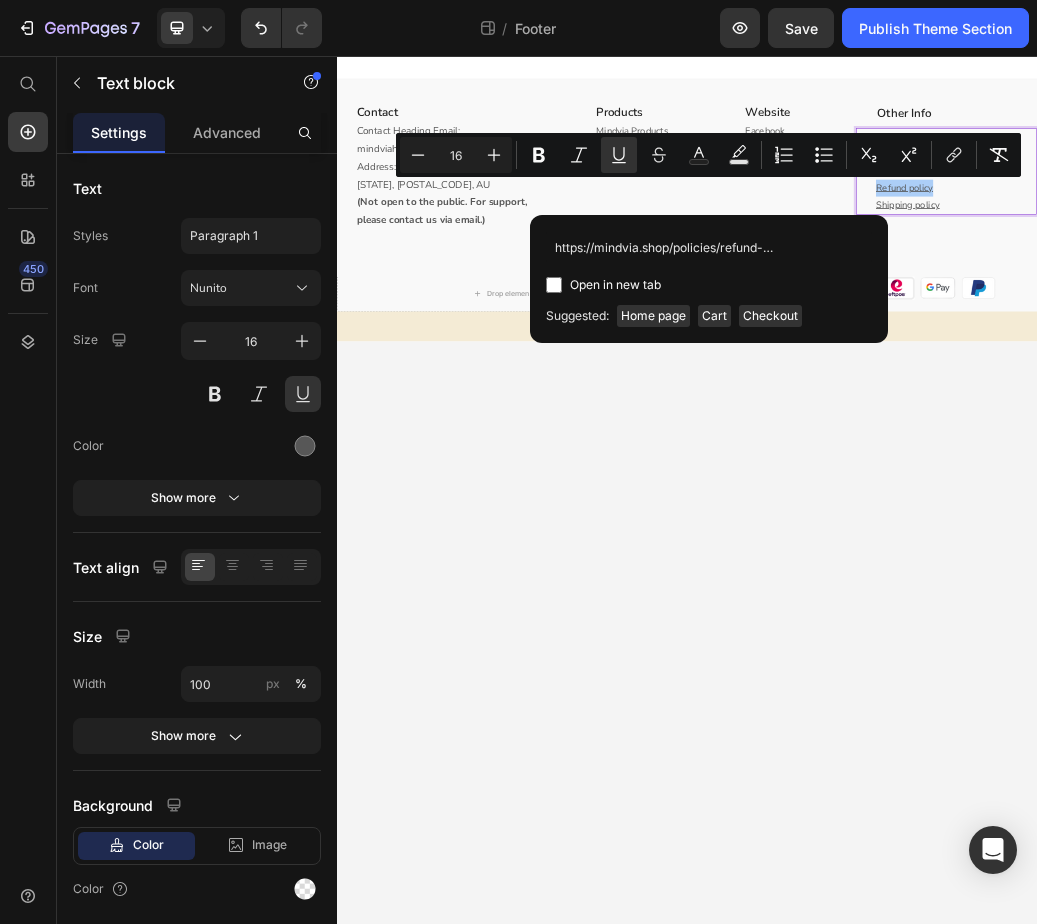 scroll, scrollTop: 0, scrollLeft: 21, axis: horizontal 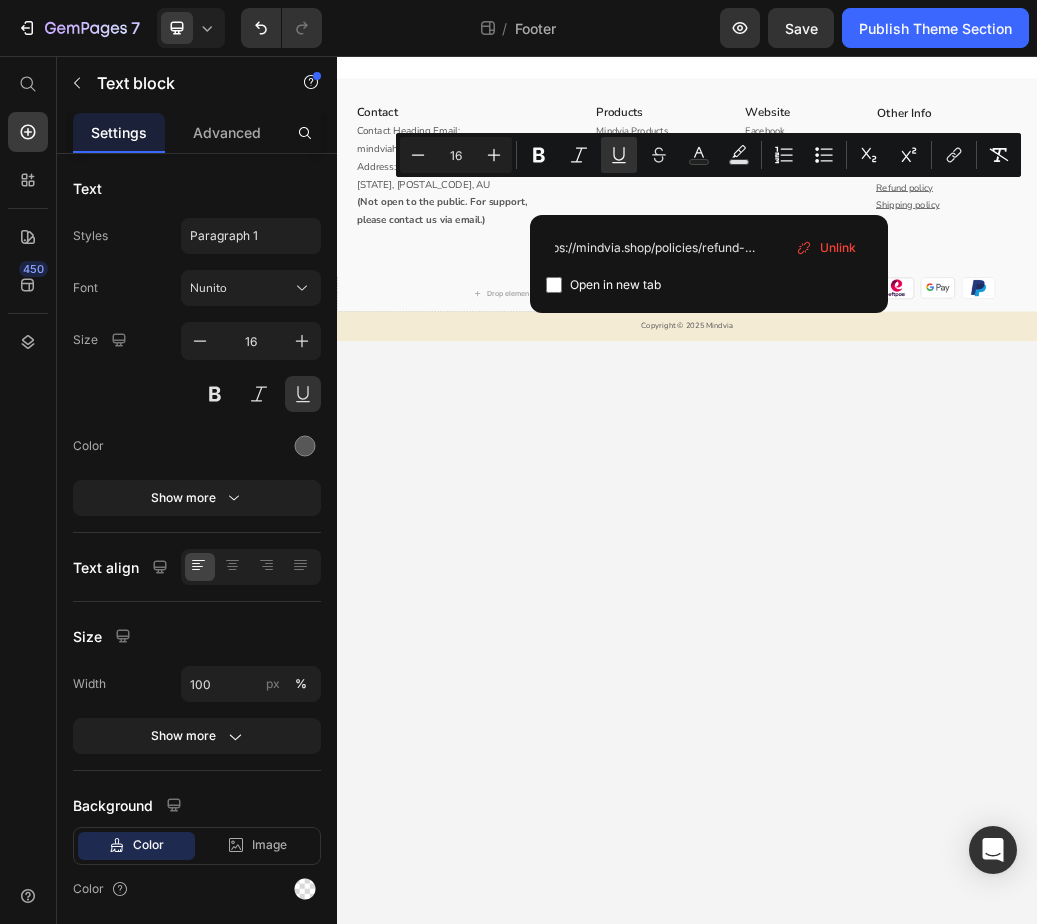 click on "Contact Heading Email: mindviahealth@gmail.com Address: 329/98-100 Elizabeth Street, Melbourne, VIC, 3000, AU (Not open to the public. For support, please contact us via email.) Text block Row Products Heading Mindvia Products Text block Website Heading Facebook Text block Row Other Info Heading About Us Privacy policy Term of service Refund policy Shipping policy Text block Row Row
Drop element here Image Image Image Image Image Image Row Row Copyright © 2025 Mindvia Text block Root
Drag & drop element from sidebar or
Explore Library
Add section Choose templates inspired by CRO experts Generate layout from URL or image Add blank section then drag & drop elements" at bounding box center [937, 800] 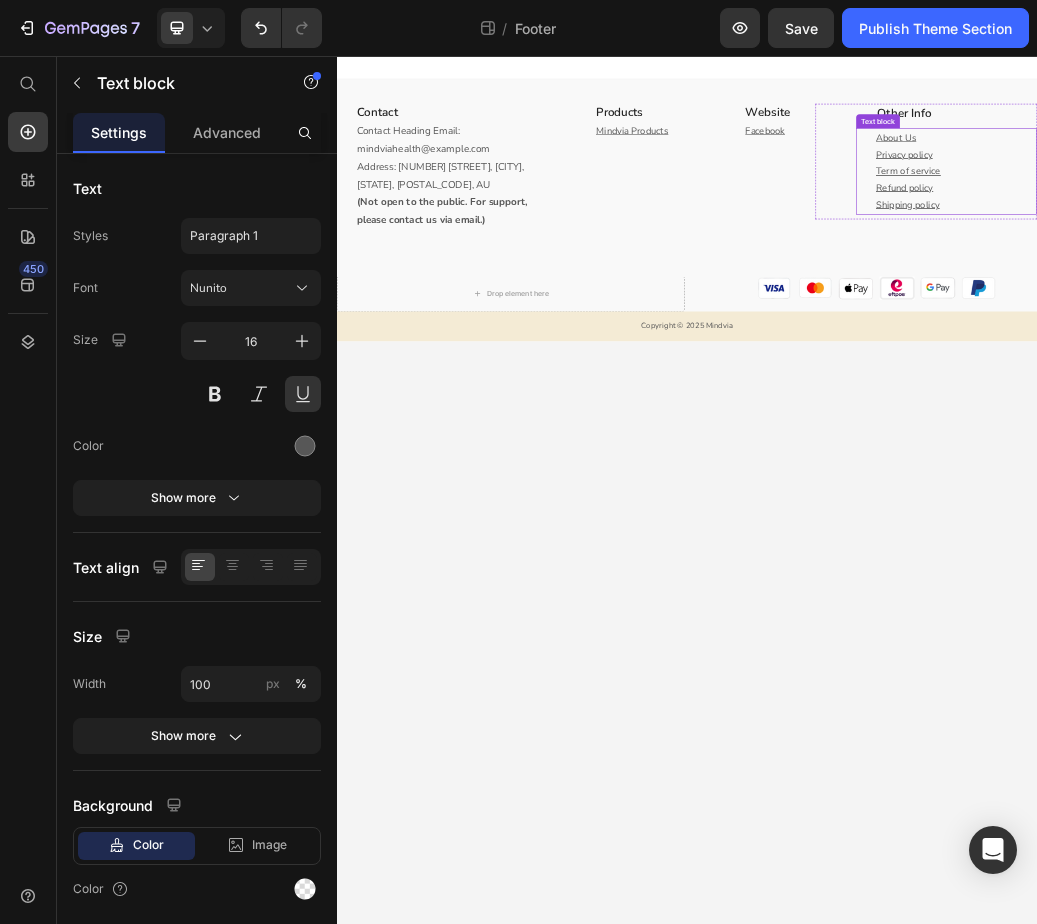 click on "Shipping policy" at bounding box center [1398, 311] 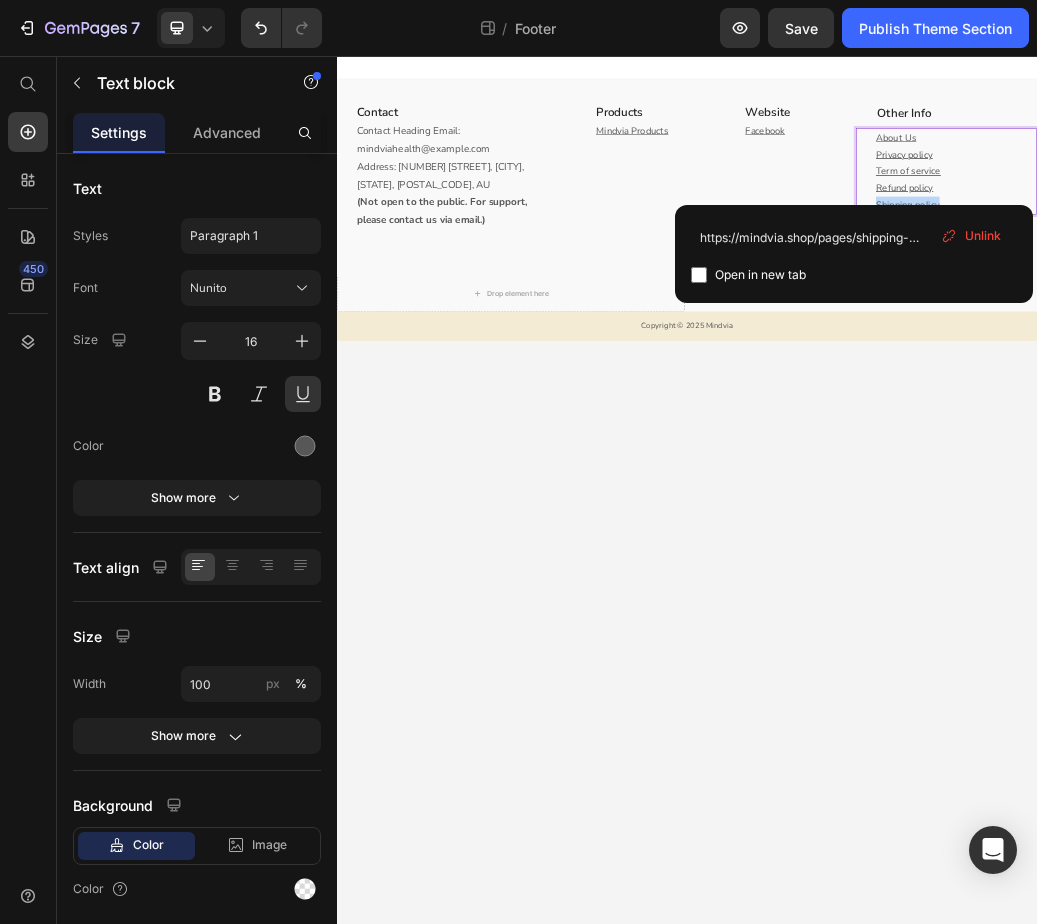drag, startPoint x: 1381, startPoint y: 313, endPoint x: 1261, endPoint y: 304, distance: 120.33703 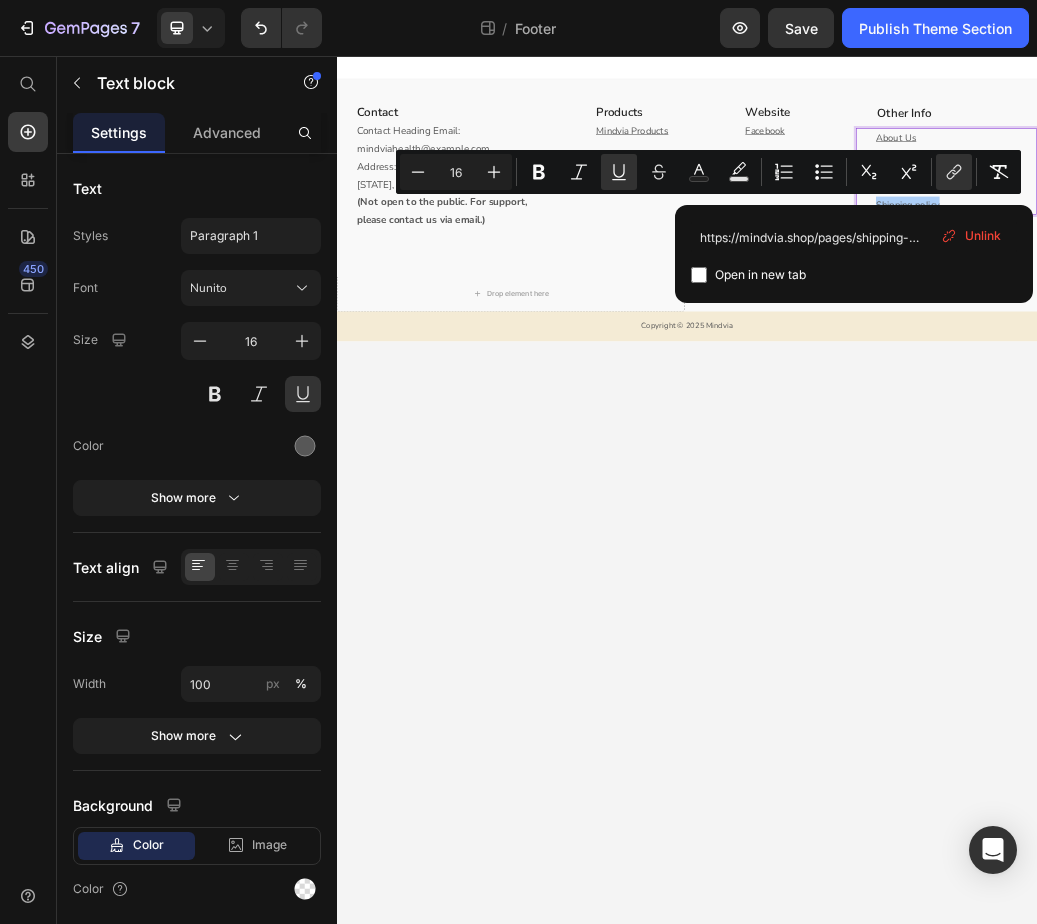 click on "Unlink" at bounding box center [983, 236] 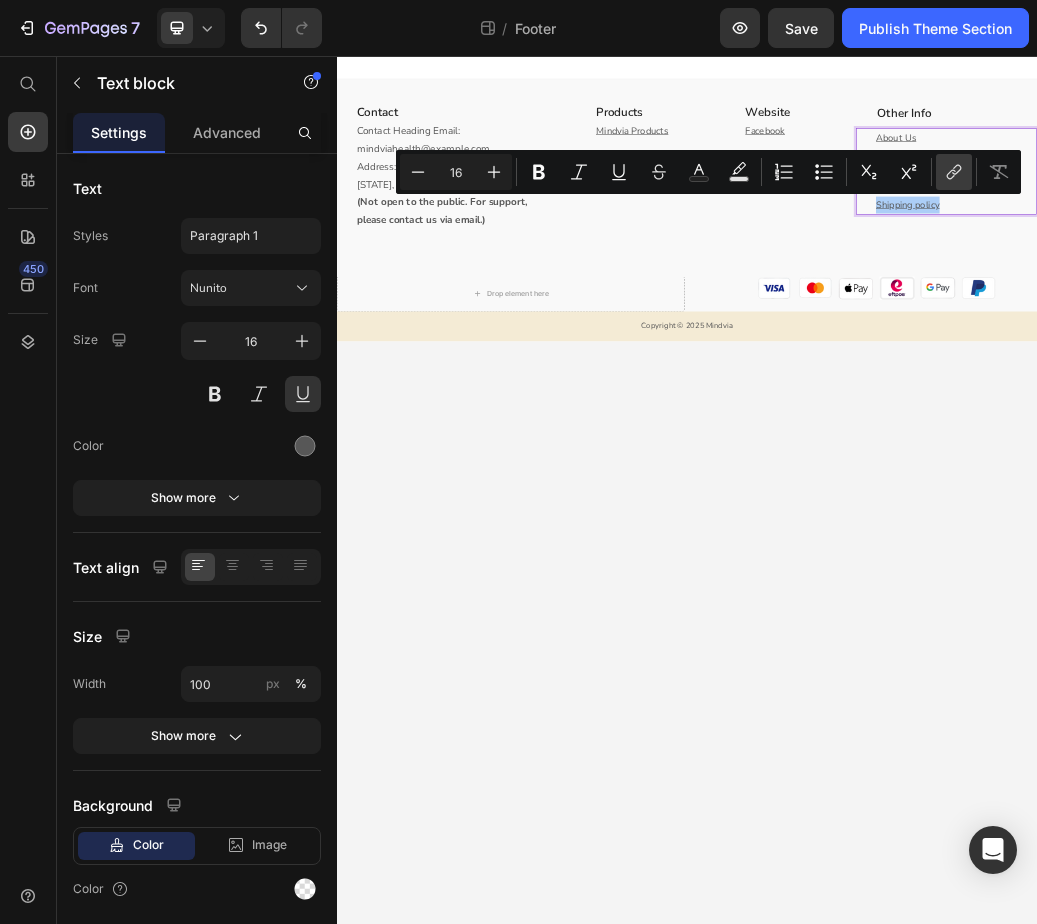 click 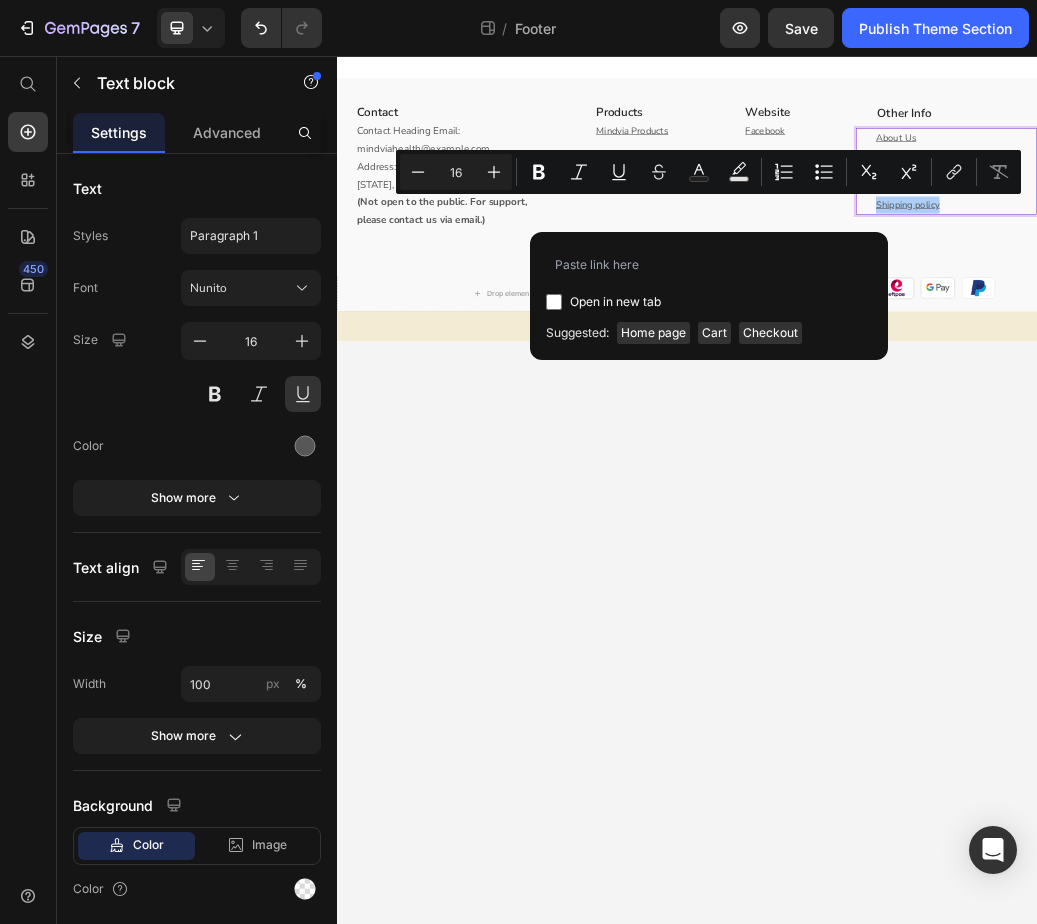 type on "https://mindvia.shop/policies/shipping-policy" 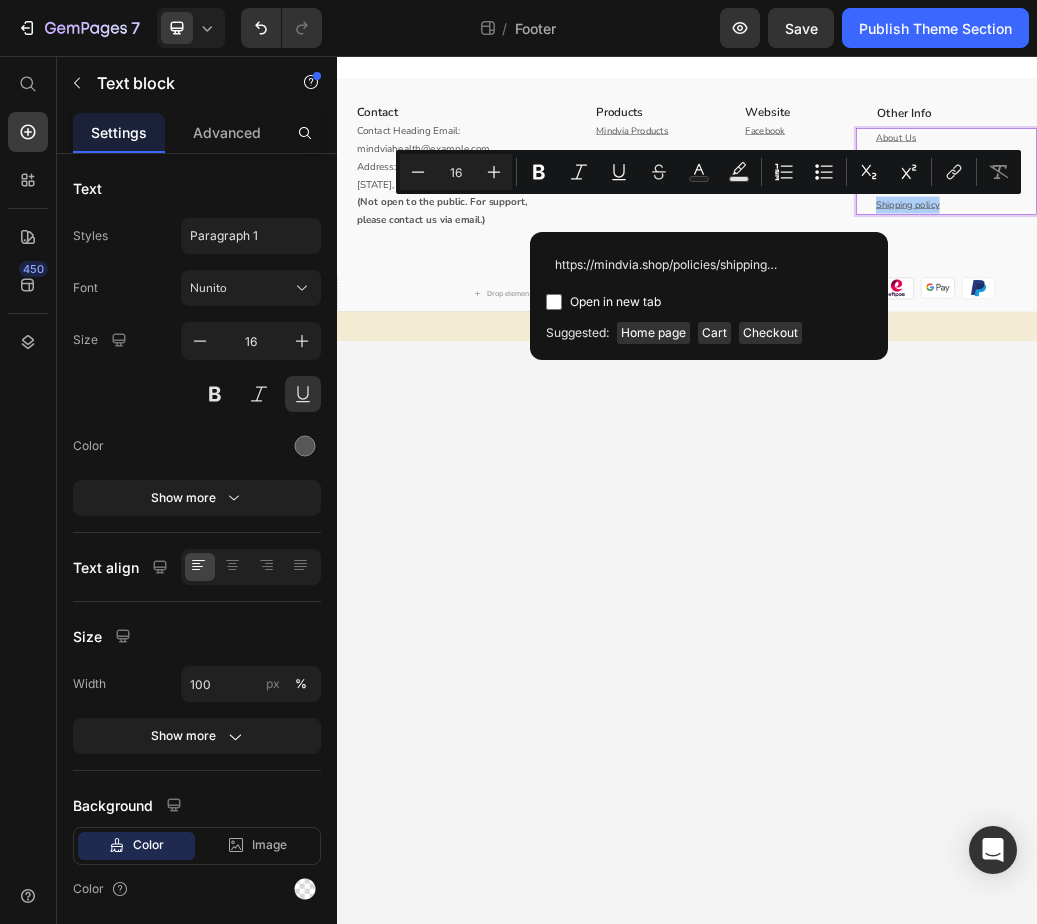 scroll, scrollTop: 0, scrollLeft: 32, axis: horizontal 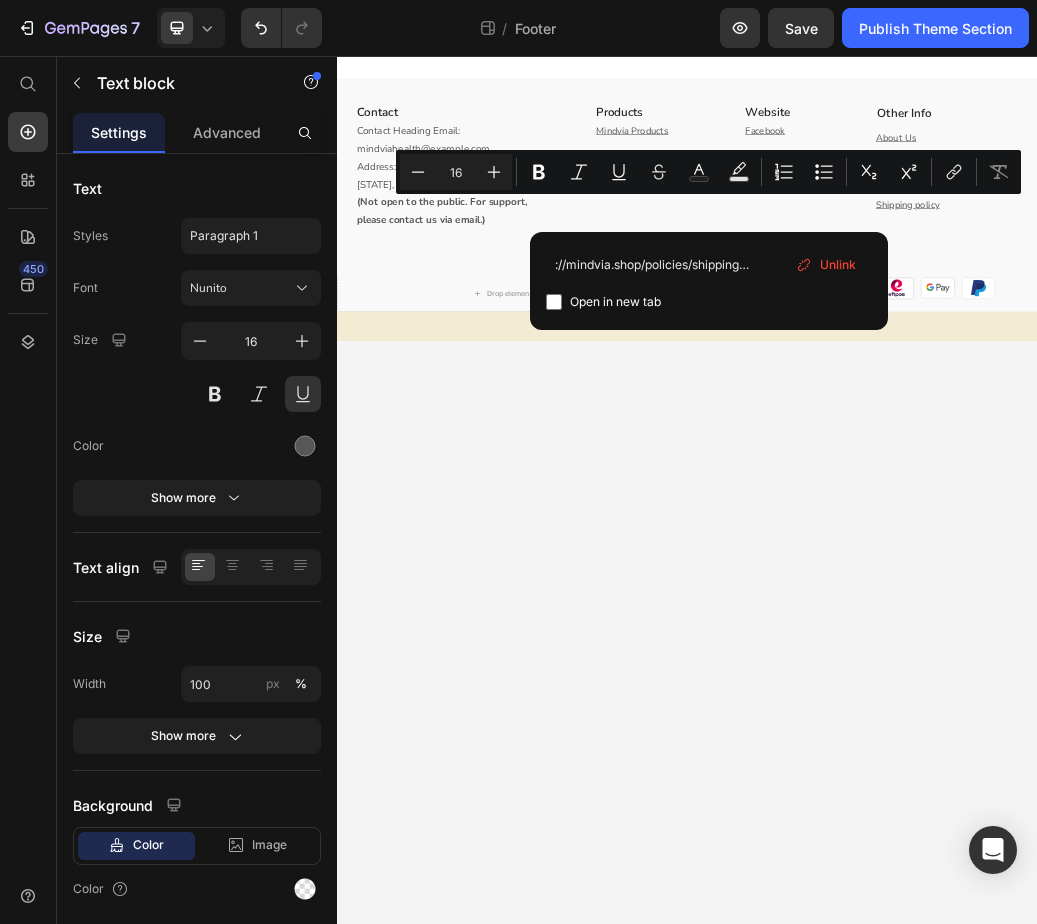 click on "Contact Heading Email: mindviahealth@gmail.com Address: 329/98-100 Elizabeth Street, Melbourne, VIC, 3000, AU (Not open to the public. For support, please contact us via email.) Text block Row Products Heading Mindvia Products Text block Website Heading Facebook Text block Row Other Info Heading About Us Privacy policy Term of service Refund policy Shipping policy Text block Row Row
Drop element here Image Image Image Image Image Image Row Row Copyright © 2025 Mindvia Text block Root
Drag & drop element from sidebar or
Explore Library
Add section Choose templates inspired by CRO experts Generate layout from URL or image Add blank section then drag & drop elements" at bounding box center [937, 800] 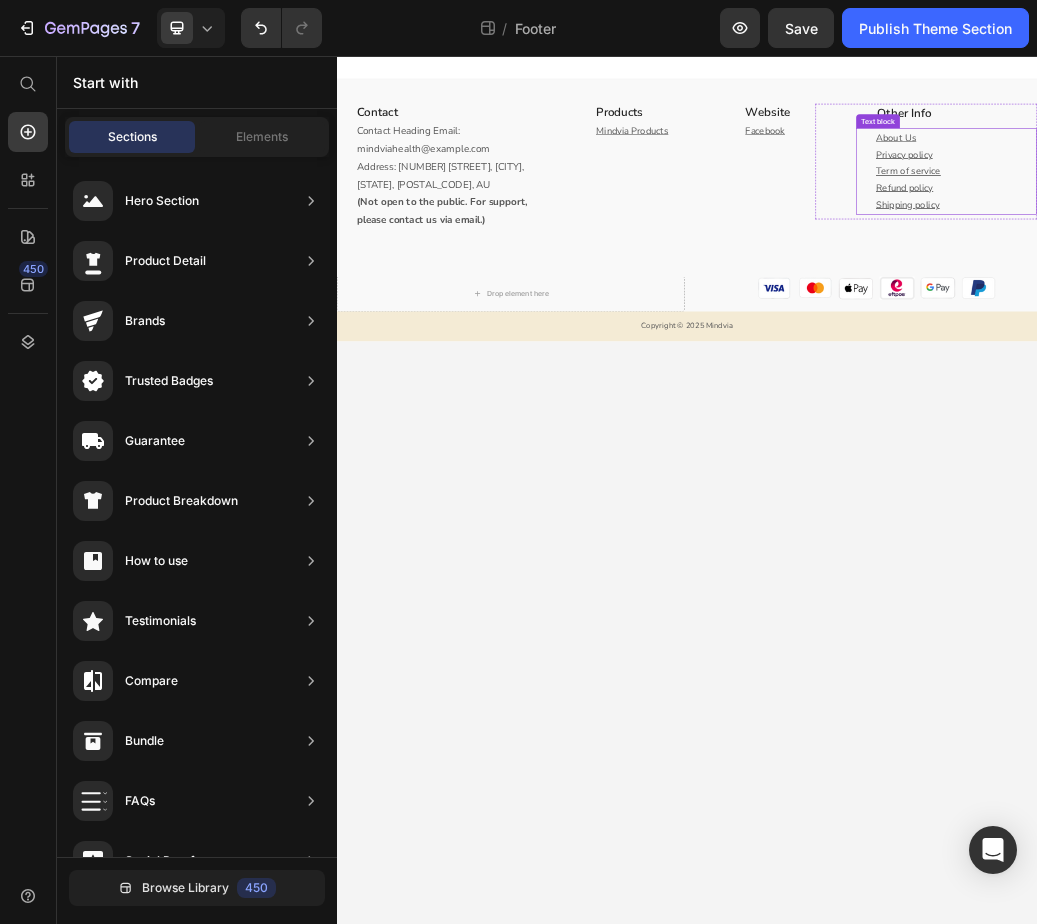 click on "Term of service" at bounding box center (1398, 254) 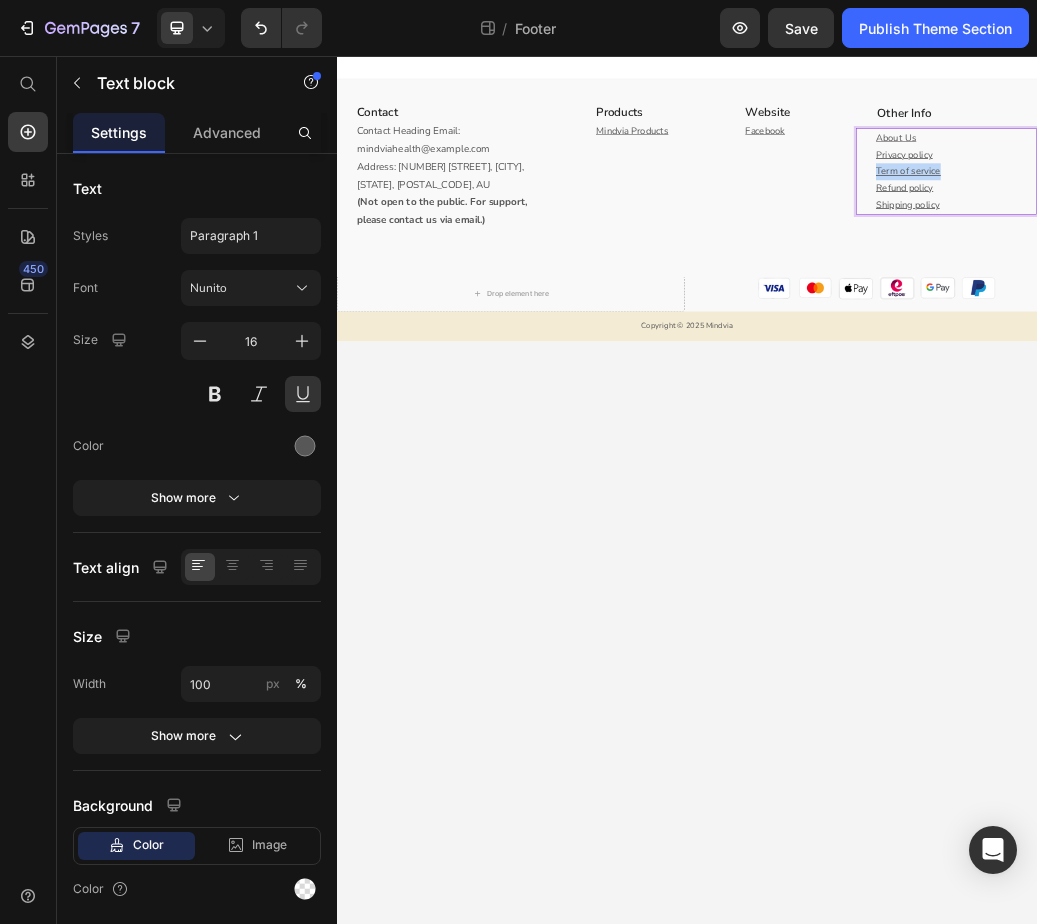 drag, startPoint x: 1382, startPoint y: 256, endPoint x: 1262, endPoint y: 256, distance: 120 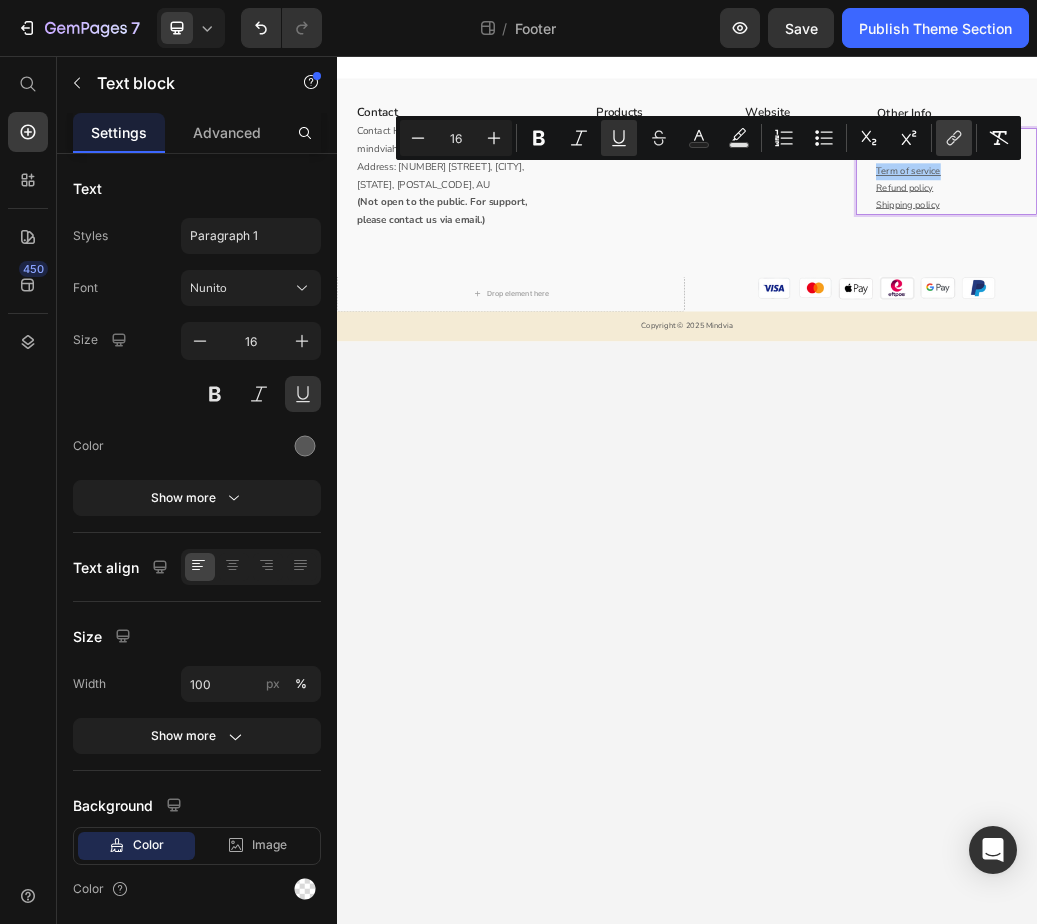click 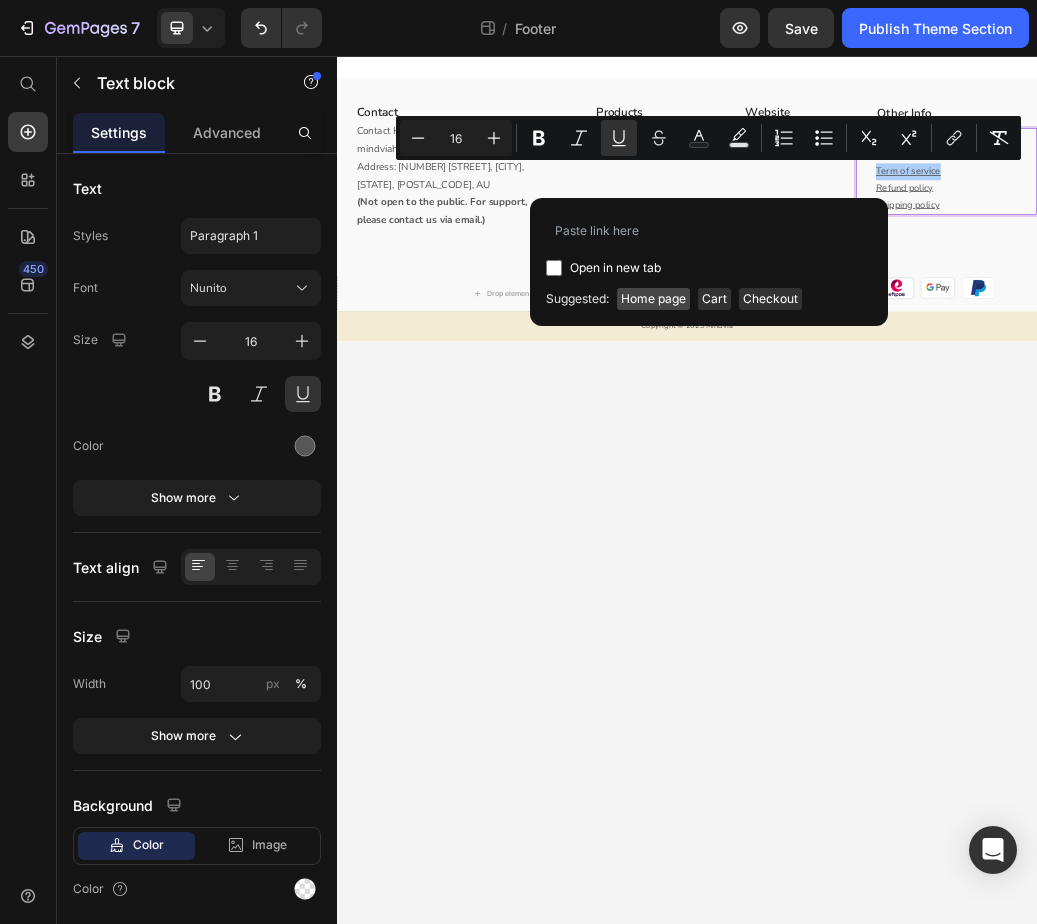 type on "https://mindvia.shop/policies/terms-of-service" 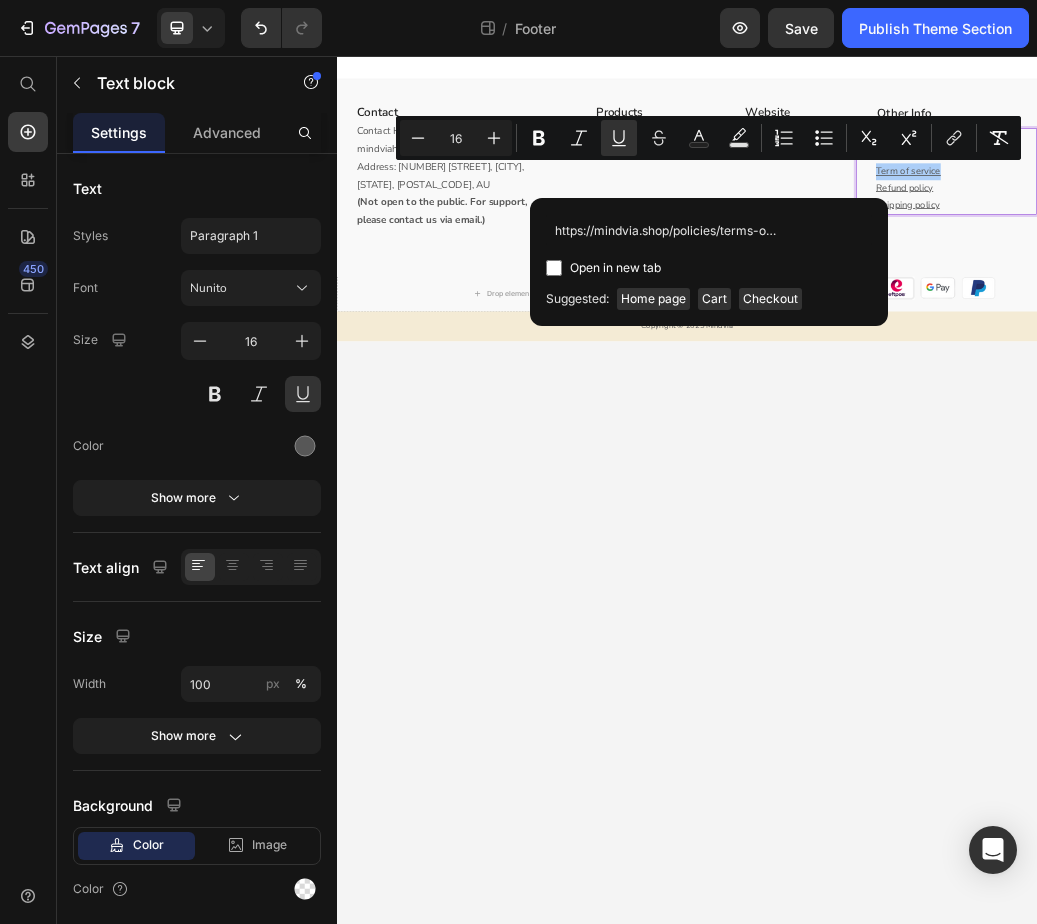 scroll, scrollTop: 0, scrollLeft: 41, axis: horizontal 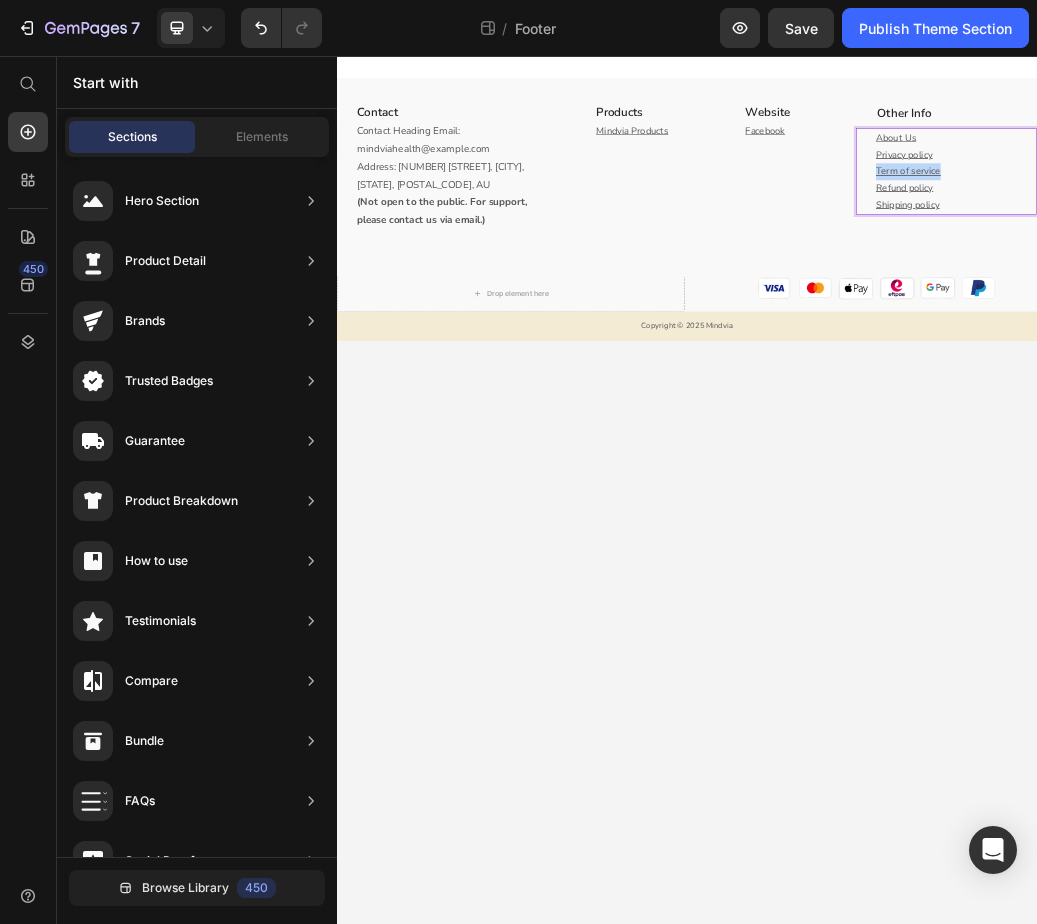 click on "Contact Heading Email: mindviahealth@gmail.com Address: 329/98-100 Elizabeth Street, Melbourne, VIC, 3000, AU (Not open to the public. For support, please contact us via email.) Text block Row Products Heading Mindvia Products Text block Website Heading Facebook Text block Row Other Info Heading About Us Privacy policy Term of service Refund policy Shipping policy Text block   8 Row Row
Drop element here Image Image Image Image Image Image Row Row Copyright © 2025 Mindvia Text block Root
Drag & drop element from sidebar or
Explore Library
Add section Choose templates inspired by CRO experts Generate layout from URL or image Add blank section then drag & drop elements" at bounding box center (937, 800) 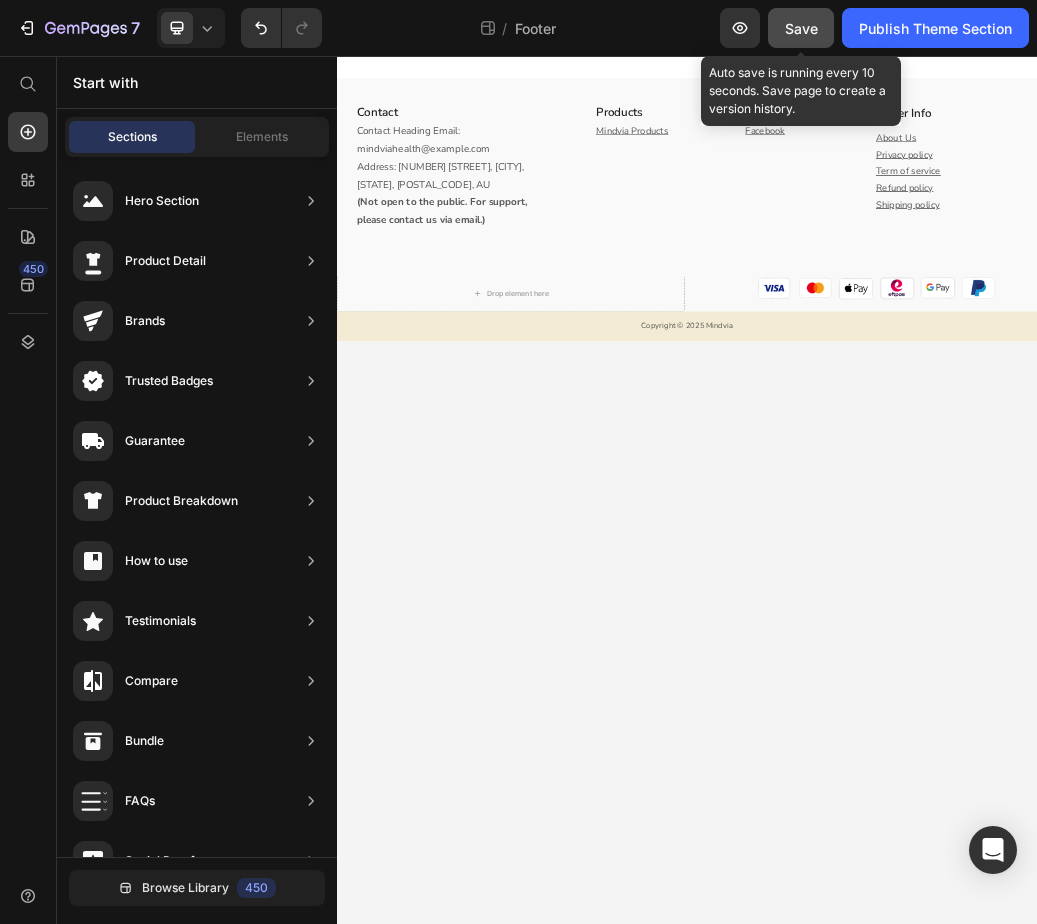 click on "Save" at bounding box center (801, 28) 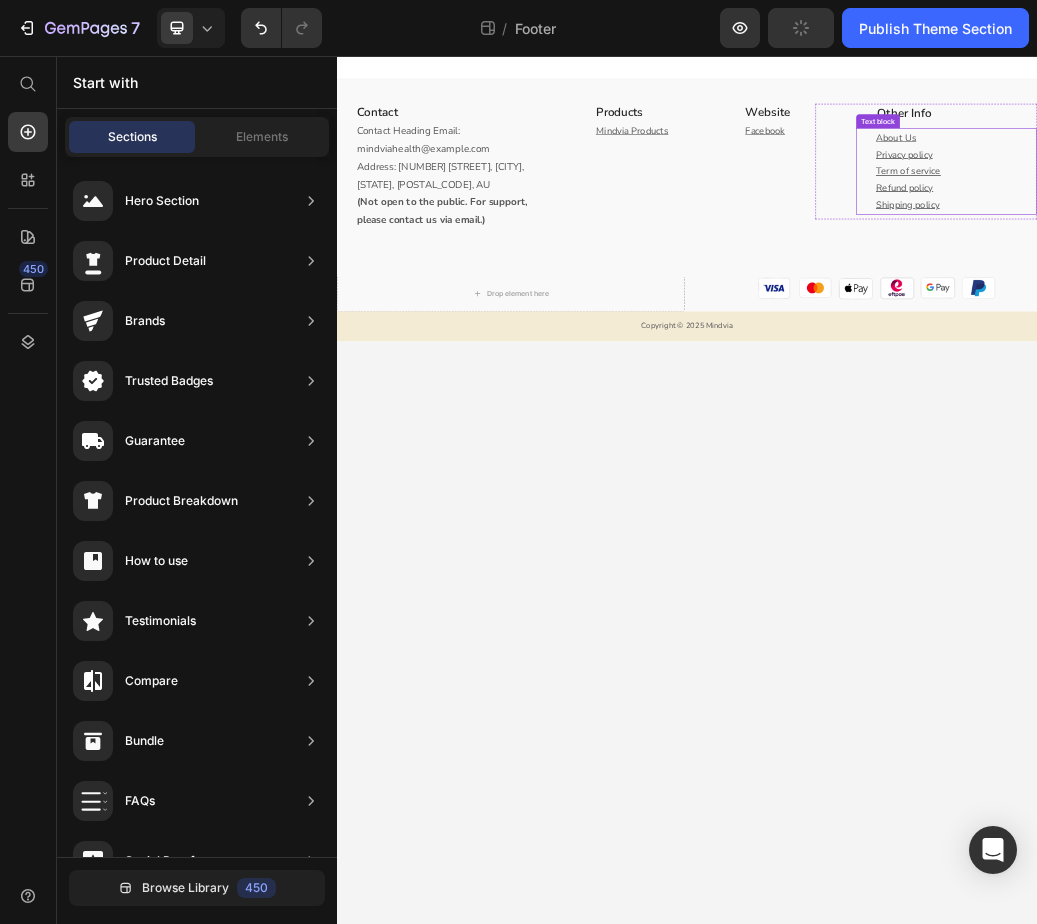 click on "About Us" at bounding box center (1398, 196) 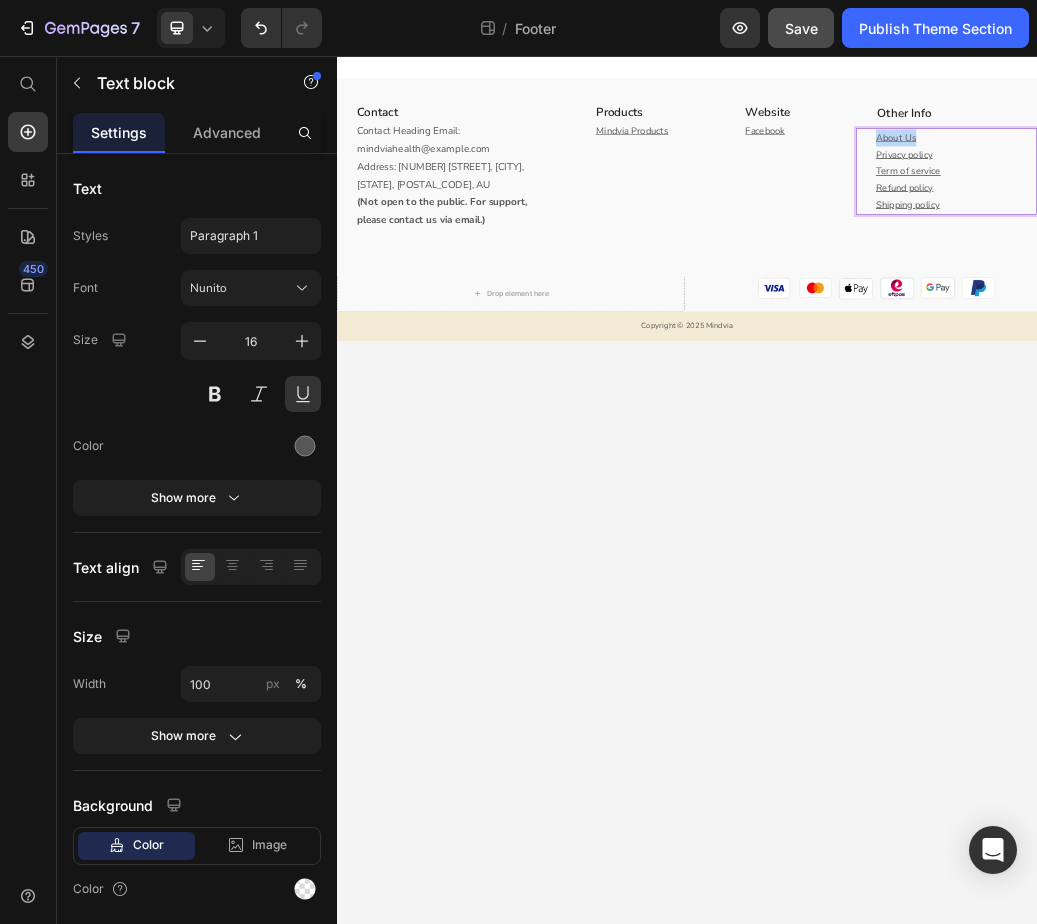 drag, startPoint x: 1351, startPoint y: 201, endPoint x: 1261, endPoint y: 194, distance: 90.27181 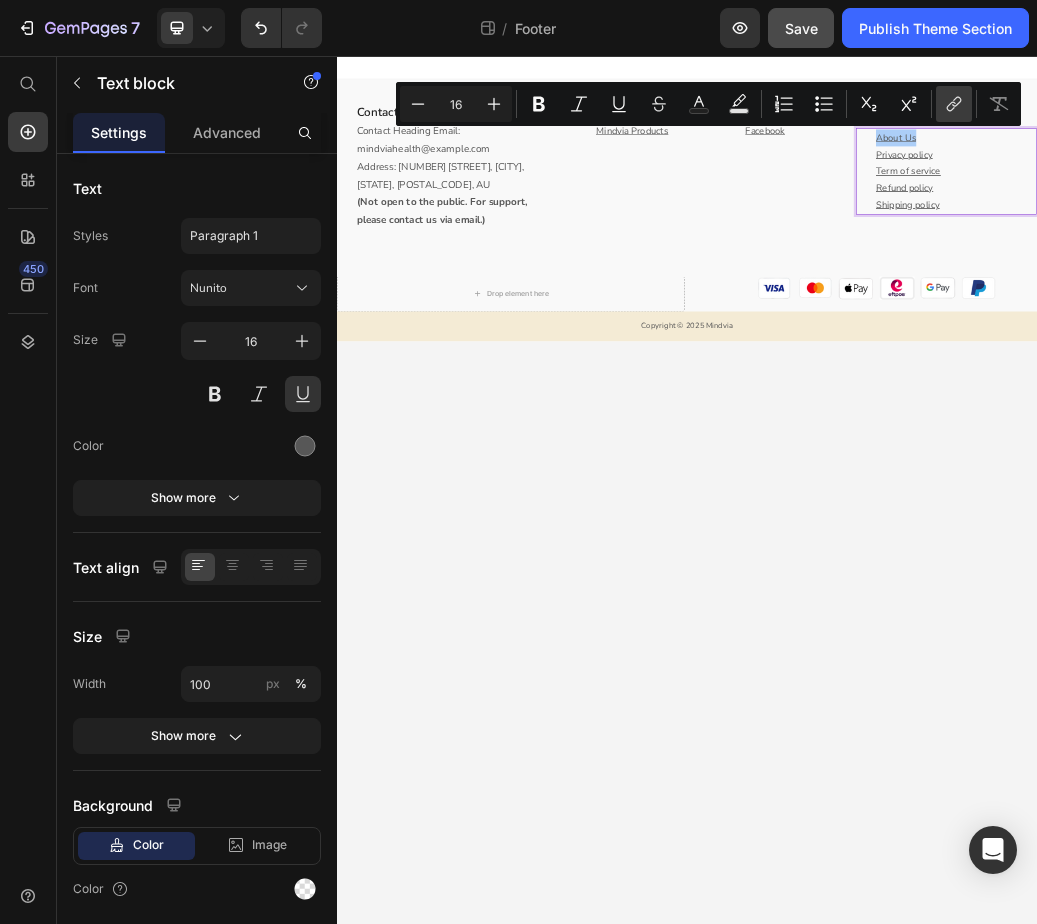 click 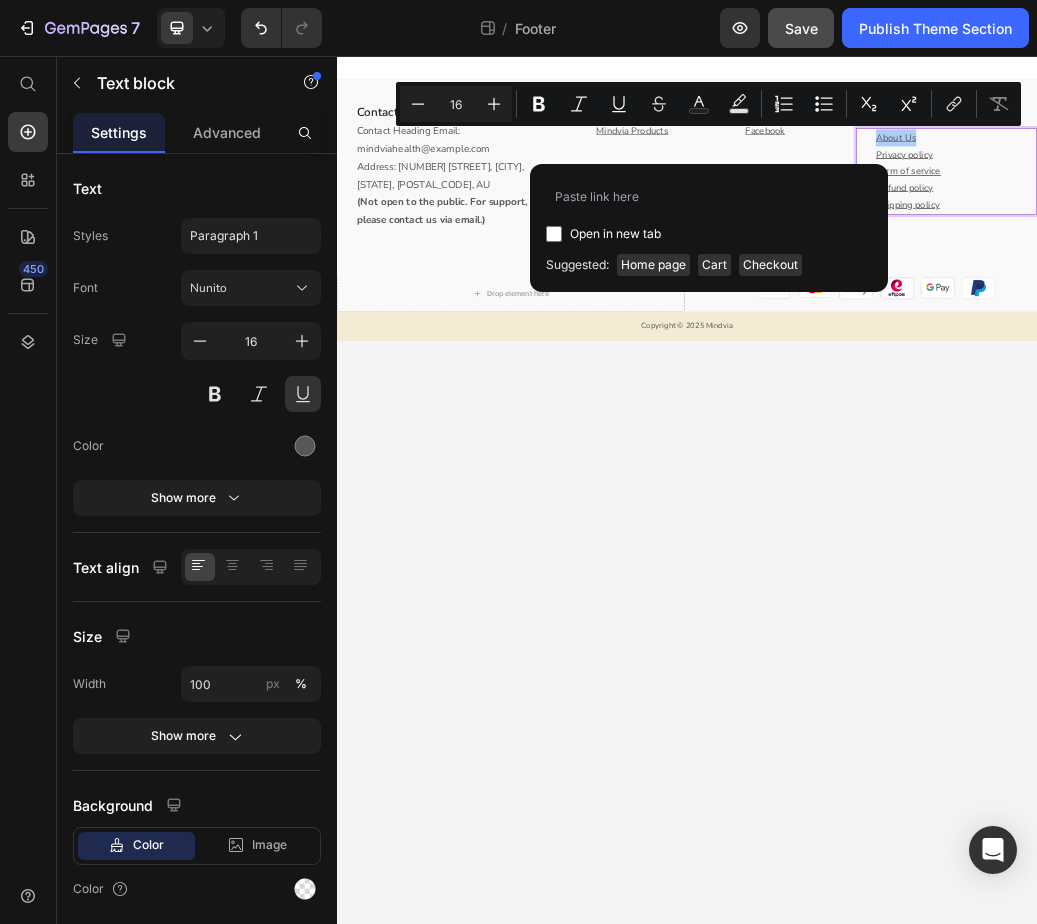 type on "https://mindvia.shop/pages/about-page?_ab=0&key=1752231054071" 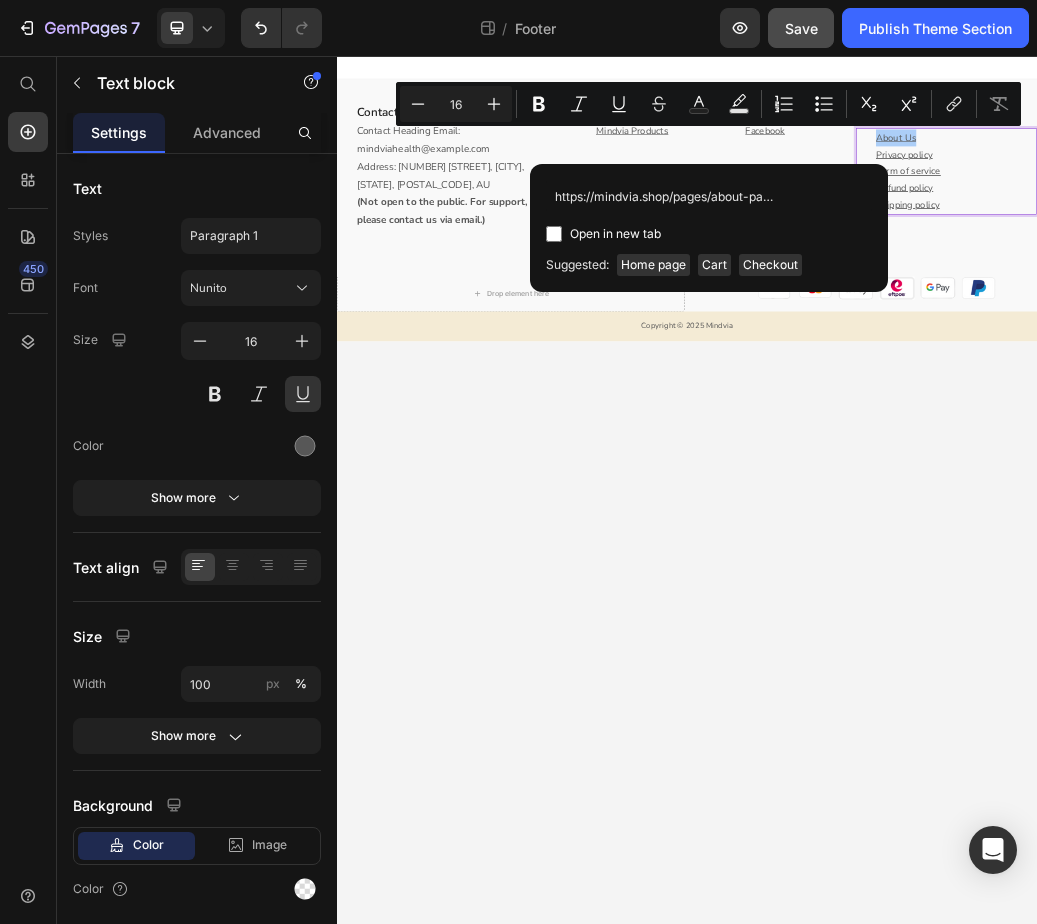 scroll, scrollTop: 0, scrollLeft: 165, axis: horizontal 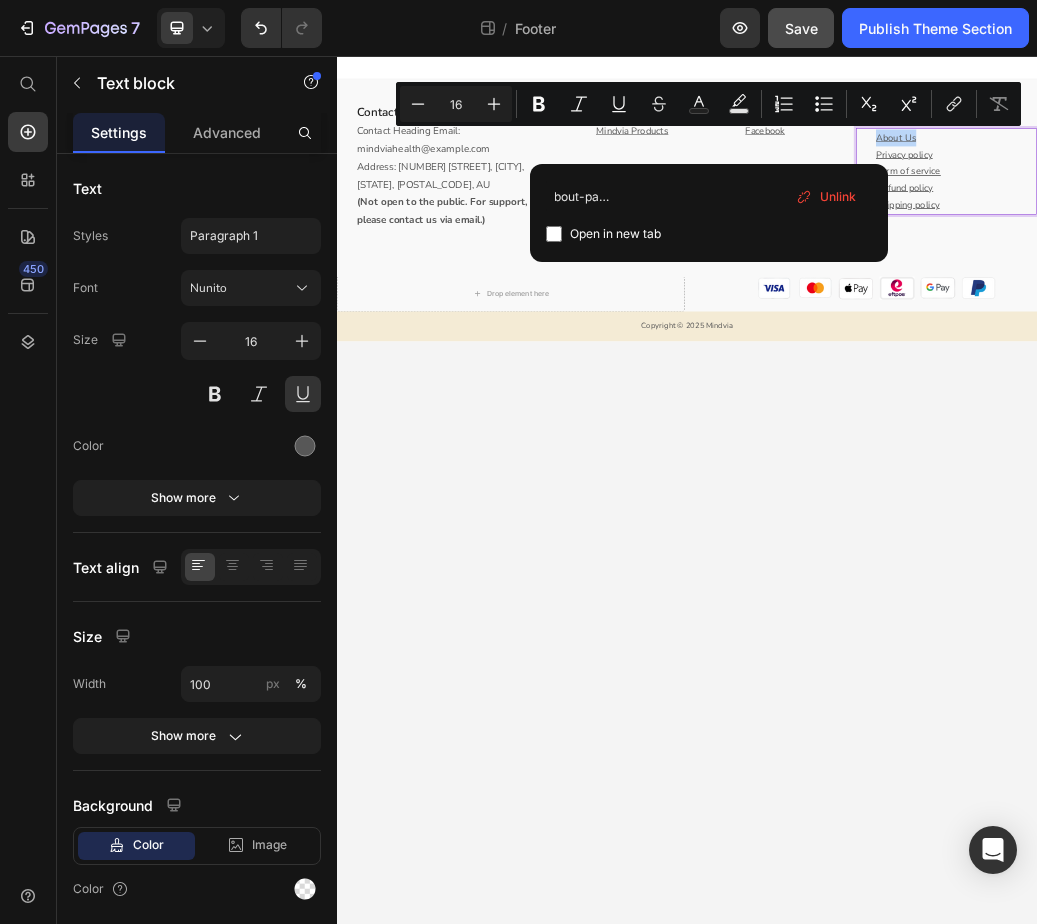click on "Contact Heading Email: mindviahealth@gmail.com Address: 329/98-100 Elizabeth Street, Melbourne, VIC, 3000, AU (Not open to the public. For support, please contact us via email.) Text block Row Products Heading Mindvia Products Text block Website Heading Facebook Text block Row Other Info Heading About Us Privacy policy Term of service Refund policy Shipping policy Text block   8 Row Row
Drop element here Image Image Image Image Image Image Row Row Copyright © 2025 Mindvia Text block Root
Drag & drop element from sidebar or
Explore Library
Add section Choose templates inspired by CRO experts Generate layout from URL or image Add blank section then drag & drop elements" at bounding box center [937, 800] 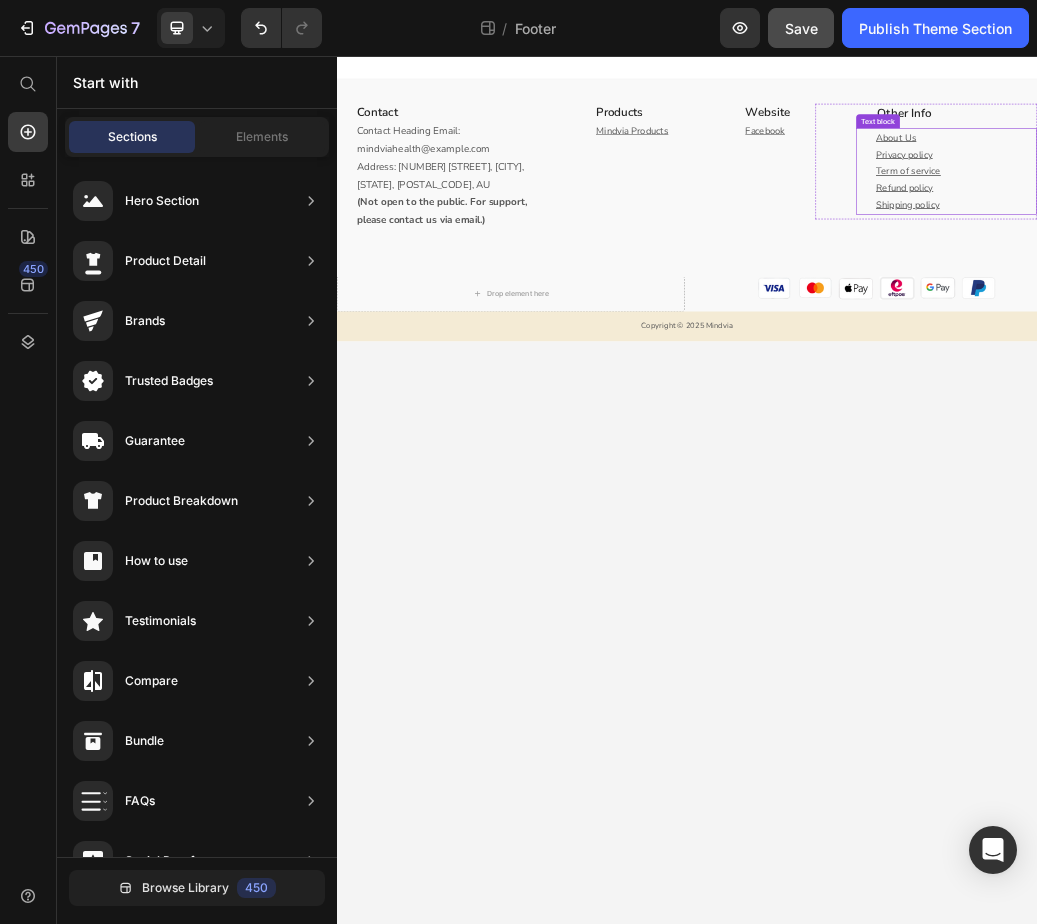 click on "About Us" at bounding box center (1398, 196) 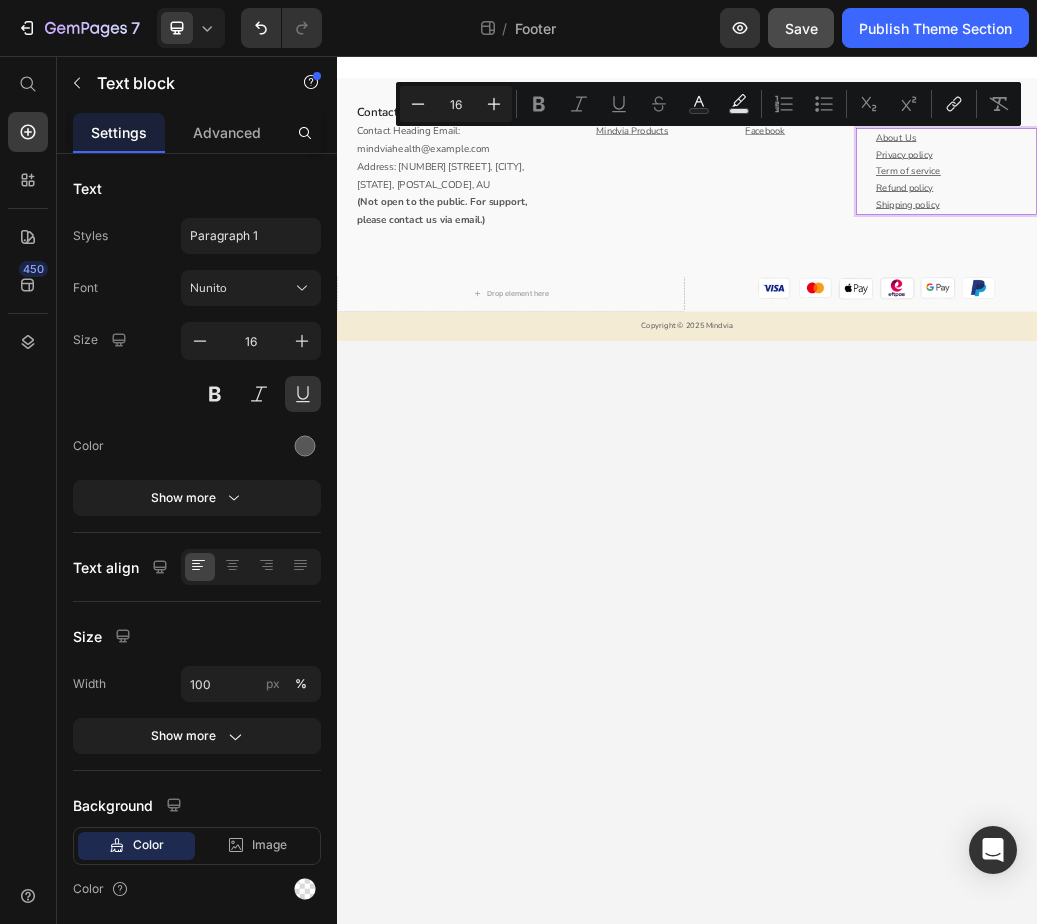 click on "About Us" at bounding box center (1398, 196) 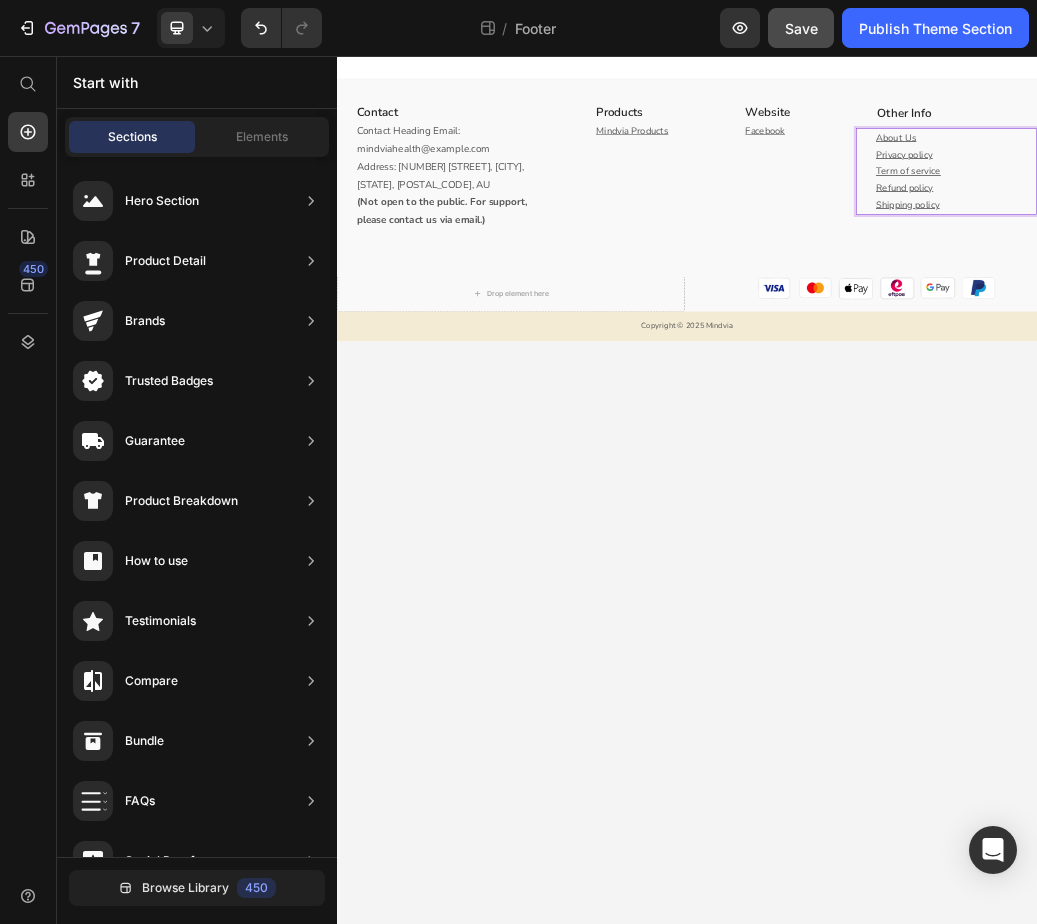 click on "Contact Heading Email: mindviahealth@gmail.com Address: 329/98-100 Elizabeth Street, Melbourne, VIC, 3000, AU (Not open to the public. For support, please contact us via email.) Text block Row Products Heading Mindvia Products Text block Website Heading Facebook Text block Row Other Info Heading About Us ⁠⁠⁠⁠⁠⁠⁠ Privacy policy Term of service Refund policy Shipping policy Text block   8 Row Row
Drop element here Image Image Image Image Image Image Row Row Copyright © 2025 Mindvia Text block Root
Drag & drop element from sidebar or
Explore Library
Add section Choose templates inspired by CRO experts Generate layout from URL or image Add blank section then drag & drop elements" at bounding box center (937, 800) 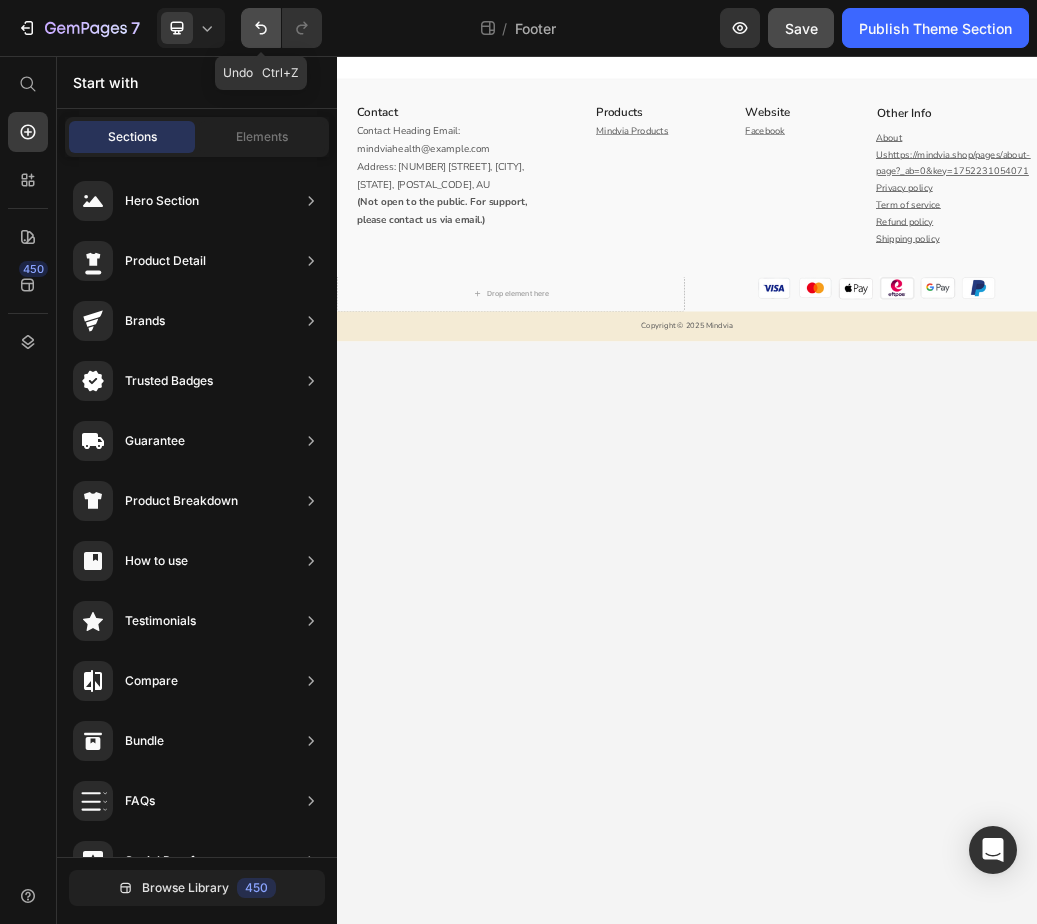 click 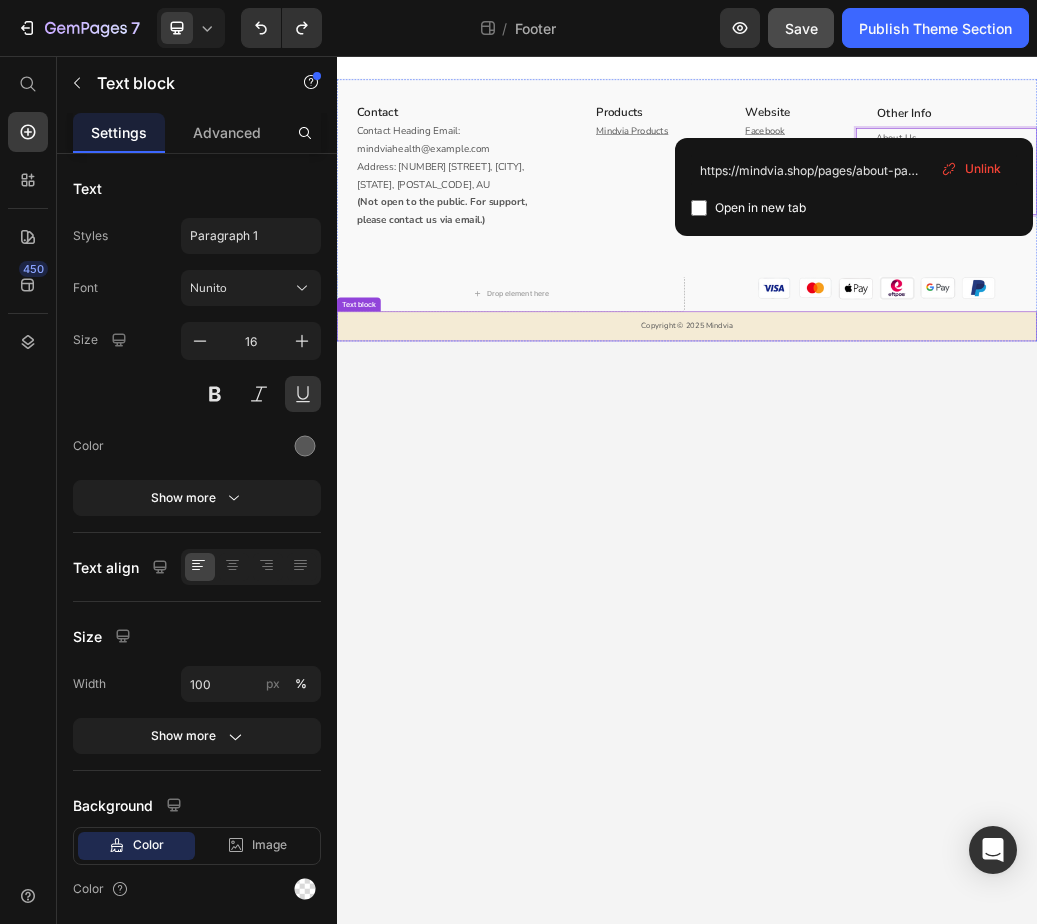 click on "Contact Heading Email: mindviahealth@gmail.com Address: 329/98-100 Elizabeth Street, Melbourne, VIC, 3000, AU (Not open to the public. For support, please contact us via email.) Text block Row Products Heading Mindvia Products Text block Website Heading Facebook Text block Row Other Info Heading About Us Privacy policy Term of service Refund policy Shipping policy Text block   8 Row Row
Drop element here Image Image Image Image Image Image Row Row Copyright © 2025 Mindvia Text block Root
Drag & drop element from sidebar or
Explore Library
Add section Choose templates inspired by CRO experts Generate layout from URL or image Add blank section then drag & drop elements" at bounding box center [937, 800] 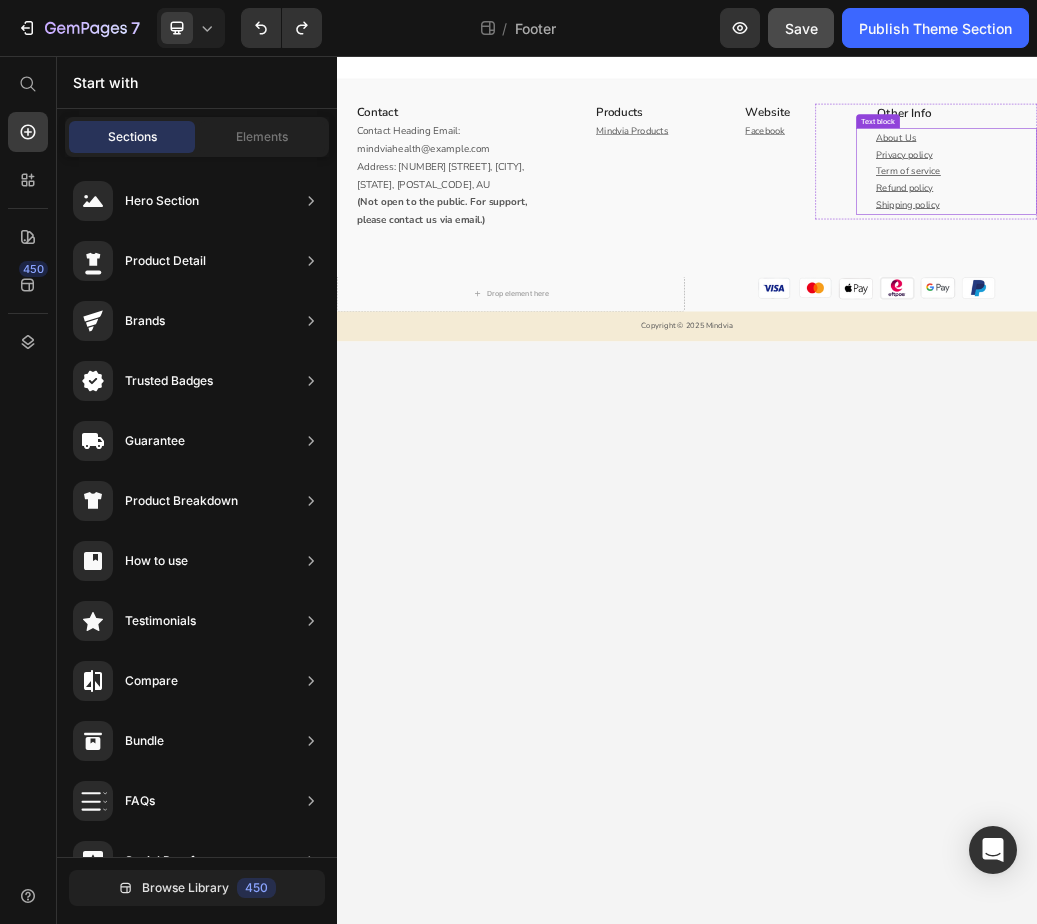 click on "Privacy policy" at bounding box center (1398, 225) 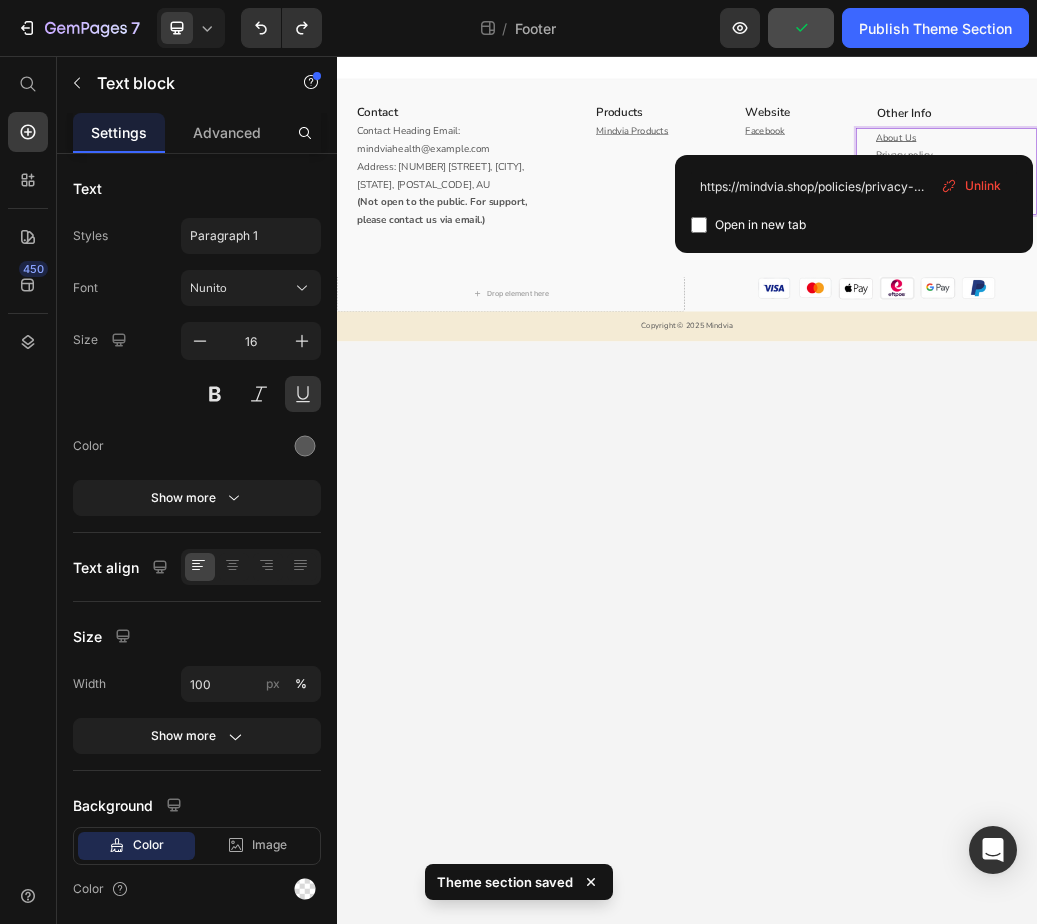 click on "Contact Heading Email: mindviahealth@gmail.com Address: 329/98-100 Elizabeth Street, Melbourne, VIC, 3000, AU (Not open to the public. For support, please contact us via email.) Text block Row Products Heading Mindvia Products Text block Website Heading Facebook Text block Row Other Info Heading About Us Privacy policy Term of service Refund policy Shipping policy Text block   8 Row Row
Drop element here Image Image Image Image Image Image Row Row Copyright © 2025 Mindvia Text block Root
Drag & drop element from sidebar or
Explore Library
Add section Choose templates inspired by CRO experts Generate layout from URL or image Add blank section then drag & drop elements" at bounding box center [937, 800] 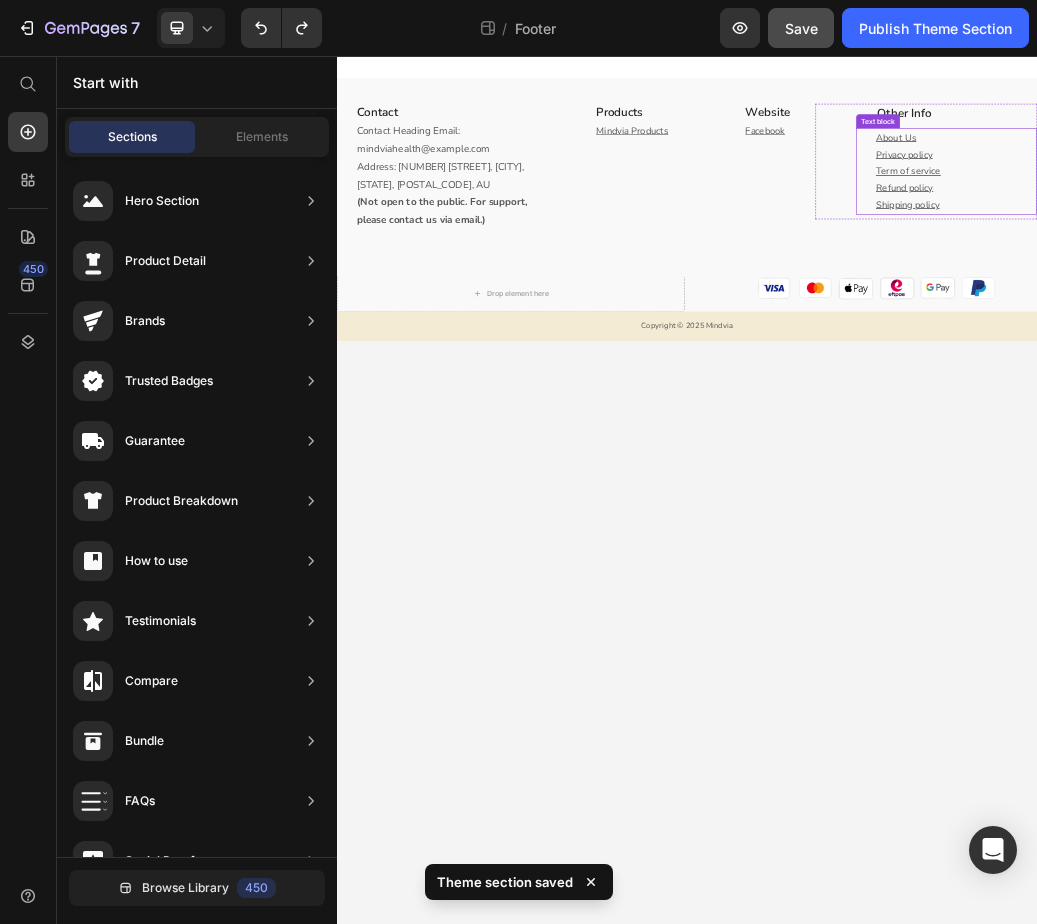 click on "Term of service" at bounding box center [1398, 254] 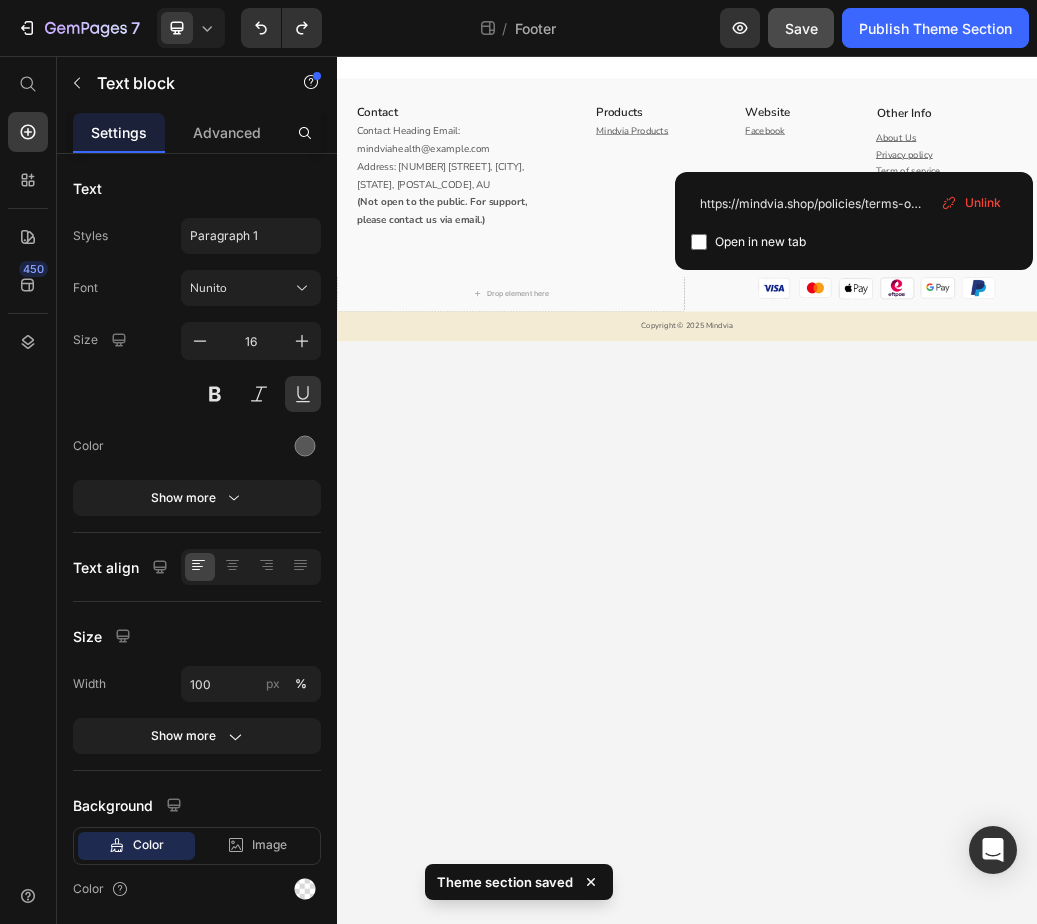 click on "Contact Heading Email: mindviahealth@gmail.com Address: 329/98-100 Elizabeth Street, Melbourne, VIC, 3000, AU (Not open to the public. For support, please contact us via email.) Text block Row Products Heading Mindvia Products Text block Website Heading Facebook Text block Row Other Info Heading About Us Privacy policy Term of service Refund policy Shipping policy Text block Row Row
Drop element here Image Image Image Image Image Image Row Row Copyright © 2025 Mindvia Text block Root
Drag & drop element from sidebar or
Explore Library
Add section Choose templates inspired by CRO experts Generate layout from URL or image Add blank section then drag & drop elements" at bounding box center (937, 800) 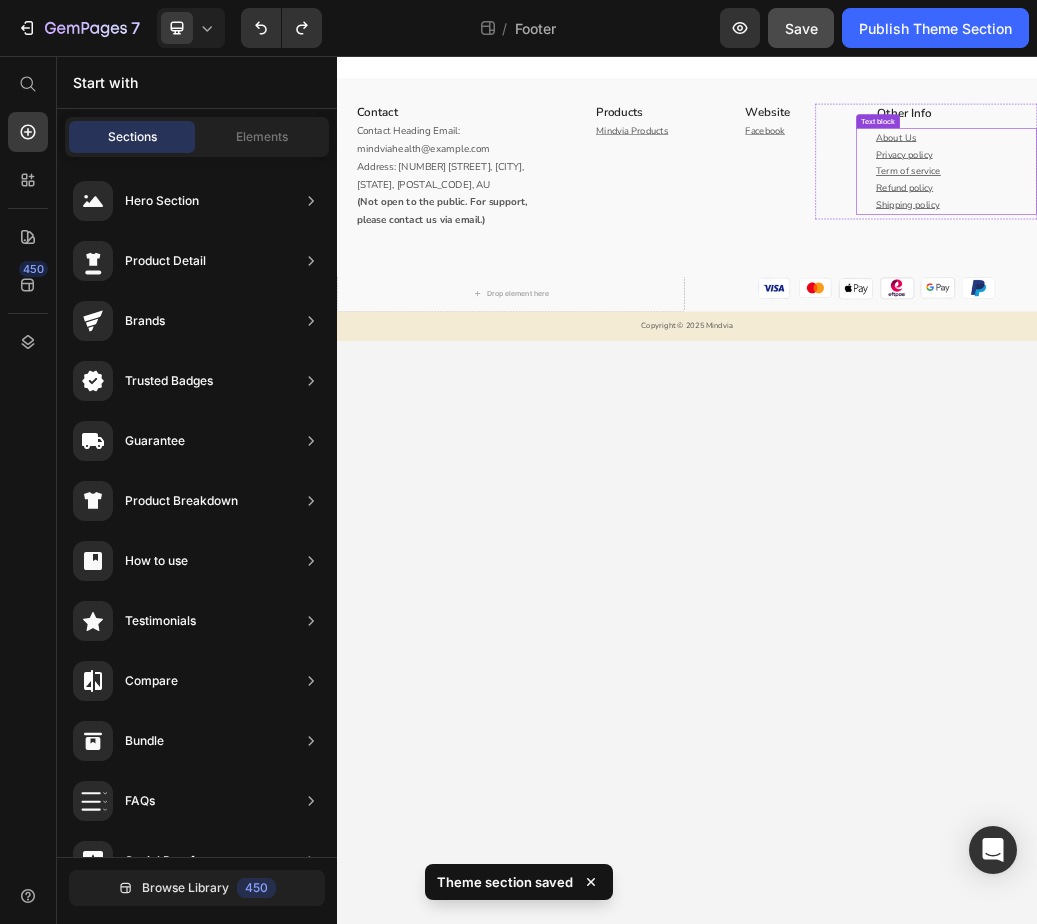 click on "Refund policy" at bounding box center (1398, 282) 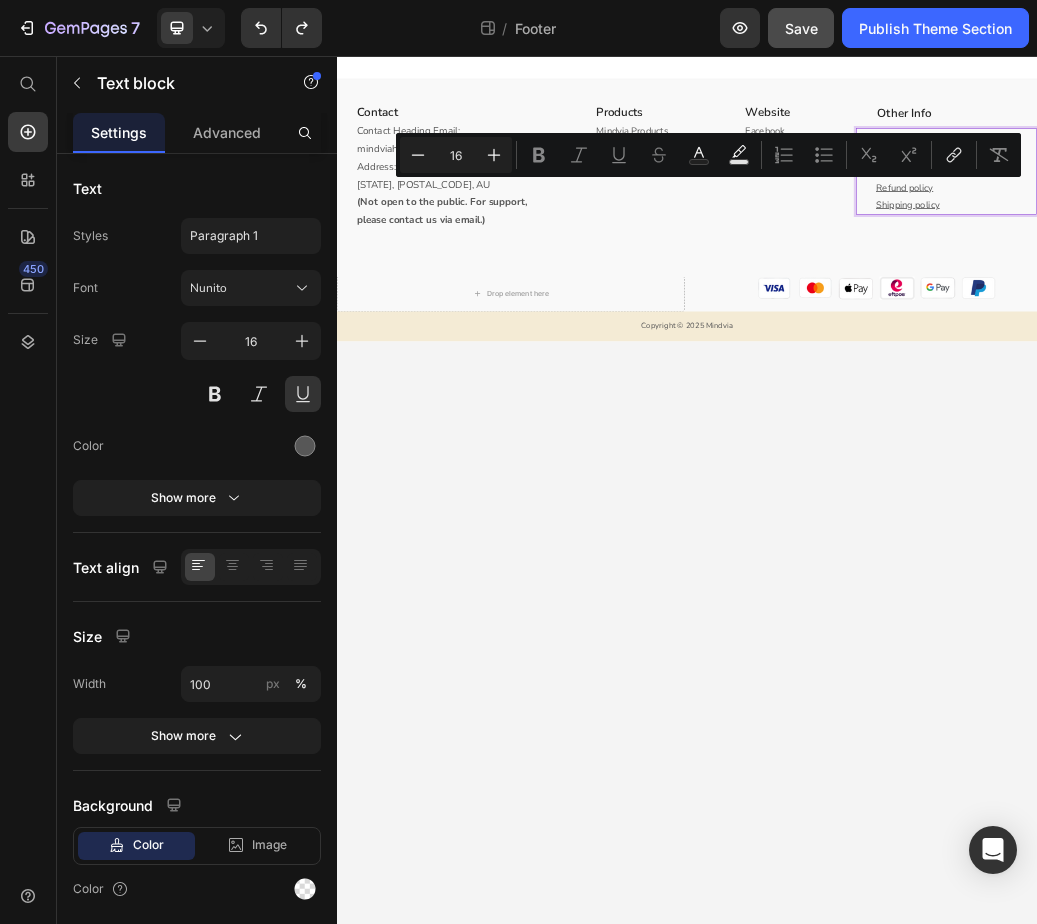 click on "Refund policy" at bounding box center [1398, 282] 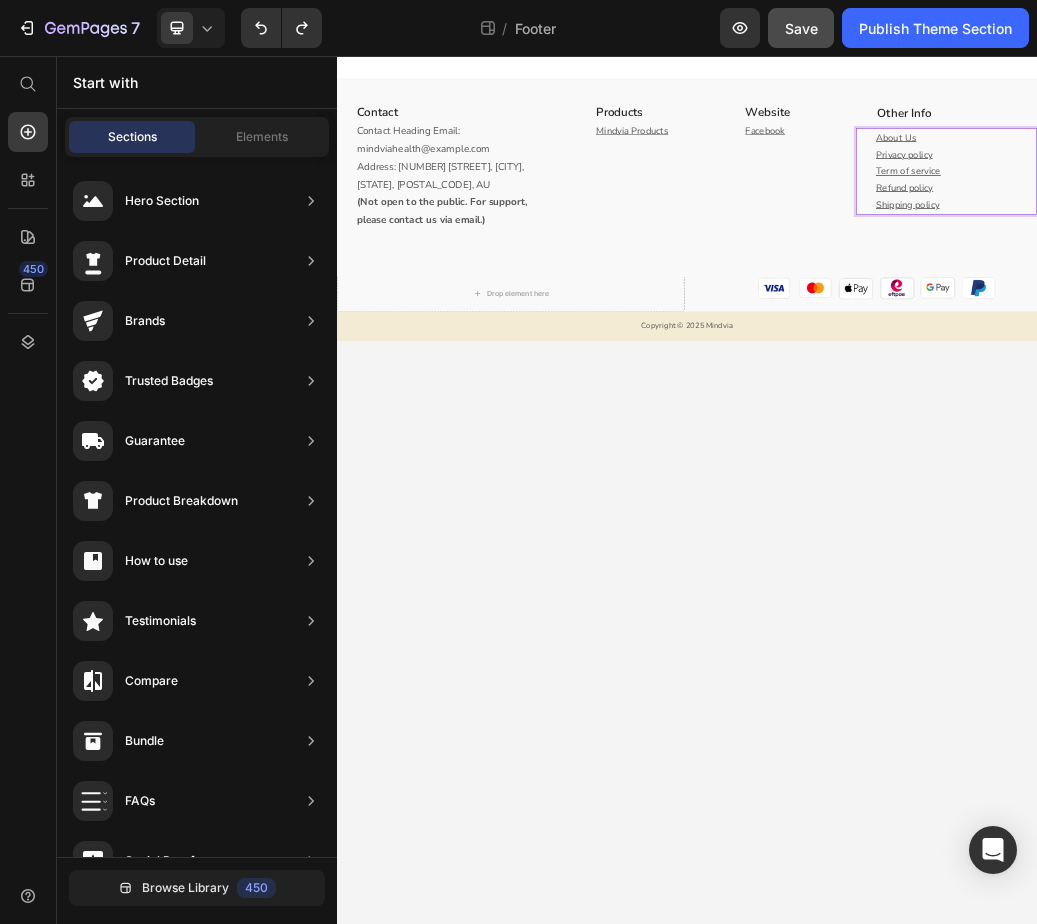click on "Contact Heading Email: mindviahealth@gmail.com Address: 329/98-100 Elizabeth Street, Melbourne, VIC, 3000, AU (Not open to the public. For support, please contact us via email.) Text block Row Products Heading Mindvia Products Text block Website Heading Facebook Text block Row Other Info Heading About Us Privacy policy Term of service Refund policy ⁠⁠⁠⁠⁠⁠⁠ Shipping policy Text block   8 Row Row
Drop element here Image Image Image Image Image Image Row Row Copyright © 2025 Mindvia Text block Root
Drag & drop element from sidebar or
Explore Library
Add section Choose templates inspired by CRO experts Generate layout from URL or image Add blank section then drag & drop elements" at bounding box center [937, 800] 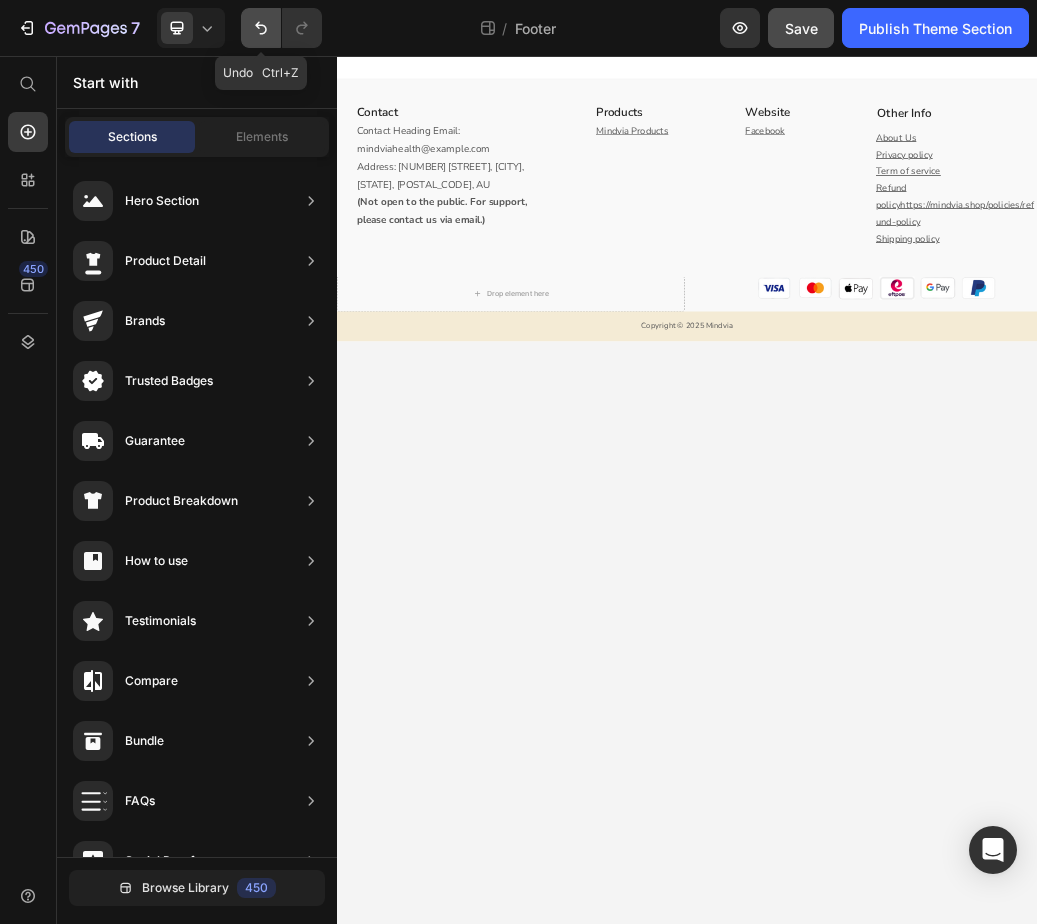 click 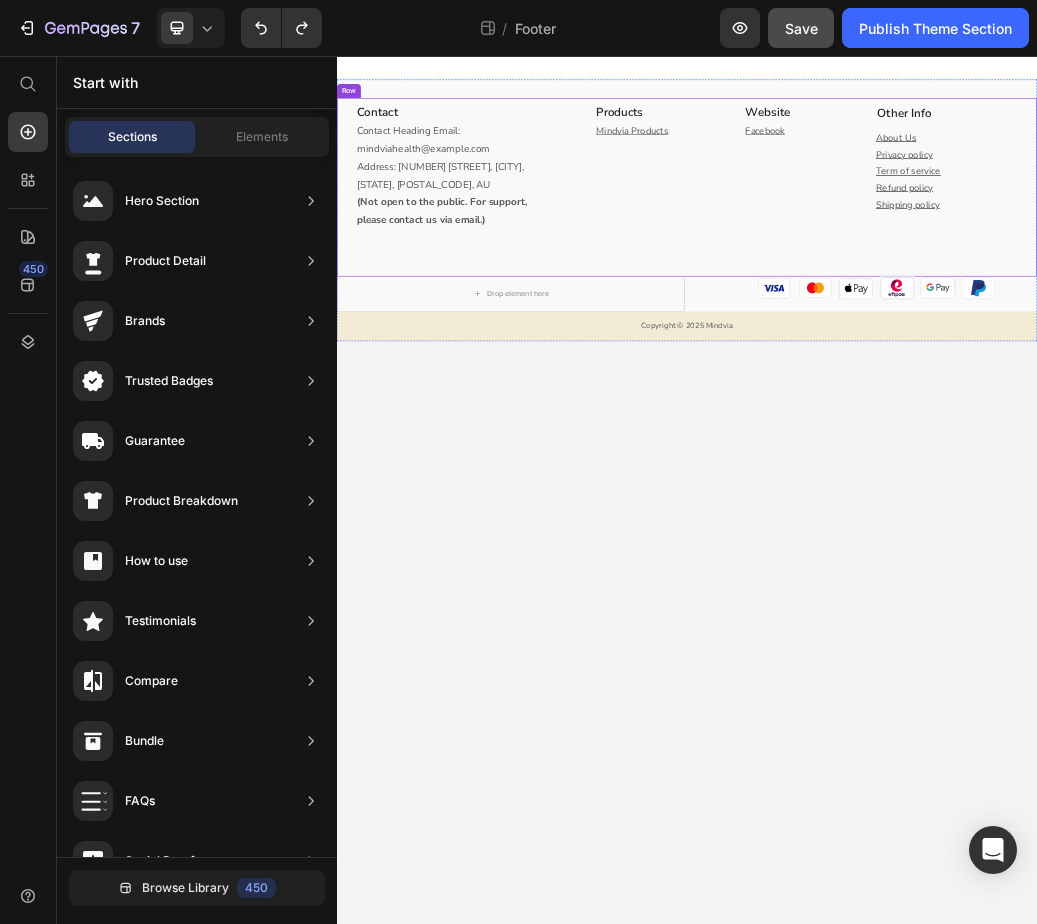 click on "Shipping policy" at bounding box center [1398, 311] 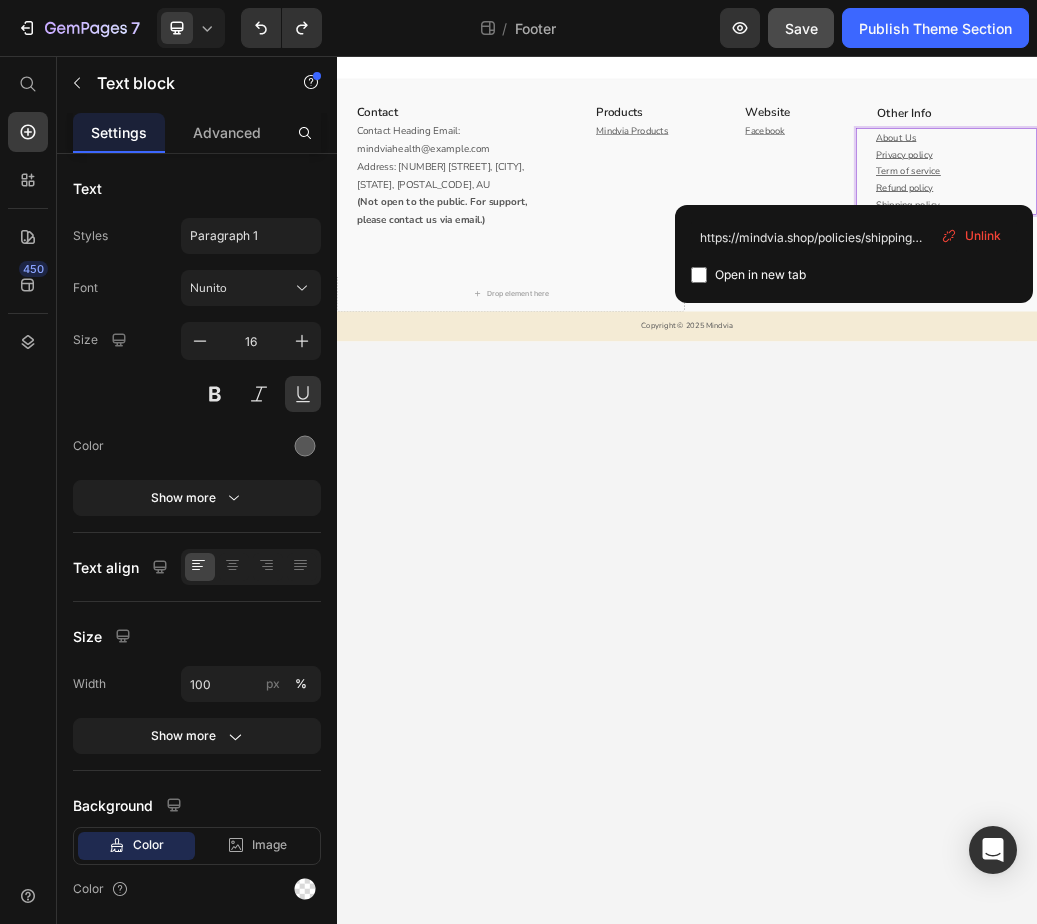 click on "Contact Heading Email: mindviahealth@gmail.com Address: 329/98-100 Elizabeth Street, Melbourne, VIC, 3000, AU (Not open to the public. For support, please contact us via email.) Text block Row Products Heading Mindvia Products Text block Website Heading Facebook Text block Row Other Info Heading About Us Privacy policy Term of service Refund policy Shipping policy Text block   8 Row Row
Drop element here Image Image Image Image Image Image Row Row Copyright © 2025 Mindvia Text block Root
Drag & drop element from sidebar or
Explore Library
Add section Choose templates inspired by CRO experts Generate layout from URL or image Add blank section then drag & drop elements" at bounding box center [937, 800] 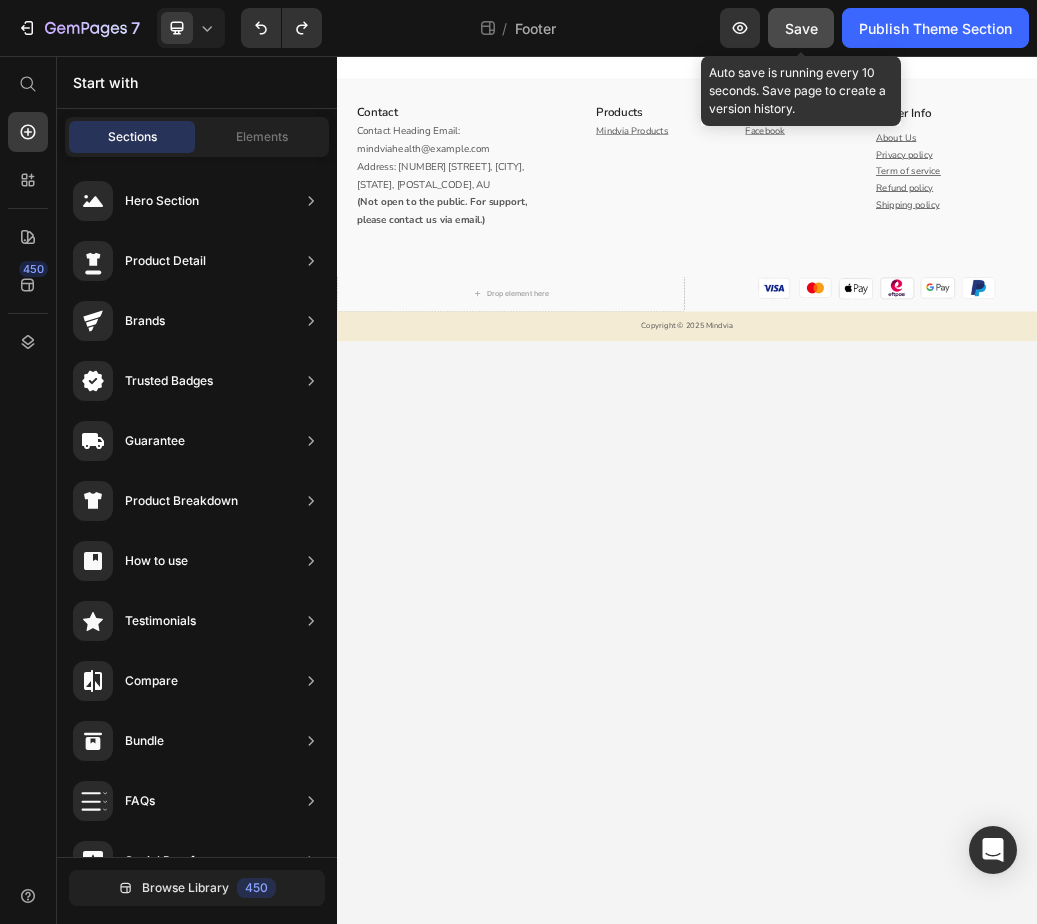 click on "Save" 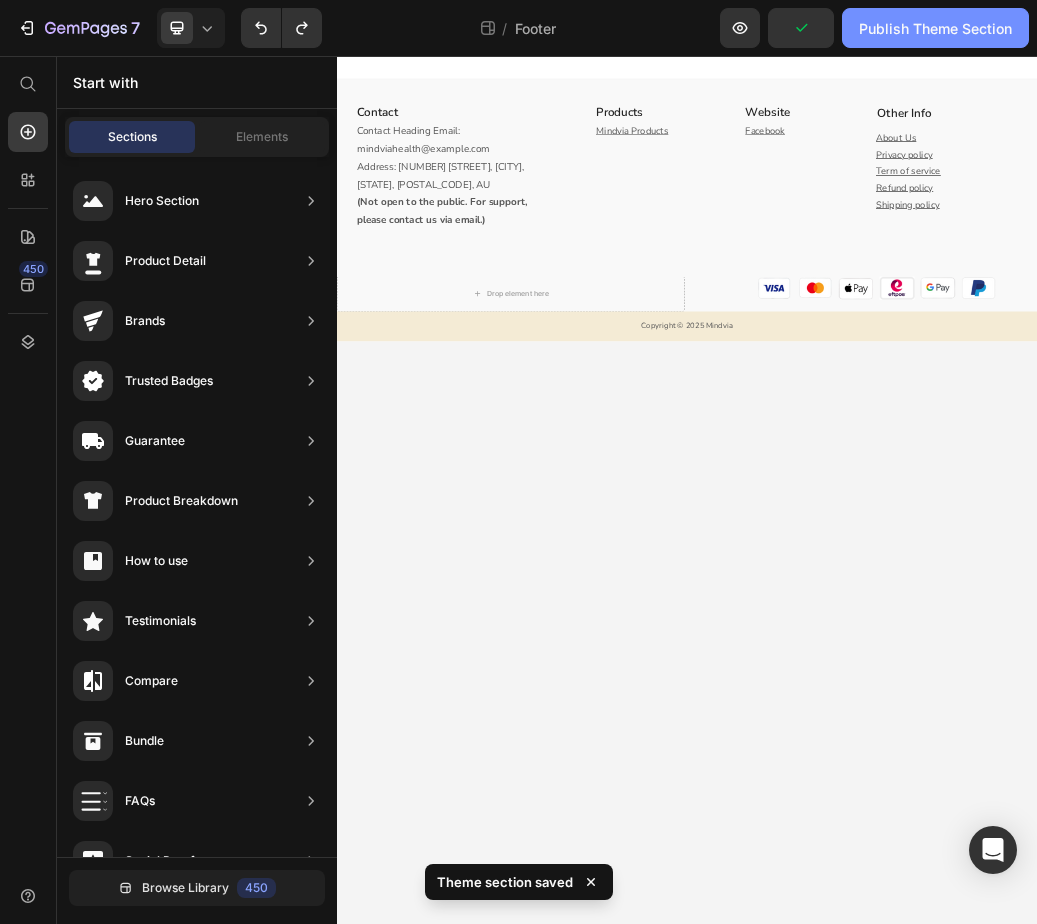 click on "Publish Theme Section" at bounding box center (935, 28) 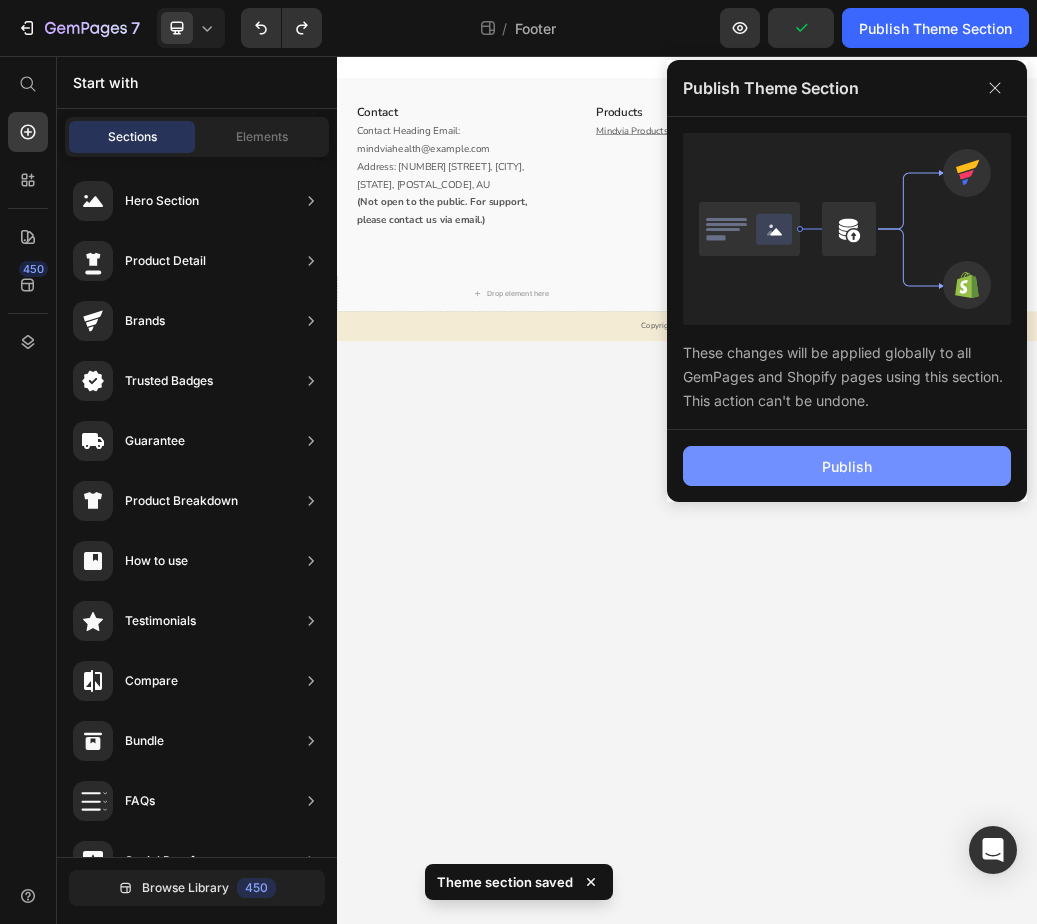 click on "Publish" at bounding box center (847, 466) 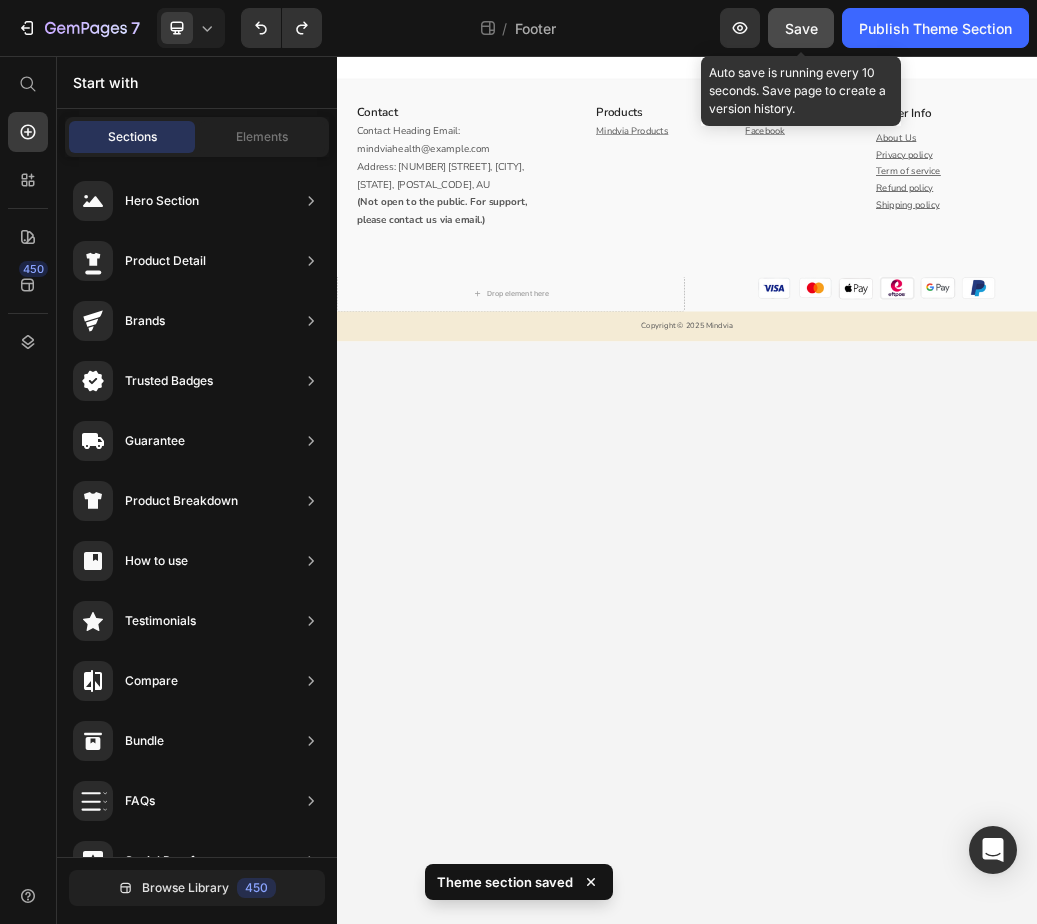 click on "Save" 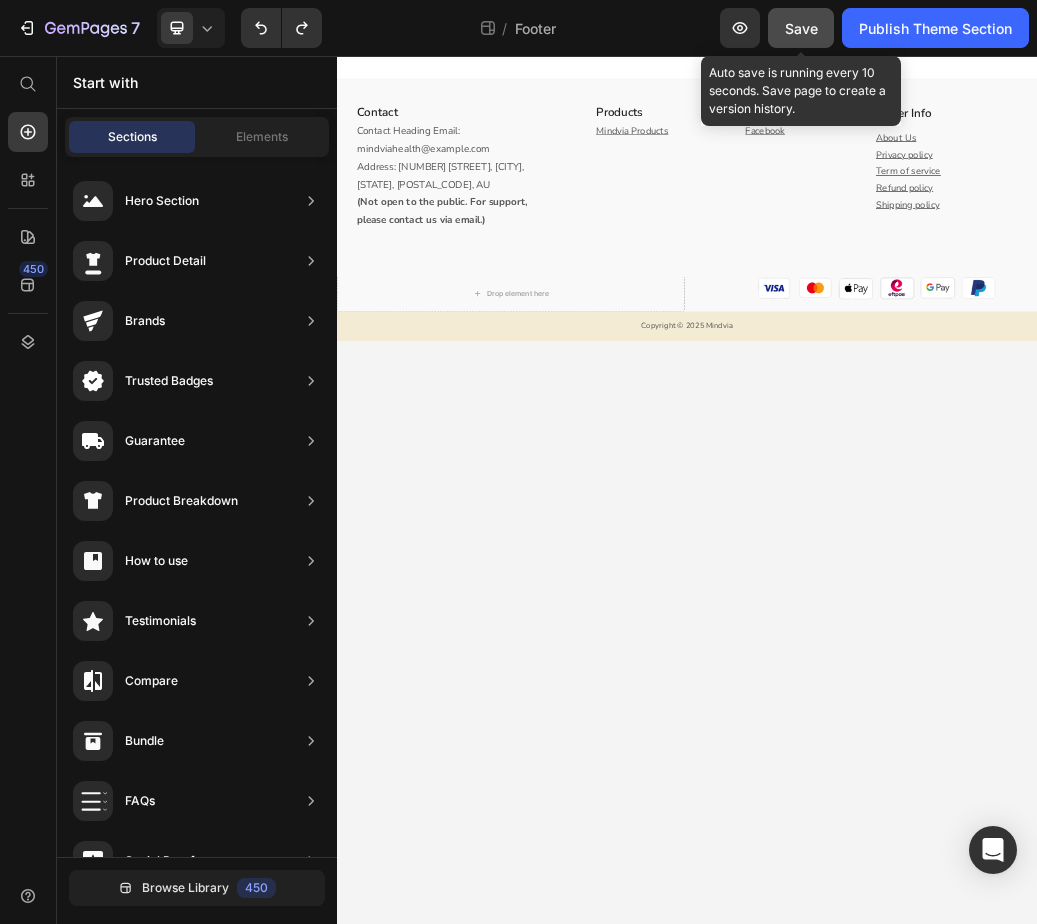 click on "Save" 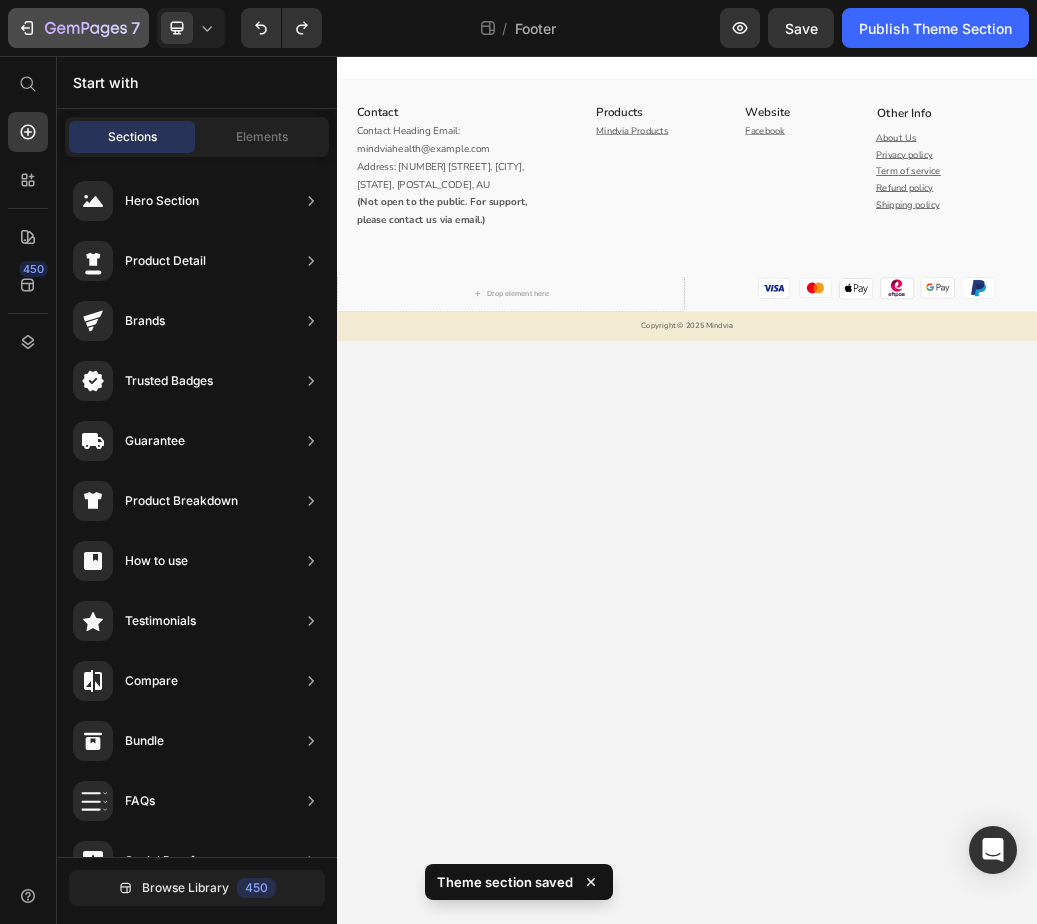 click 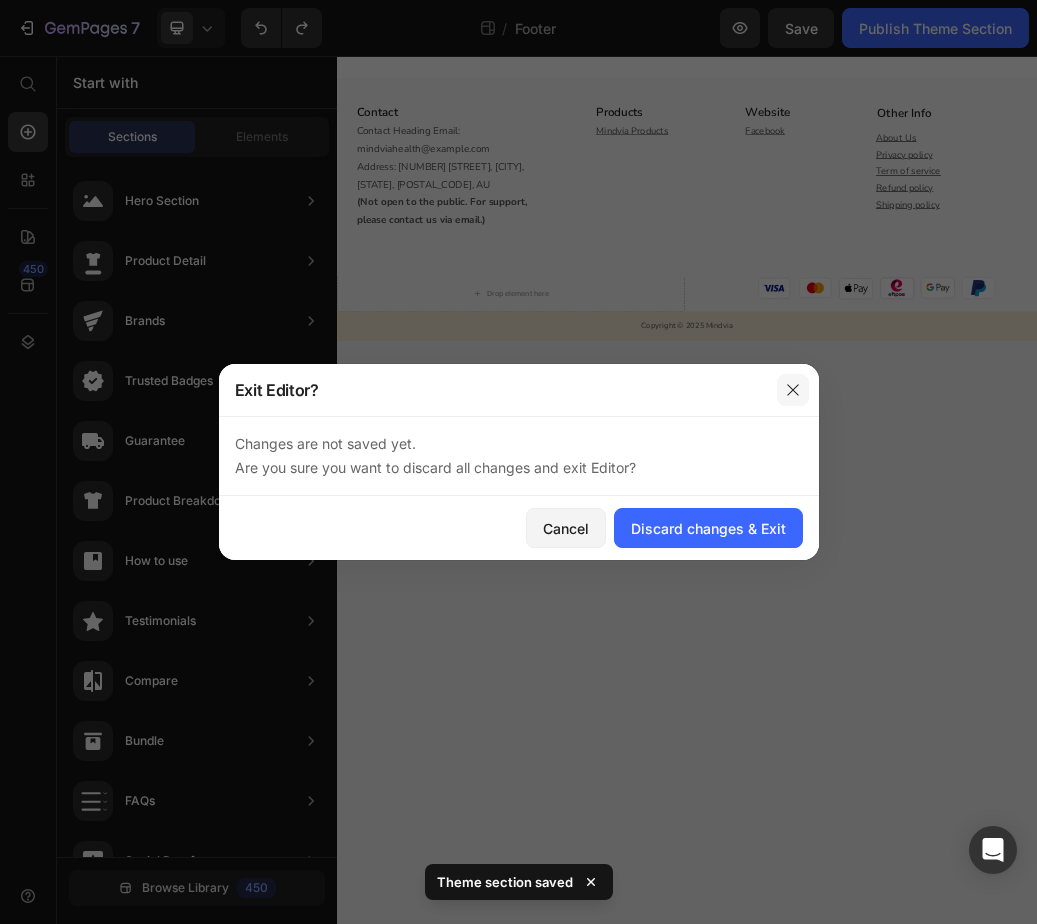click 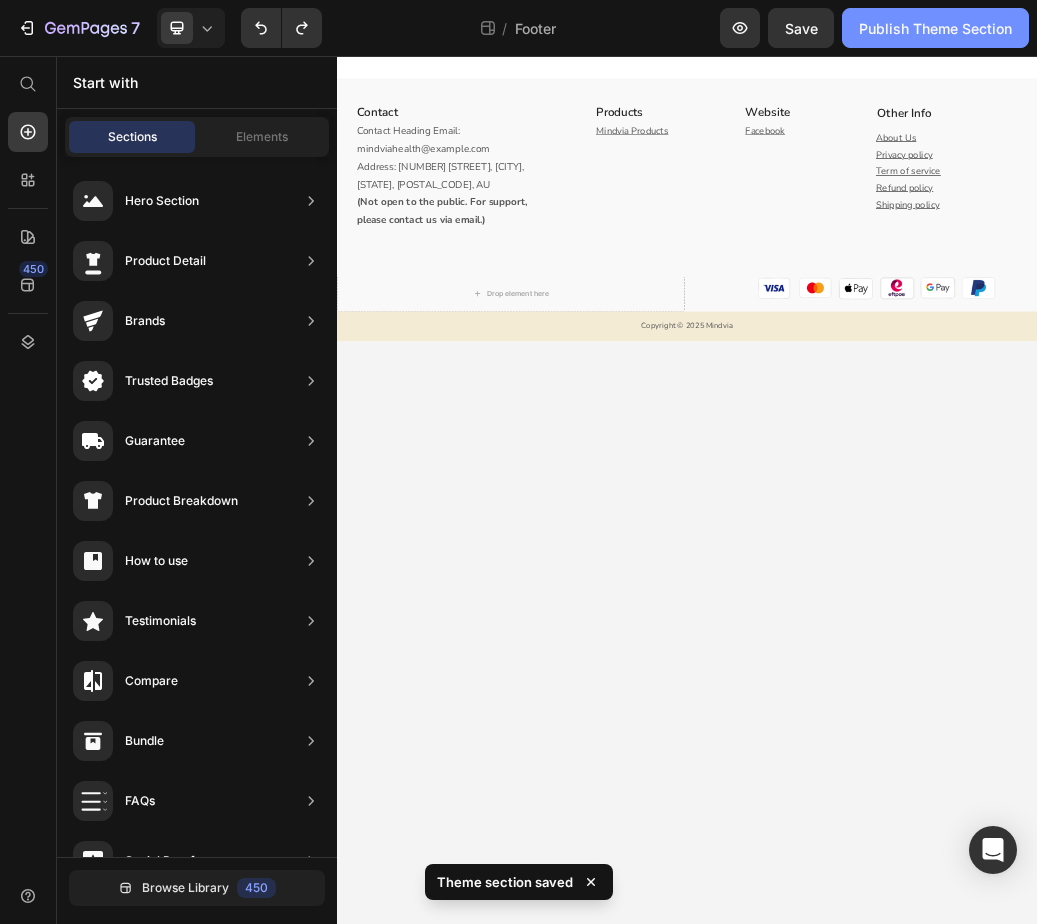 click on "Publish Theme Section" 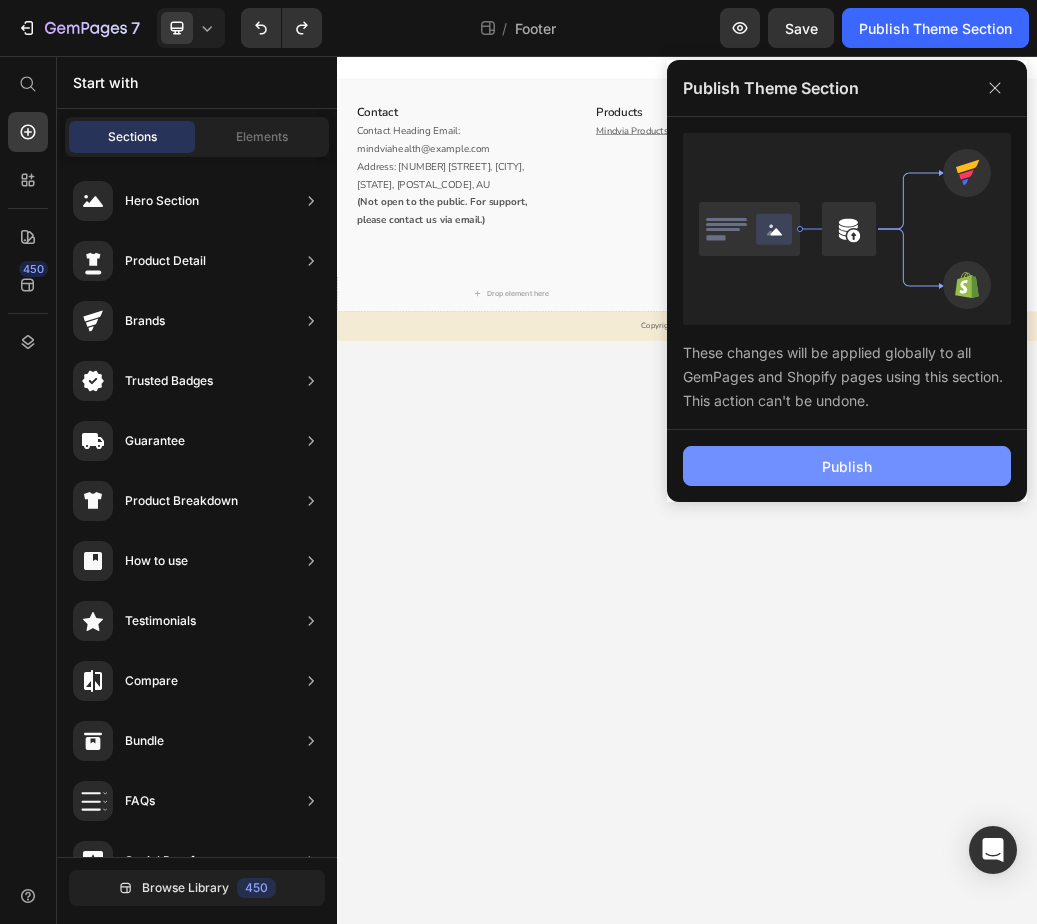 click on "Publish" at bounding box center [847, 466] 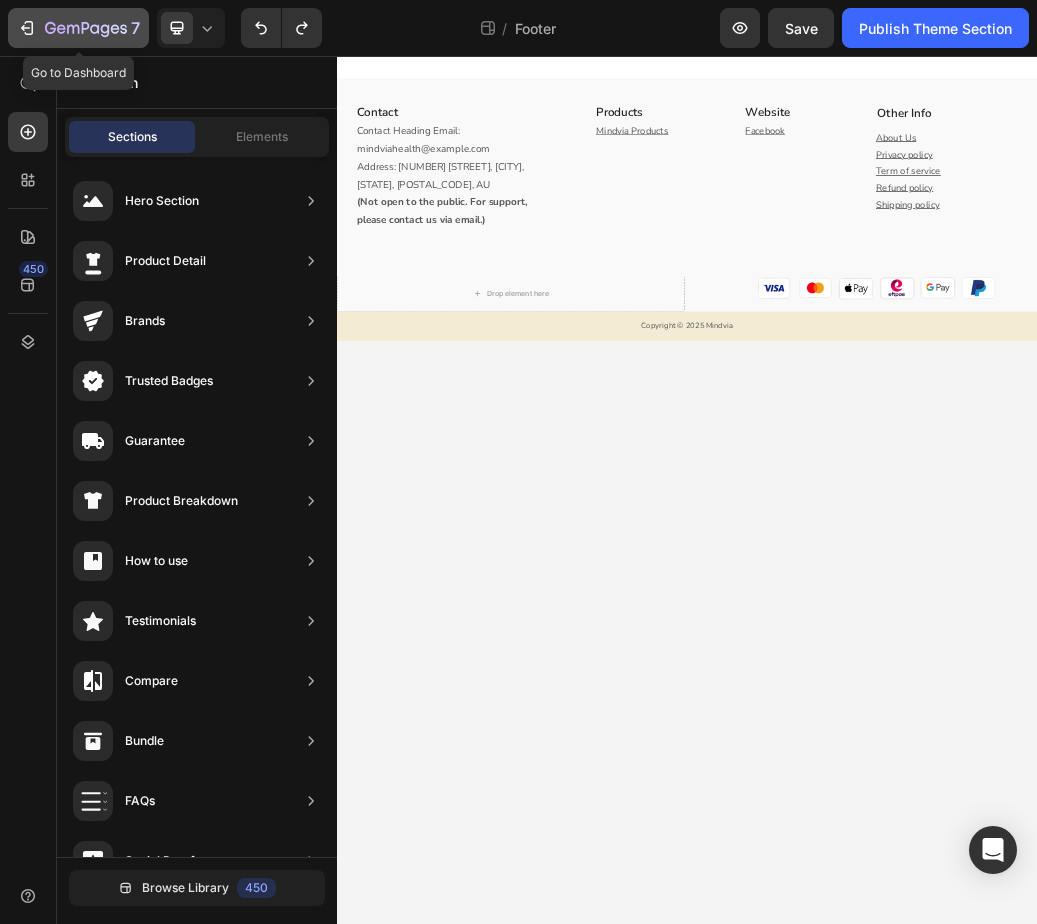 click on "7" at bounding box center (78, 28) 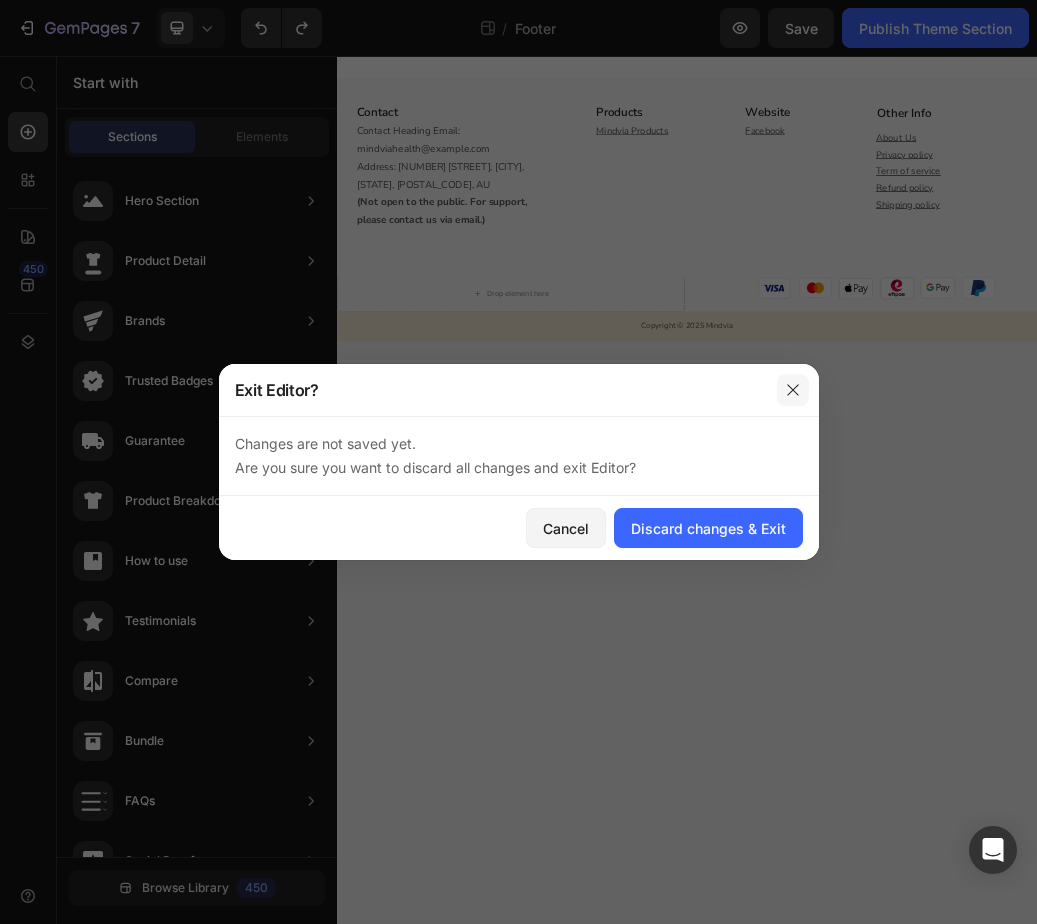 click 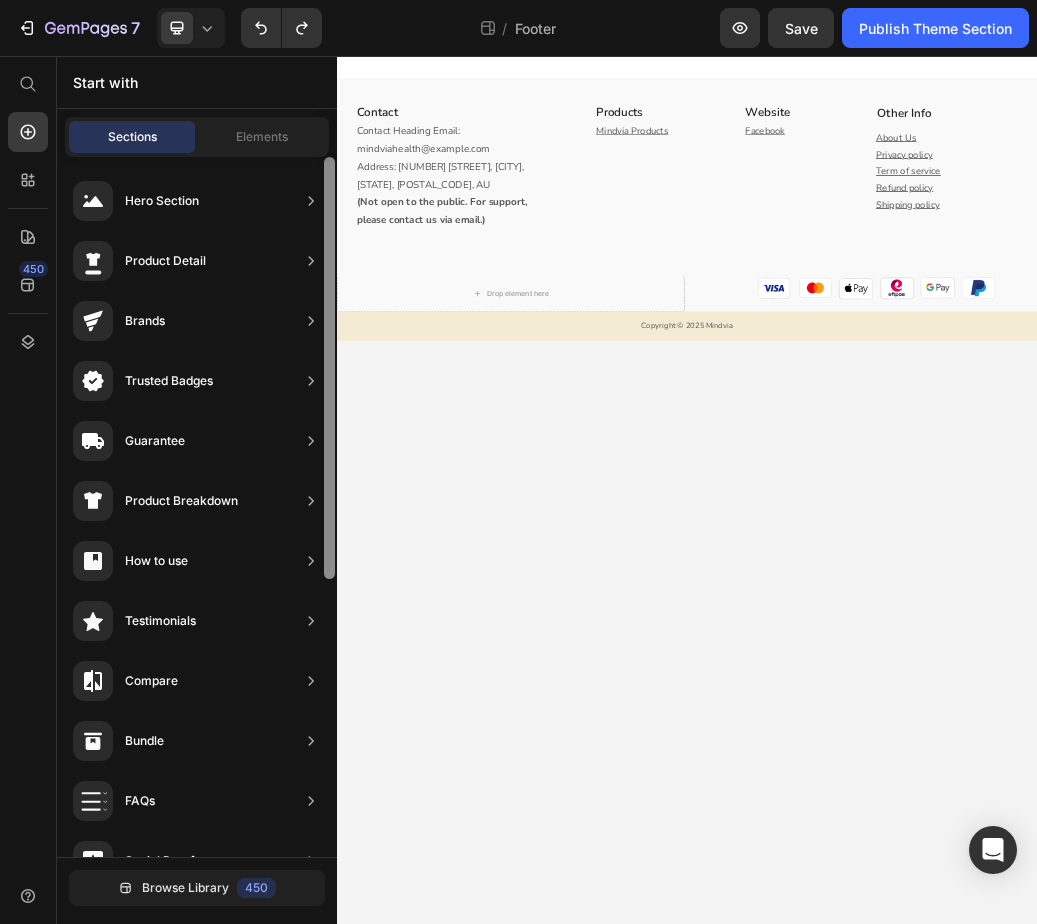 scroll, scrollTop: 100, scrollLeft: 0, axis: vertical 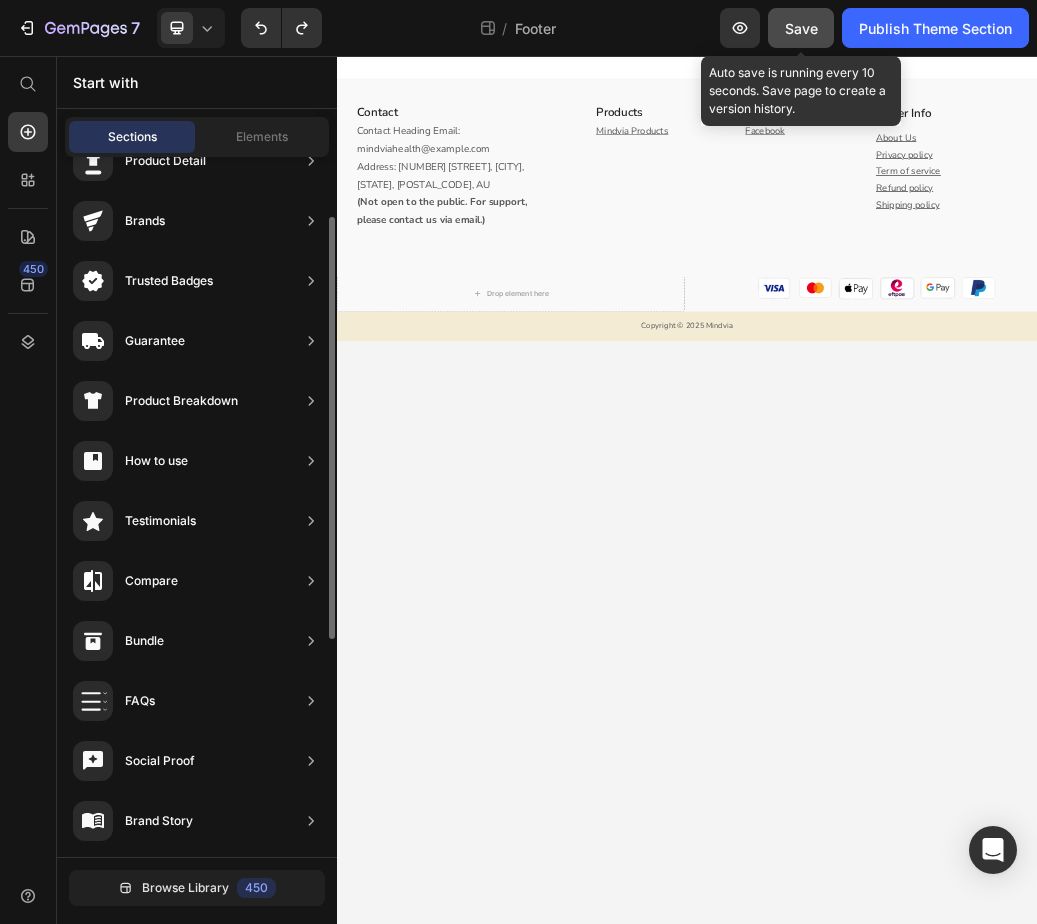 click on "Save" 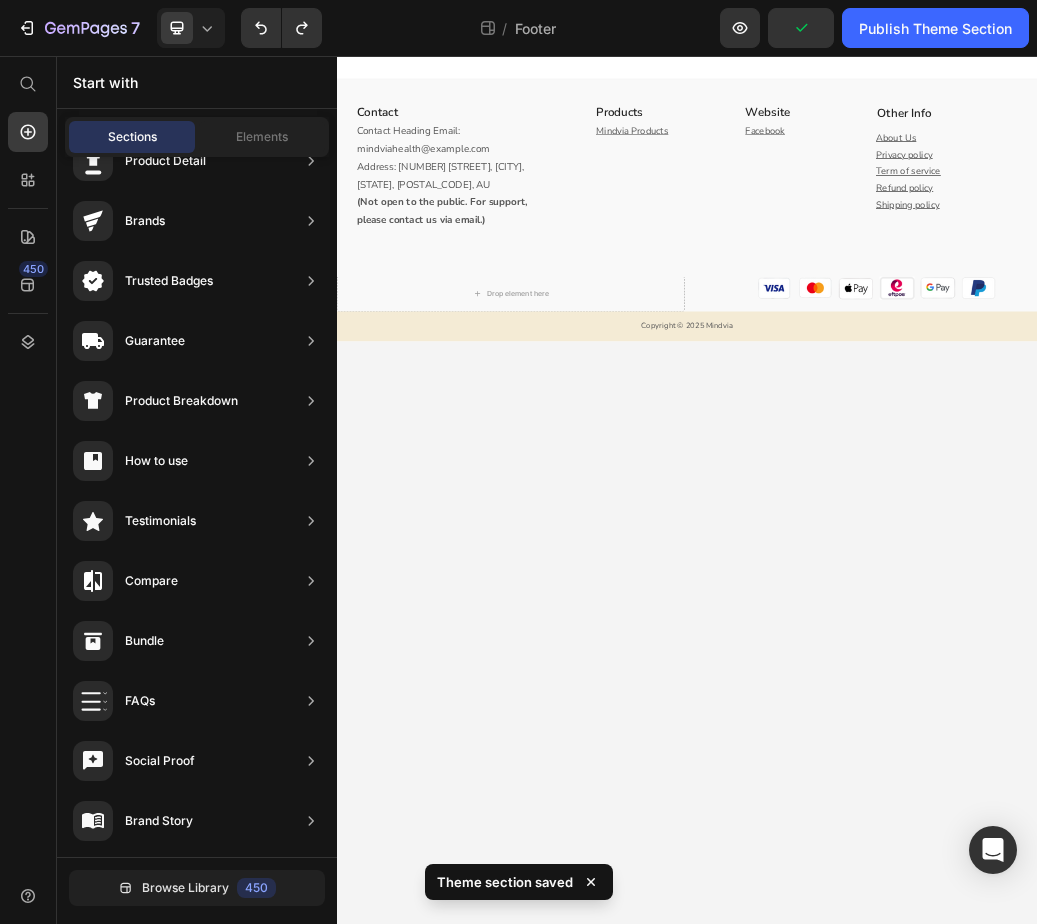 click on "Theme section  /  Footer" 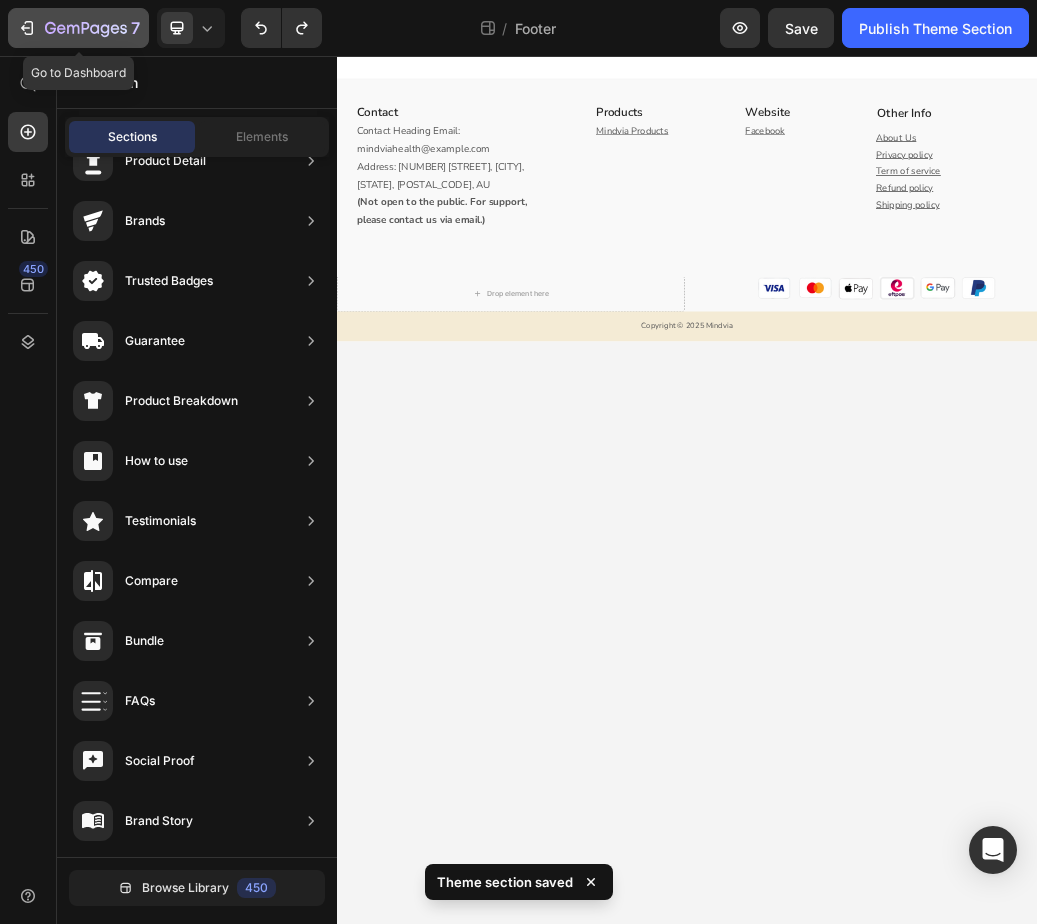 click 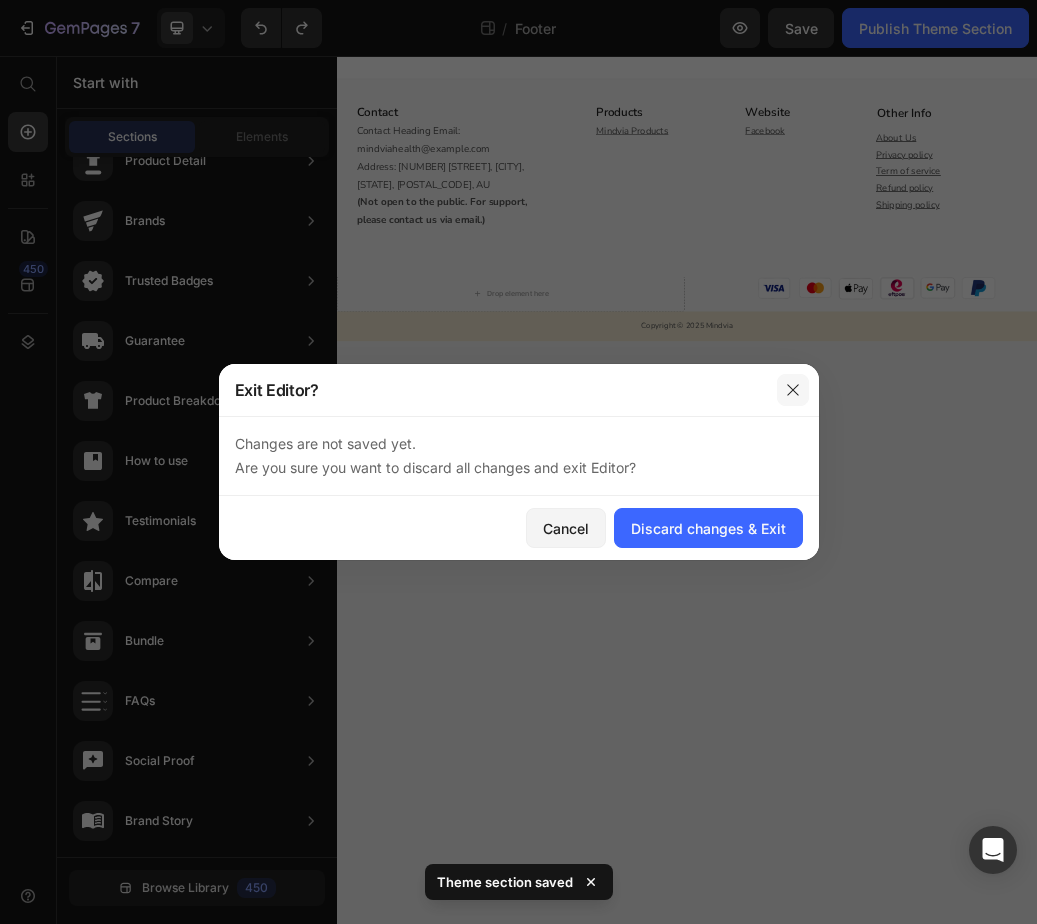 click 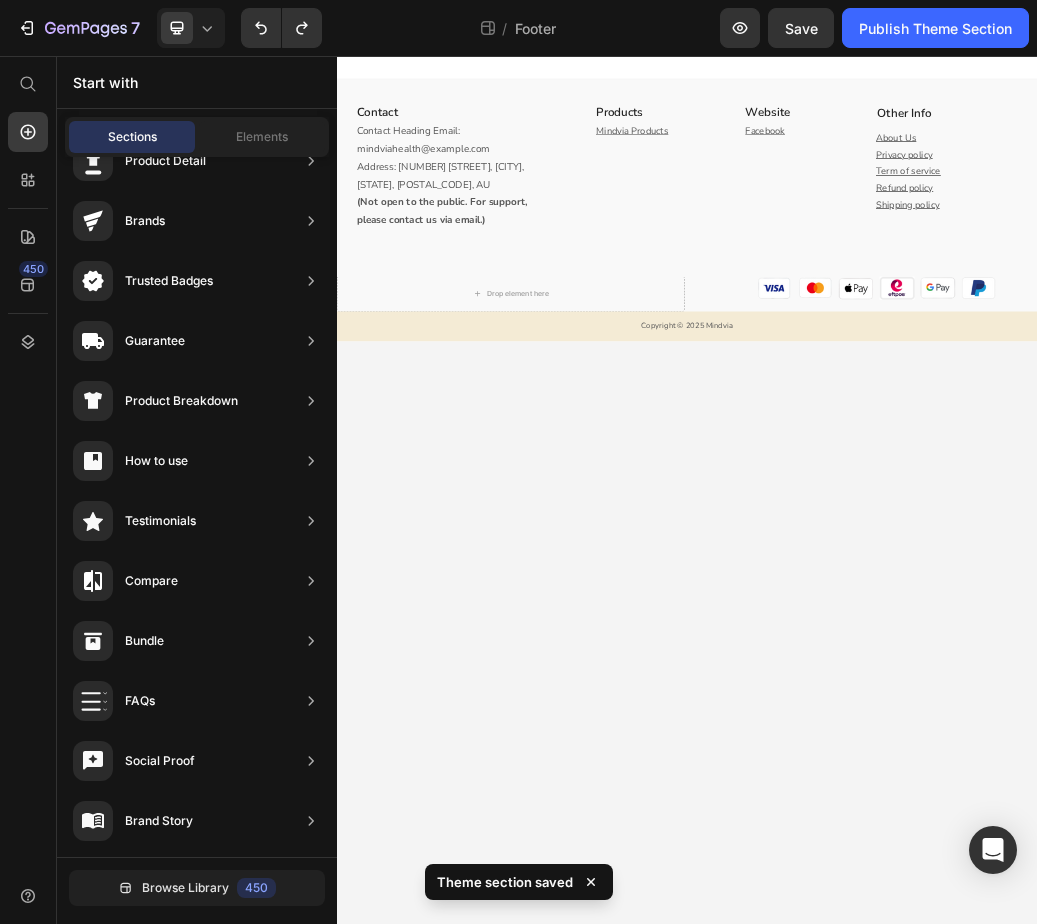 click on "Contact Heading Email: mindviahealth@gmail.com Address: 329/98-100 Elizabeth Street, Melbourne, VIC, 3000, AU (Not open to the public. For support, please contact us via email.) Text block Row Products Heading Mindvia Products Text block Website Heading Facebook Text block Row Other Info Heading About Us Privacy policy Term of service Refund policy Shipping policy Text block Row Row
Drop element here Image Image Image Image Image Image Row Row Copyright © 2025 Mindvia Text block Root
Drag & drop element from sidebar or
Explore Library
Add section Choose templates inspired by CRO experts Generate layout from URL or image Add blank section then drag & drop elements" at bounding box center [937, 800] 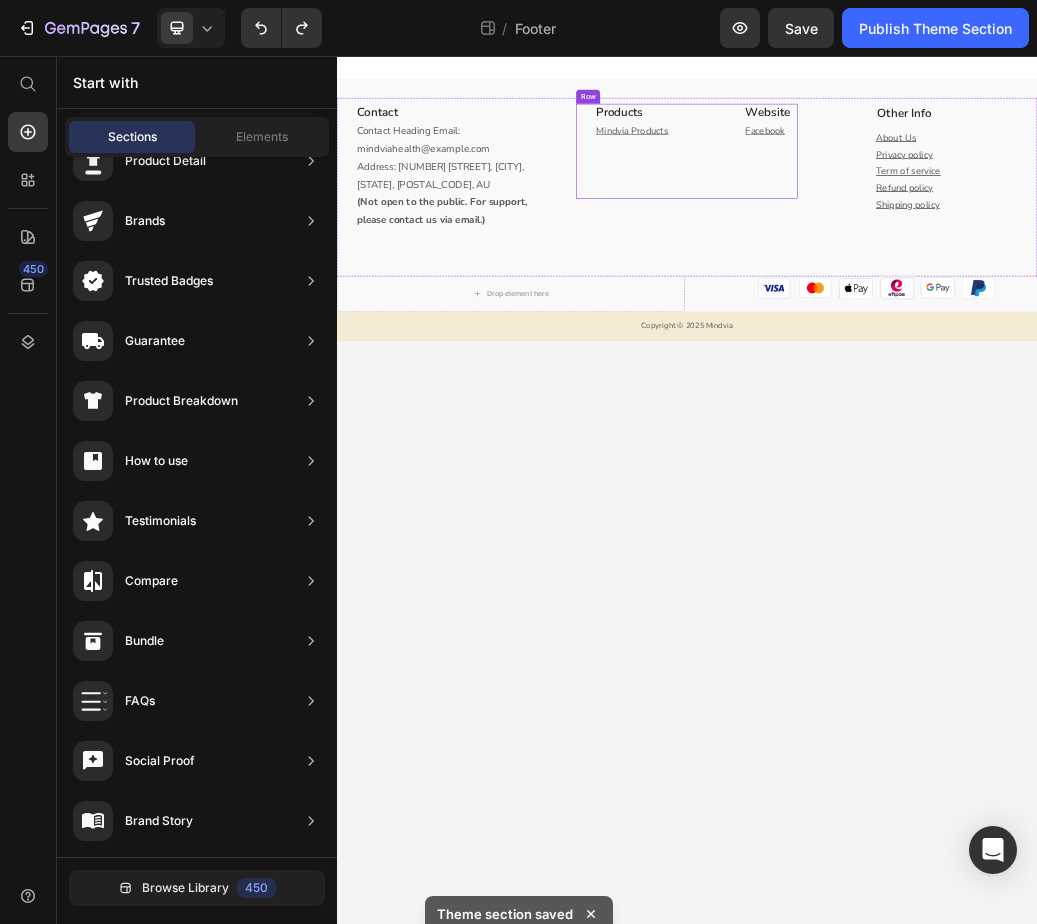 click on "Products Heading Mindvia Products Text block Website Heading Facebook Text block Row" at bounding box center (937, 219) 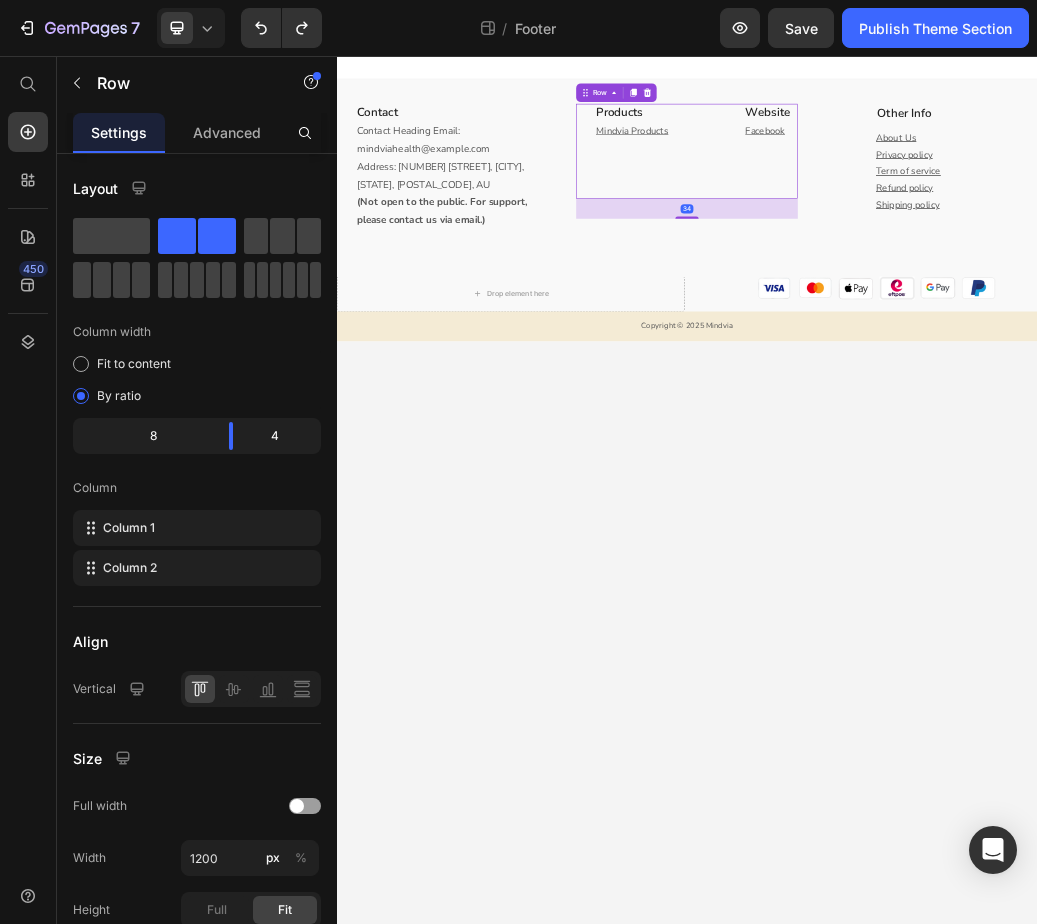 click on "Contact Heading Email: mindviahealth@gmail.com Address: 329/98-100 Elizabeth Street, Melbourne, VIC, 3000, AU (Not open to the public. For support, please contact us via email.) Text block Row Products Heading Mindvia Products Text block Website Heading Facebook Text block Row   34 Other Info Heading About Us Privacy policy Term of service Refund policy Shipping policy Text block Row Row
Drop element here Image Image Image Image Image Image Row Row Copyright © 2025 Mindvia Text block Root
Drag & drop element from sidebar or
Explore Library
Add section Choose templates inspired by CRO experts Generate layout from URL or image Add blank section then drag & drop elements" at bounding box center (937, 800) 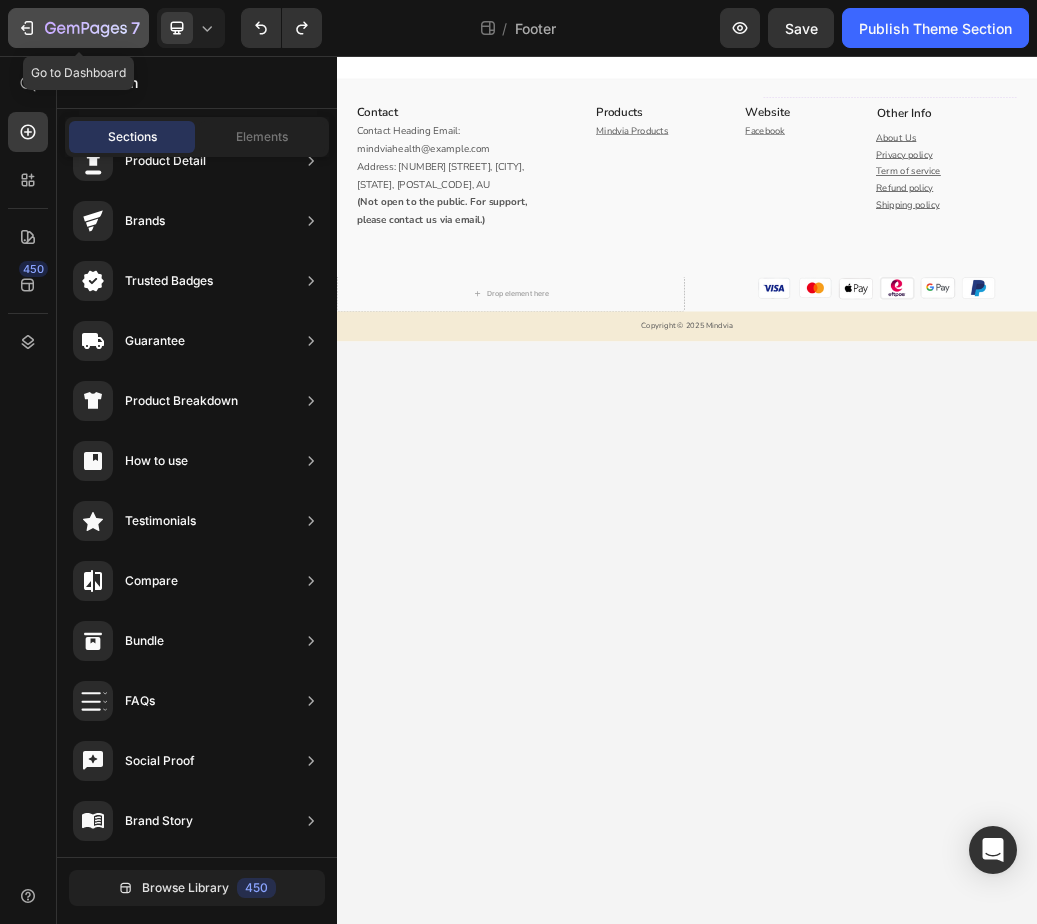 click on "7" 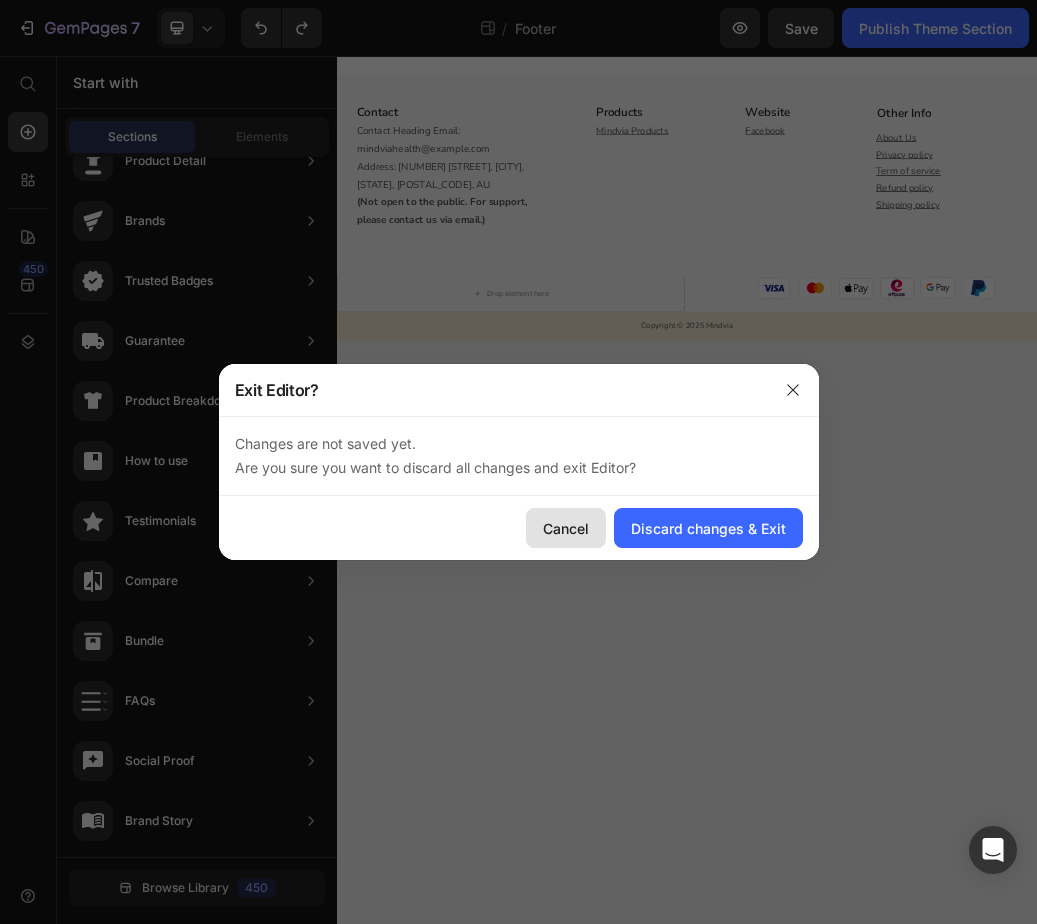 click on "Cancel" at bounding box center [566, 528] 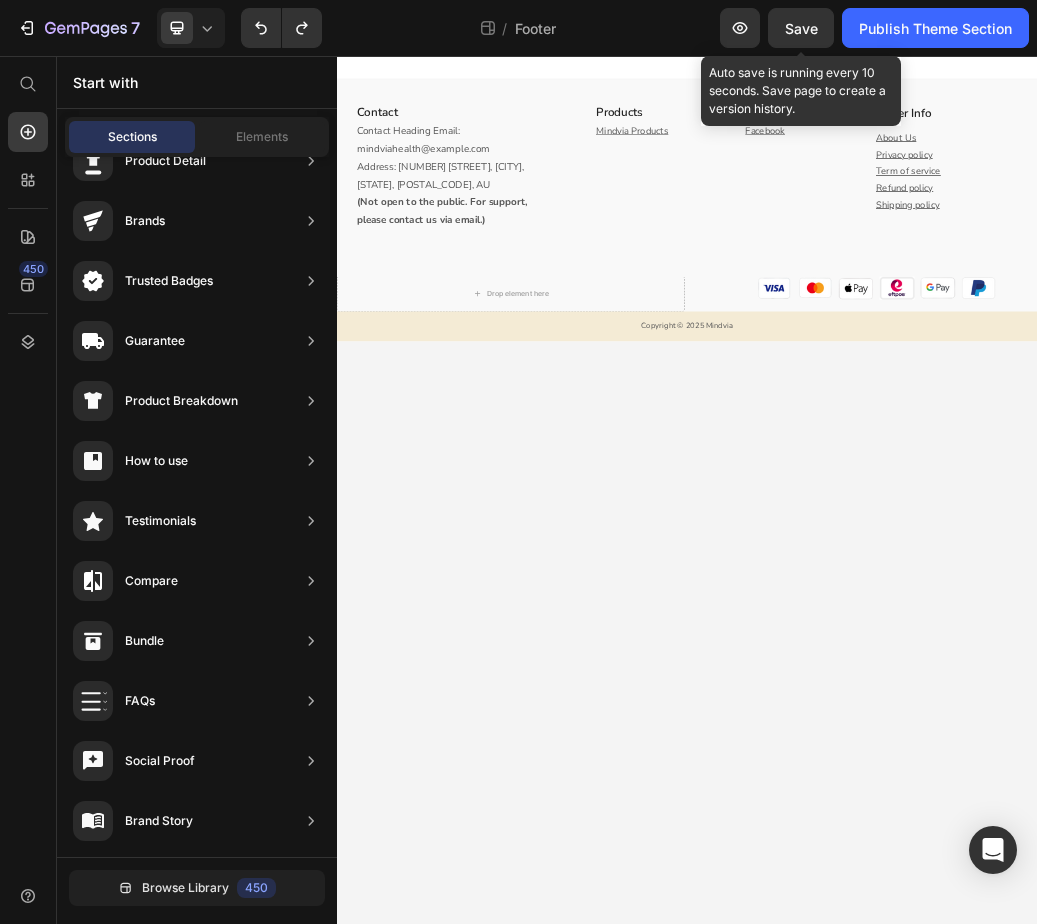 click on "Save" at bounding box center [801, 28] 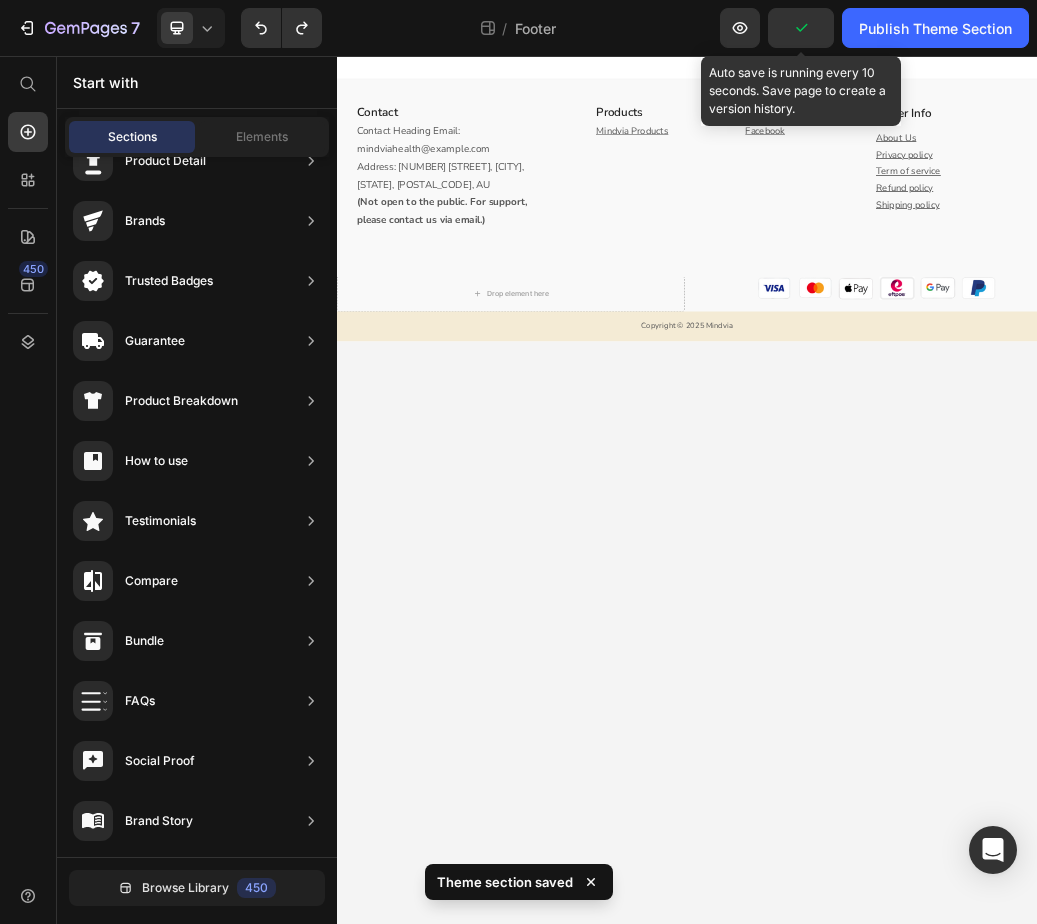 click 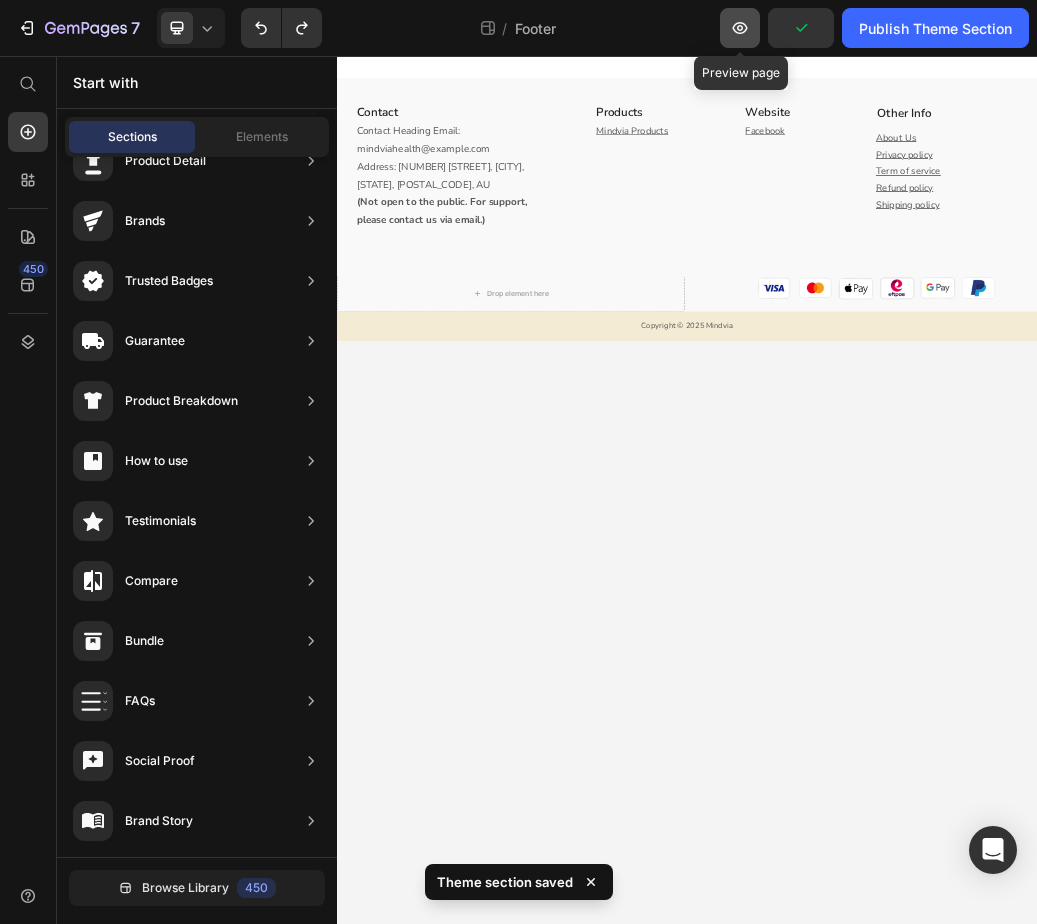 click 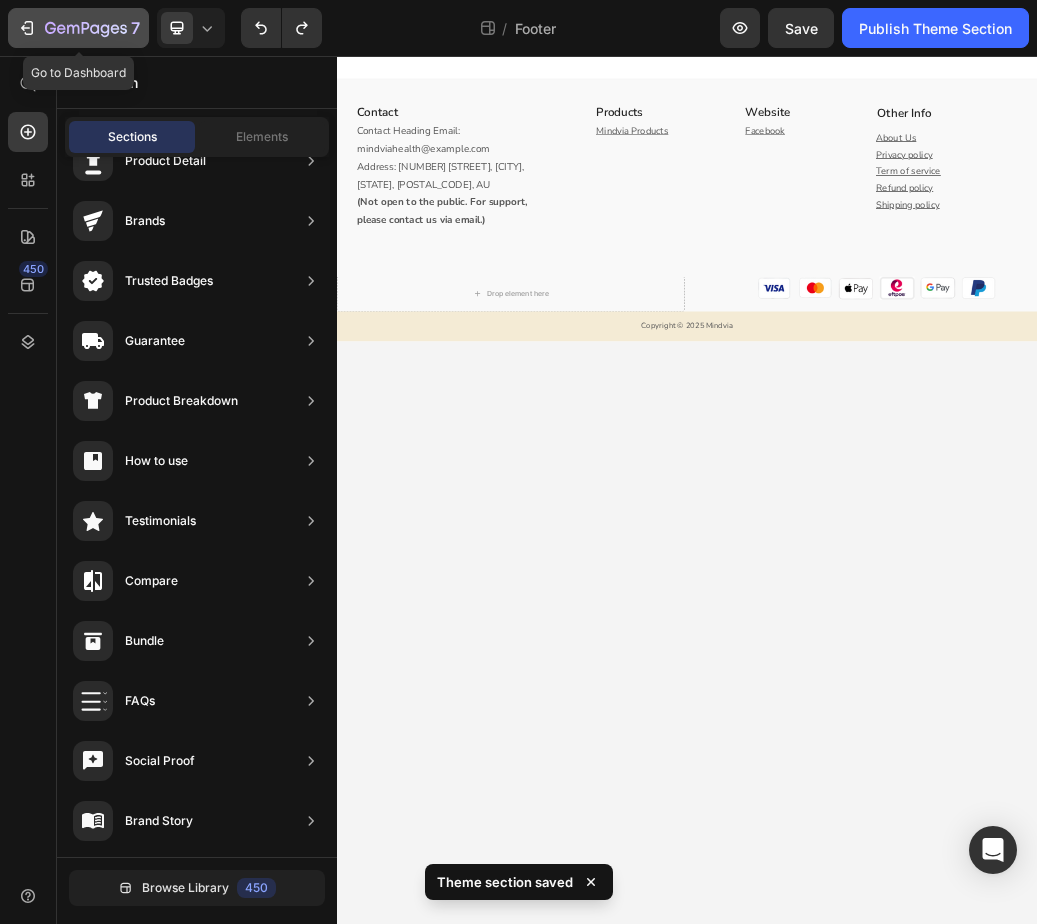 click 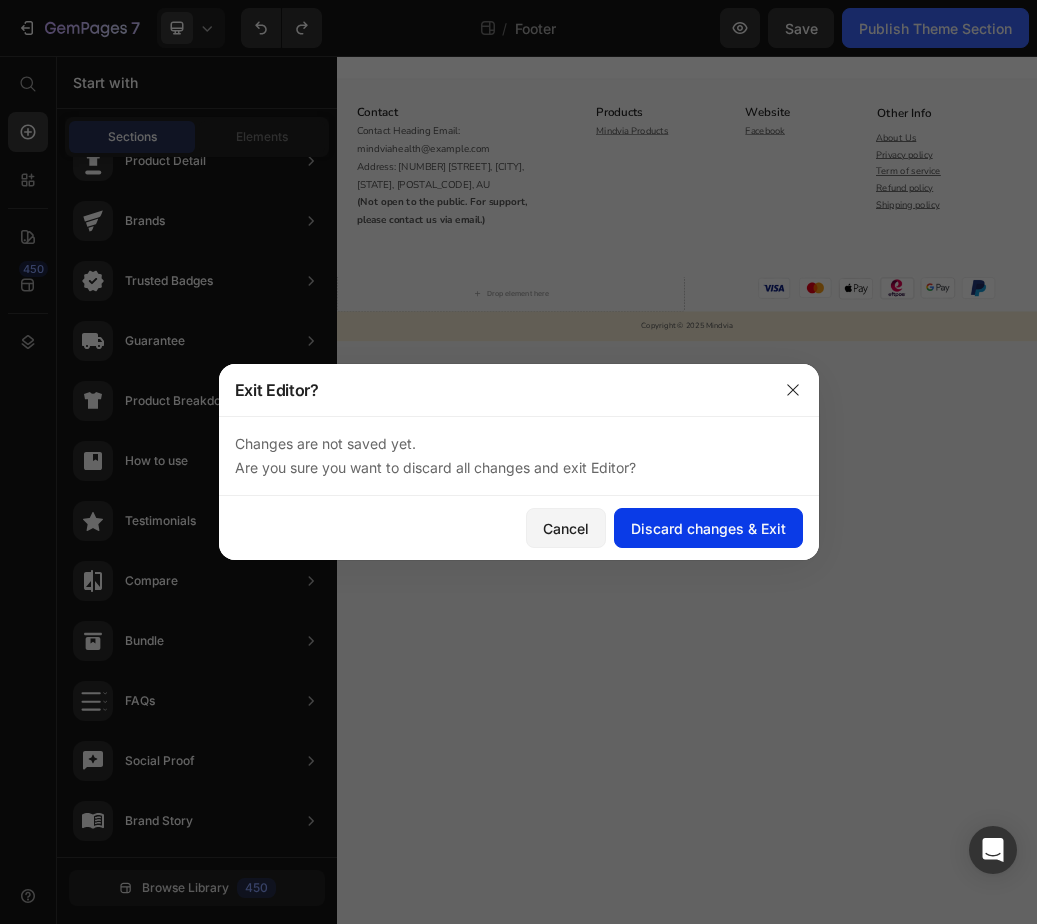 click on "Discard changes & Exit" at bounding box center (708, 528) 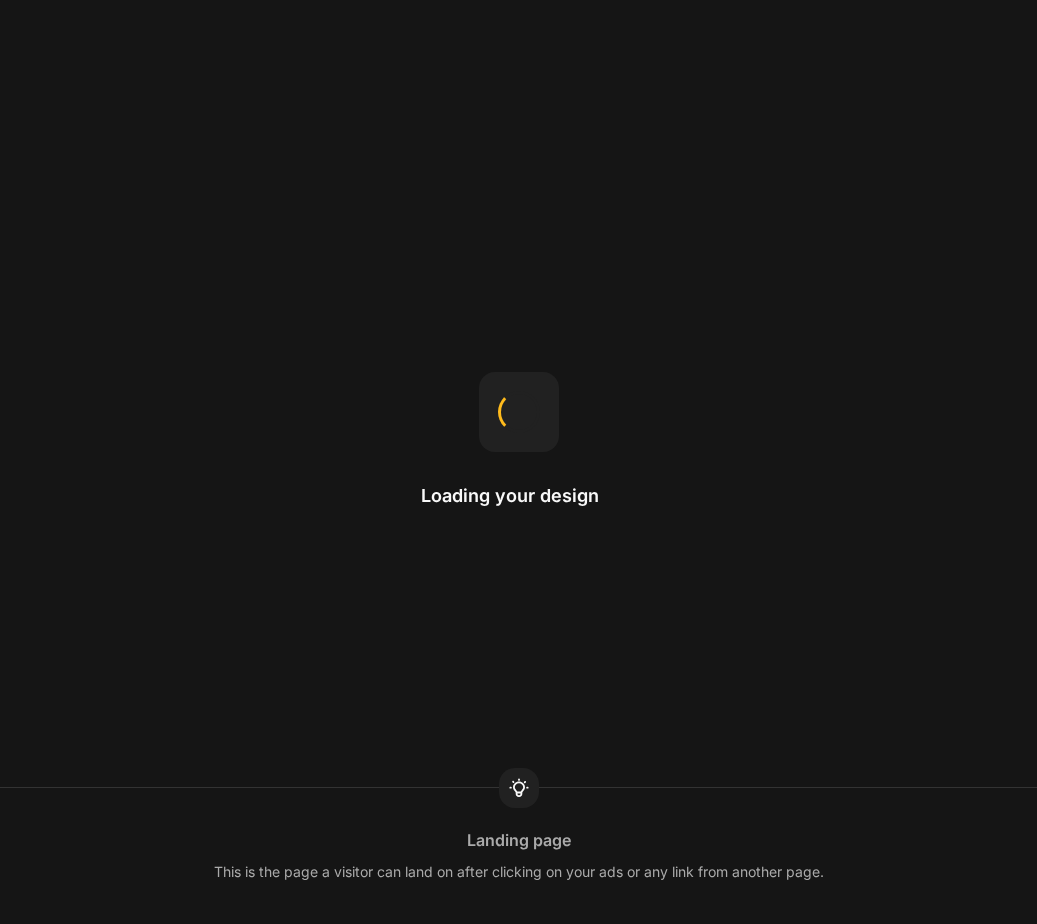scroll, scrollTop: 0, scrollLeft: 0, axis: both 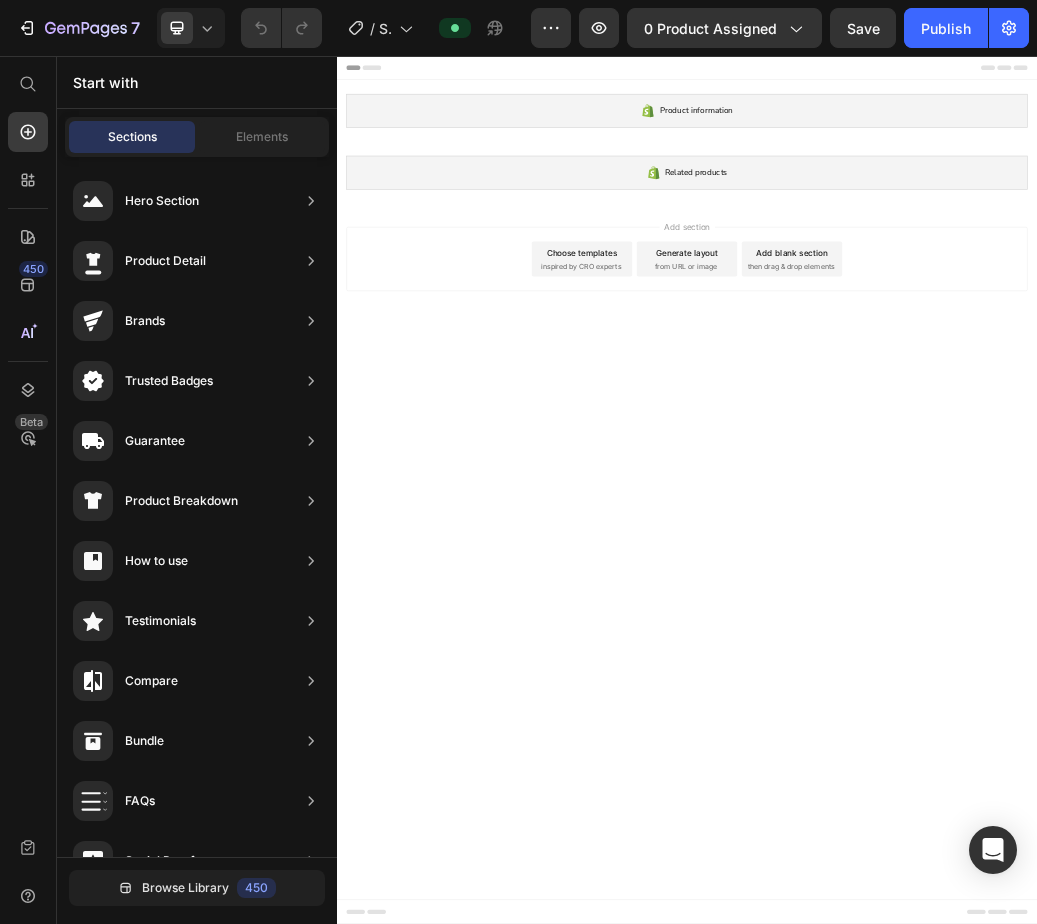 click on "Product information Shopify section: Product information Related products Shopify section: Related products Root Start with Sections from sidebar Add sections Add elements Start with Generating from URL or image Add section Choose templates inspired by CRO experts Generate layout from URL or image Add blank section then drag & drop elements" at bounding box center (937, 800) 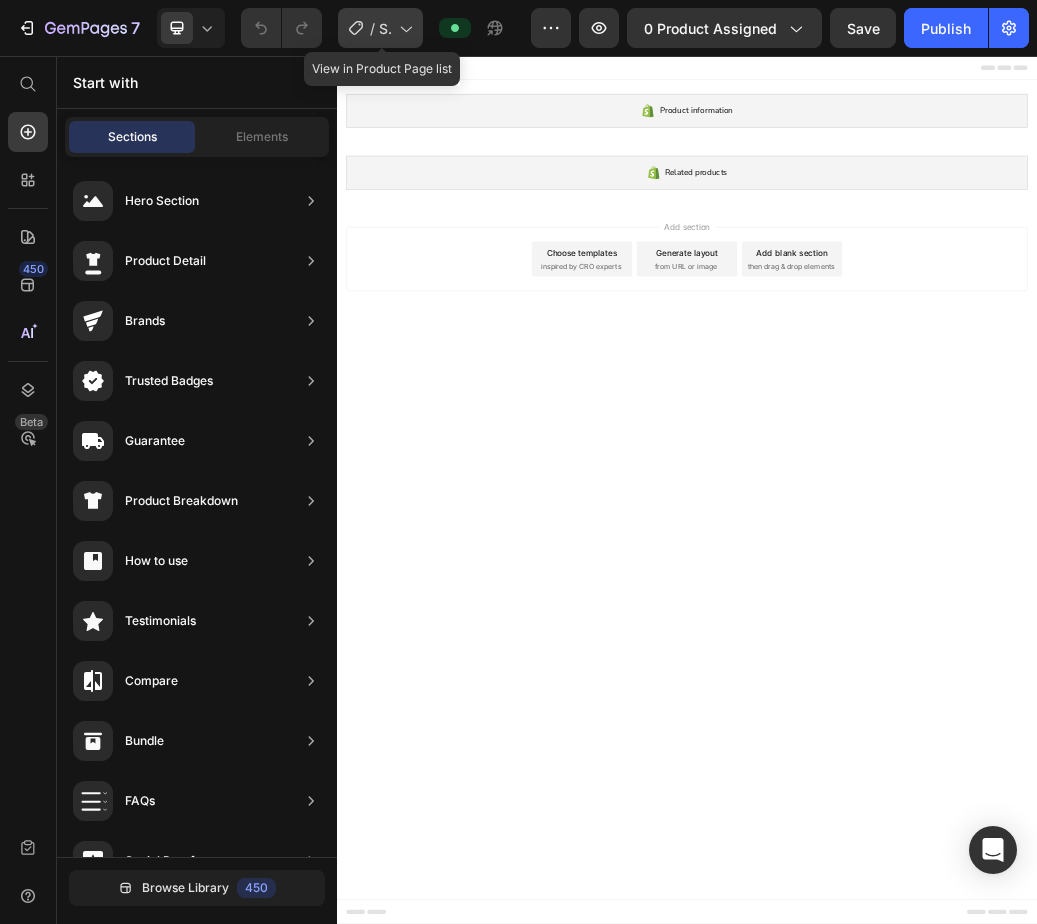 click 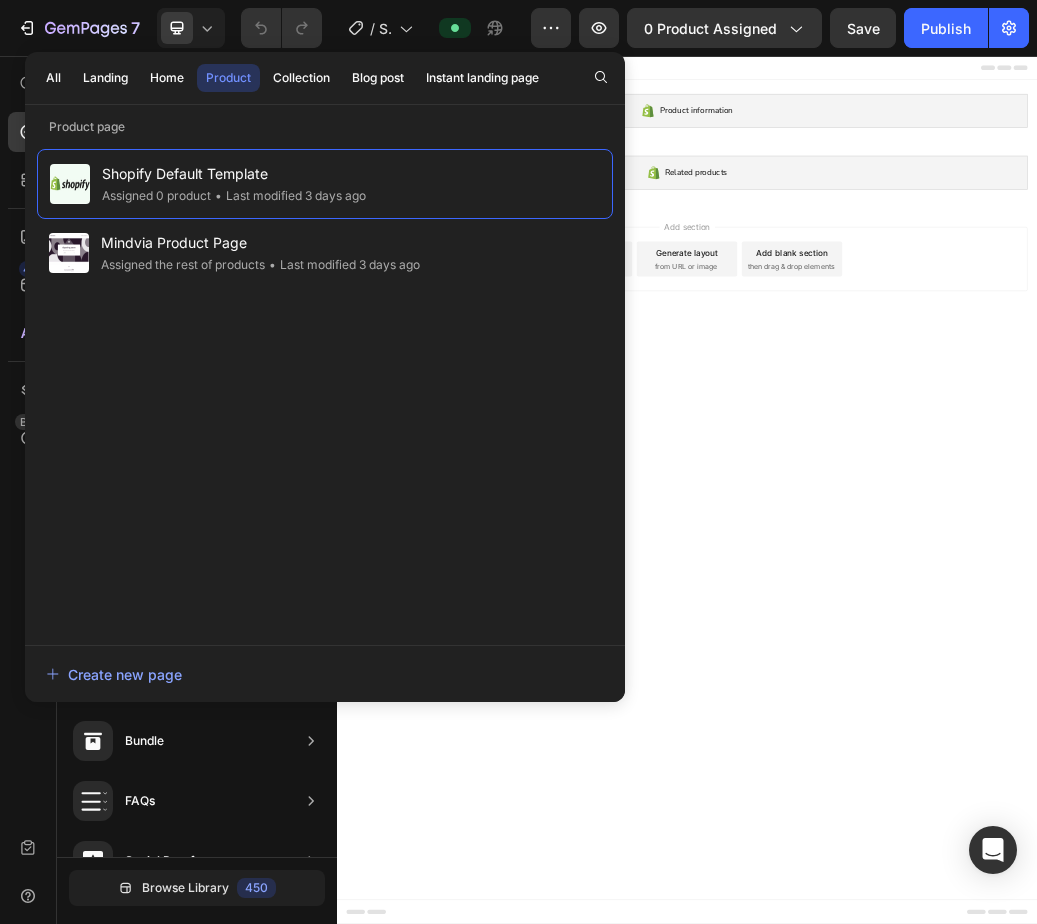 click on "Product information Shopify section: Product information Related products Shopify section: Related products Root Start with Sections from sidebar Add sections Add elements Start with Generating from URL or image Add section Choose templates inspired by CRO experts Generate layout from URL or image Add blank section then drag & drop elements" at bounding box center [937, 800] 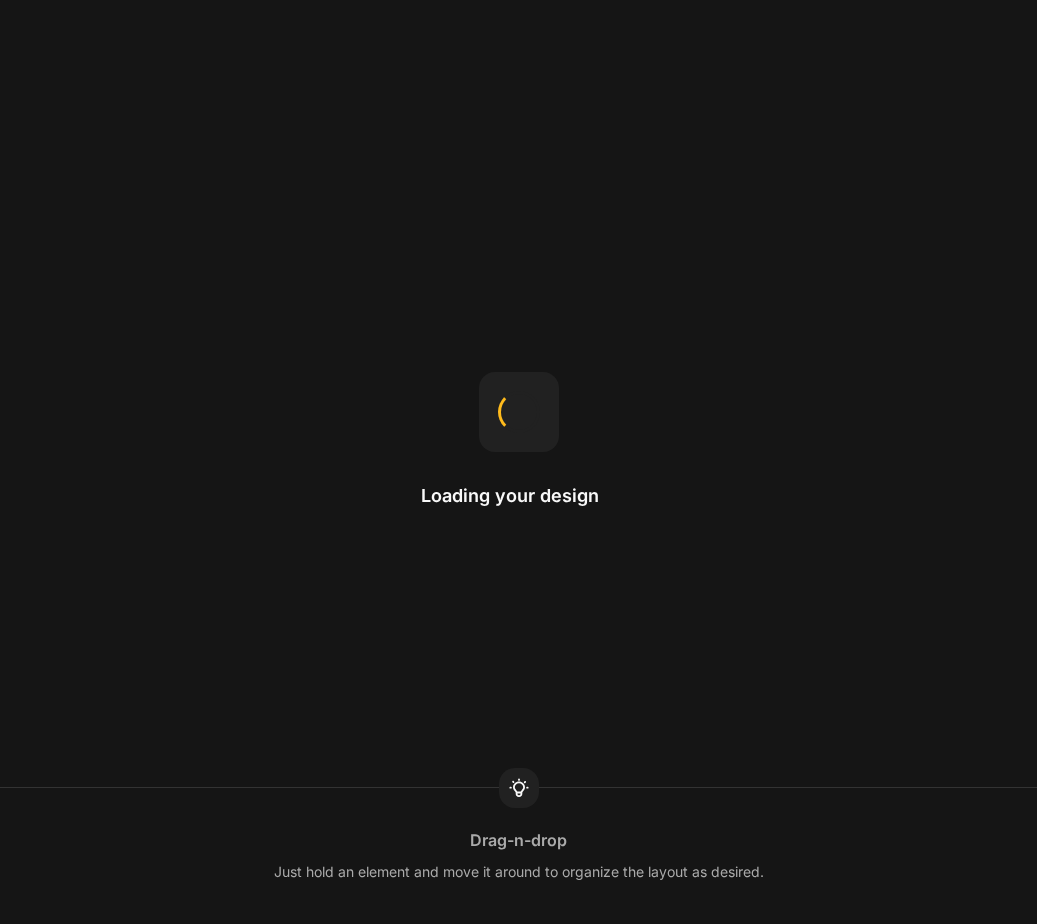 scroll, scrollTop: 0, scrollLeft: 0, axis: both 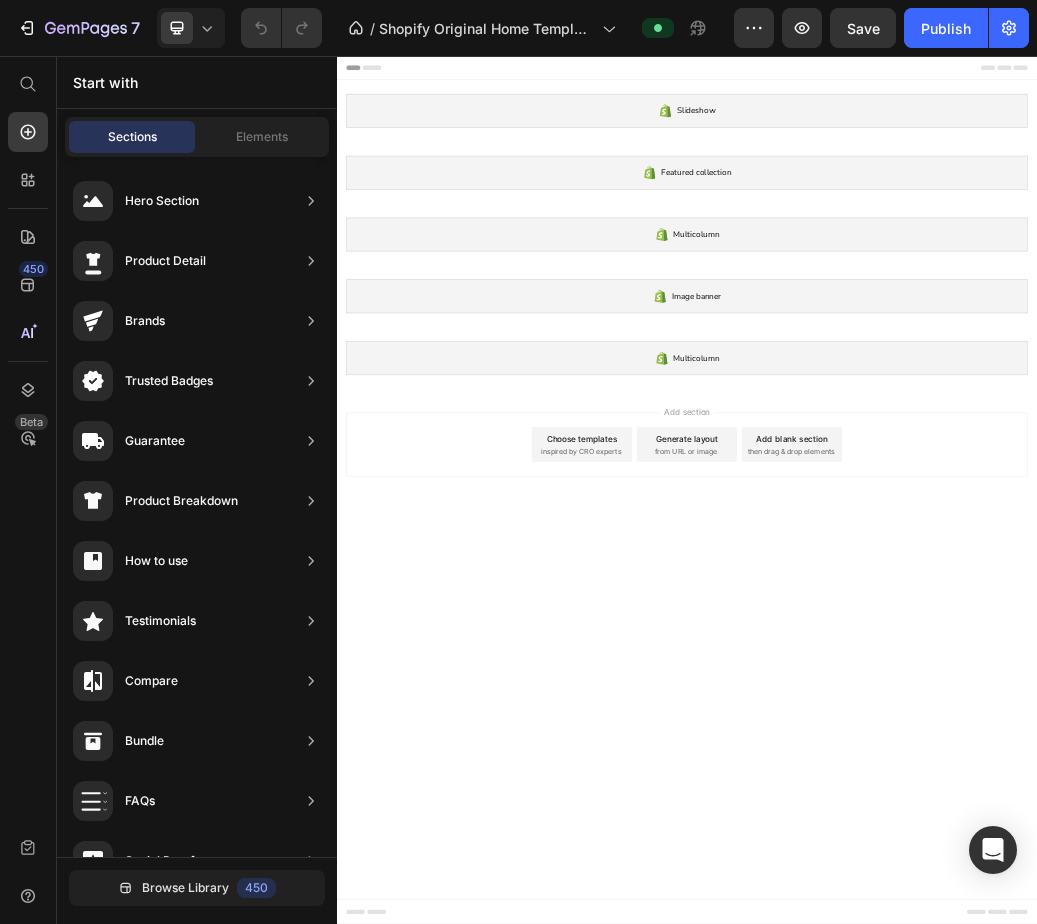 click on "Slideshow Shopify section: Slideshow Featured collection Shopify section: Featured collection Multicolumn Shopify section: Multicolumn Image banner Shopify section: Image banner Multicolumn Shopify section: Multicolumn Root Start with Sections from sidebar Add sections Add elements Start with Generating from URL or image Add section Choose templates inspired by CRO experts Generate layout from URL or image Add blank section then drag & drop elements" at bounding box center [937, 800] 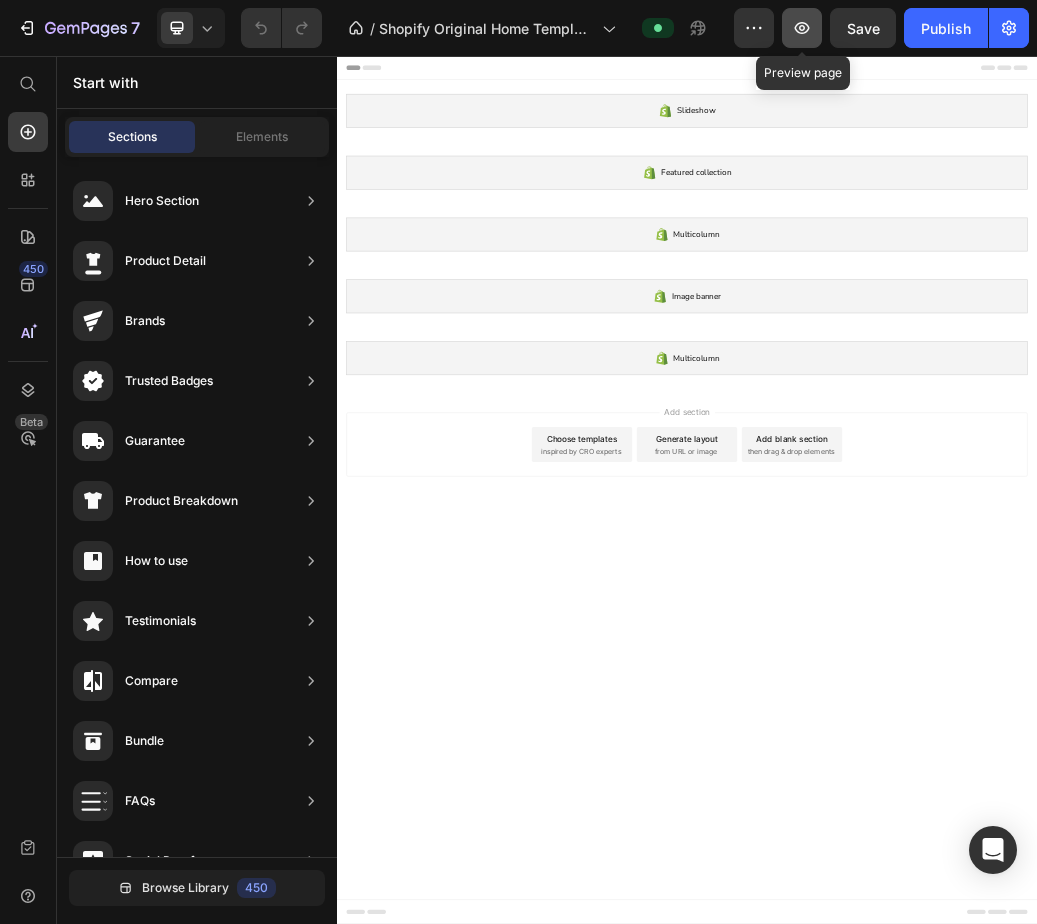 click 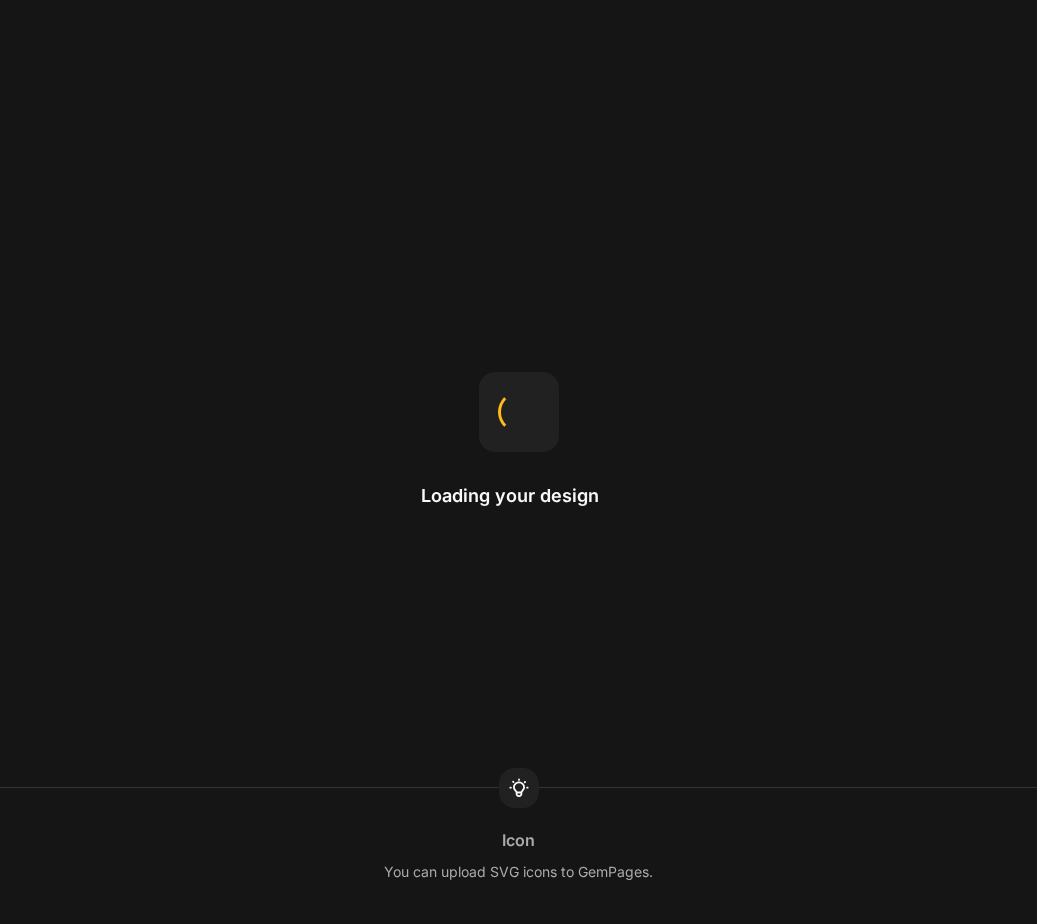 scroll, scrollTop: 0, scrollLeft: 0, axis: both 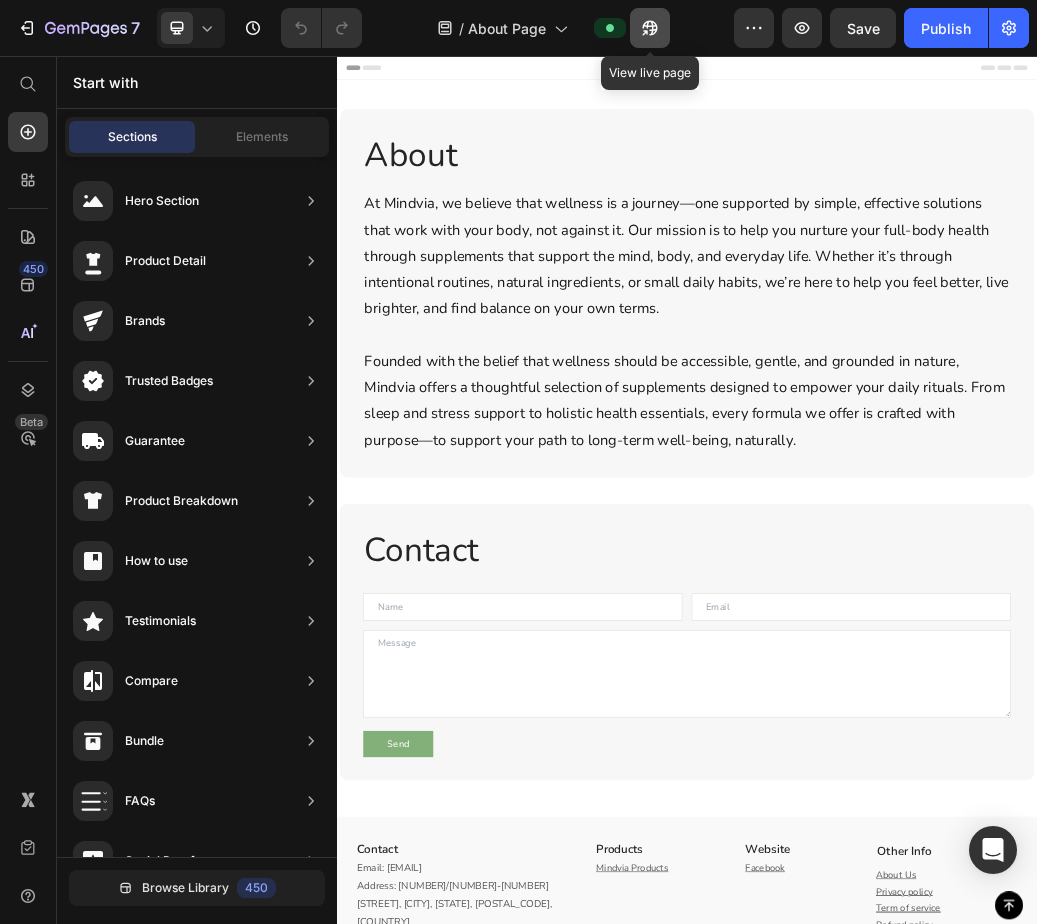 click 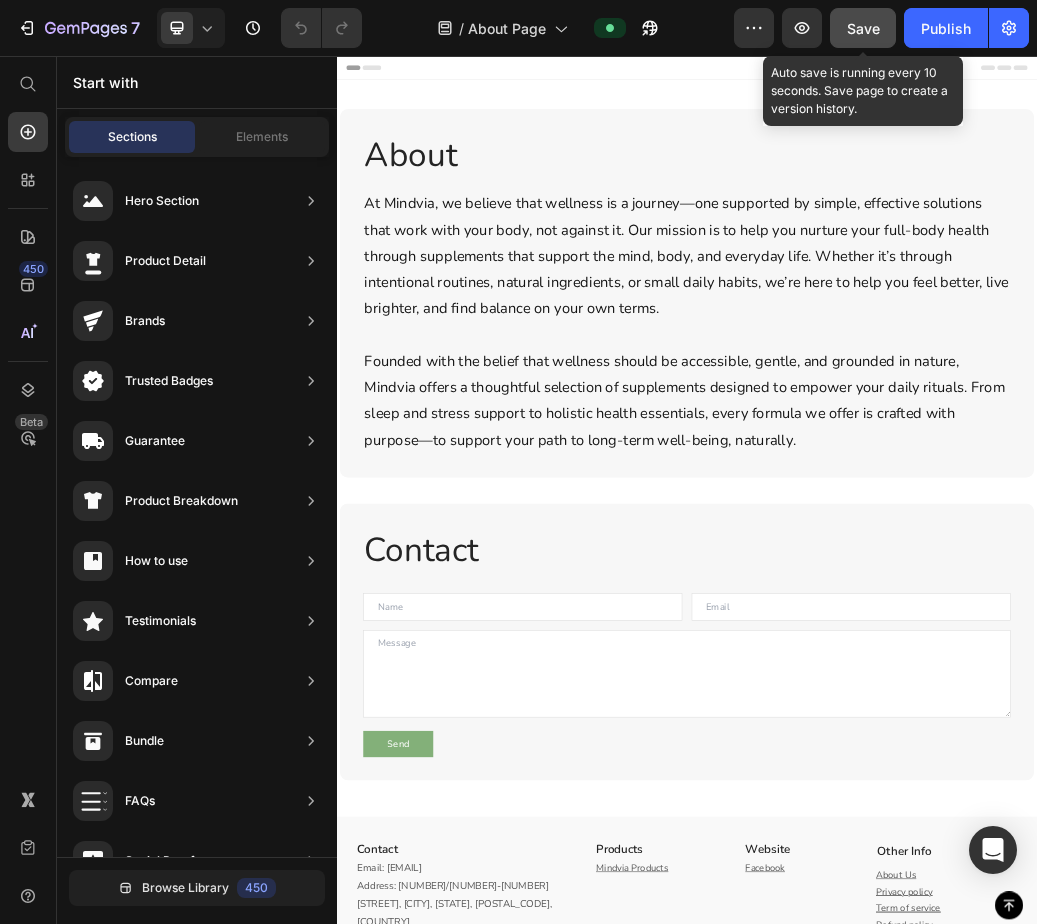 click on "Save" 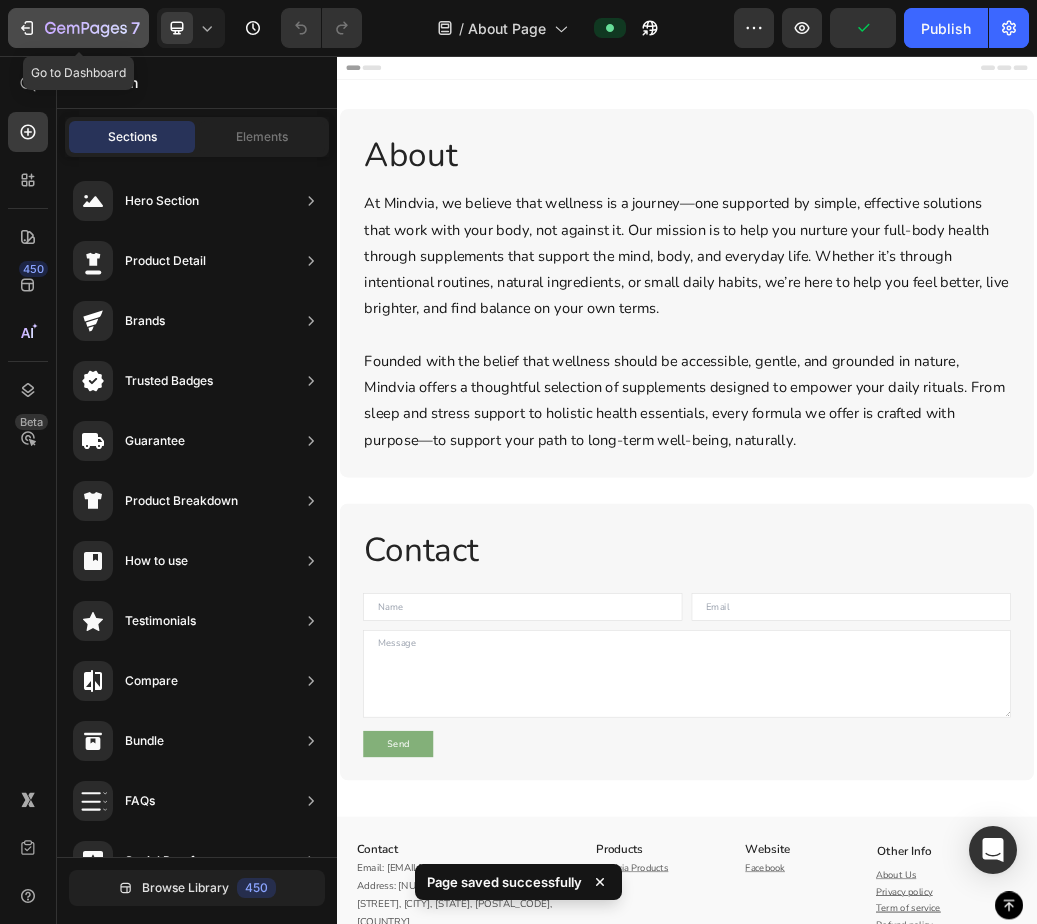 click on "7" 